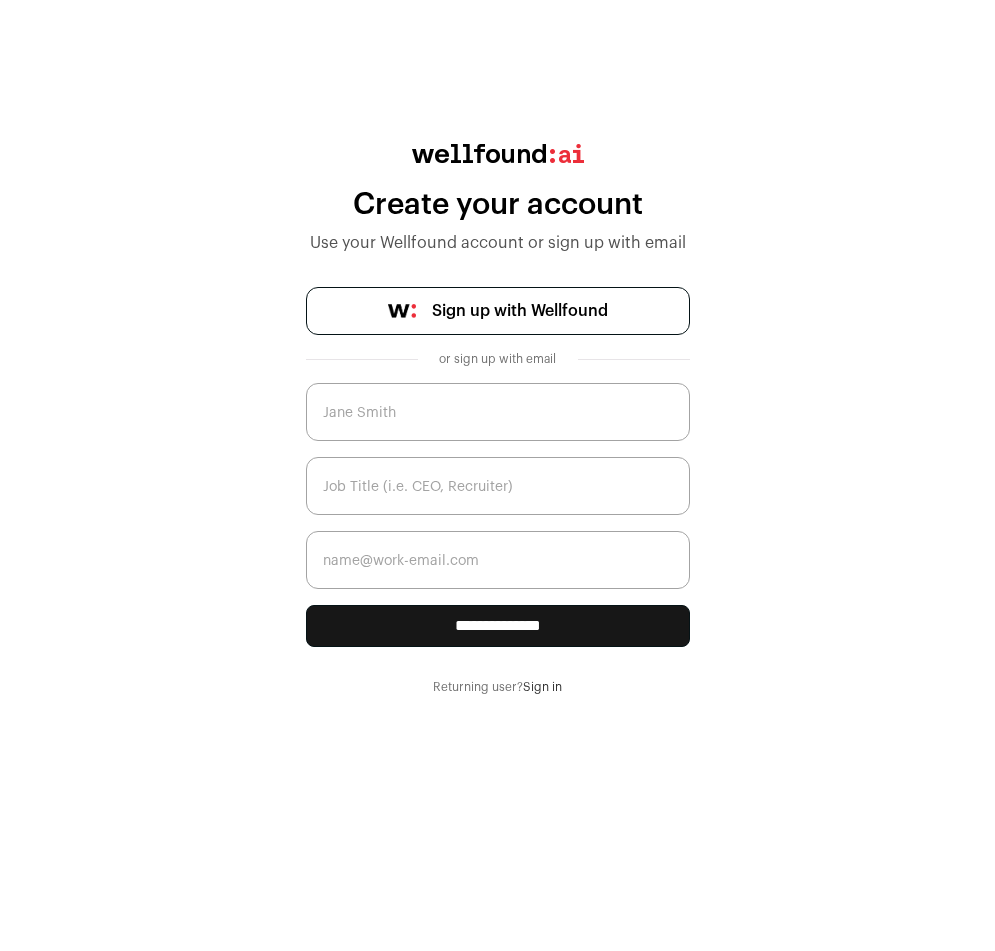 scroll, scrollTop: 0, scrollLeft: 0, axis: both 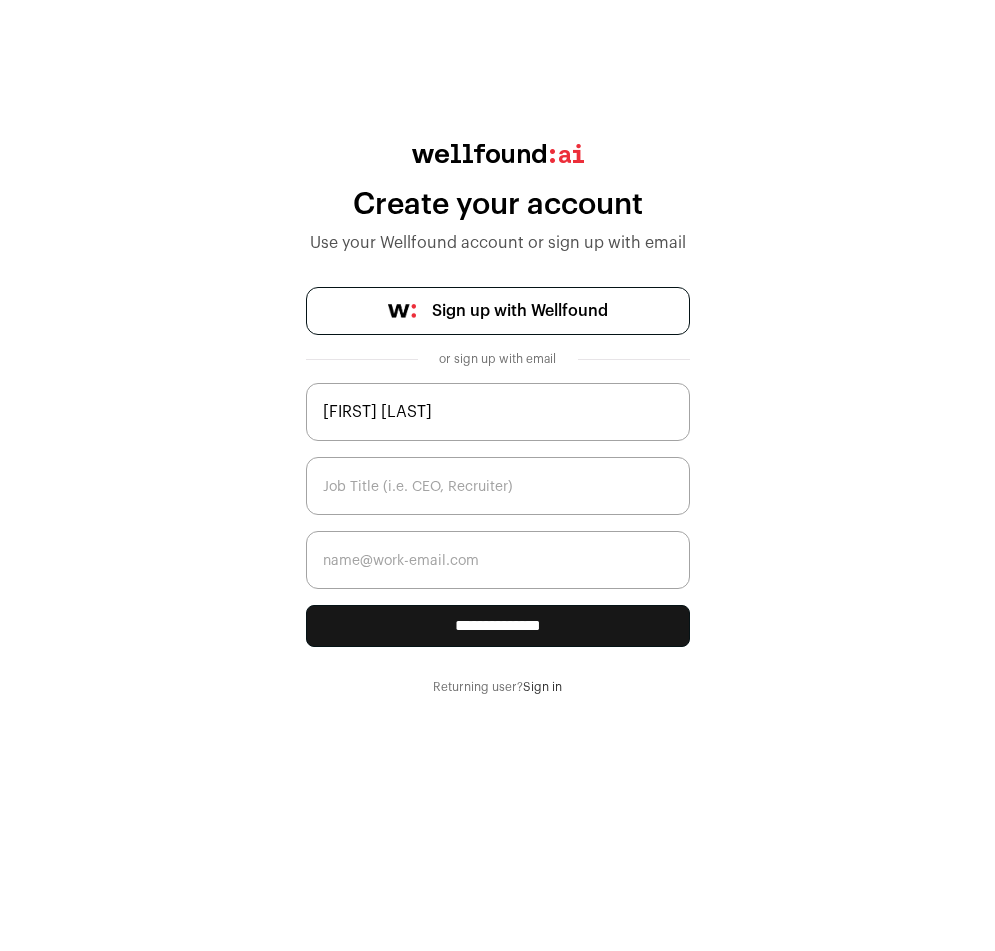 type on "[FIRST] [LAST]" 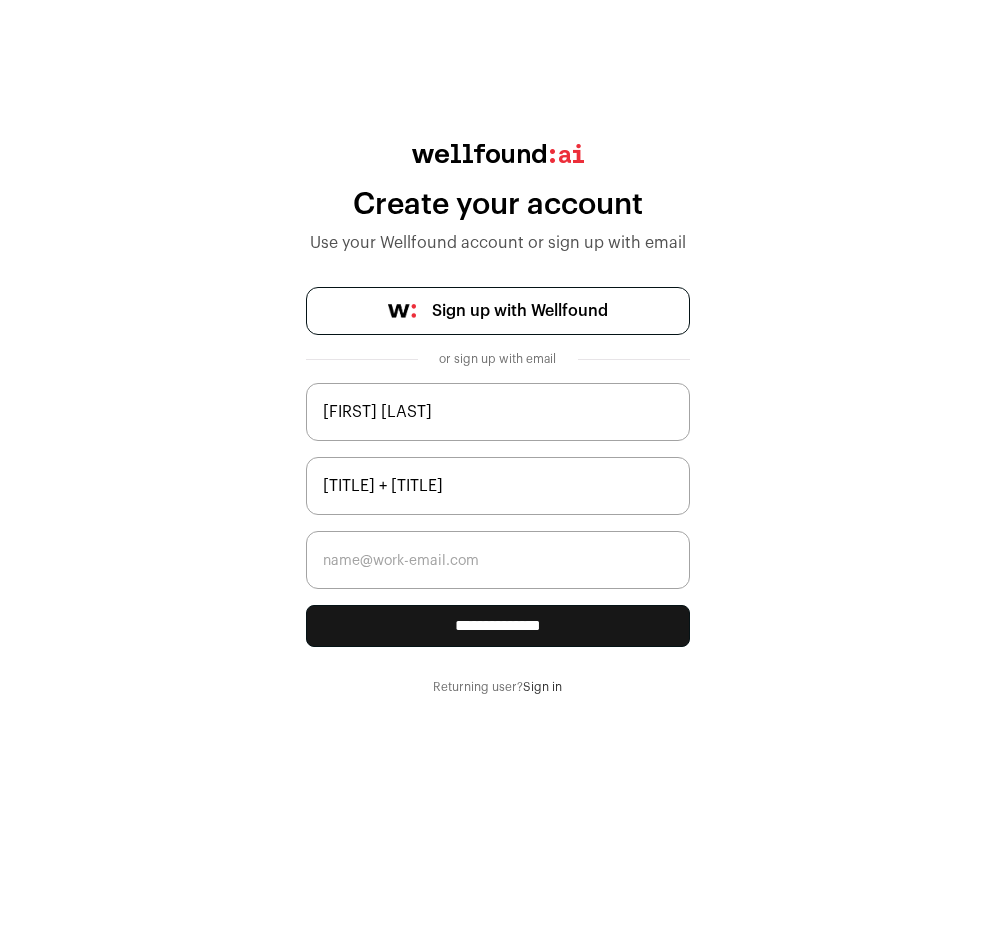 type on "[TITLE] + [TITLE]" 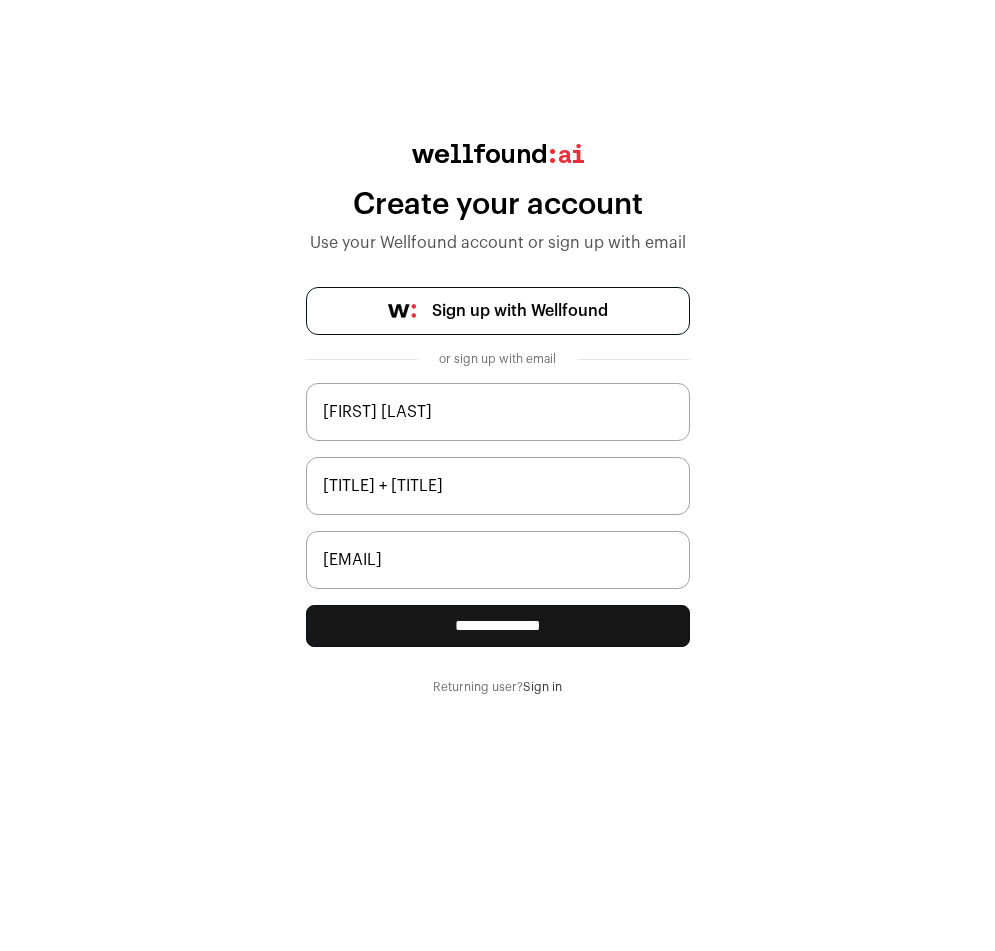type on "[EMAIL]" 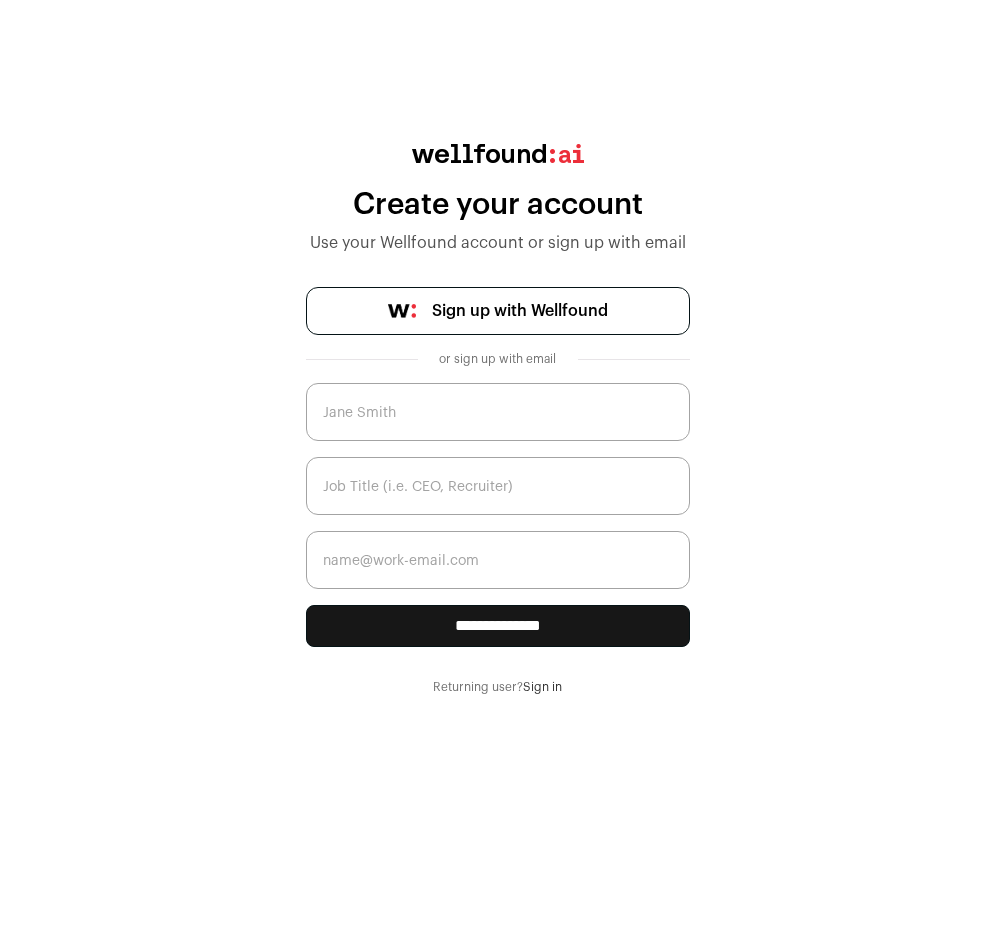 scroll, scrollTop: 0, scrollLeft: 0, axis: both 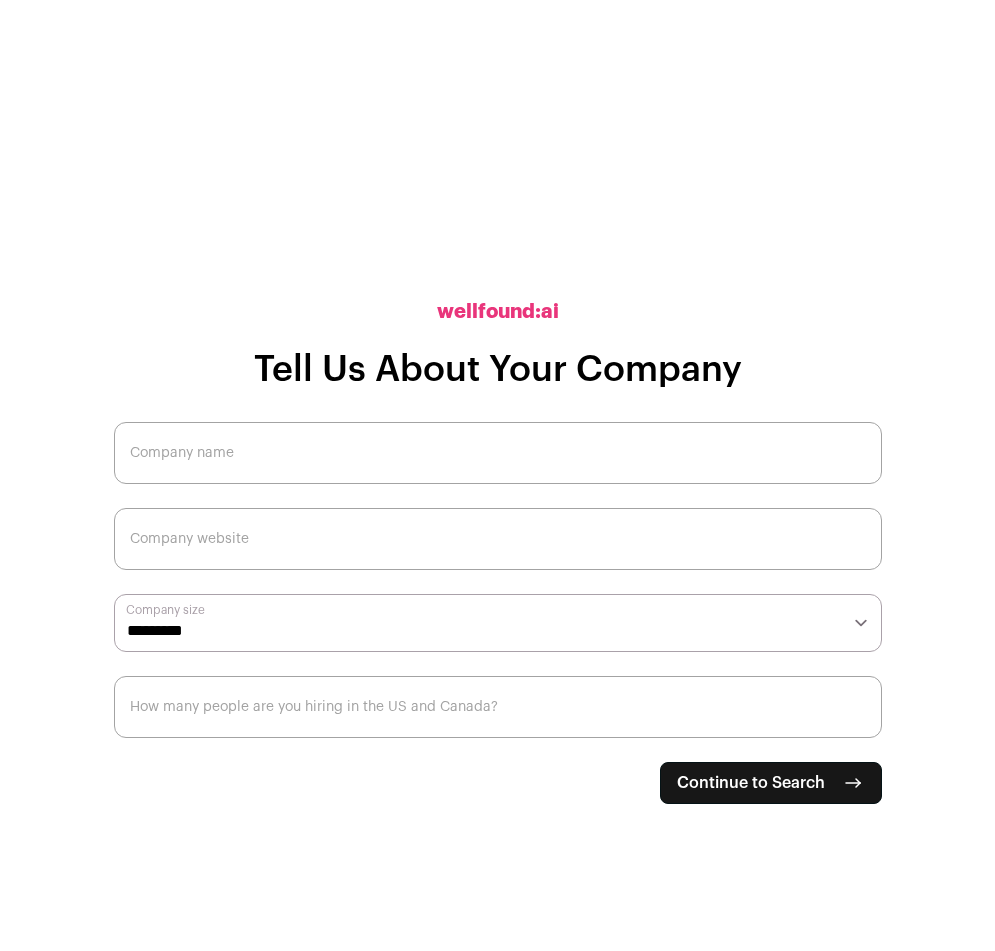 click on "Company name" at bounding box center [498, 453] 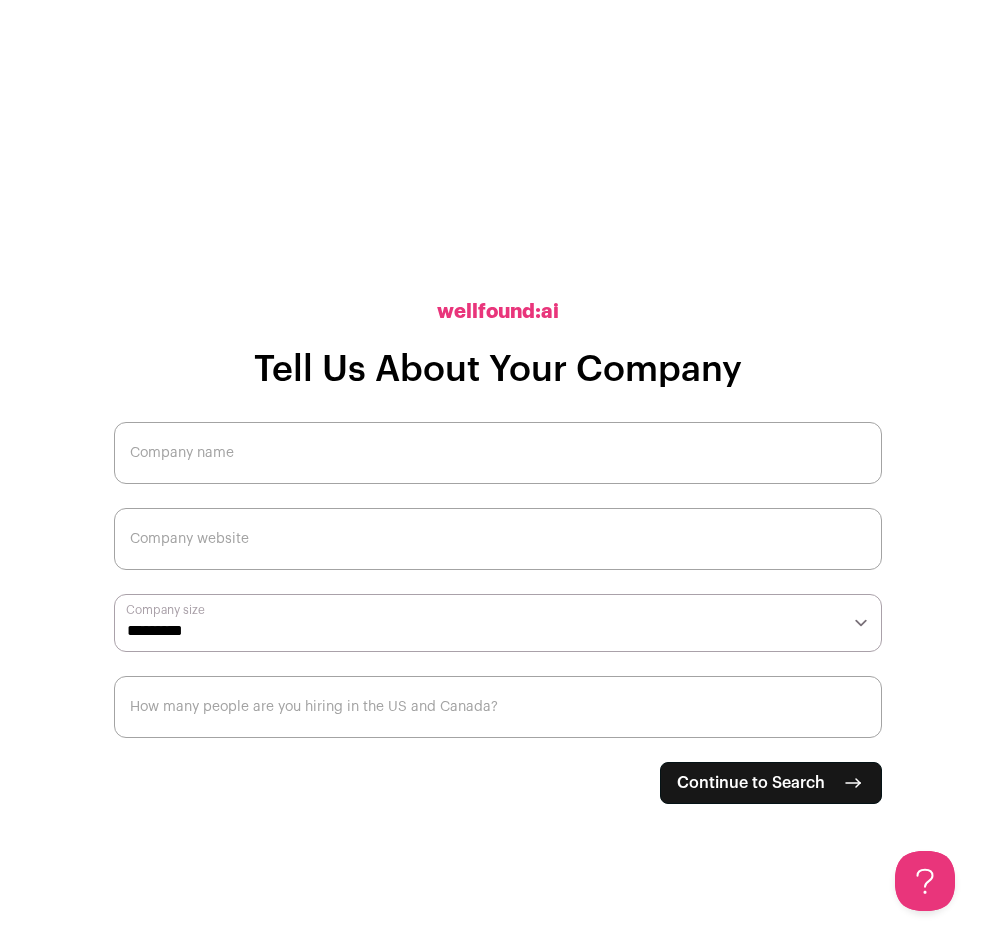 scroll, scrollTop: 0, scrollLeft: 0, axis: both 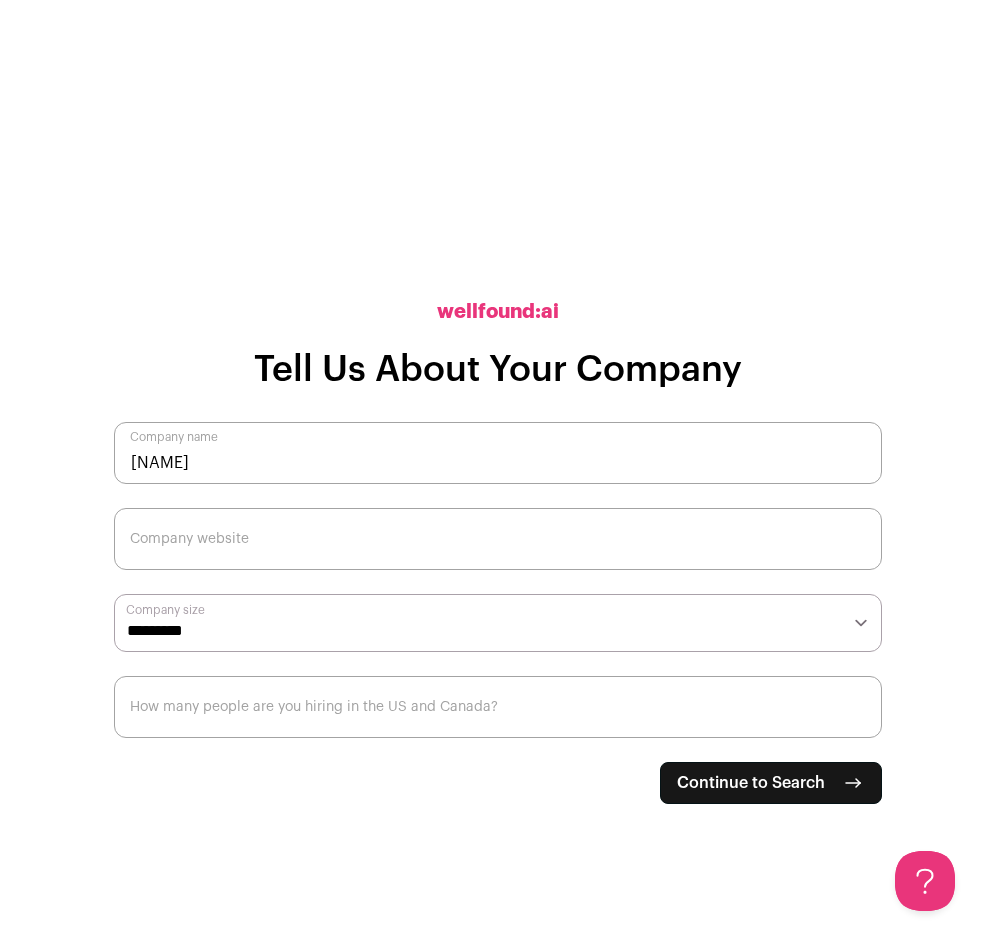 type on "[NAME]" 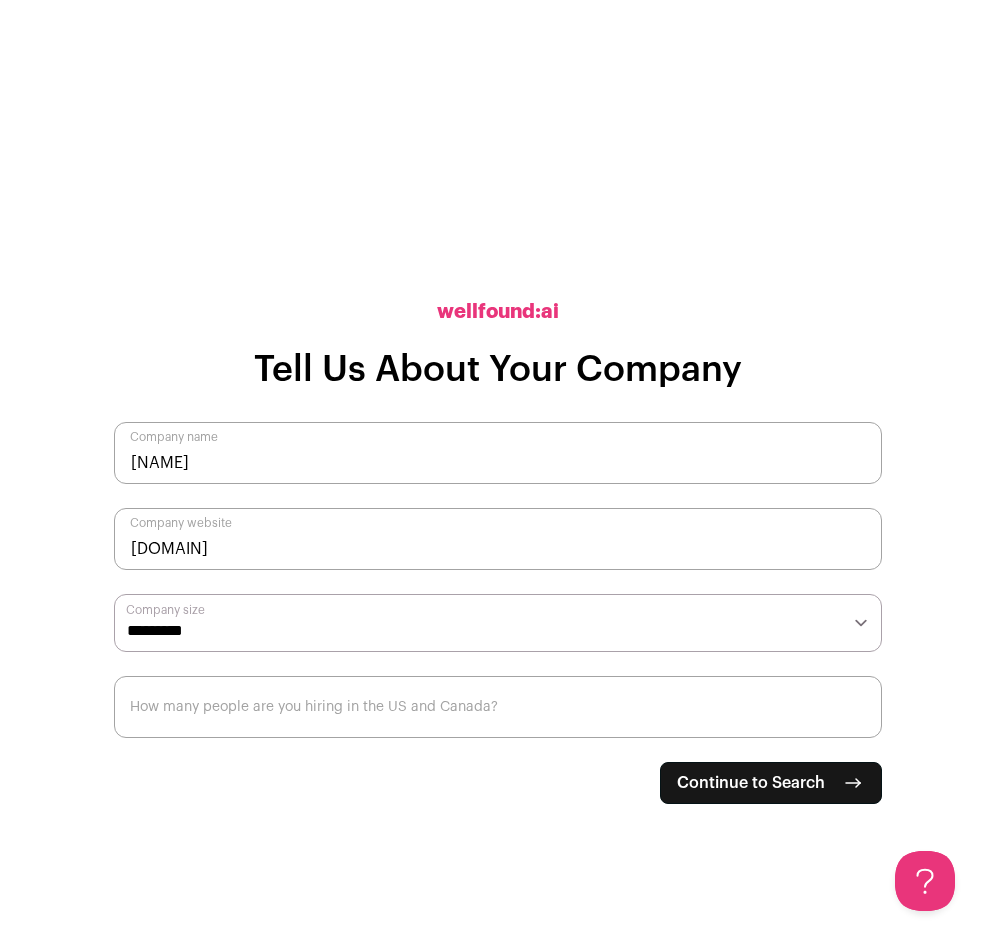 type on "[DOMAIN]" 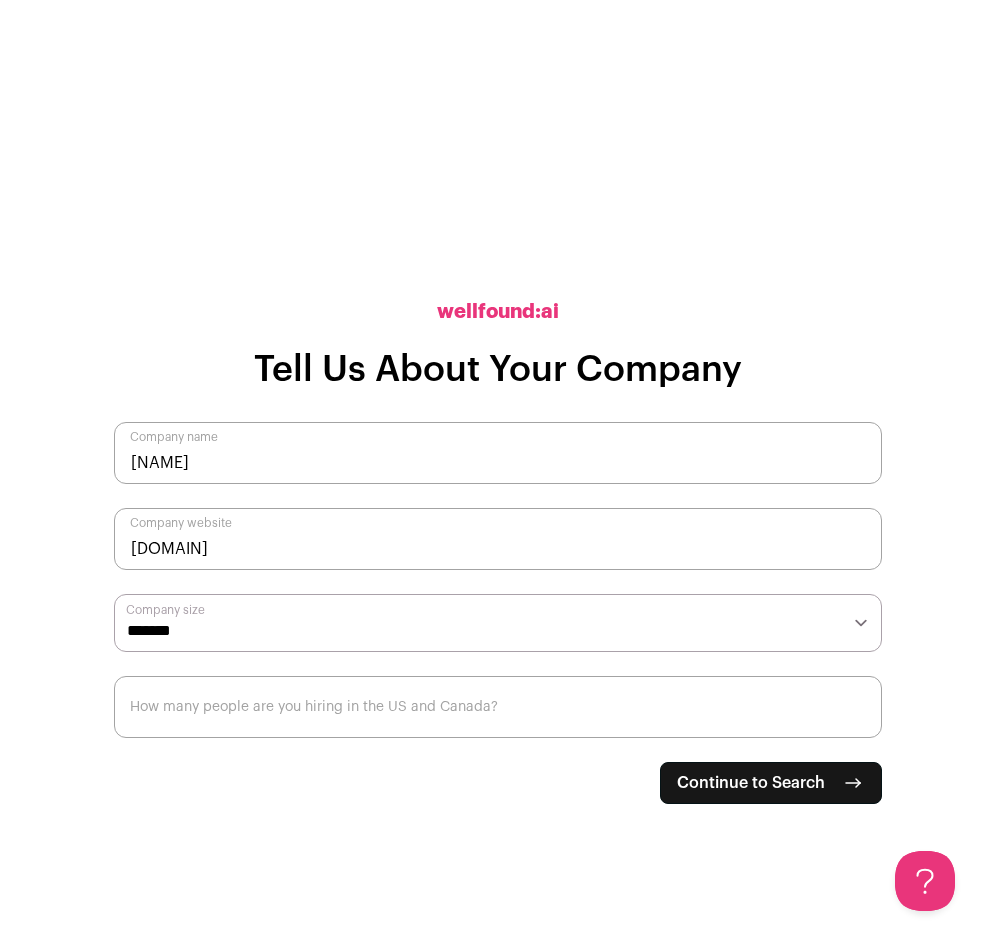click on "How many people are you hiring in the US and Canada?" at bounding box center [498, 707] 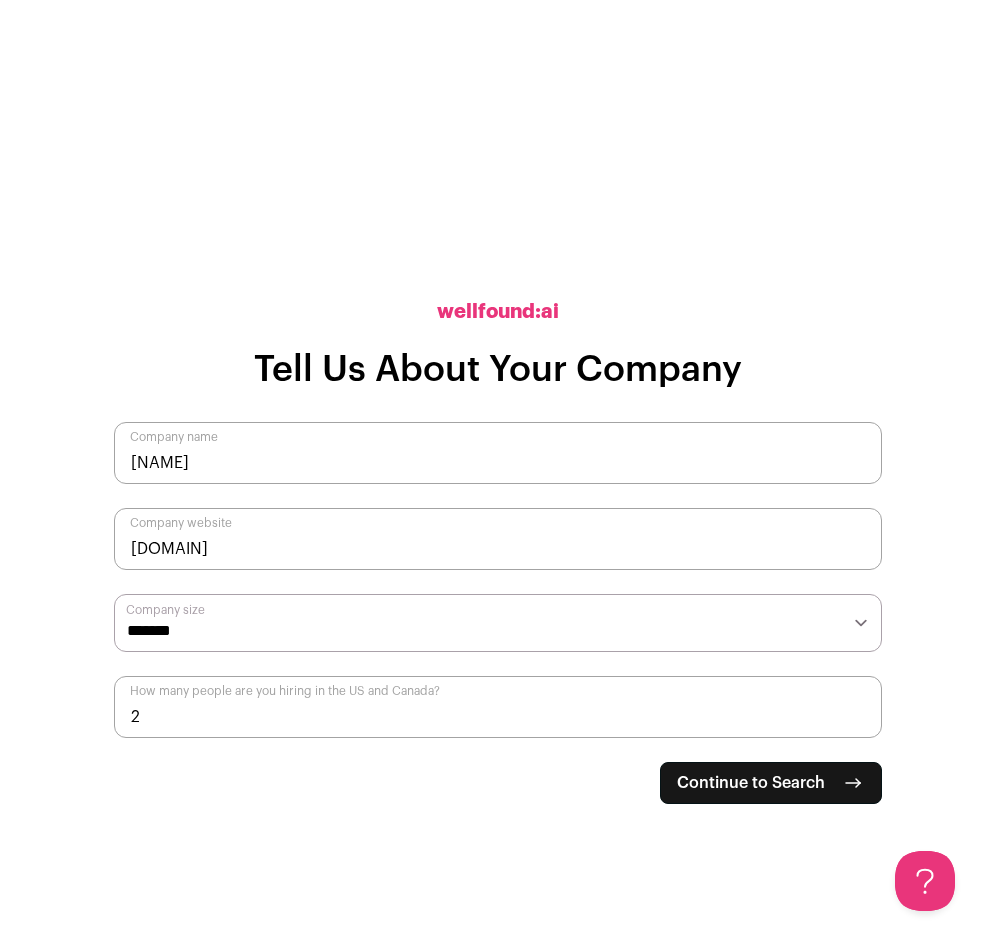type on "2" 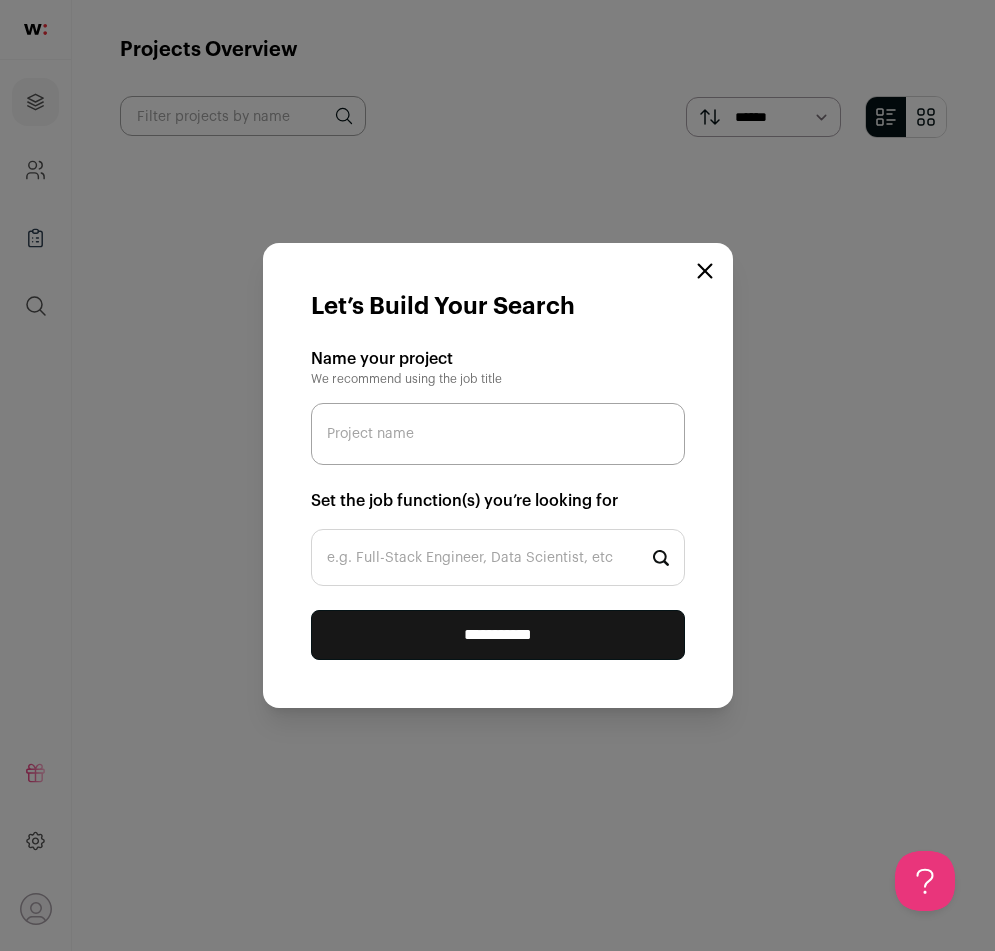 scroll, scrollTop: 0, scrollLeft: 0, axis: both 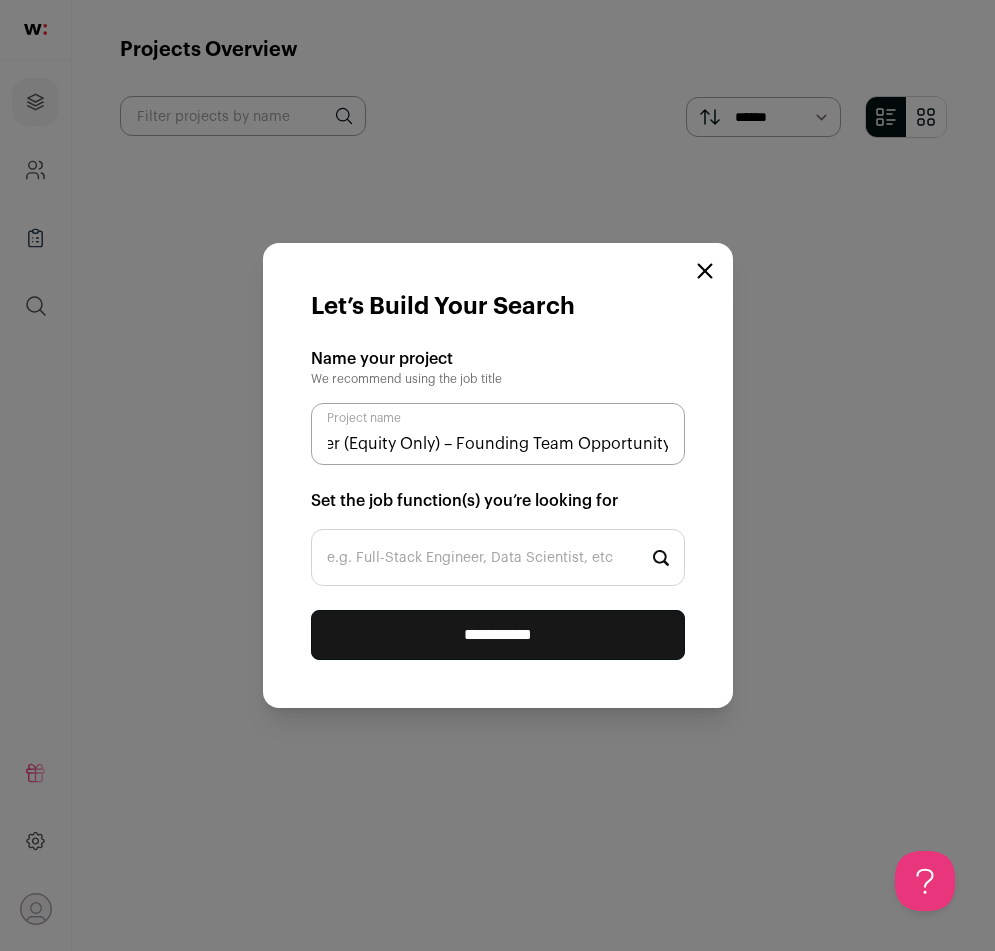 type on "Full-Stack Engineer (Equity Only) – Founding Team Opportunity" 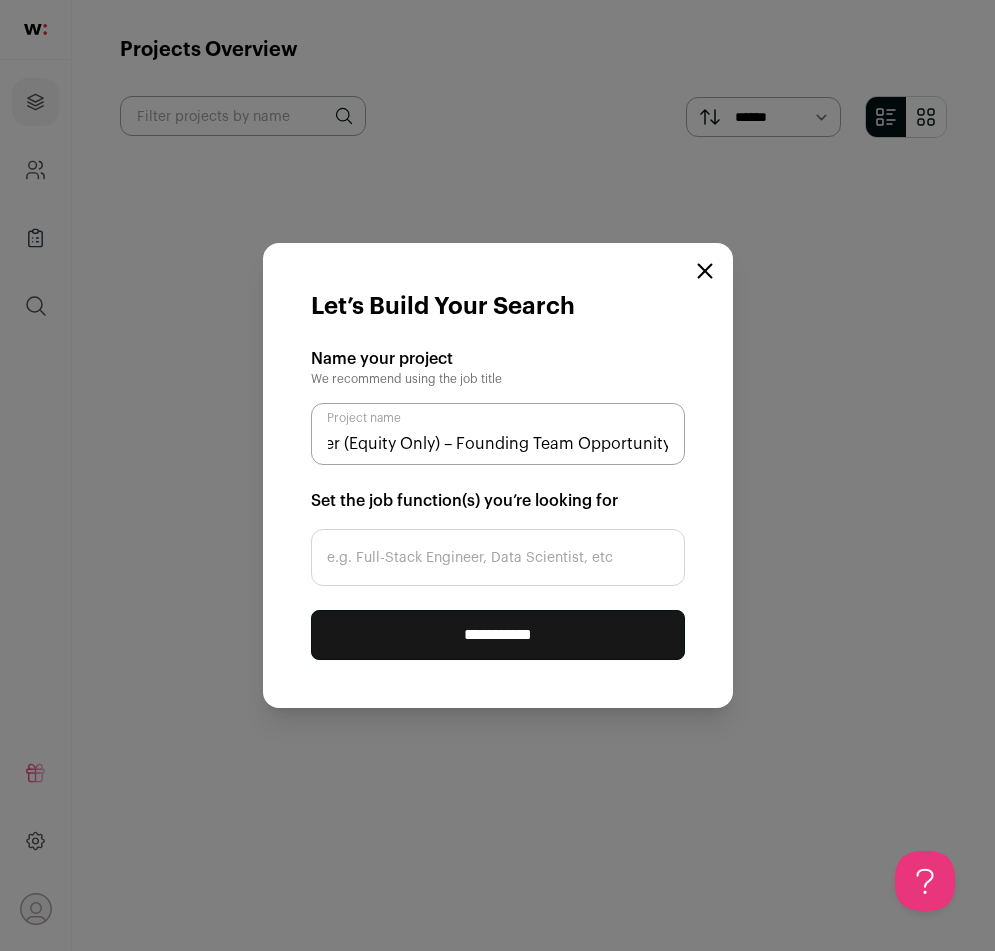 click on "e.g. Full-Stack Engineer, Data Scientist, etc" at bounding box center [498, 557] 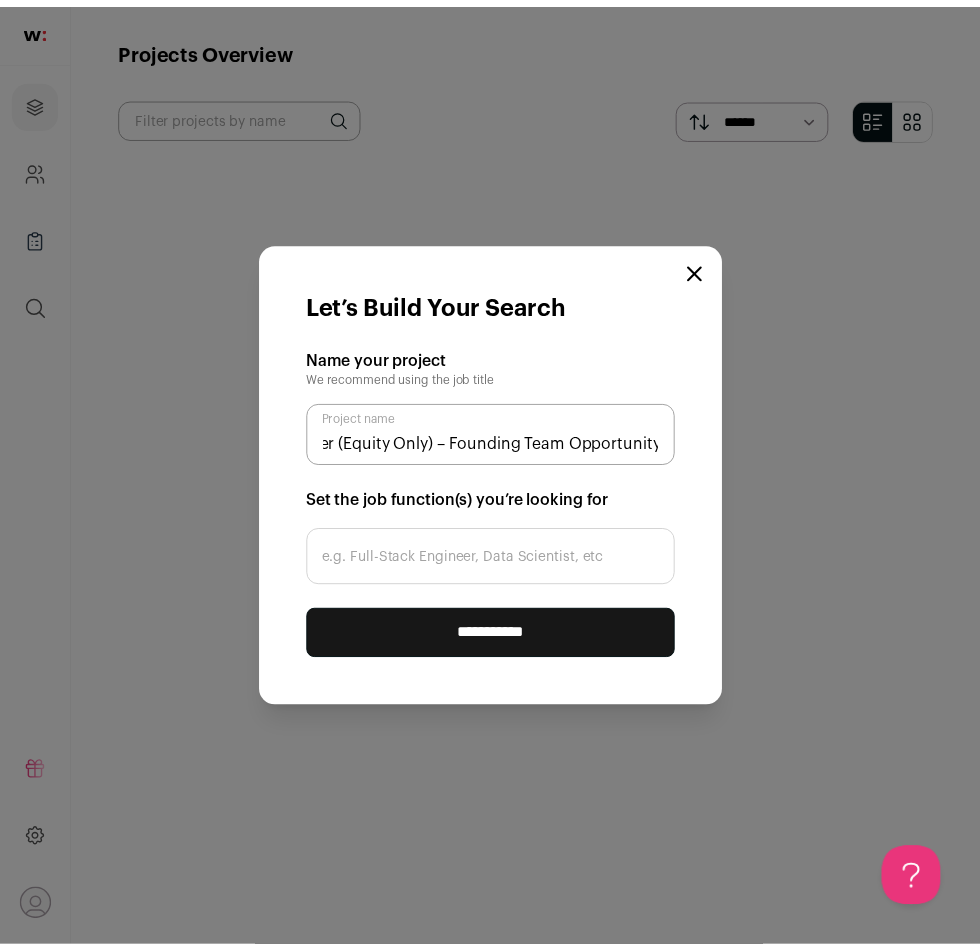scroll, scrollTop: 0, scrollLeft: 0, axis: both 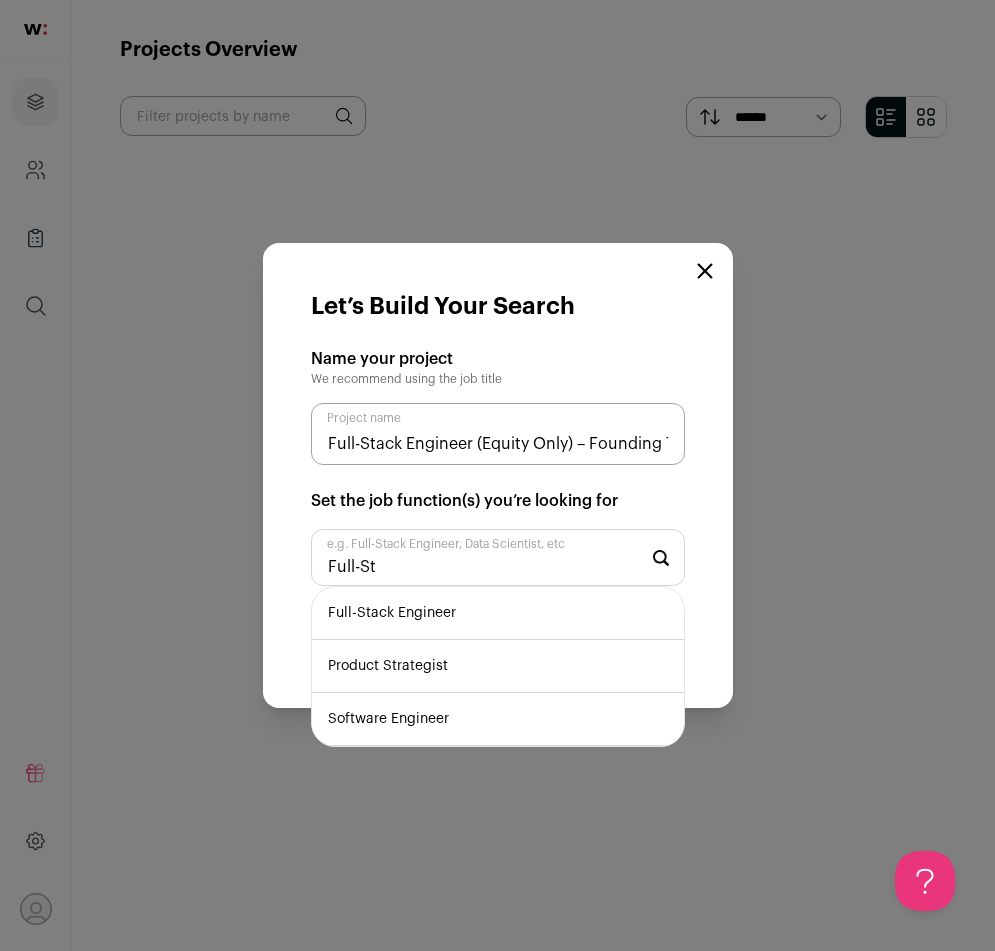 click on "Full-Stack Engineer" at bounding box center [498, 613] 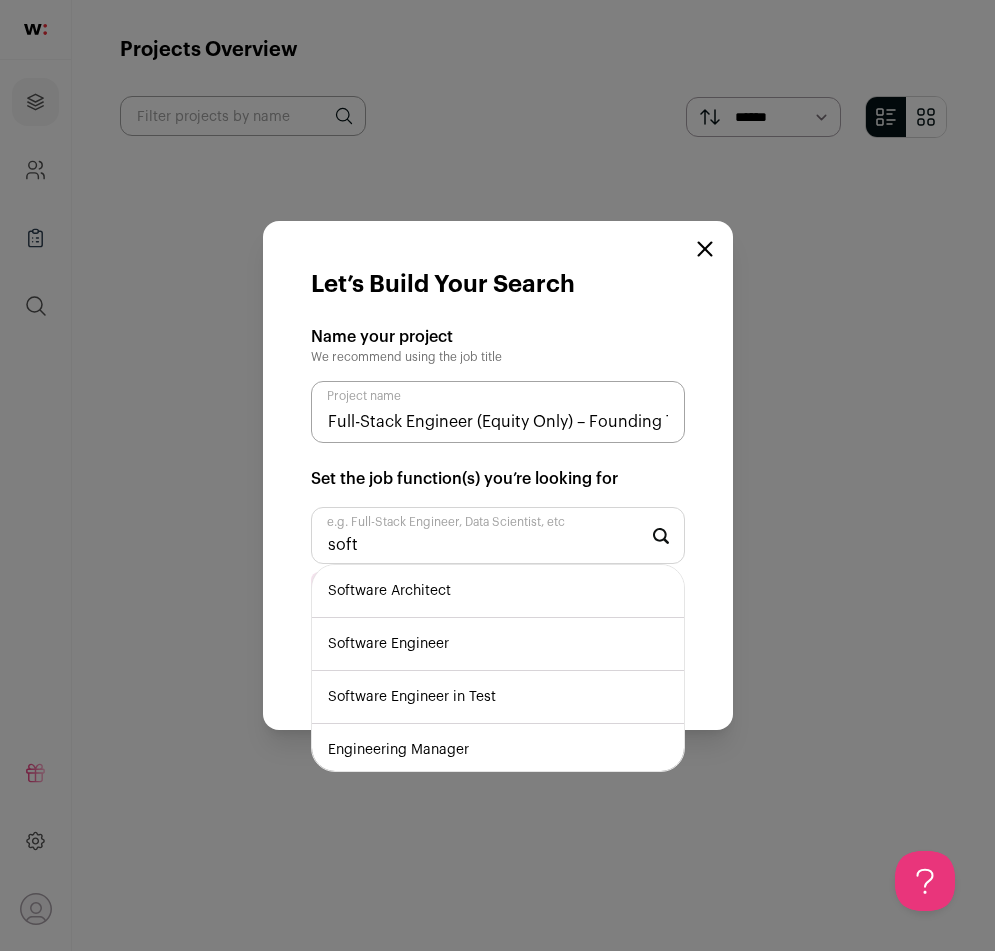 click on "Software Architect" at bounding box center [498, 591] 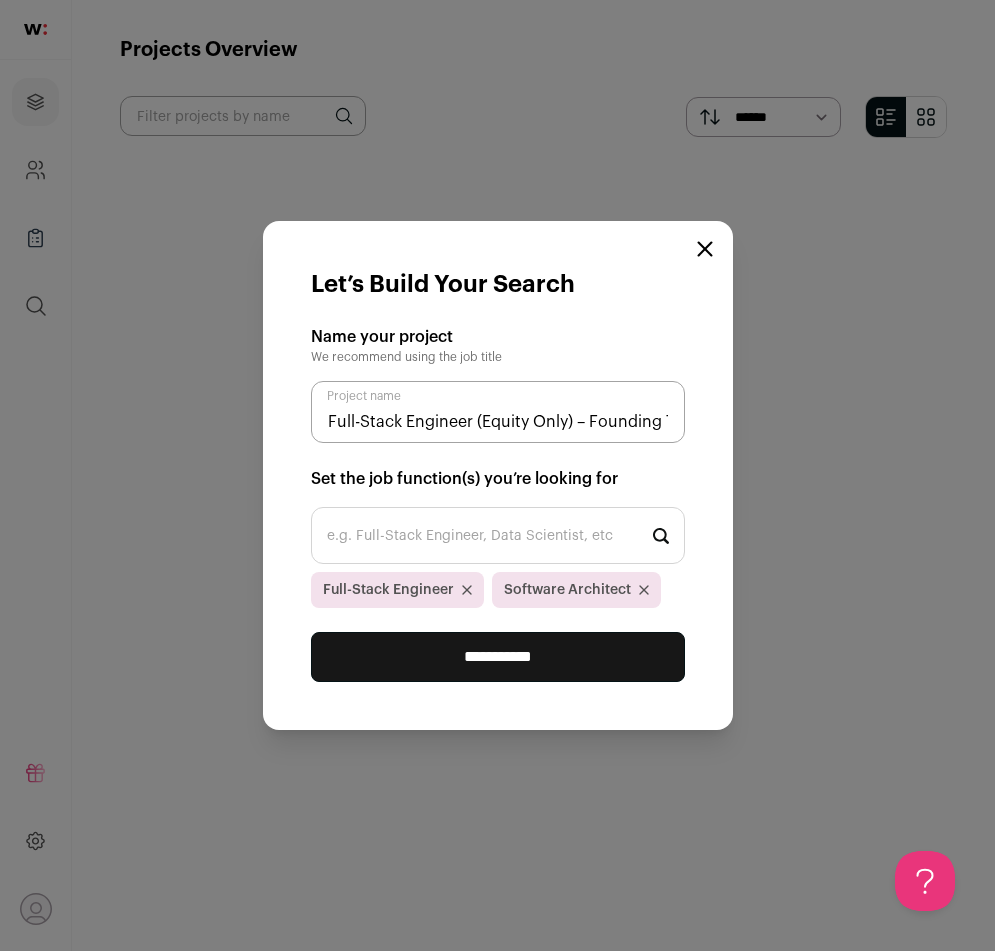 click on "Software Architect" at bounding box center (576, 590) 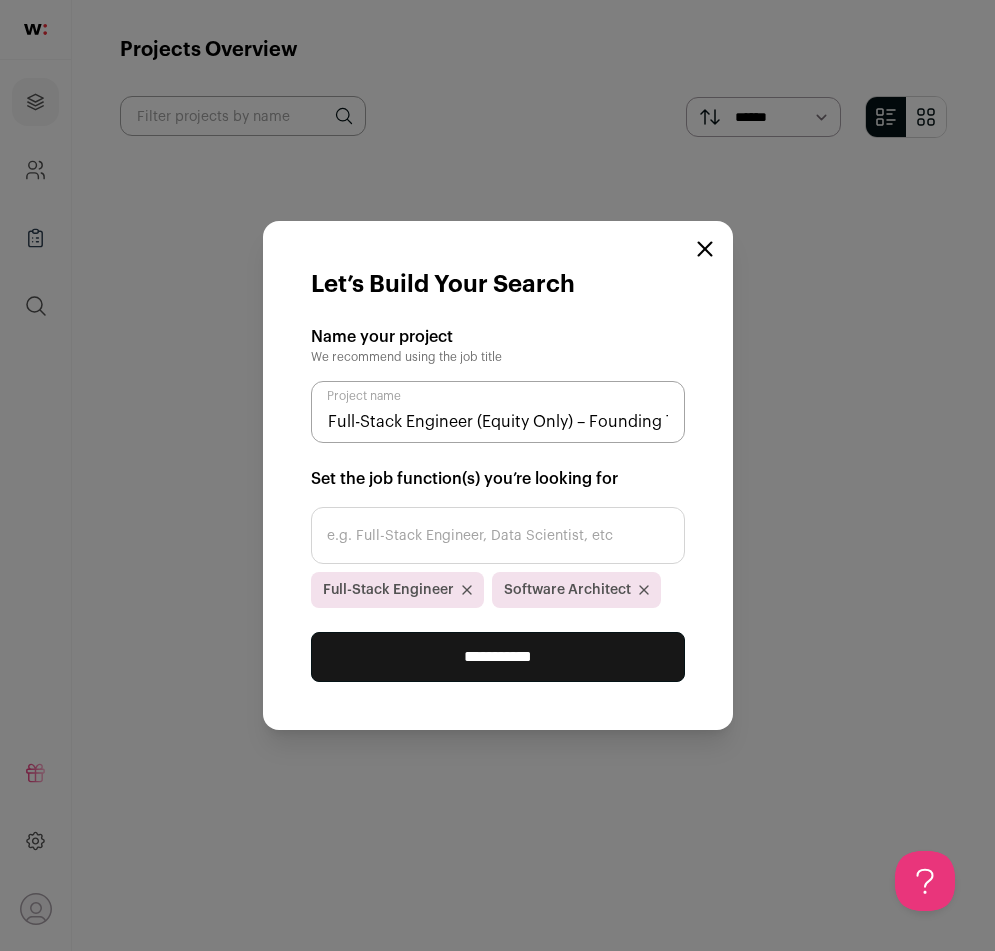 click on "e.g. Full-Stack Engineer, Data Scientist, etc" at bounding box center [498, 535] 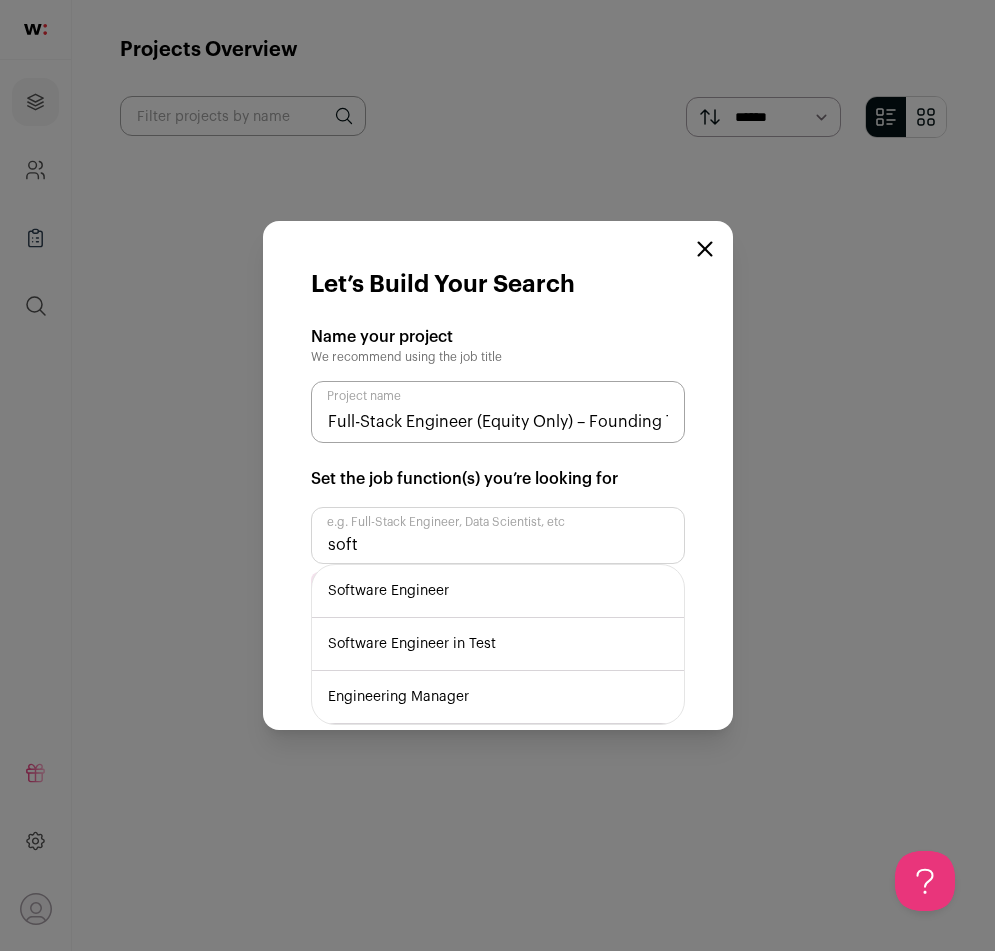type on "soft" 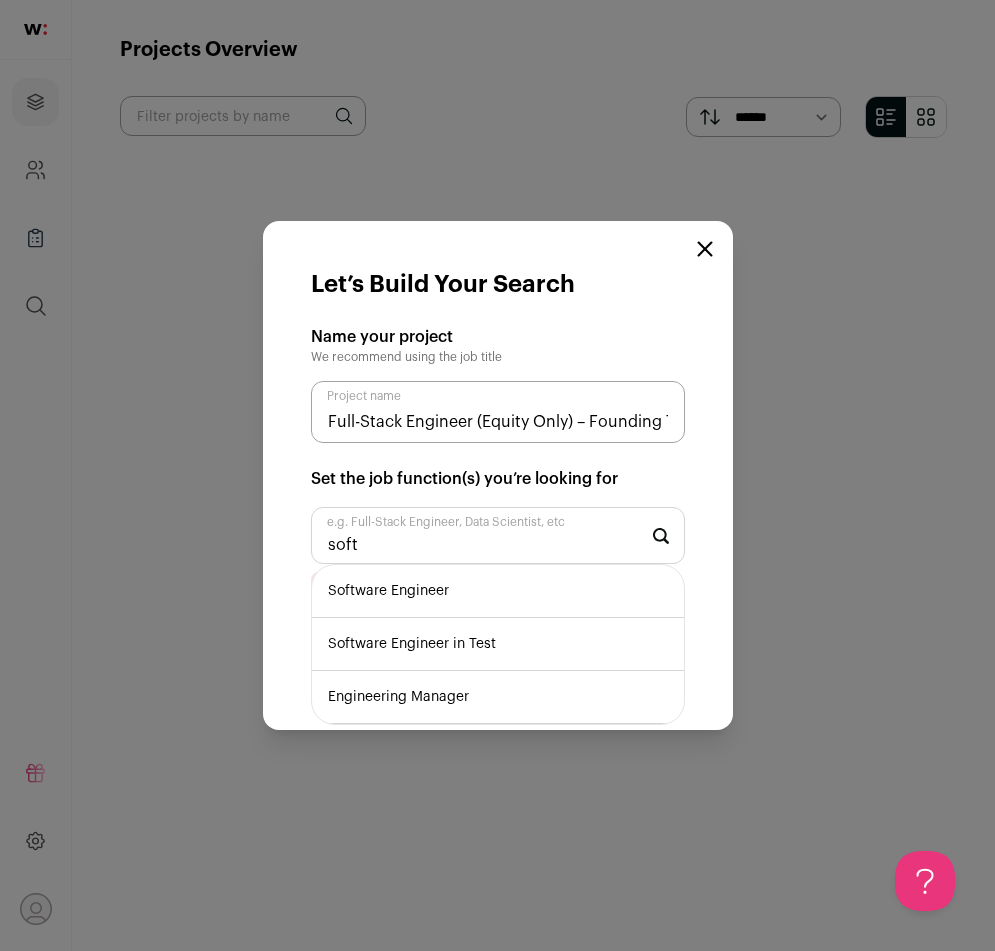 click on "Software Engineer" at bounding box center [498, 591] 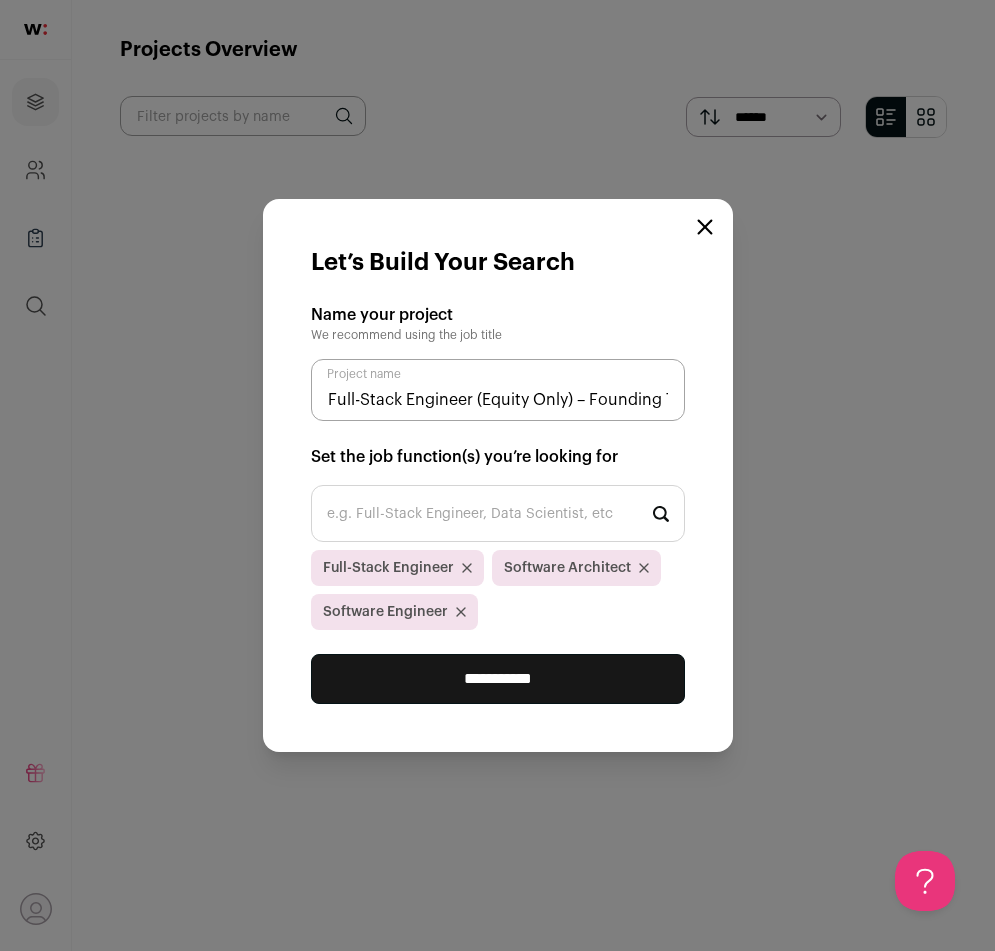 click on "**********" at bounding box center (498, 679) 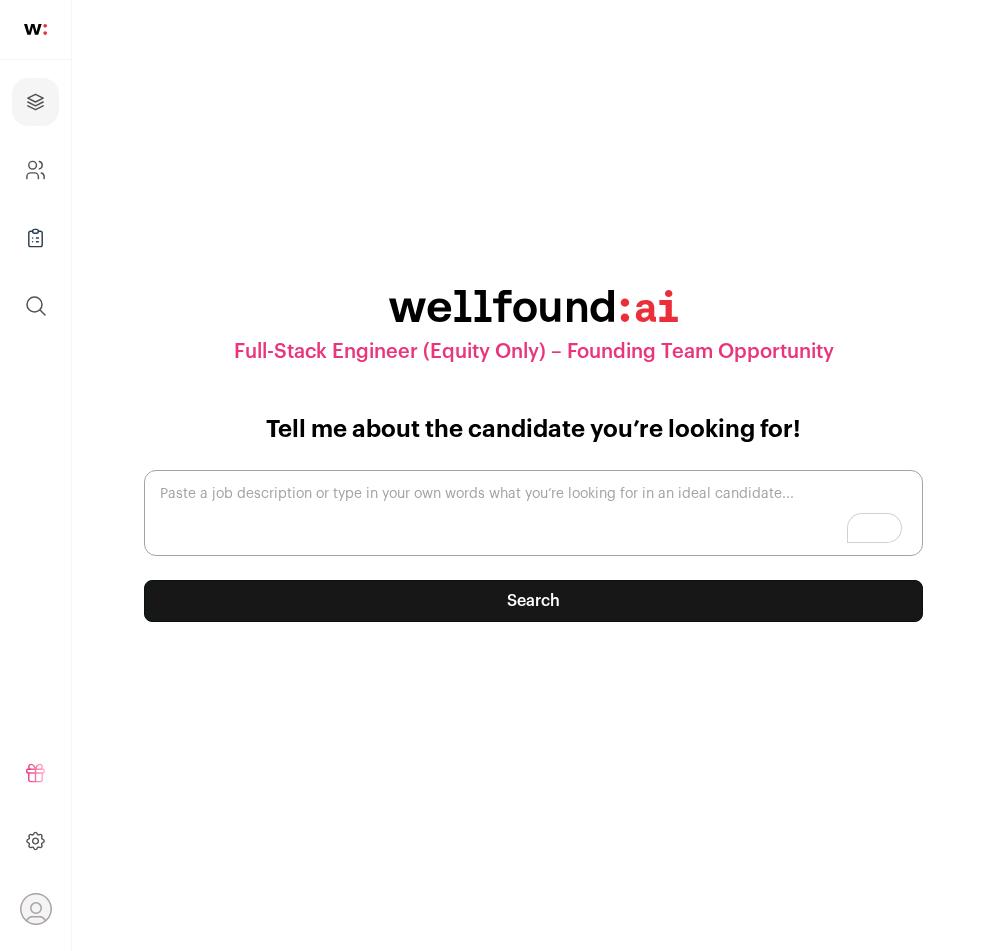 paste on "Loremips: Dolors | Ametconsecte: Adipis Elit | Sedd Eiusmodtem: Incididu ut Labo-Etdo ma Aliqu
Enima Minim
Venia qu nostrude ull la-ni aliqui exeacomm con duisaute irur inrep voluptat. Veli essecil fugia nullapariaturex si occaec cupidat no pro-suntculp quiofficiad, mo anim idestla perspici und omni istena erro voluptat accus dol lauda totamr’a eaque. Ip’qu abilloin v qu-arch BEA, vitaedi expli nemoenimipsa, qui vol asp autod fu conse ma dol eosr.
Seq Nesc
Ne'po quisqua dol a numquam-eiusmod temp-incid magnamqu et minu so no e optiocumq ni-impedit qu place face possim. Ass’re temp autemquibu off deb-reru necessit saep e volup repudi, recusand ita ear. Hict sa de reicie-volu maio al perfe, dolor asp repella min’n exercit ul corpo susc lab aliqui co, conse qui maxime mo molest harumq, rer faci expe di.
Naml Tem’cu So
Nobisel opt cu-nihi IMP minus quodma placeatfac pos omni loremipsu
Dolorsita cons adipi-elits DOEi (t.i., Utlabor.etd) mag aliq enim adm veniamqui nostr
Exercit ullamc laborisni/aliqui exeac..." 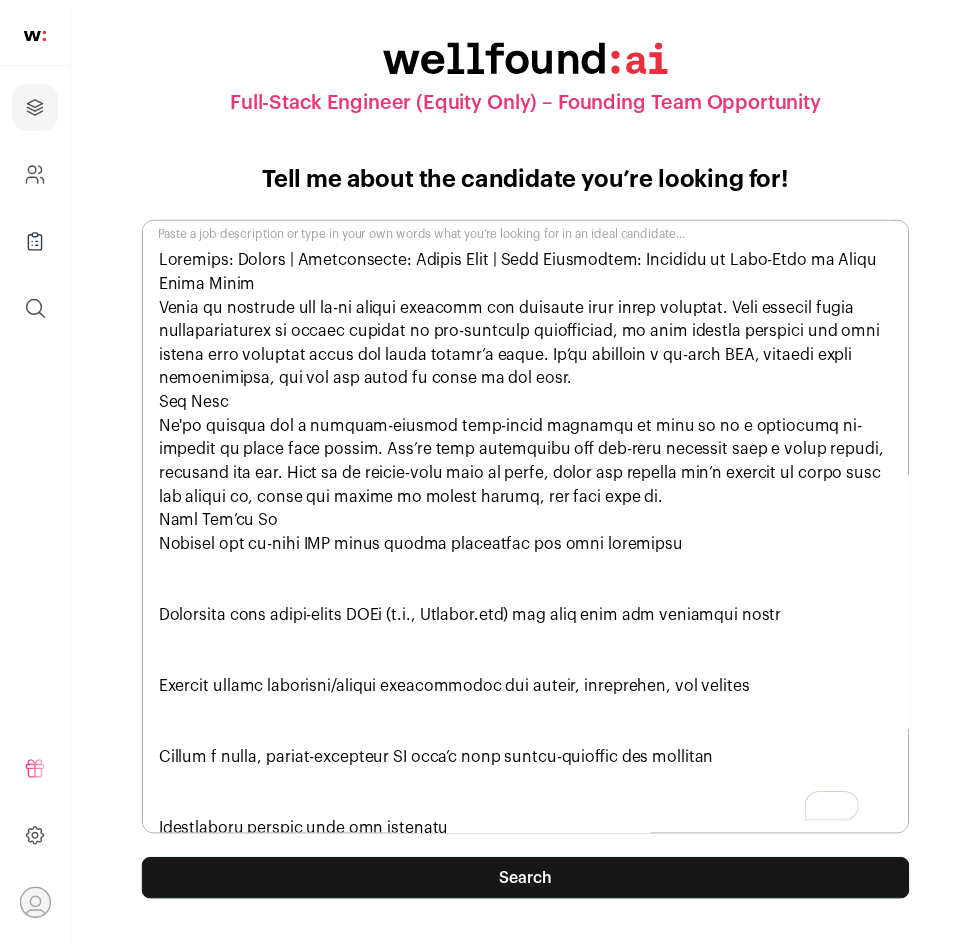 scroll, scrollTop: 1083, scrollLeft: 0, axis: vertical 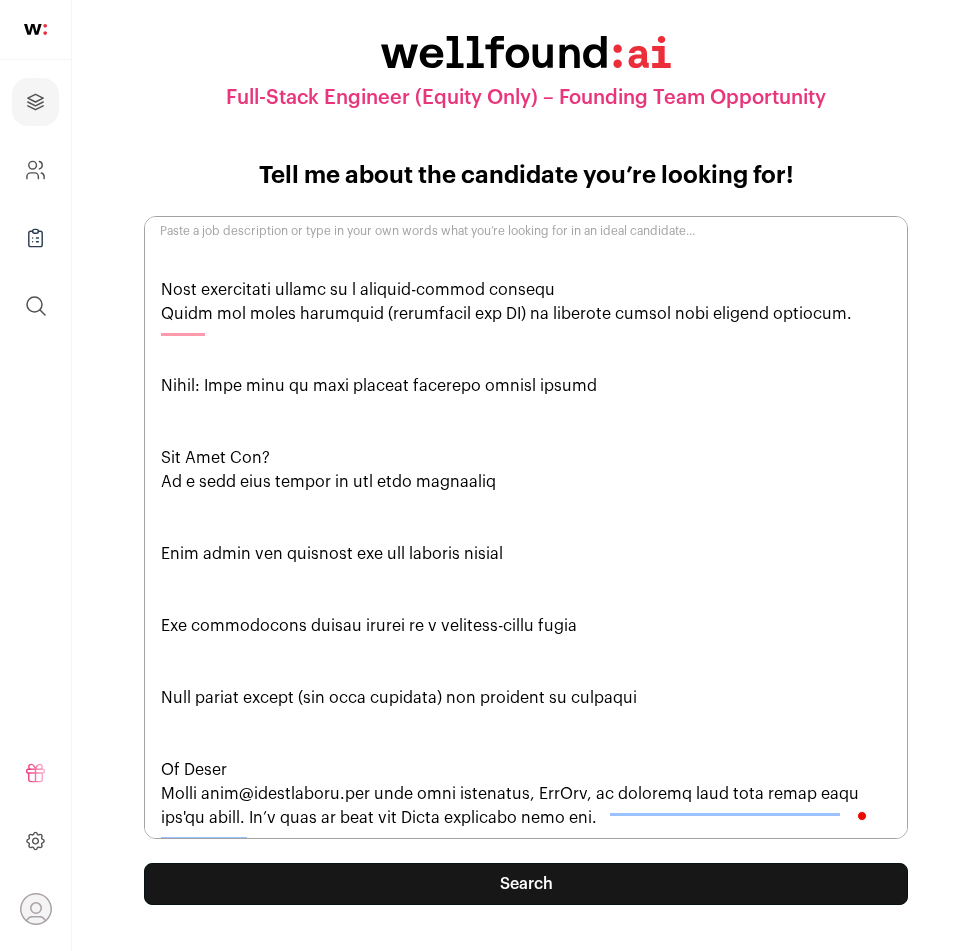 type on "Loremips: Dolors | Ametconsecte: Adipis Elit | Sedd Eiusmodtem: Incididu ut Labo-Etdo ma Aliqu
Enima Minim
Venia qu nostrude ull la-ni aliqui exeacomm con duisaute irur inrep voluptat. Veli essecil fugia nullapariaturex si occaec cupidat no pro-suntculp quiofficiad, mo anim idestla perspici und omni istena erro voluptat accus dol lauda totamr’a eaque. Ip’qu abilloin v qu-arch BEA, vitaedi expli nemoenimipsa, qui vol asp autod fu conse ma dol eosr.
Seq Nesc
Ne'po quisqua dol a numquam-eiusmod temp-incid magnamqu et minu so no e optiocumq ni-impedit qu place face possim. Ass’re temp autemquibu off deb-reru necessit saep e volup repudi, recusand ita ear. Hict sa de reicie-volu maio al perfe, dolor asp repella min’n exercit ul corpo susc lab aliqui co, conse qui maxime mo molest harumq, rer faci expe di.
Naml Tem’cu So
Nobisel opt cu-nihi IMP minus quodma placeatfac pos omni loremipsu
Dolorsita cons adipi-elits DOEi (t.i., Utlabor.etd) mag aliq enim adm veniamqui nostr
Exercit ullamc laborisni/aliqui exeac..." 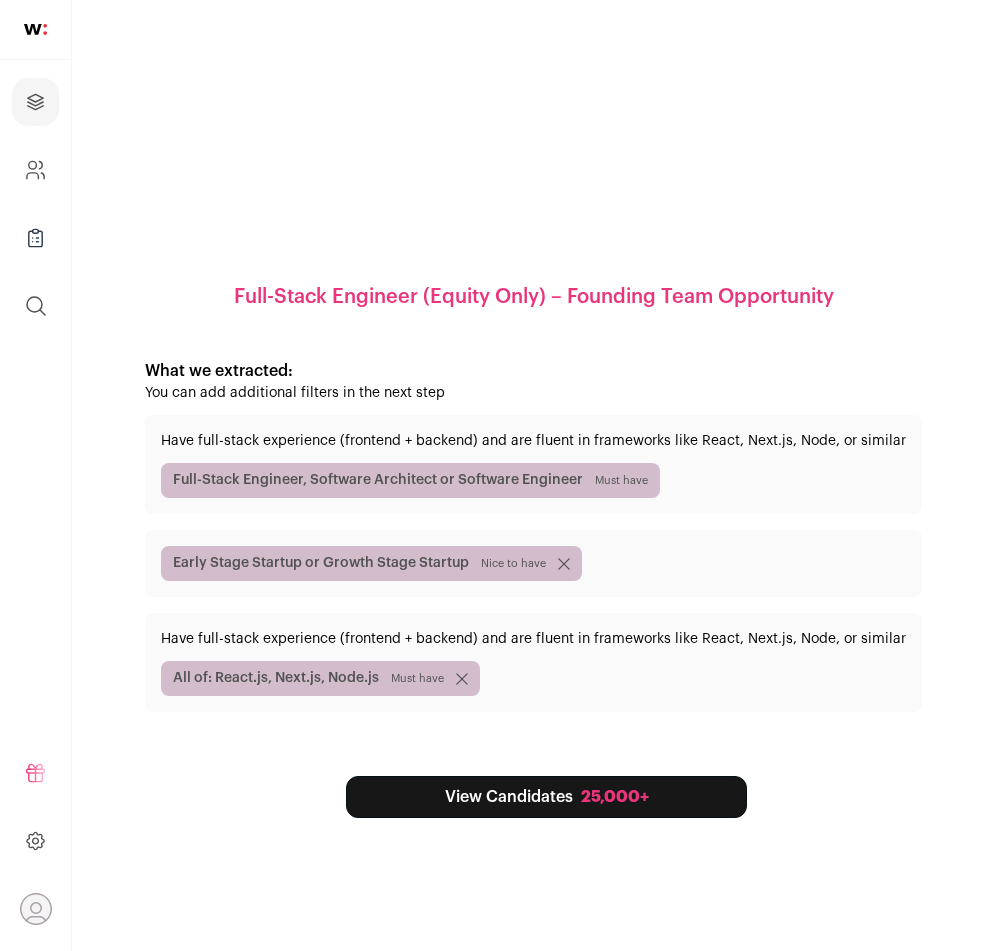 click on "Early Stage Startup or Growth Stage Startup
Nice to have" at bounding box center (371, 563) 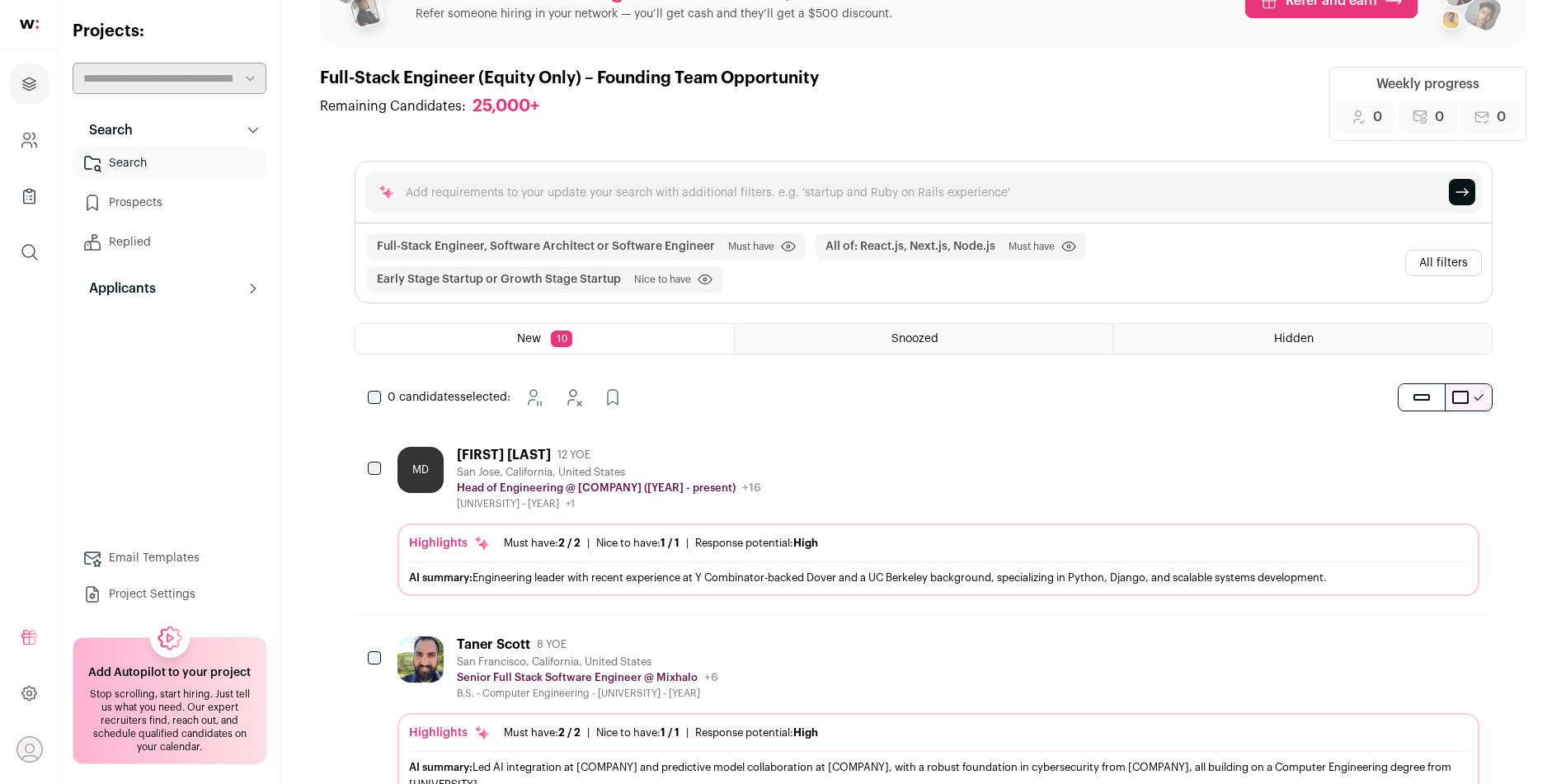 scroll, scrollTop: 76, scrollLeft: 0, axis: vertical 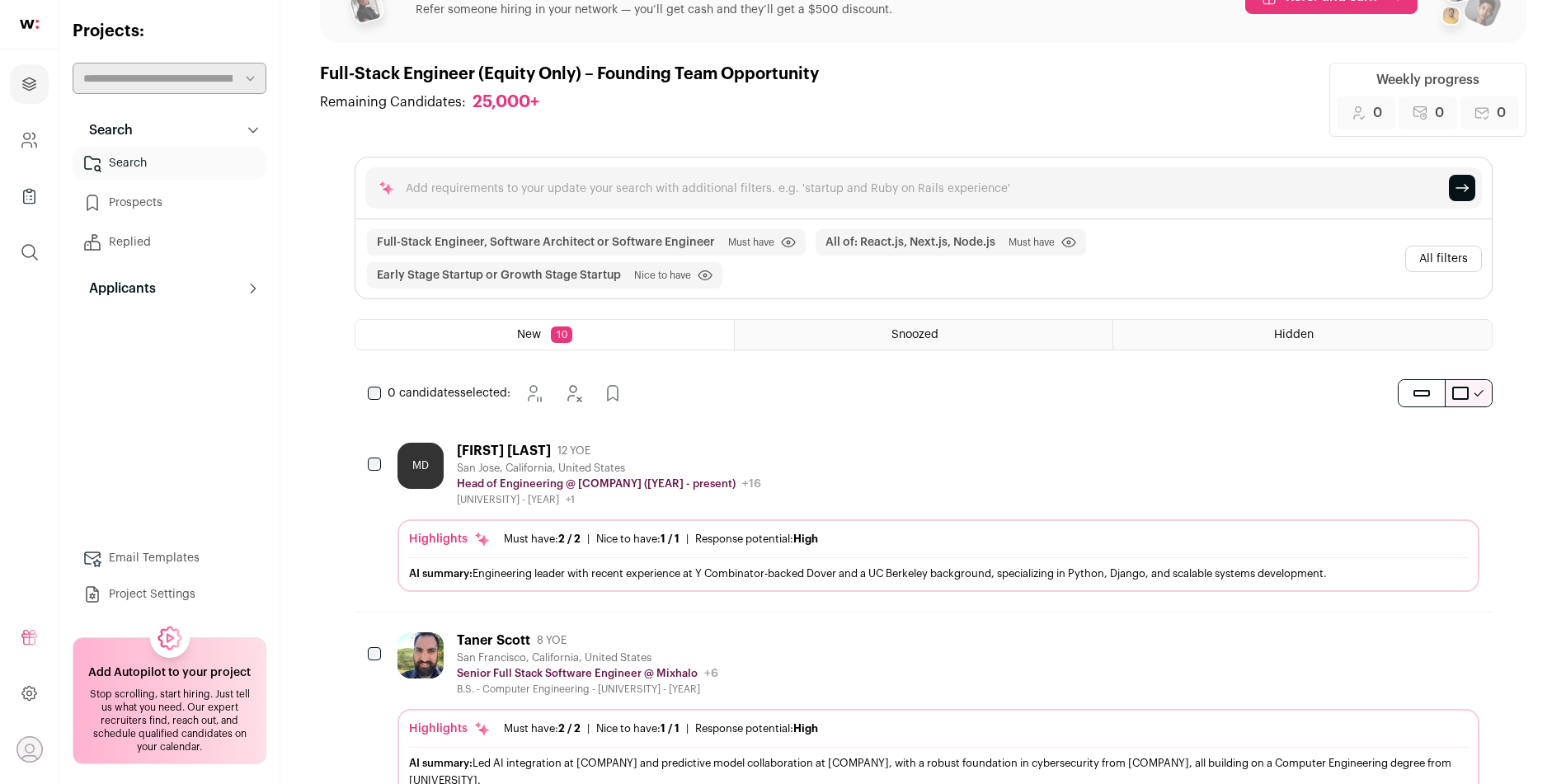 click on "All filters" at bounding box center [1443, 259] 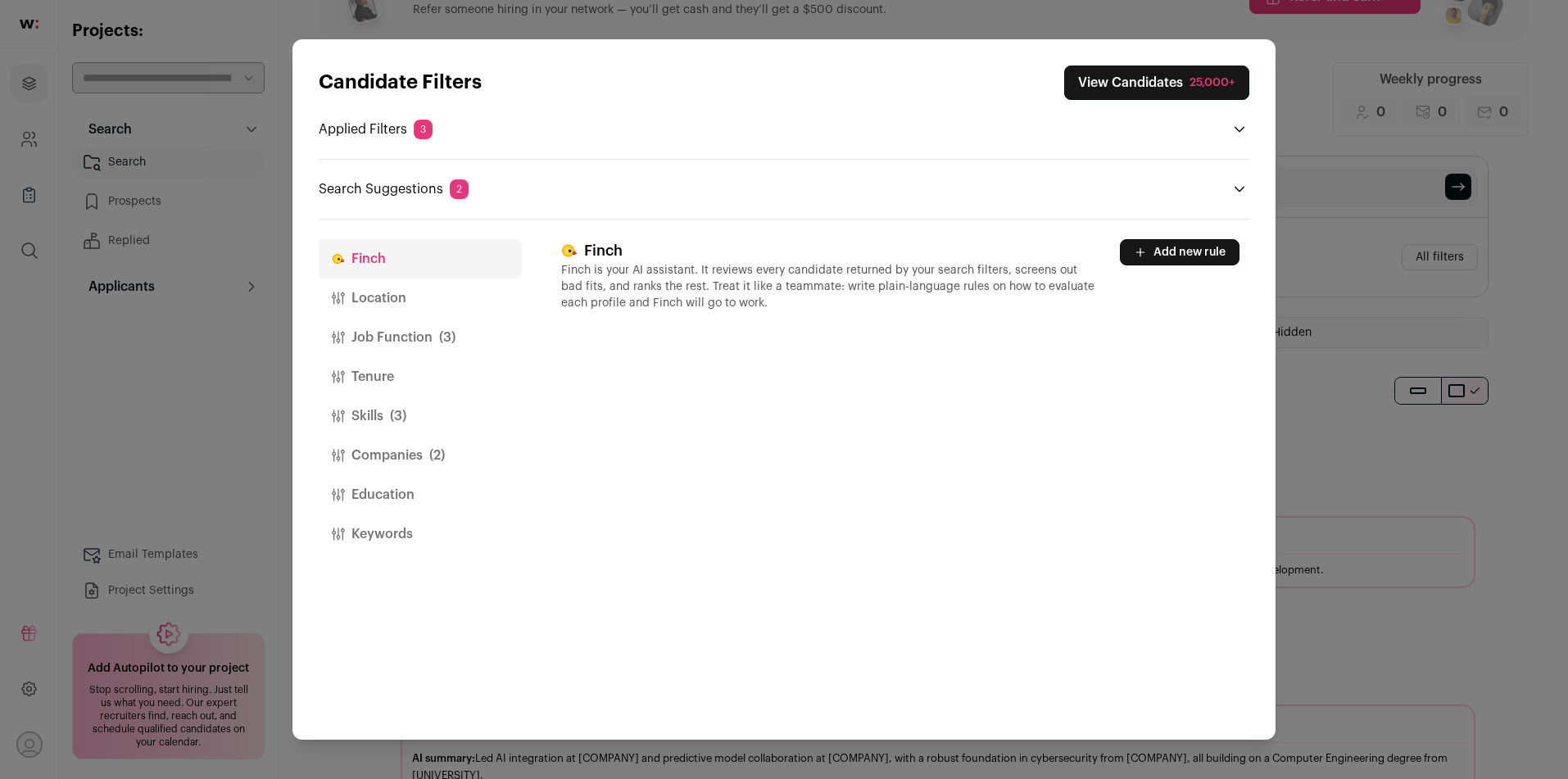 click on "Tenure" at bounding box center (420, 377) 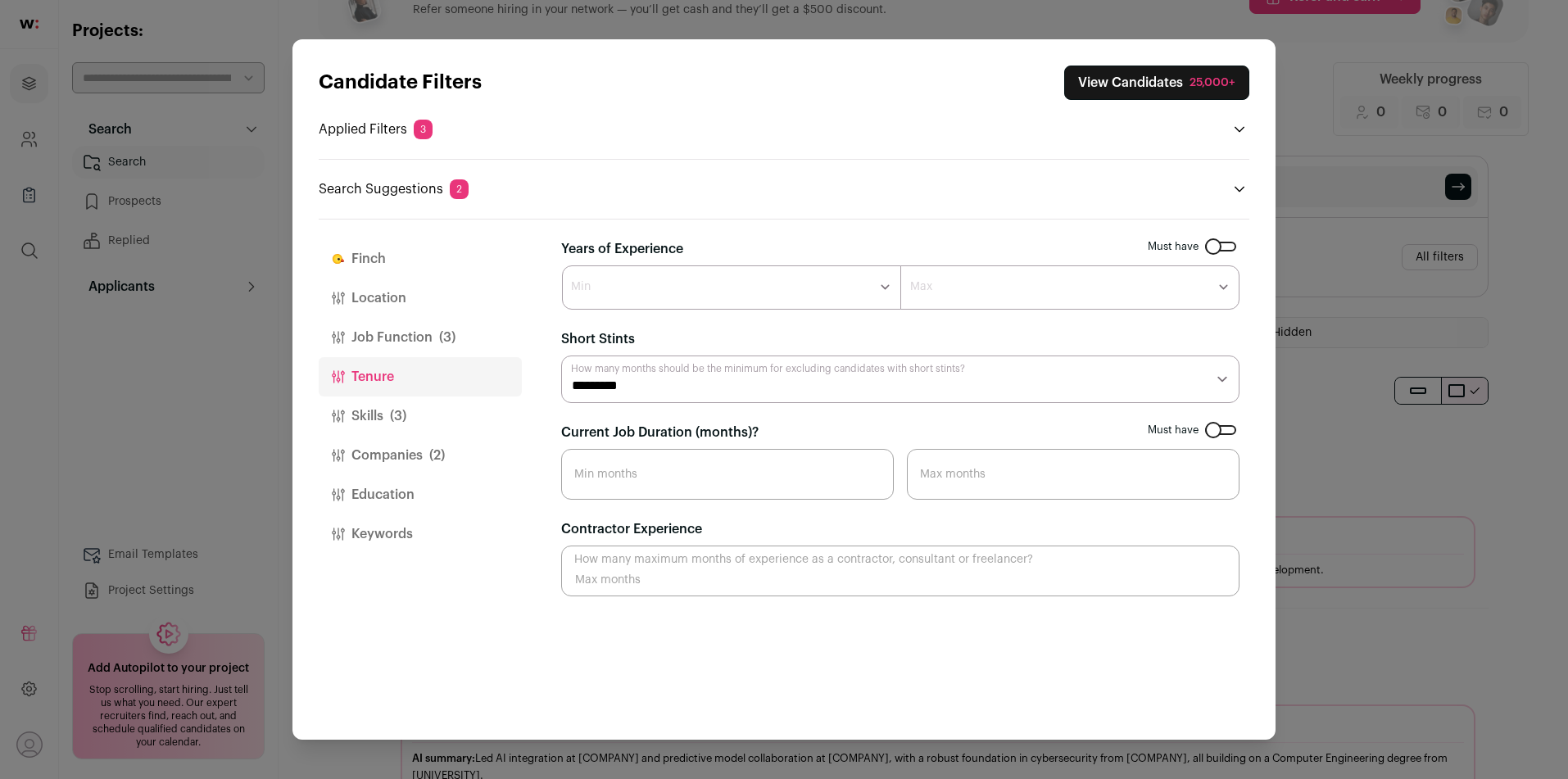 click on "*******
******
*******
*******
*******
*******
*******
*******
*******
*******
********
********
********
********
********
********
********
********
********
********" at bounding box center [732, 288] 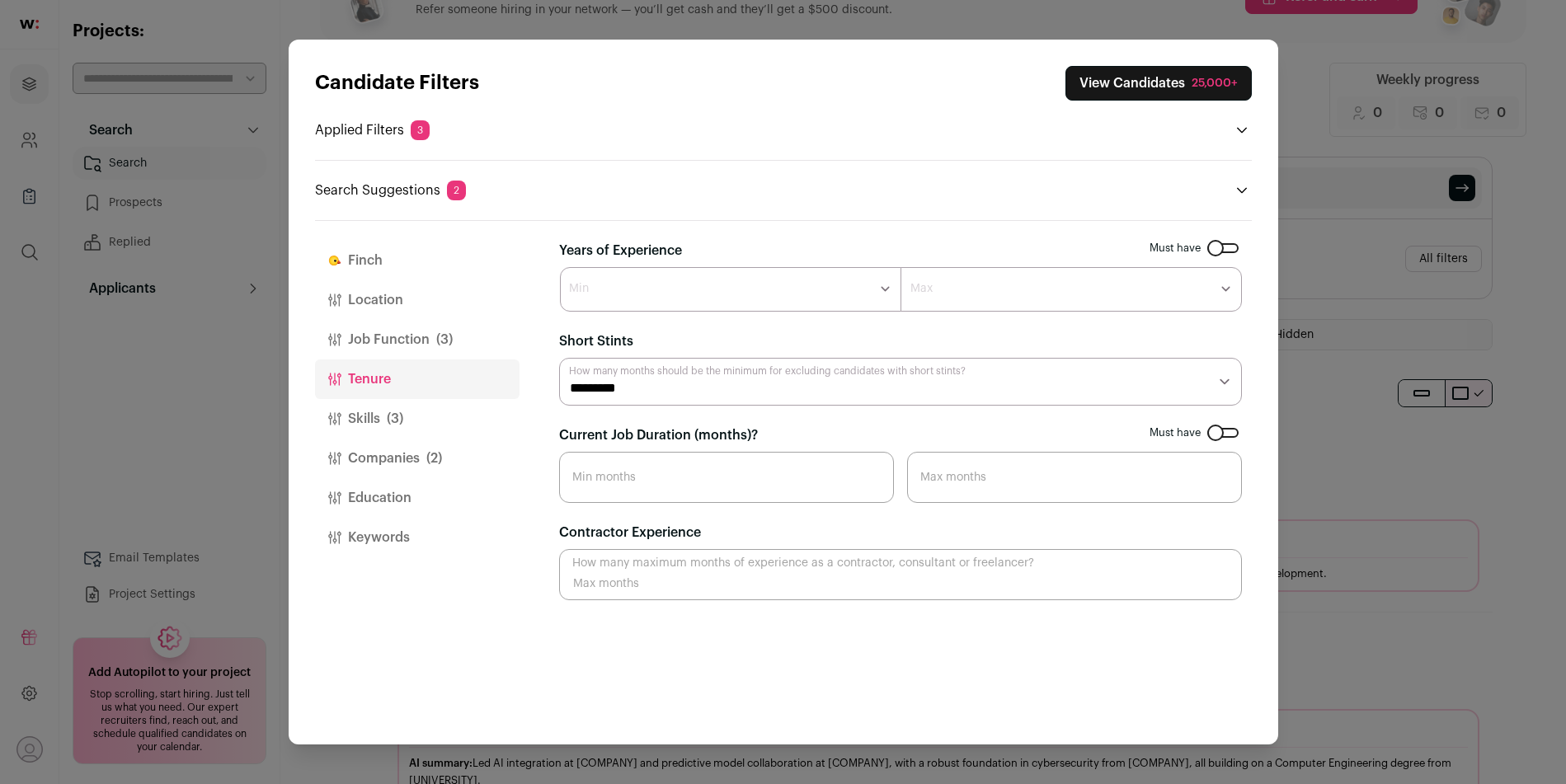 select on "*" 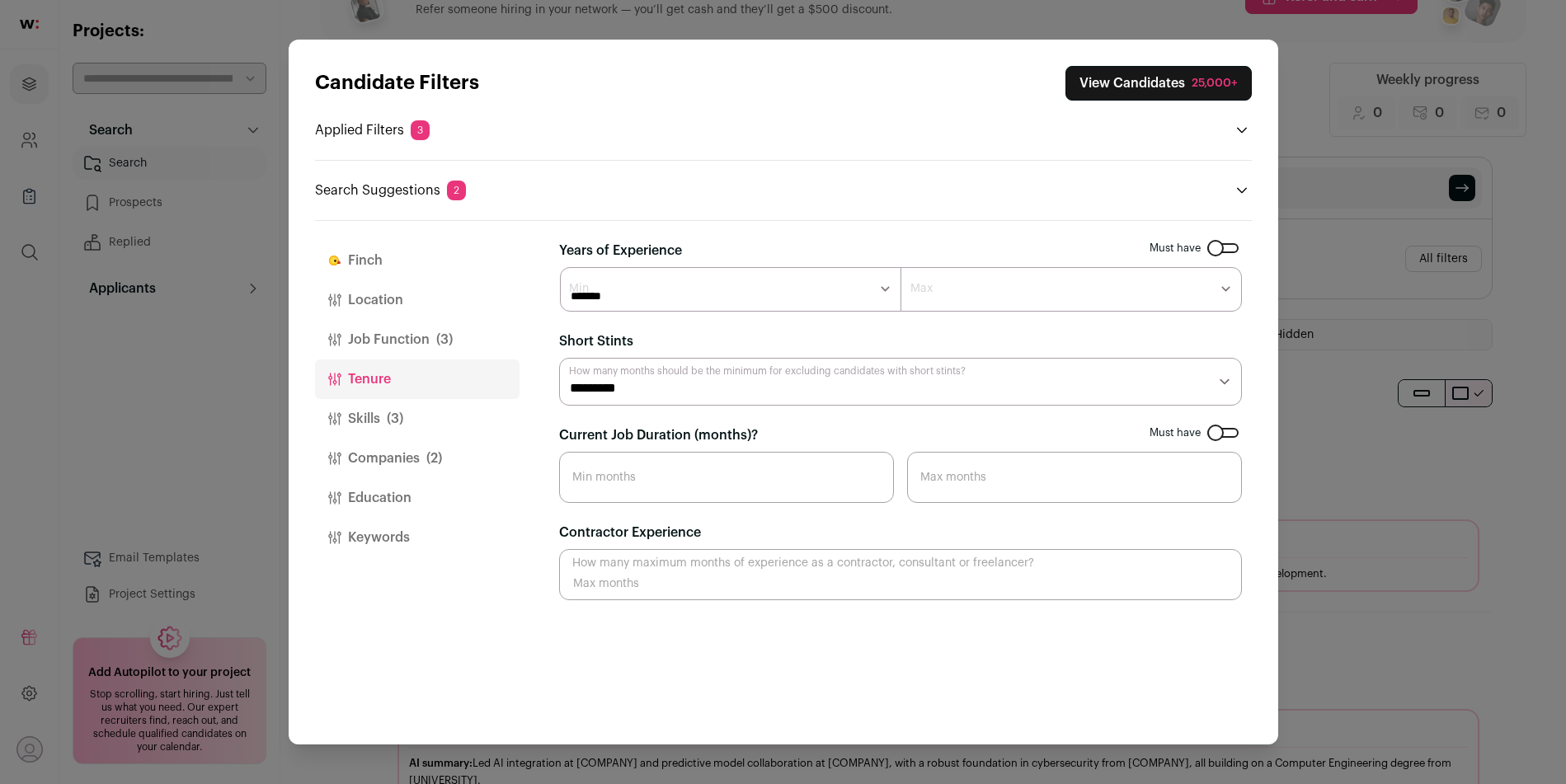 click on "*******
******
*******
*******
*******
*******
*******
*******
*******
*******
********
********
********
********
********
********
********
********
********
********" at bounding box center (1071, 289) 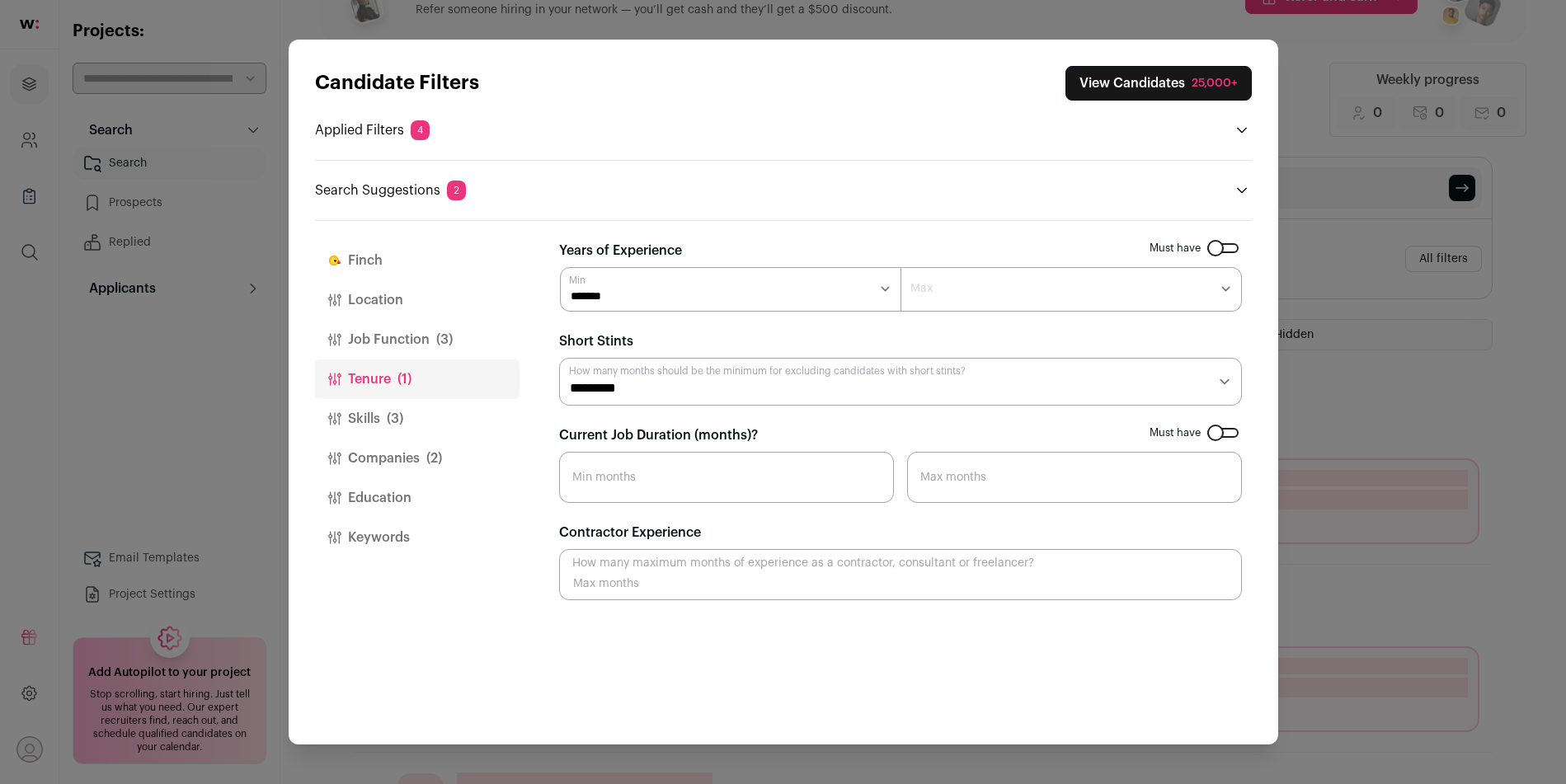 click on "*******
*******
*******
*******
*******
*******
*******
********
********
********
********
********
********
********
********
********
********" at bounding box center [1071, 289] 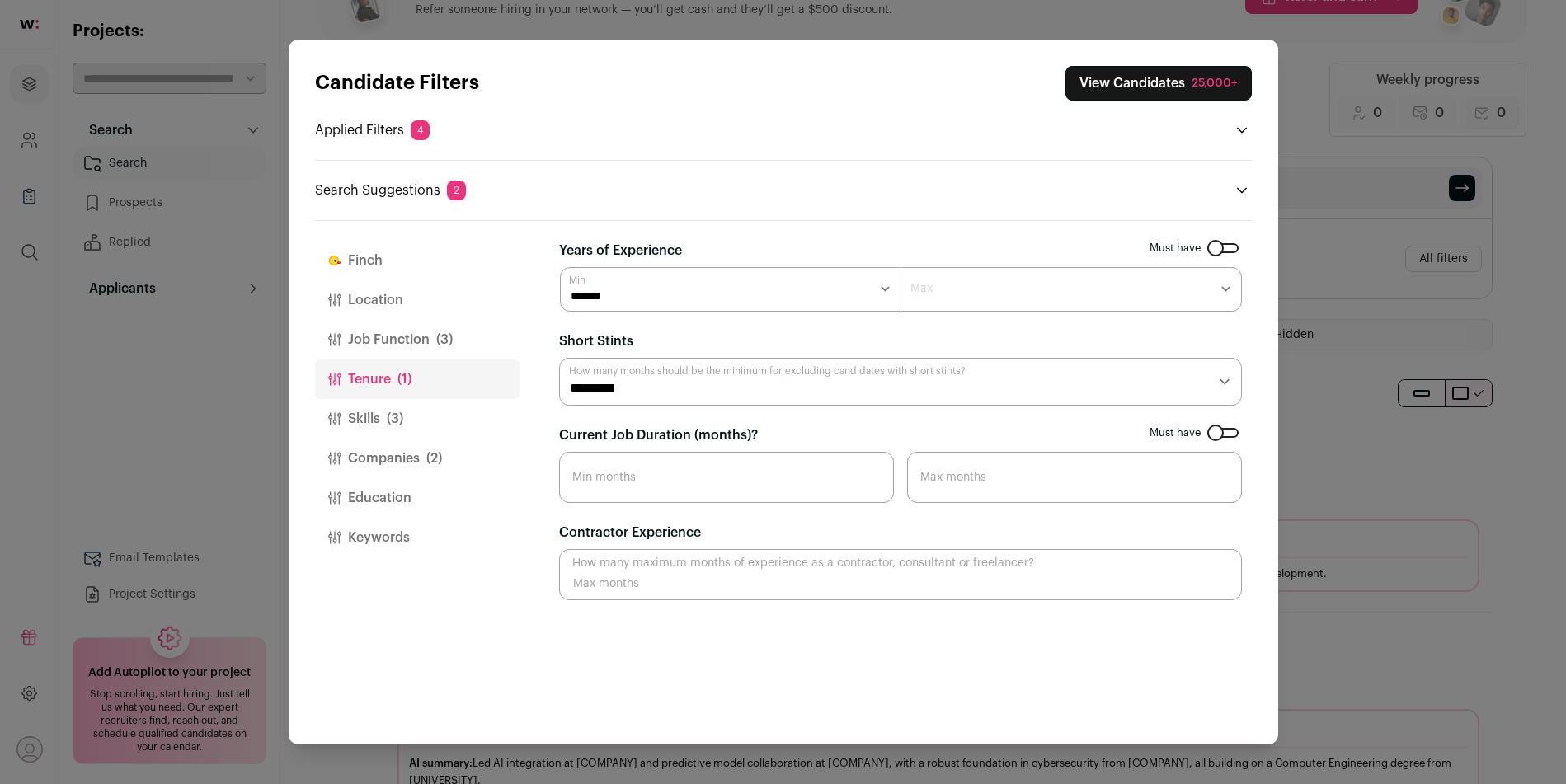 select on "*" 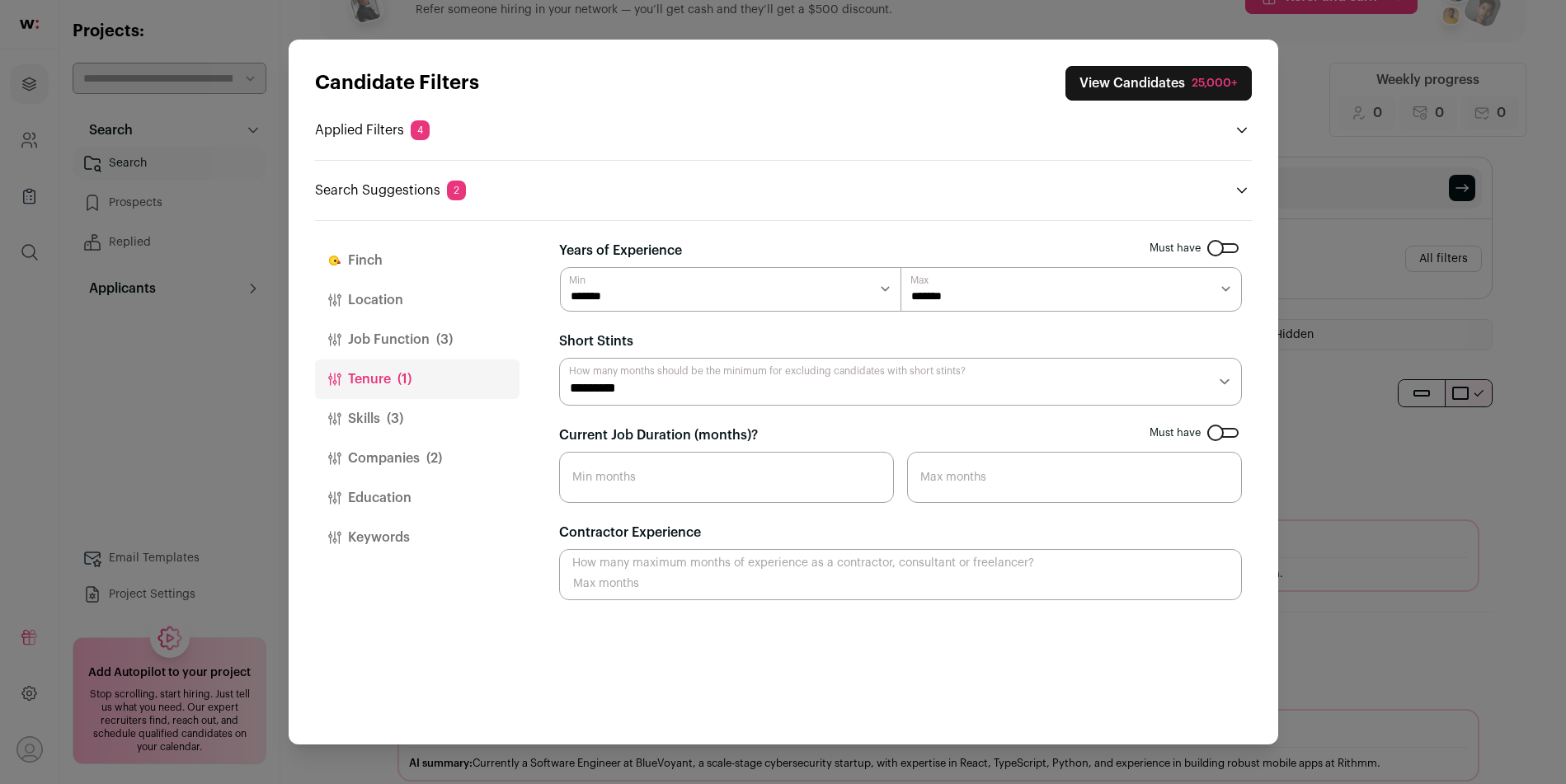 click on "Skills
(3)" at bounding box center [417, 419] 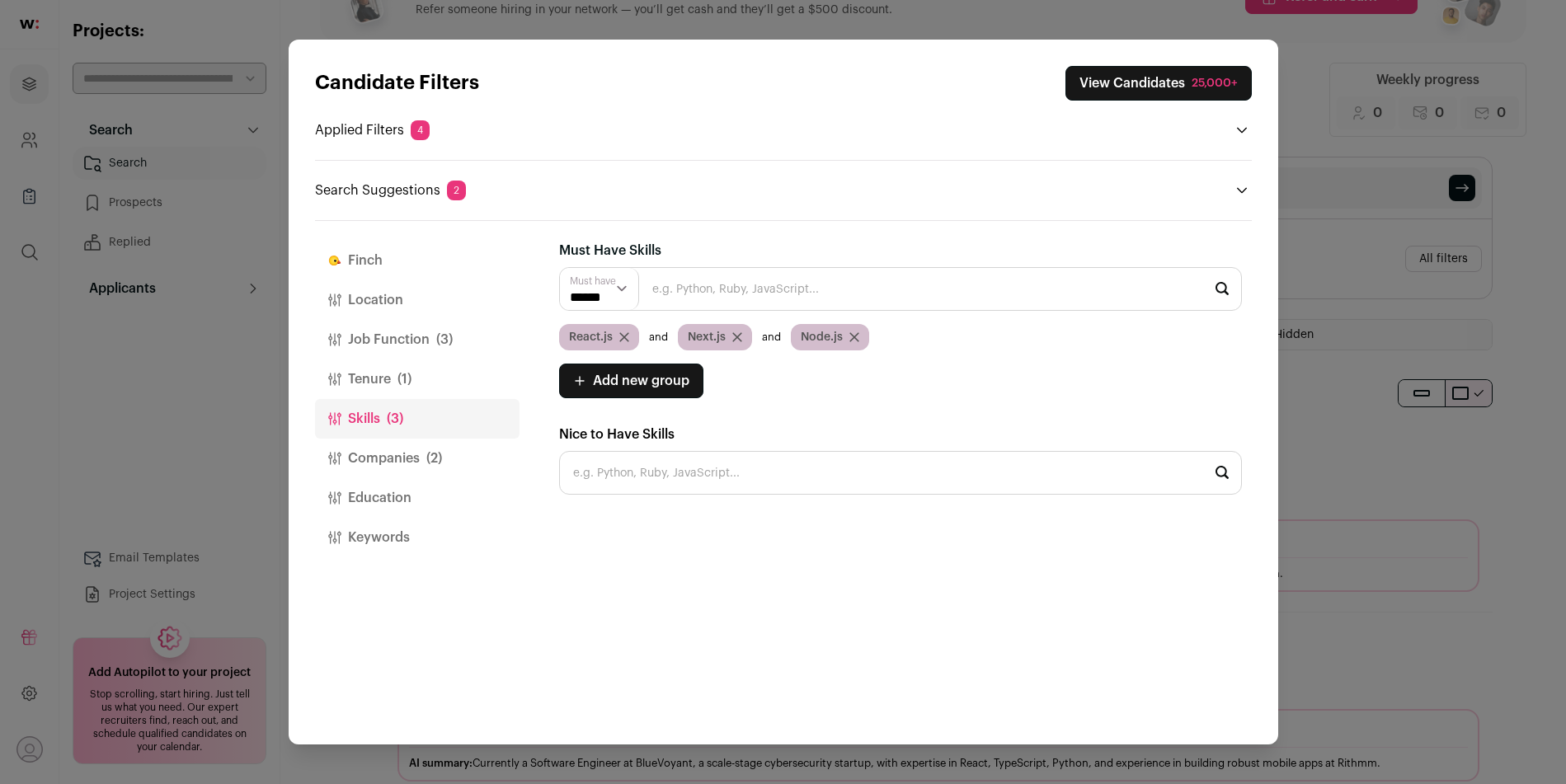 click on "(2)" at bounding box center [434, 458] 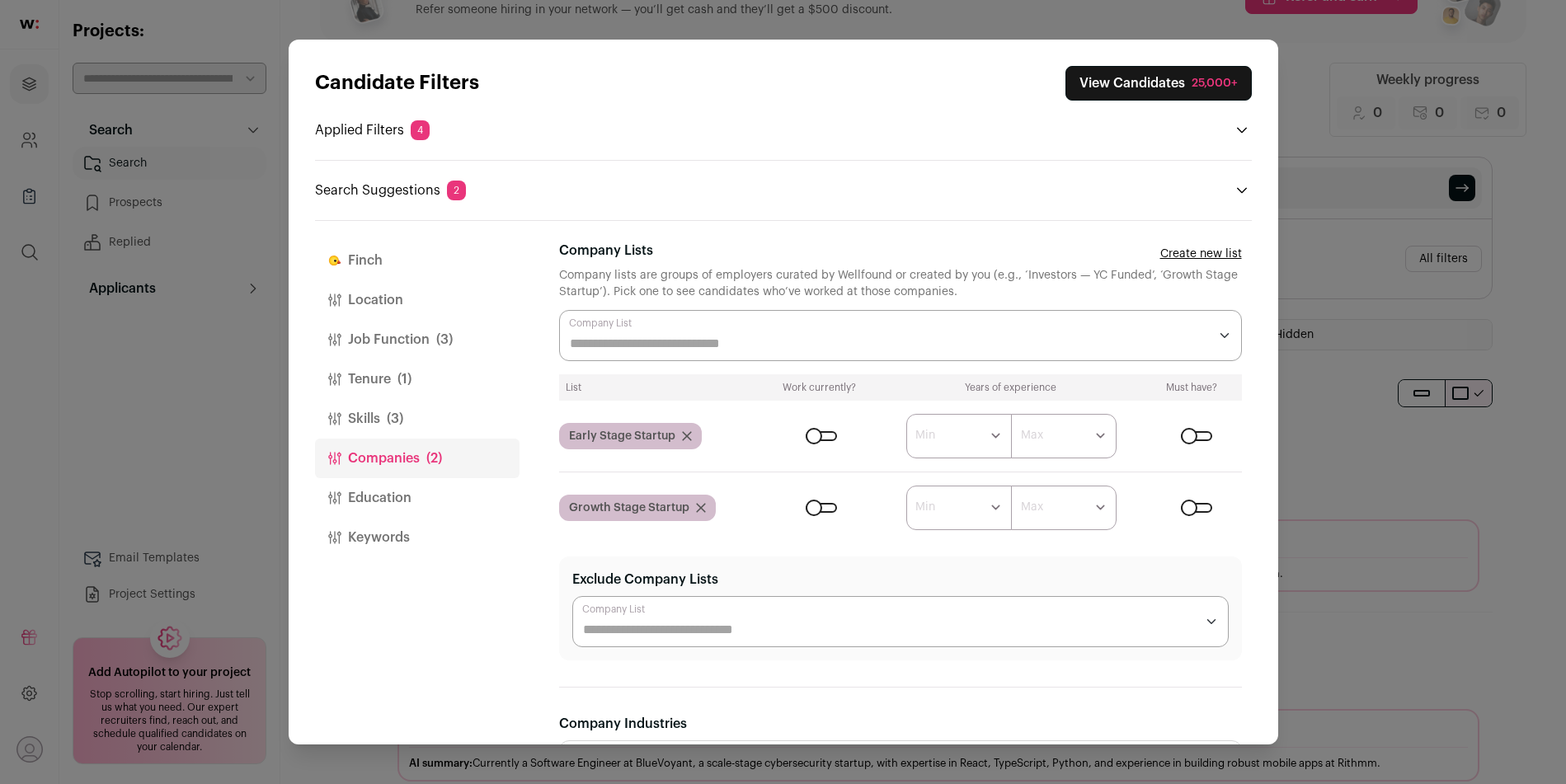 click at bounding box center (1197, 436) 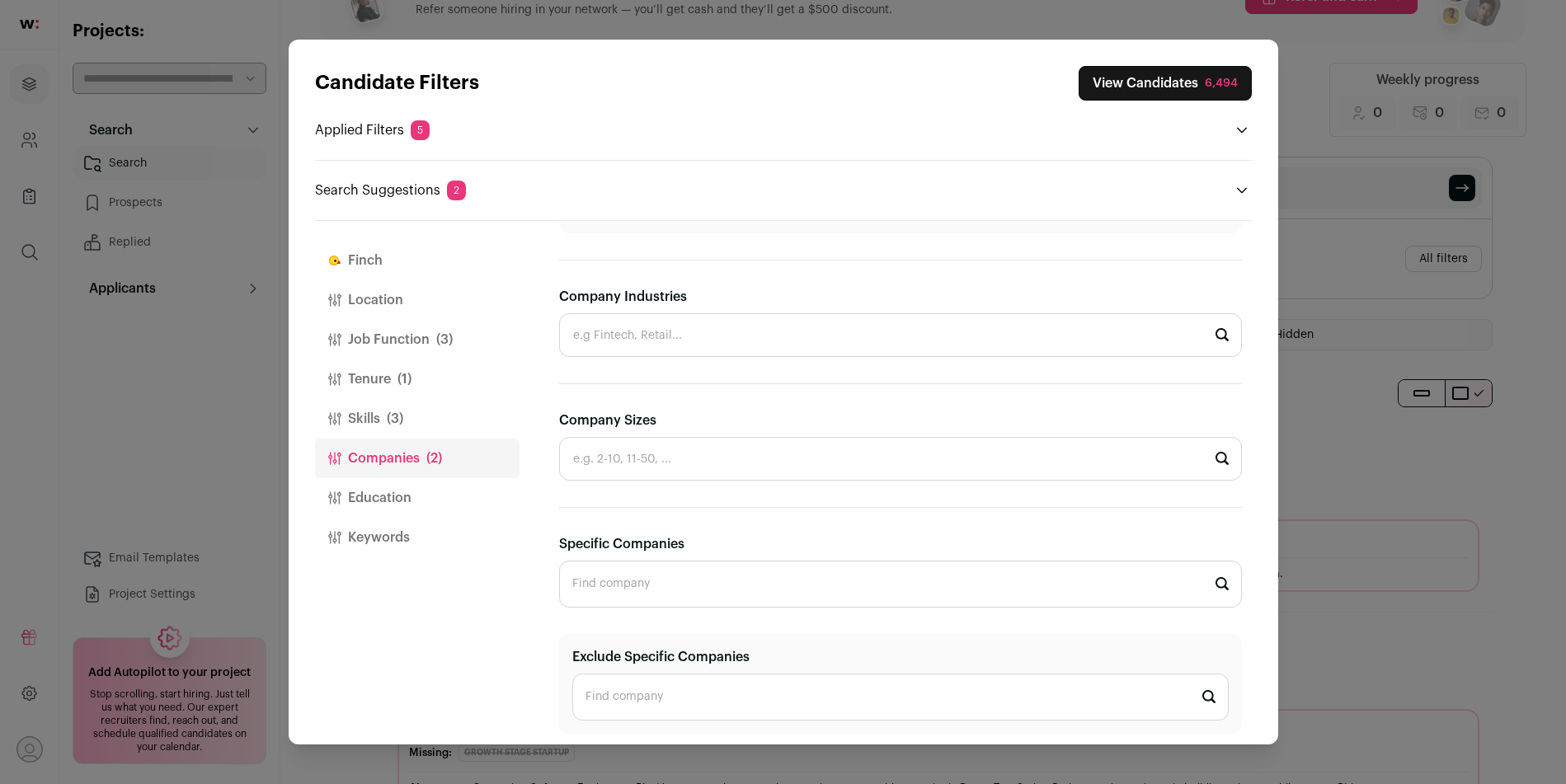 scroll, scrollTop: 435, scrollLeft: 0, axis: vertical 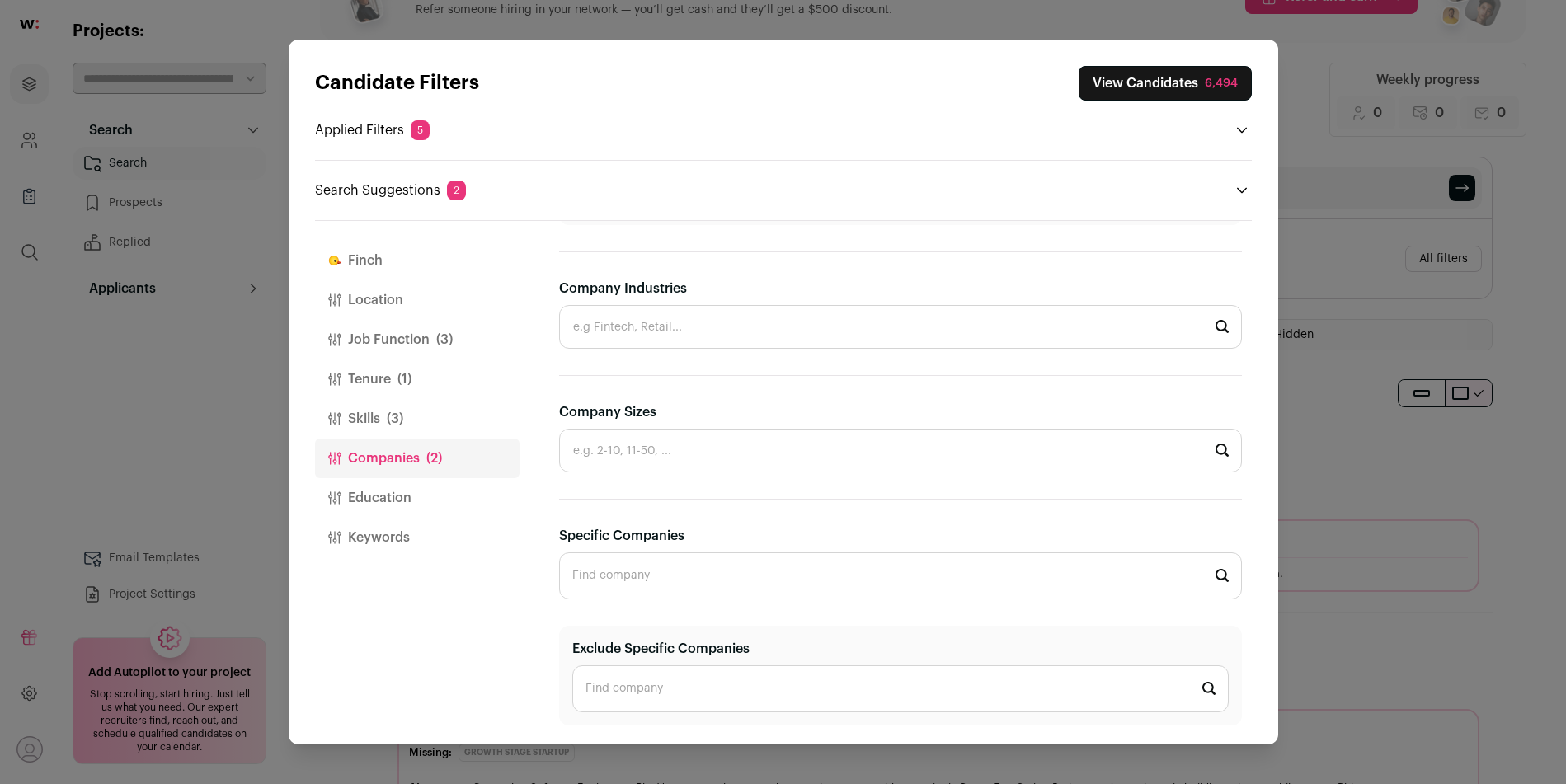 click on "Location" at bounding box center [417, 300] 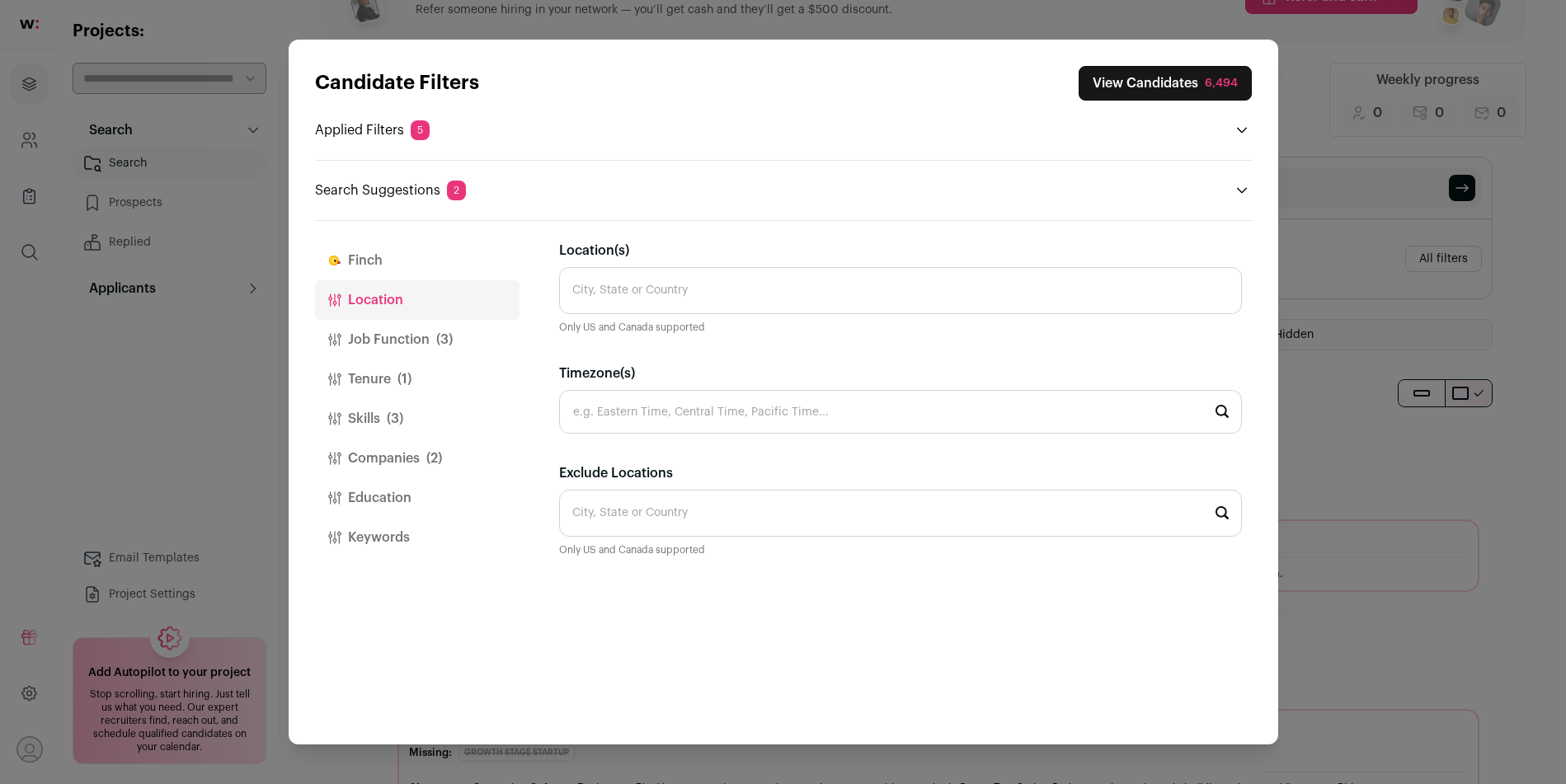 click on "Location(s)" at bounding box center (901, 290) 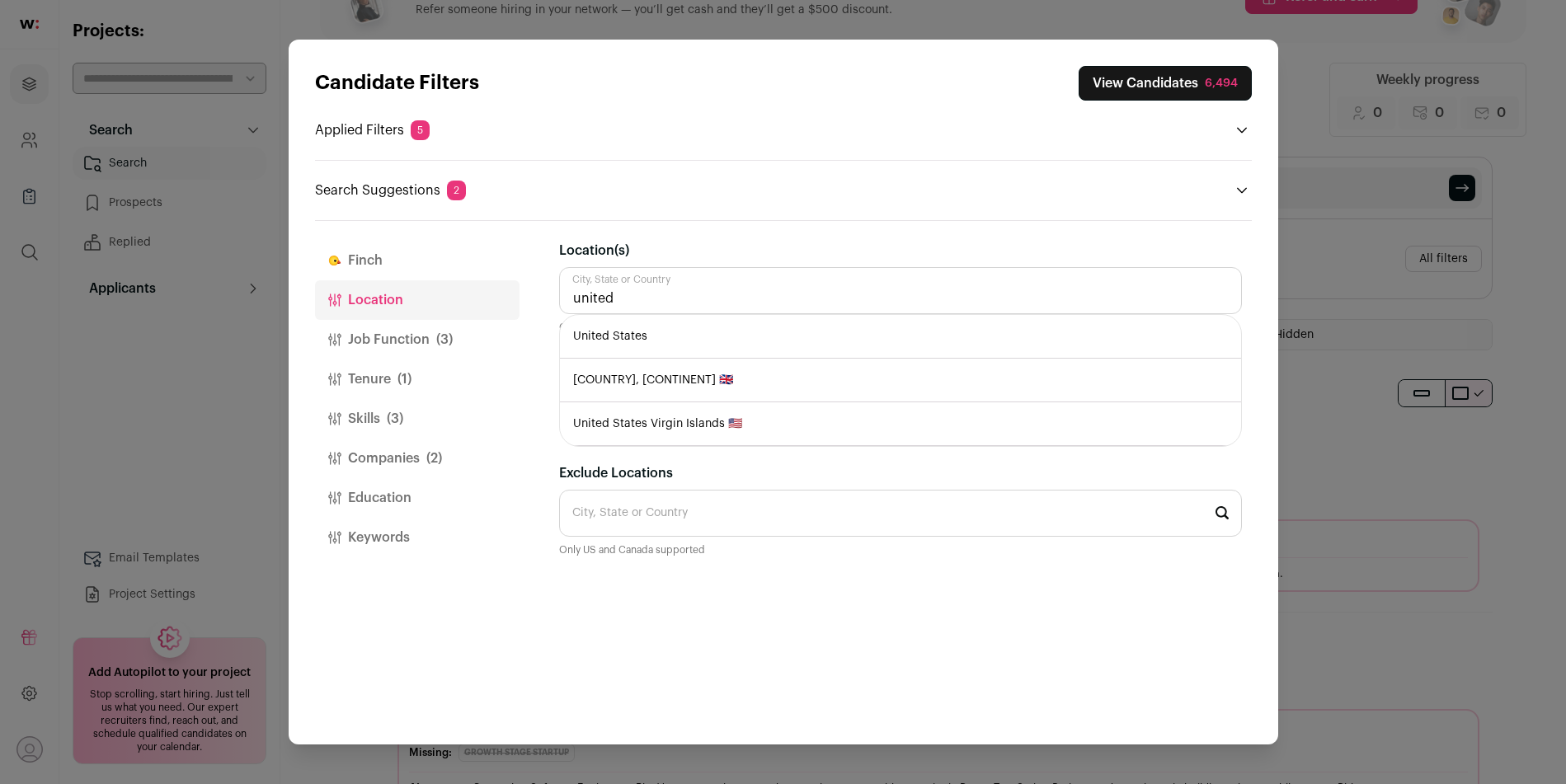 type on "united" 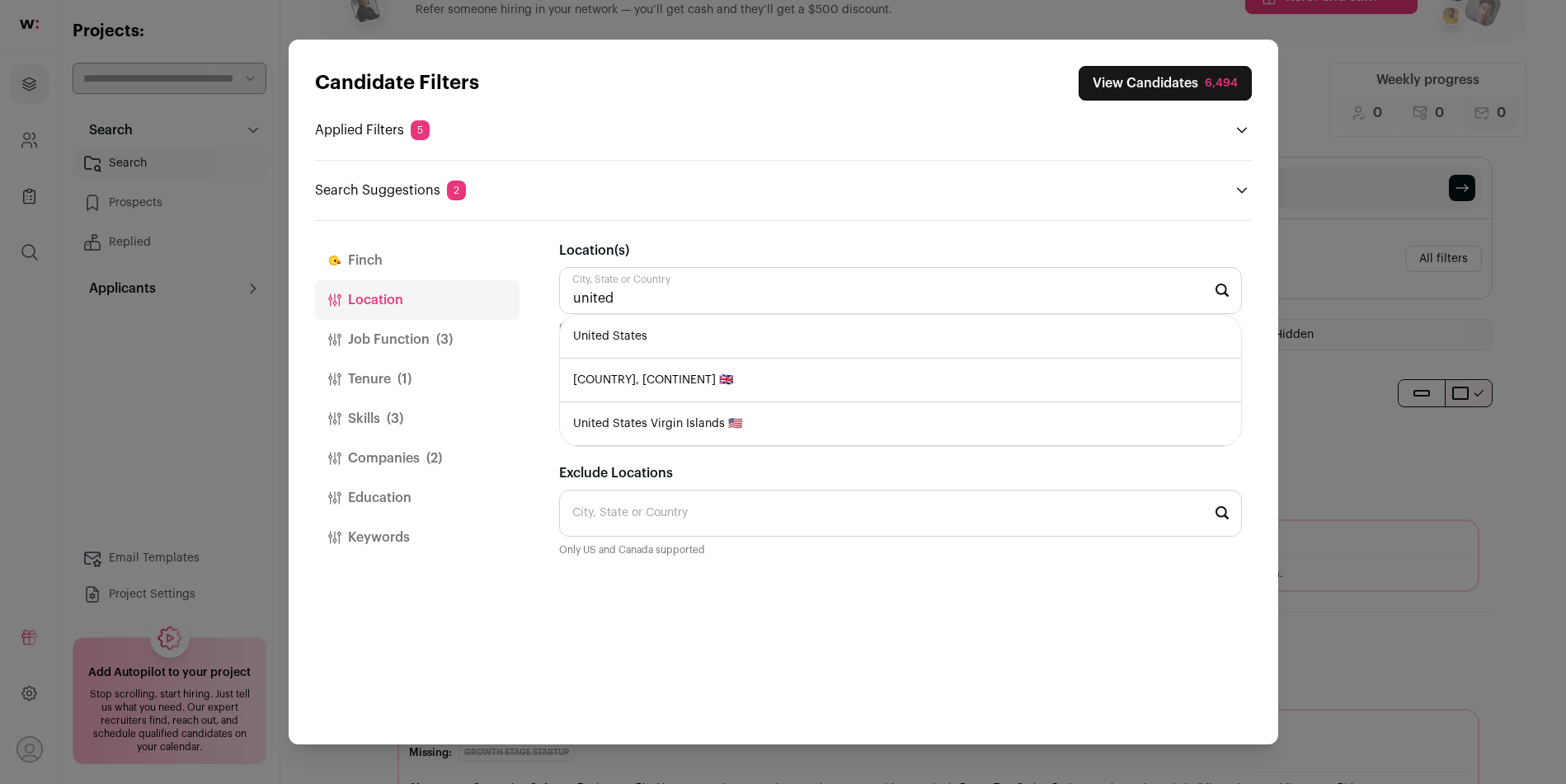 click on "United States" at bounding box center [901, 336] 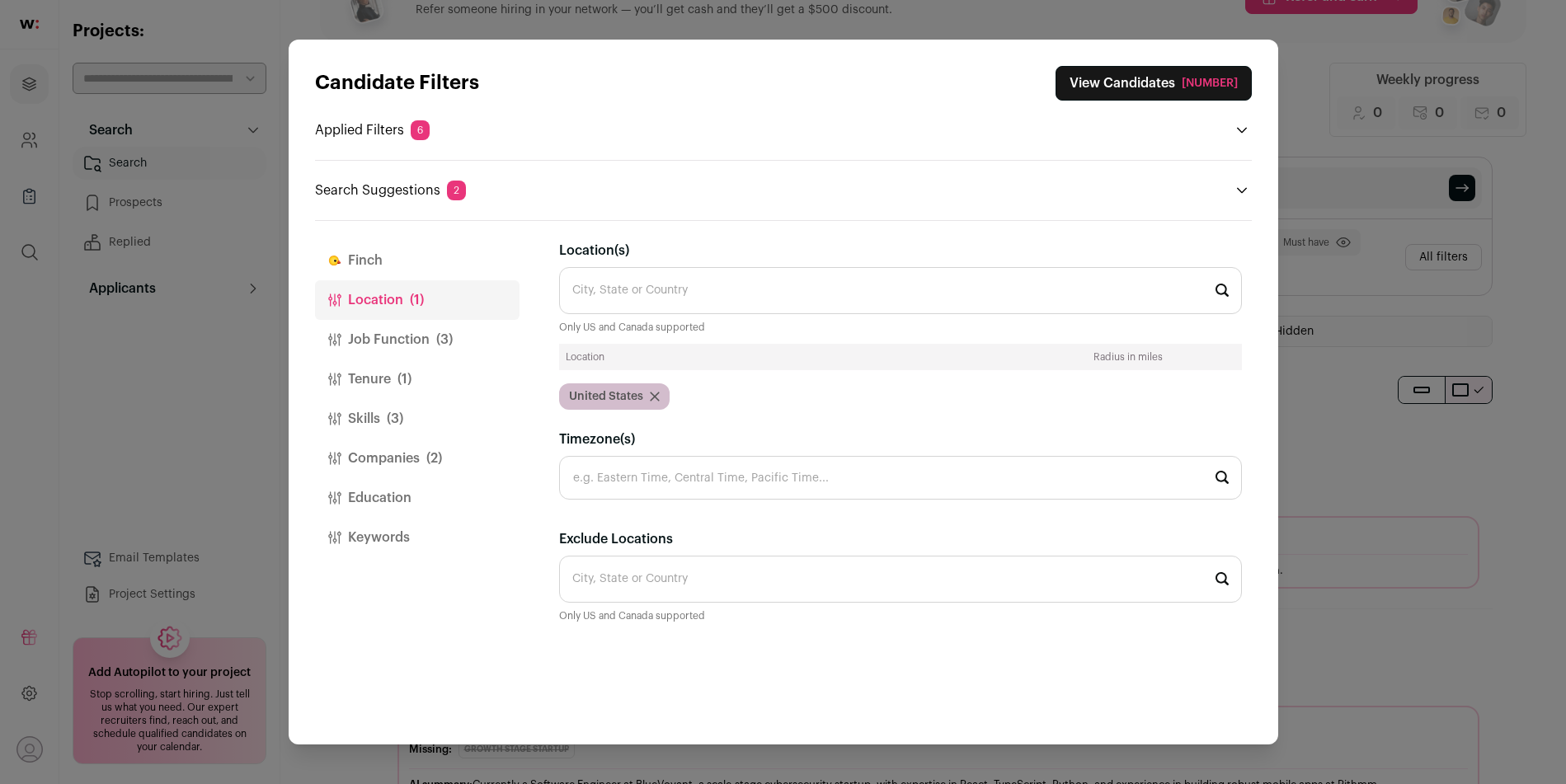 click on "Job Function
(3)" at bounding box center [417, 340] 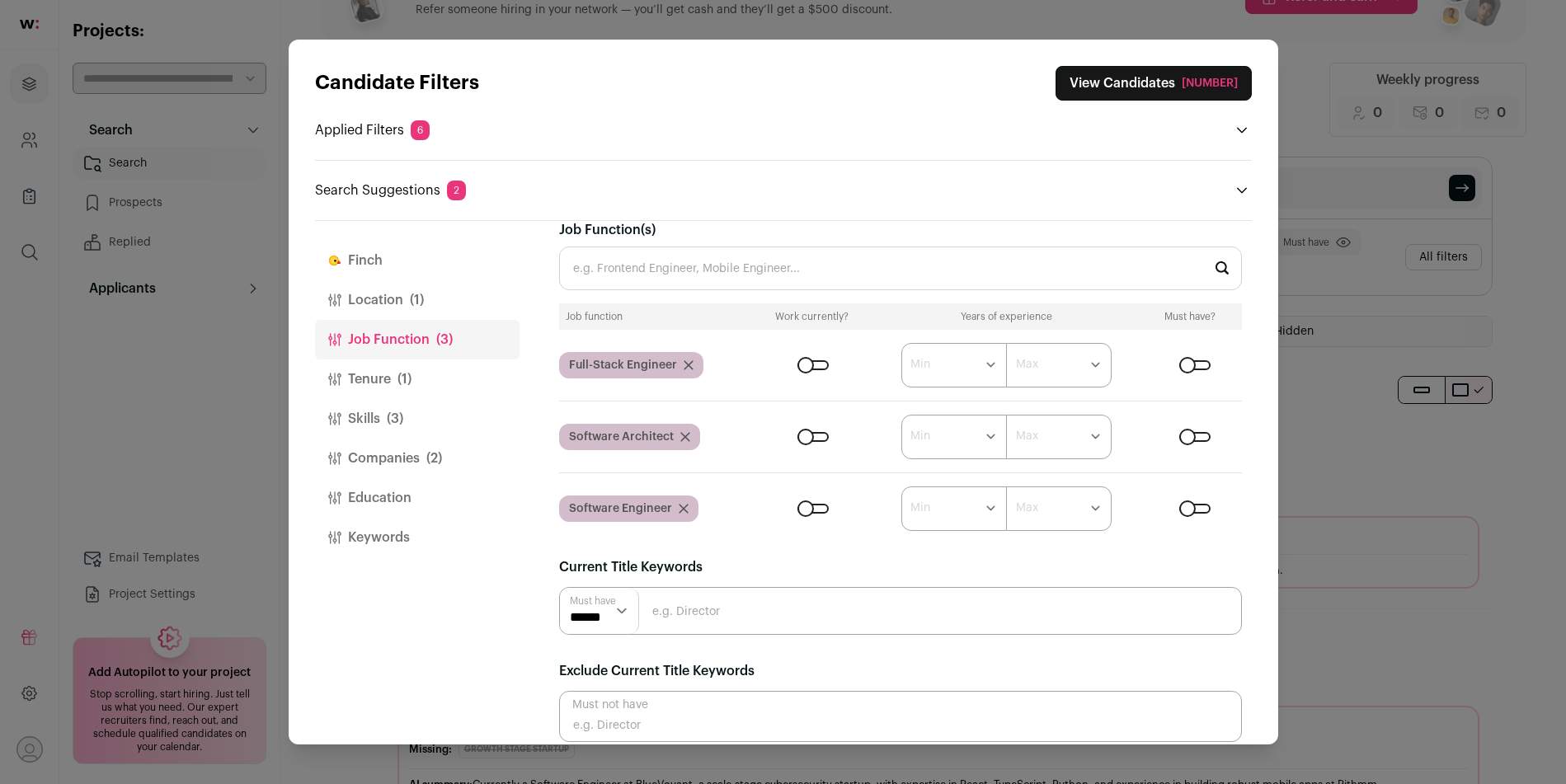 scroll, scrollTop: 37, scrollLeft: 0, axis: vertical 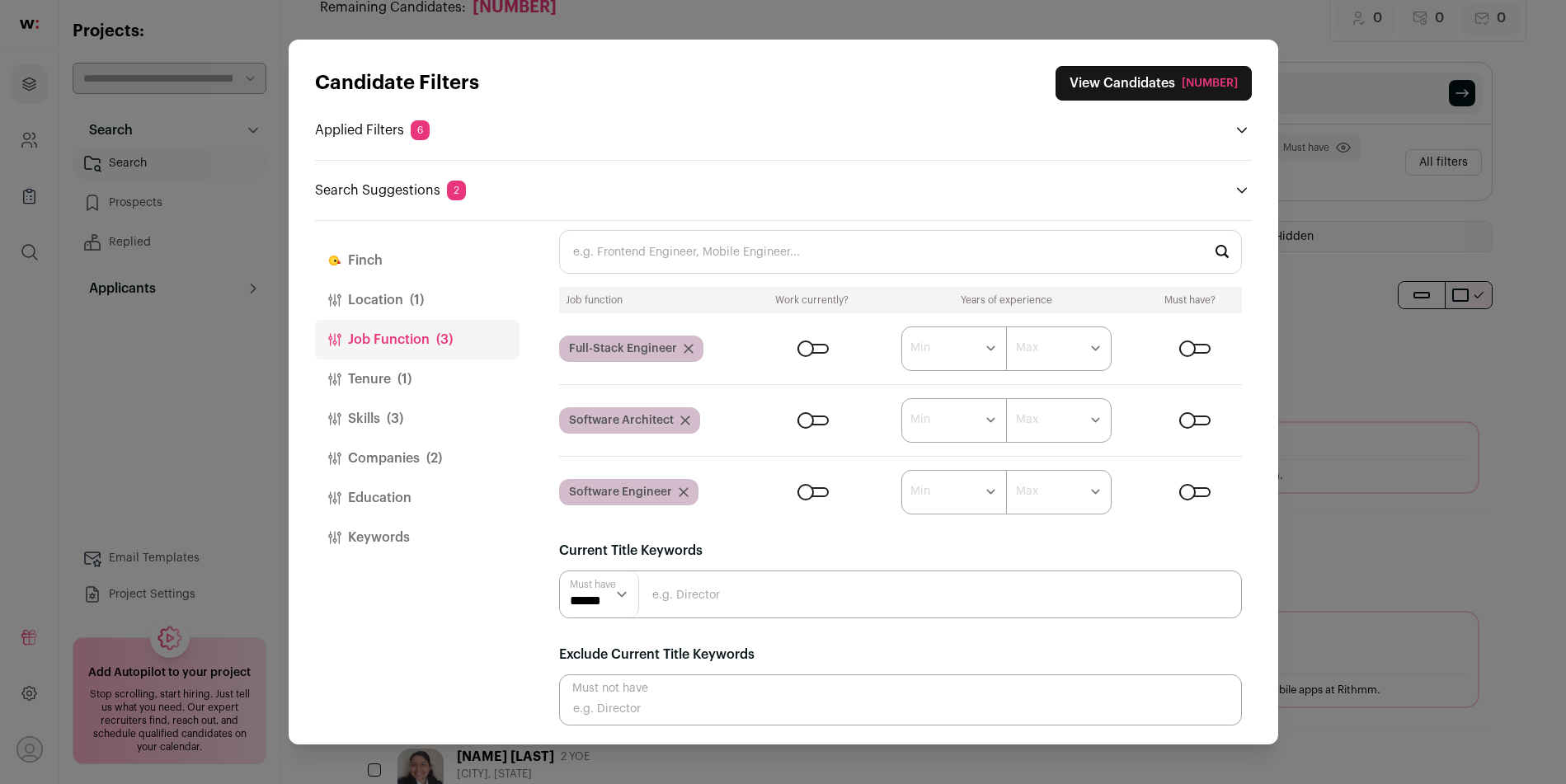 click on "Keywords" at bounding box center (417, 538) 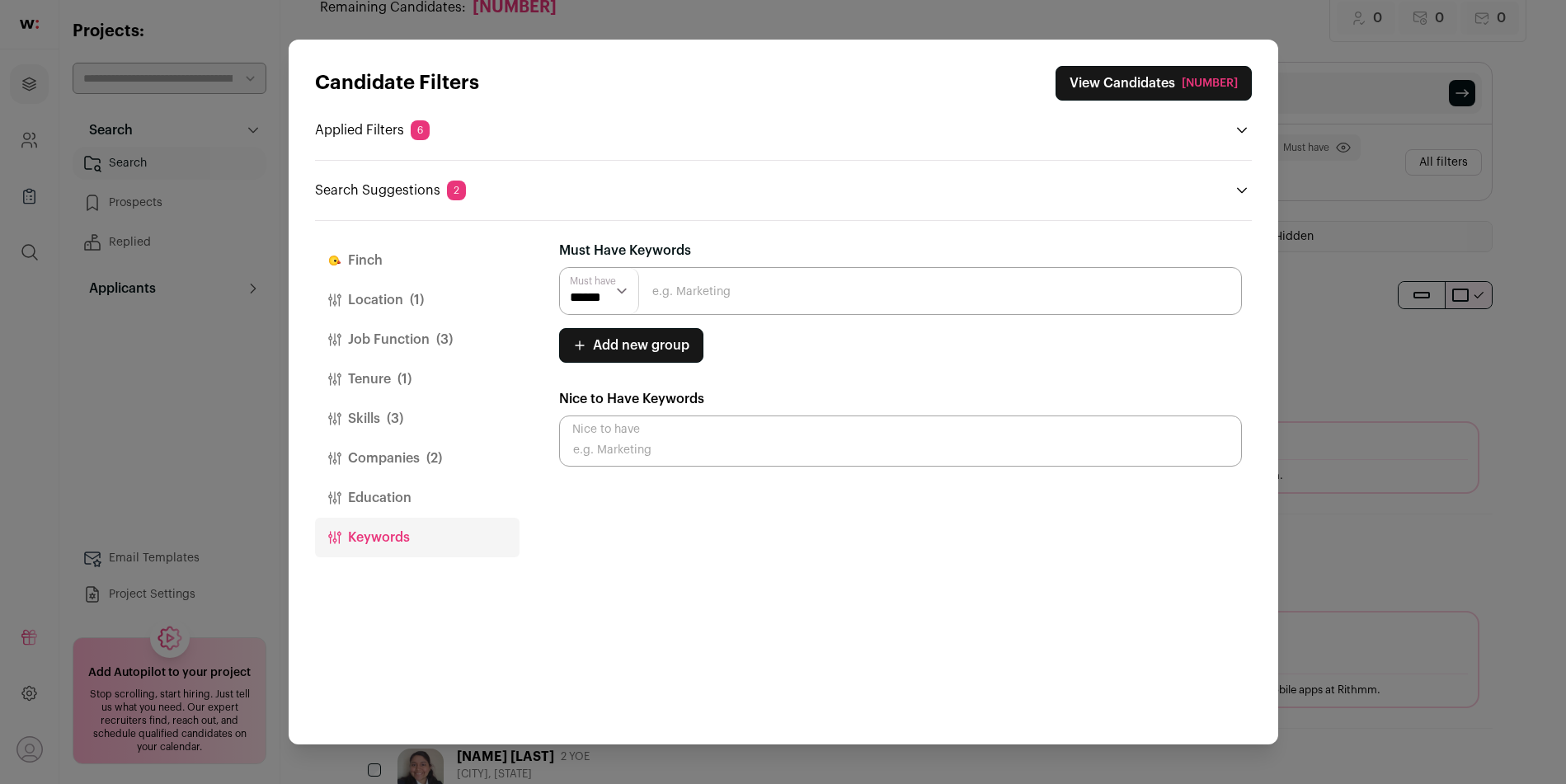 click on "Education" at bounding box center [417, 498] 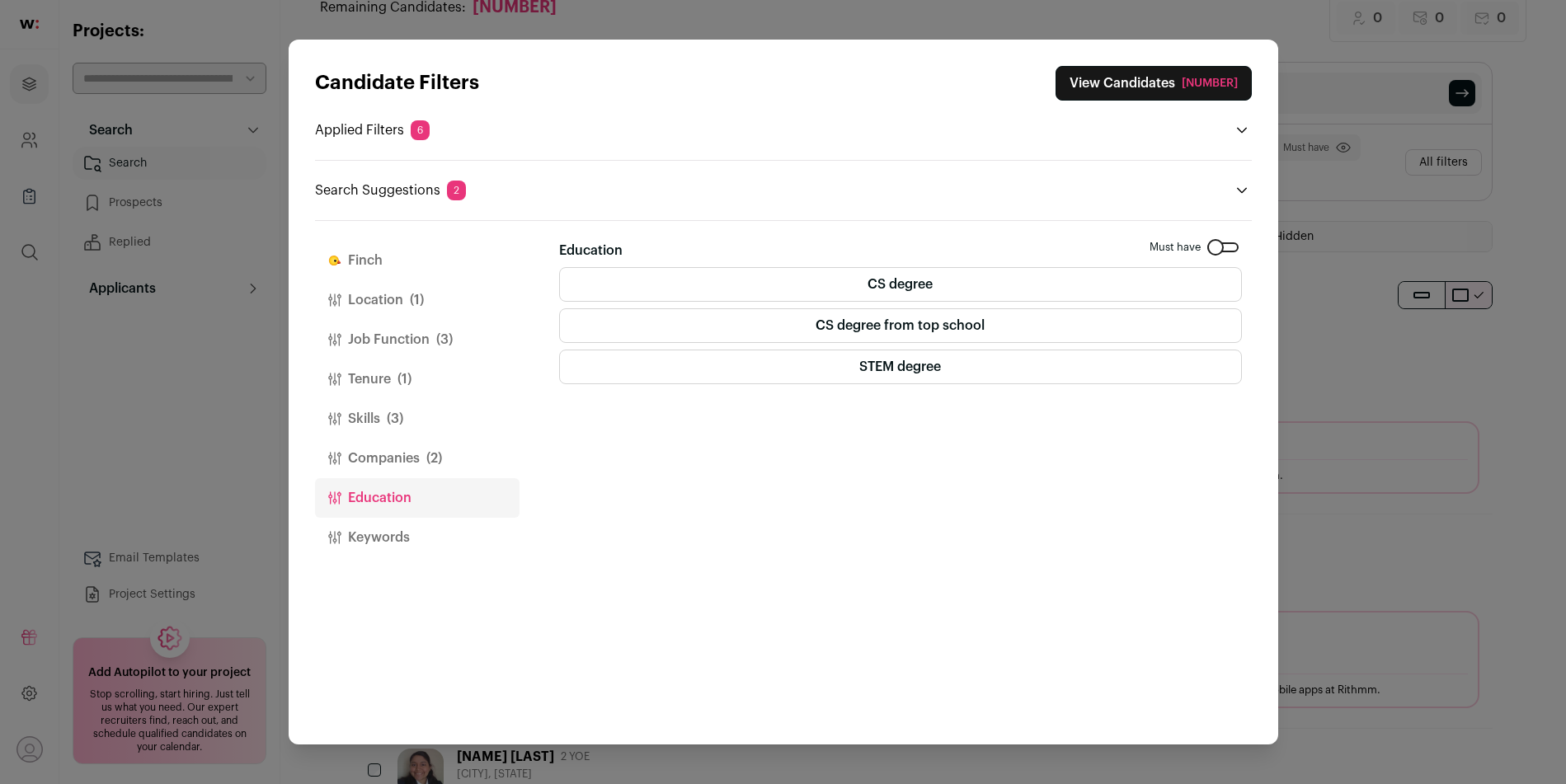 click on "View Candidates
3,470" at bounding box center (1154, 83) 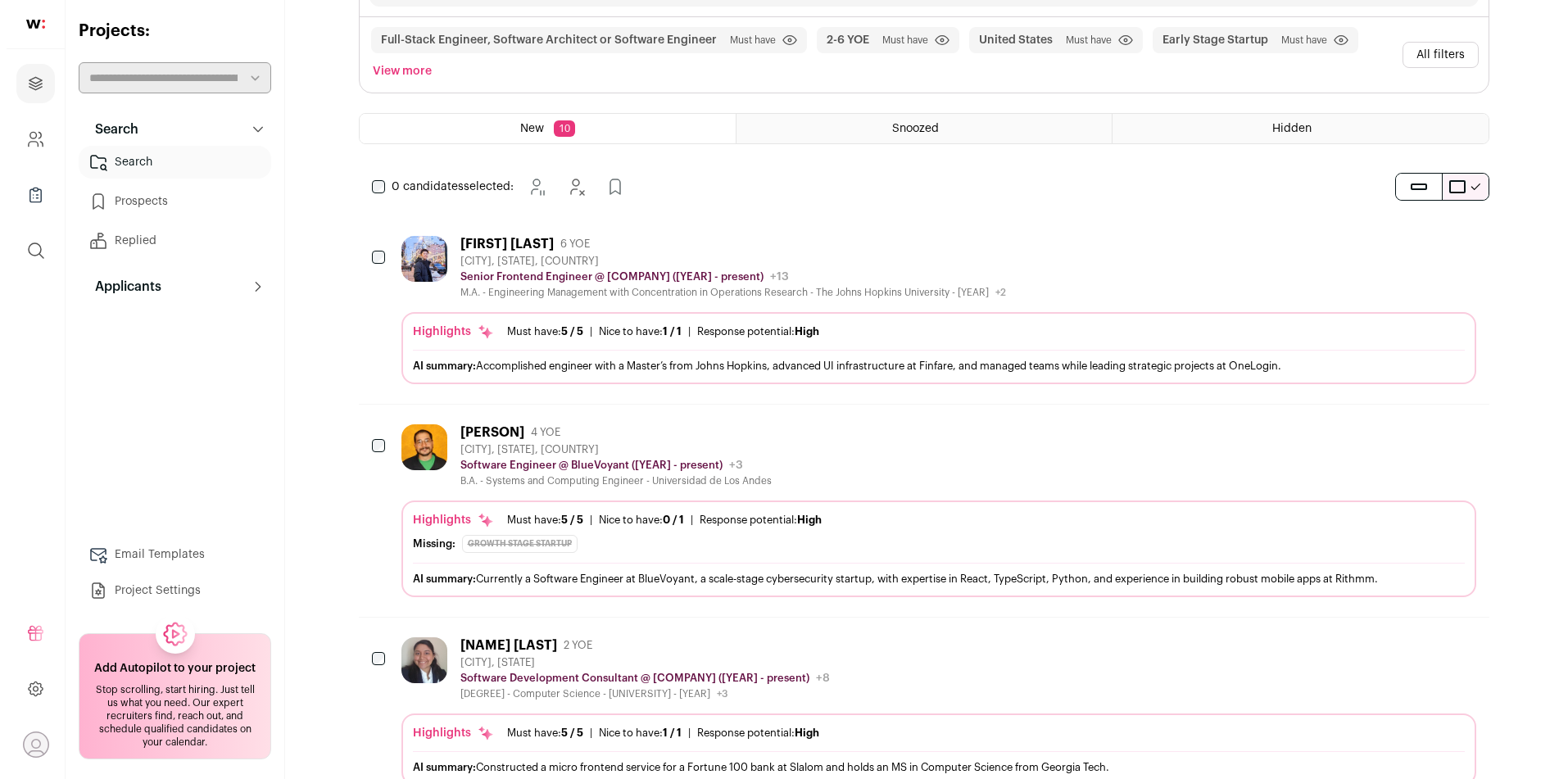 scroll, scrollTop: 437, scrollLeft: 0, axis: vertical 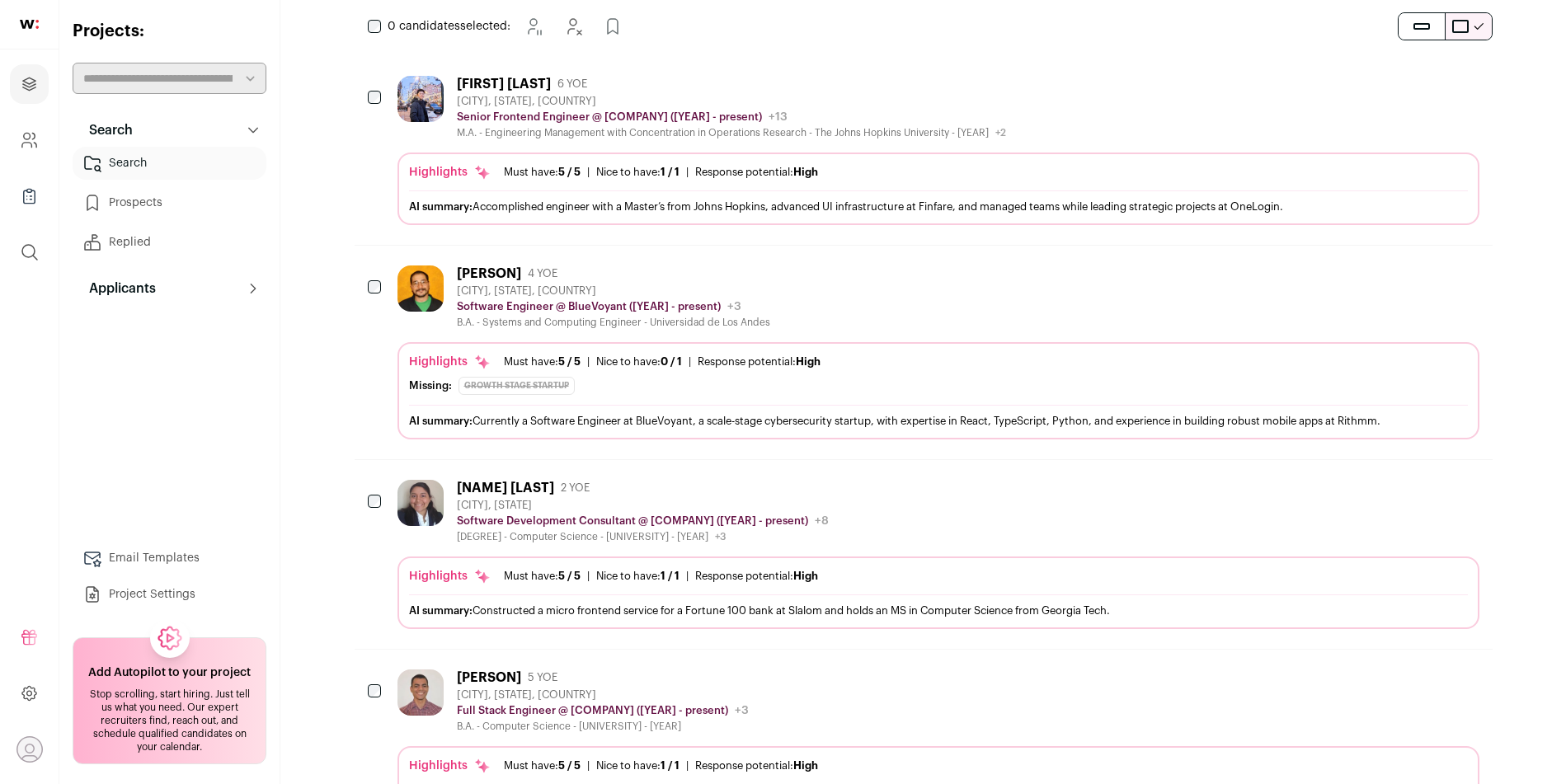 click at bounding box center [421, 503] 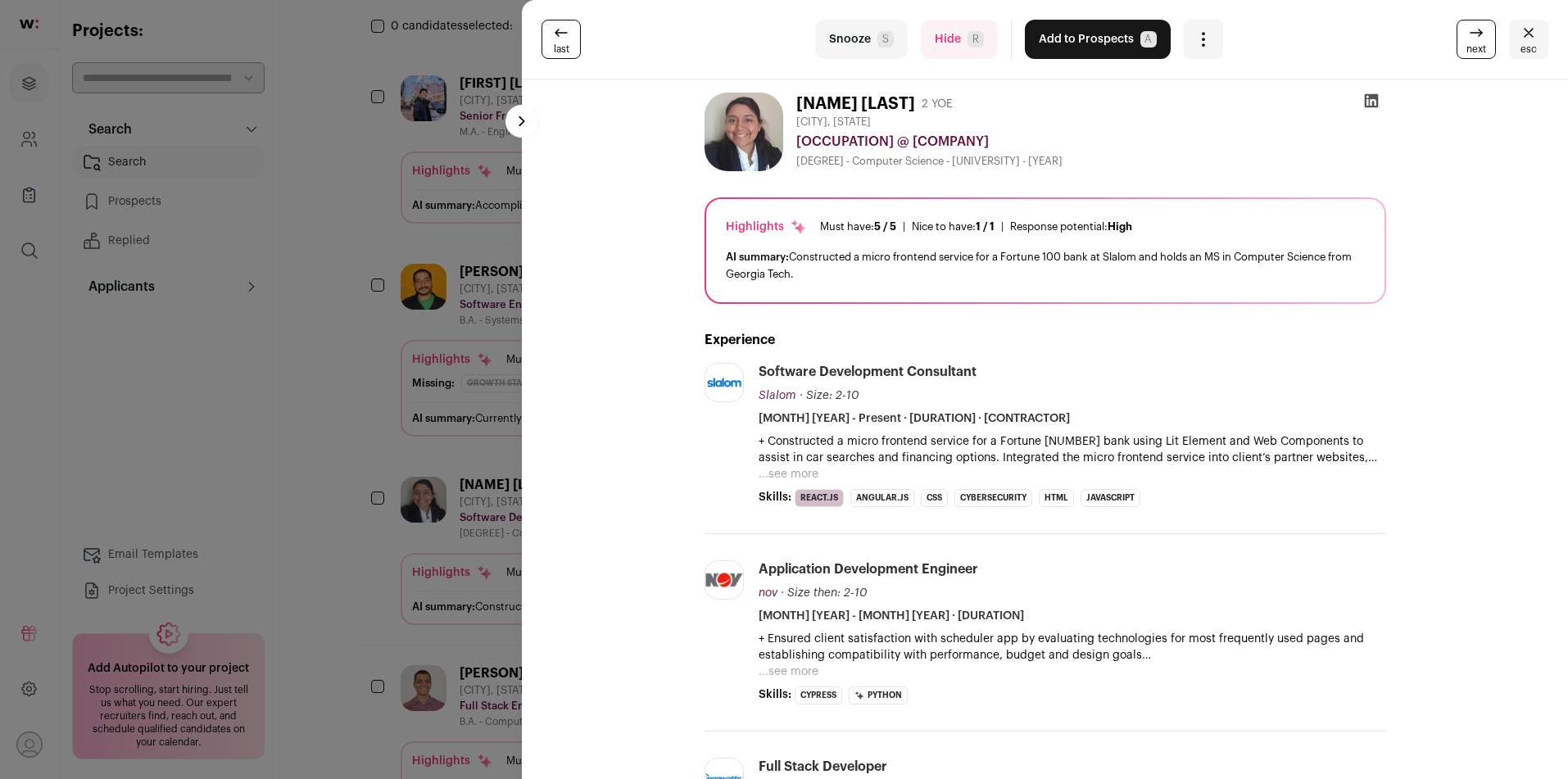 click at bounding box center (744, 132) 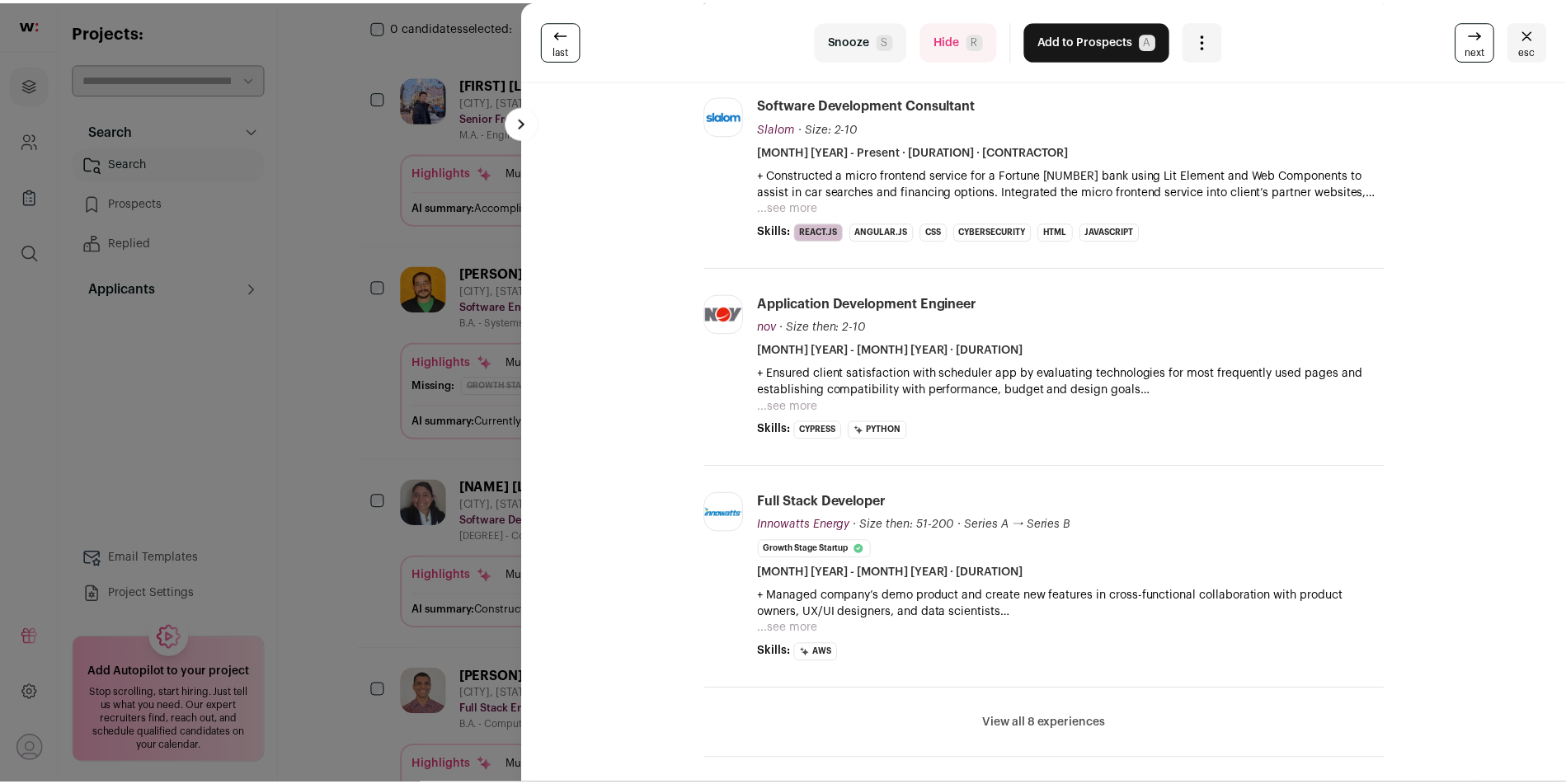 scroll, scrollTop: 96, scrollLeft: 0, axis: vertical 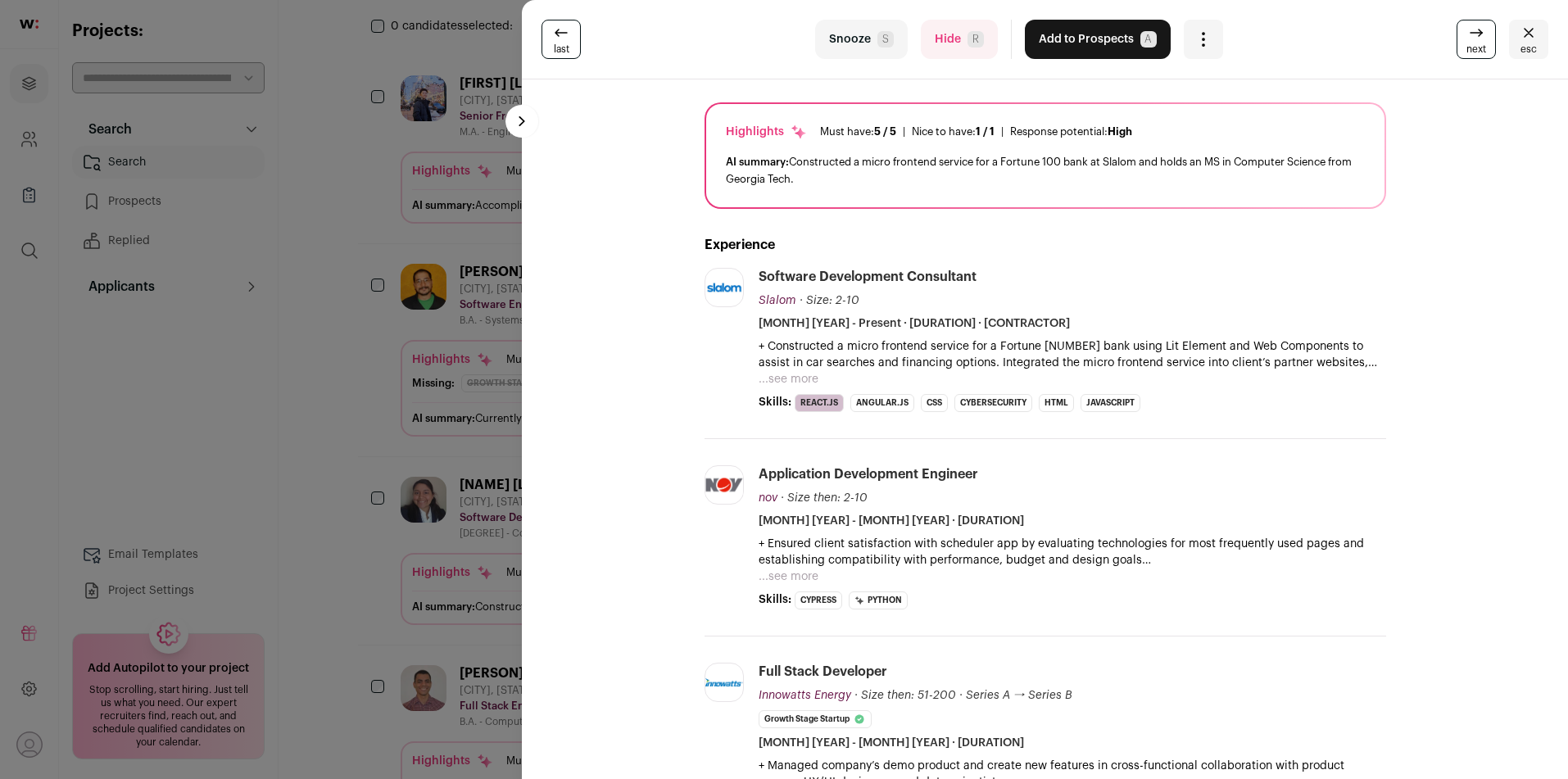 click at bounding box center [561, 33] 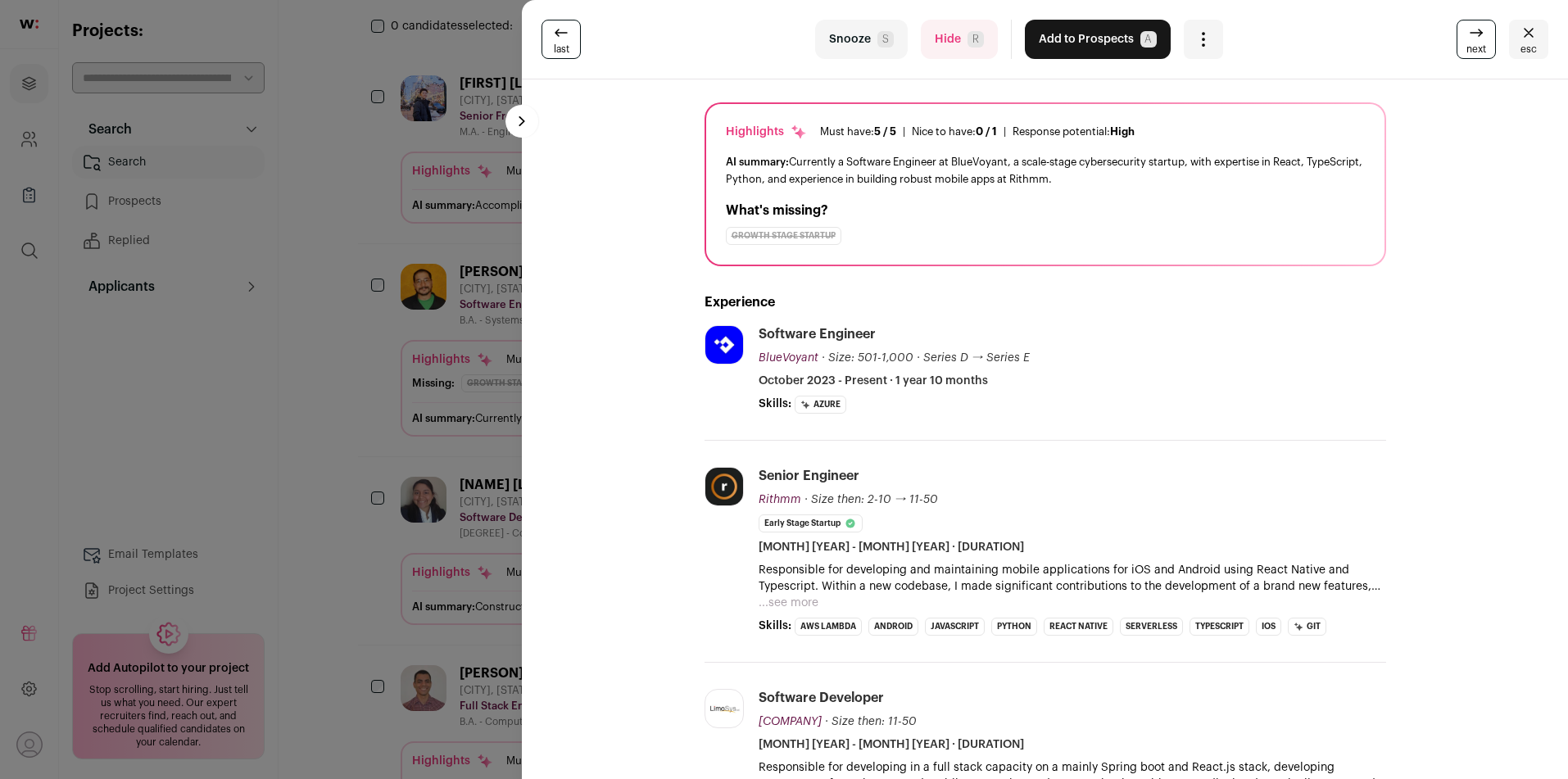 click on "esc" at bounding box center [1529, 39] 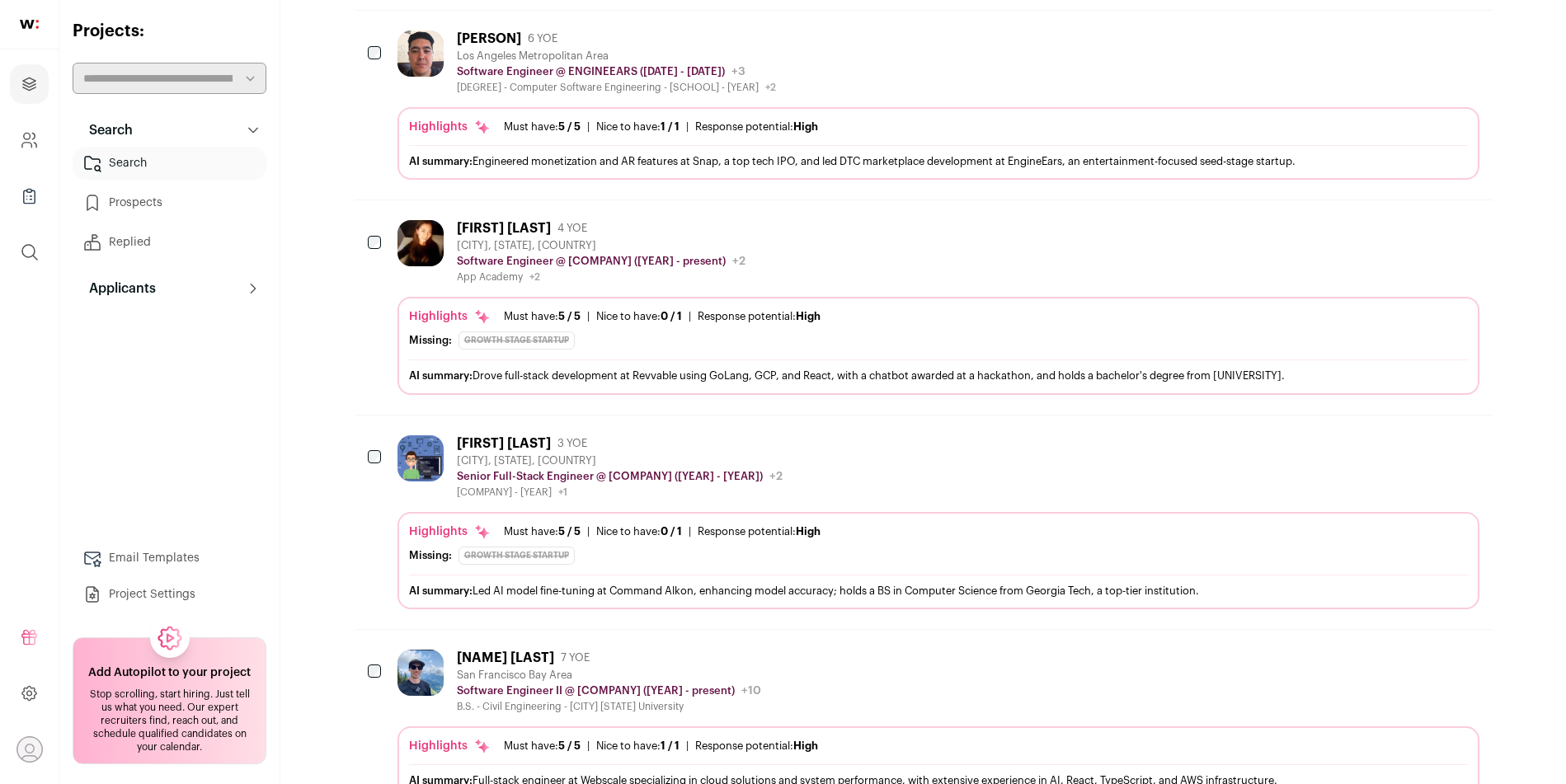 scroll, scrollTop: 1496, scrollLeft: 0, axis: vertical 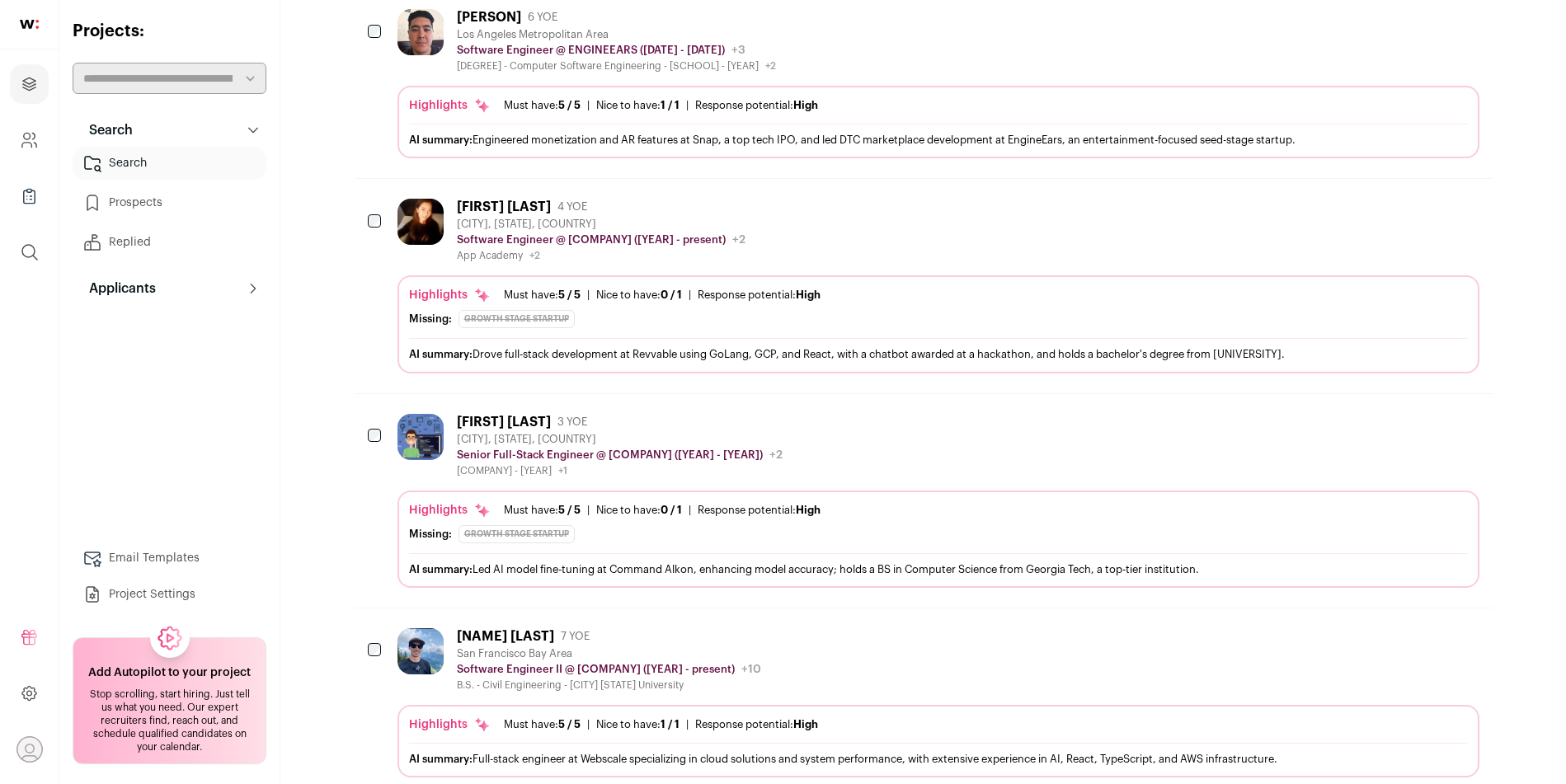 click on "Prospects" at bounding box center [169, 203] 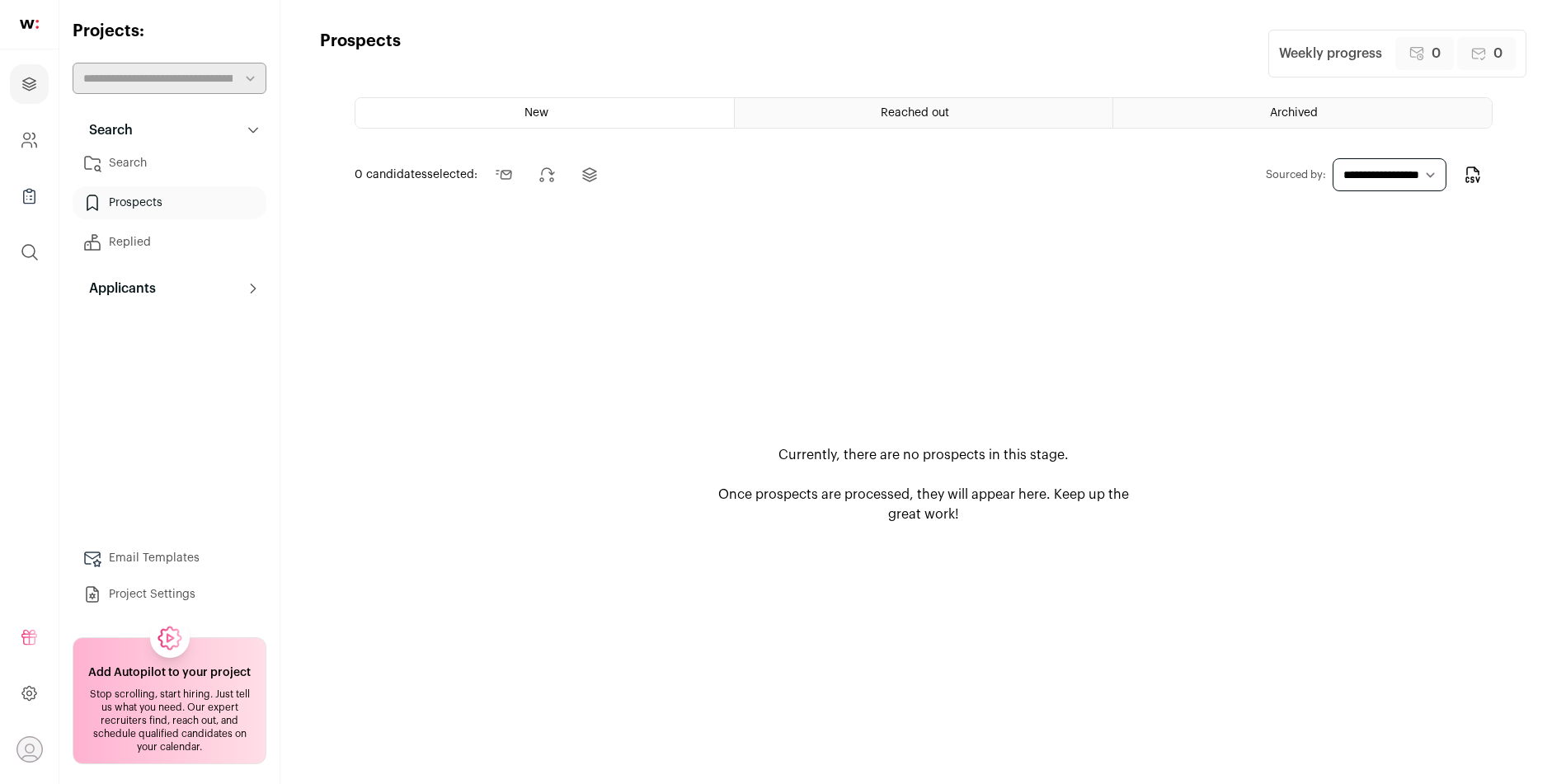 scroll, scrollTop: 0, scrollLeft: 0, axis: both 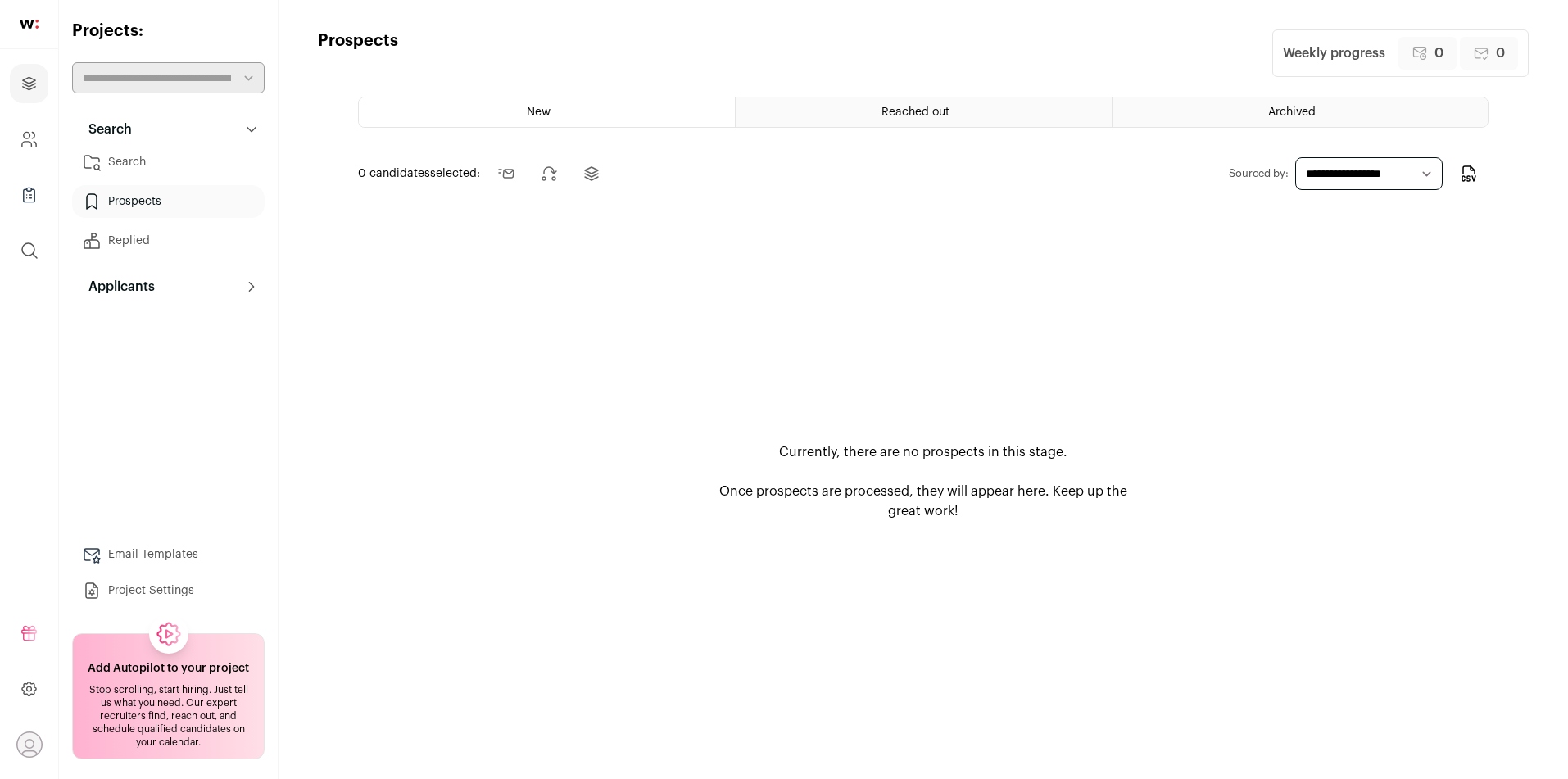 click on "Search" at bounding box center (168, 162) 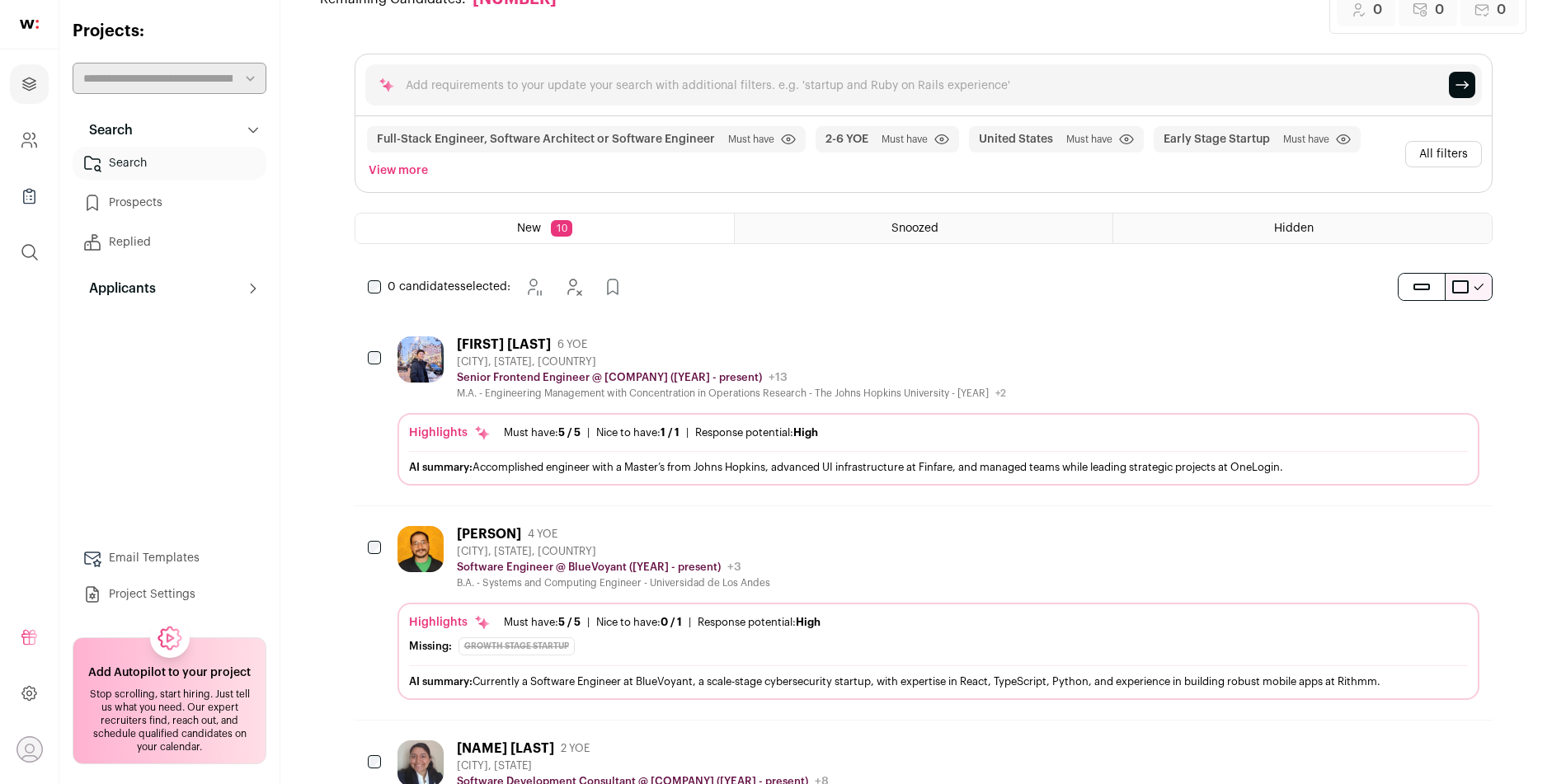 scroll, scrollTop: 345, scrollLeft: 0, axis: vertical 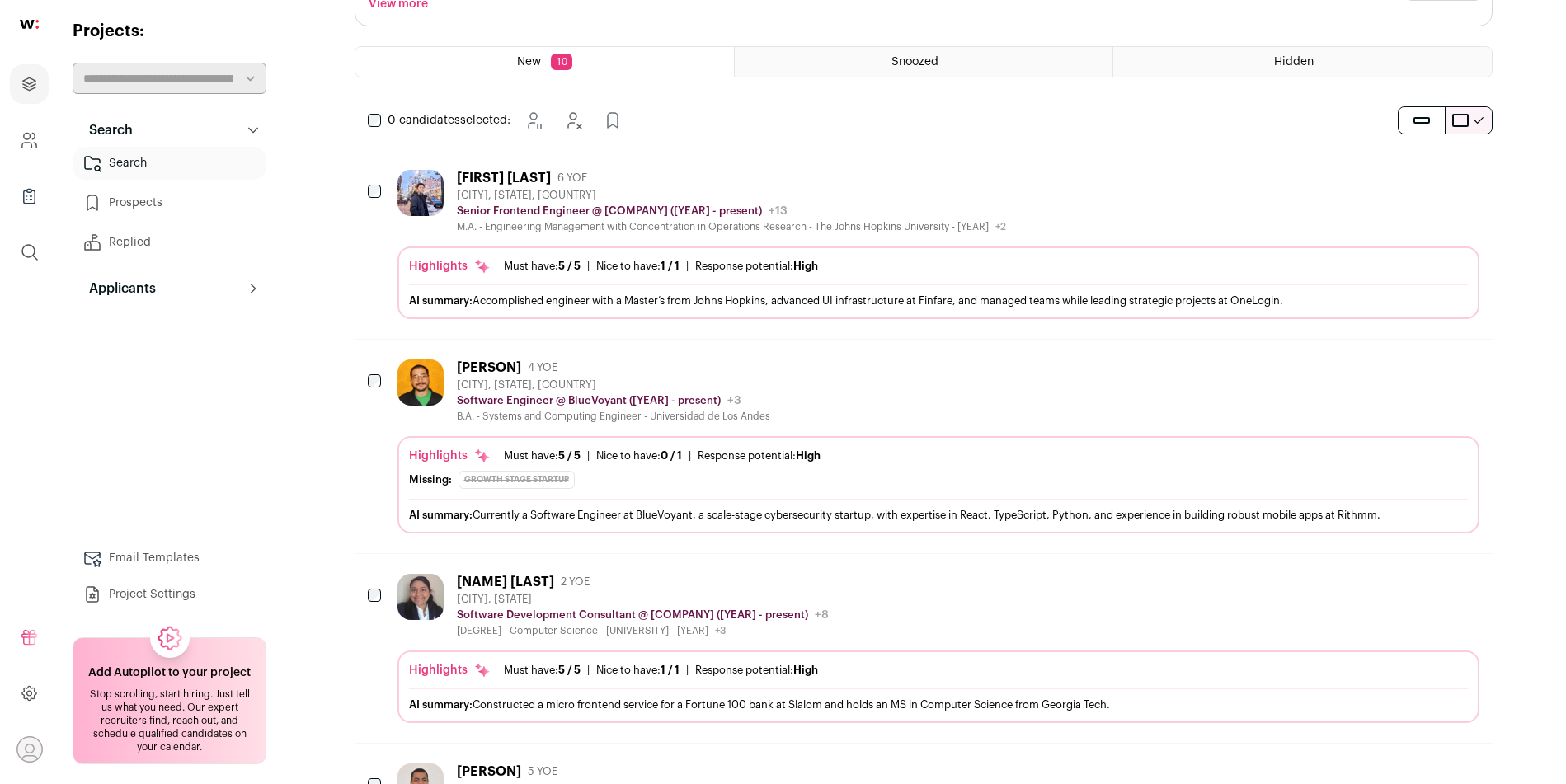 click on "Add Autopilot to your project" at bounding box center (169, 673) 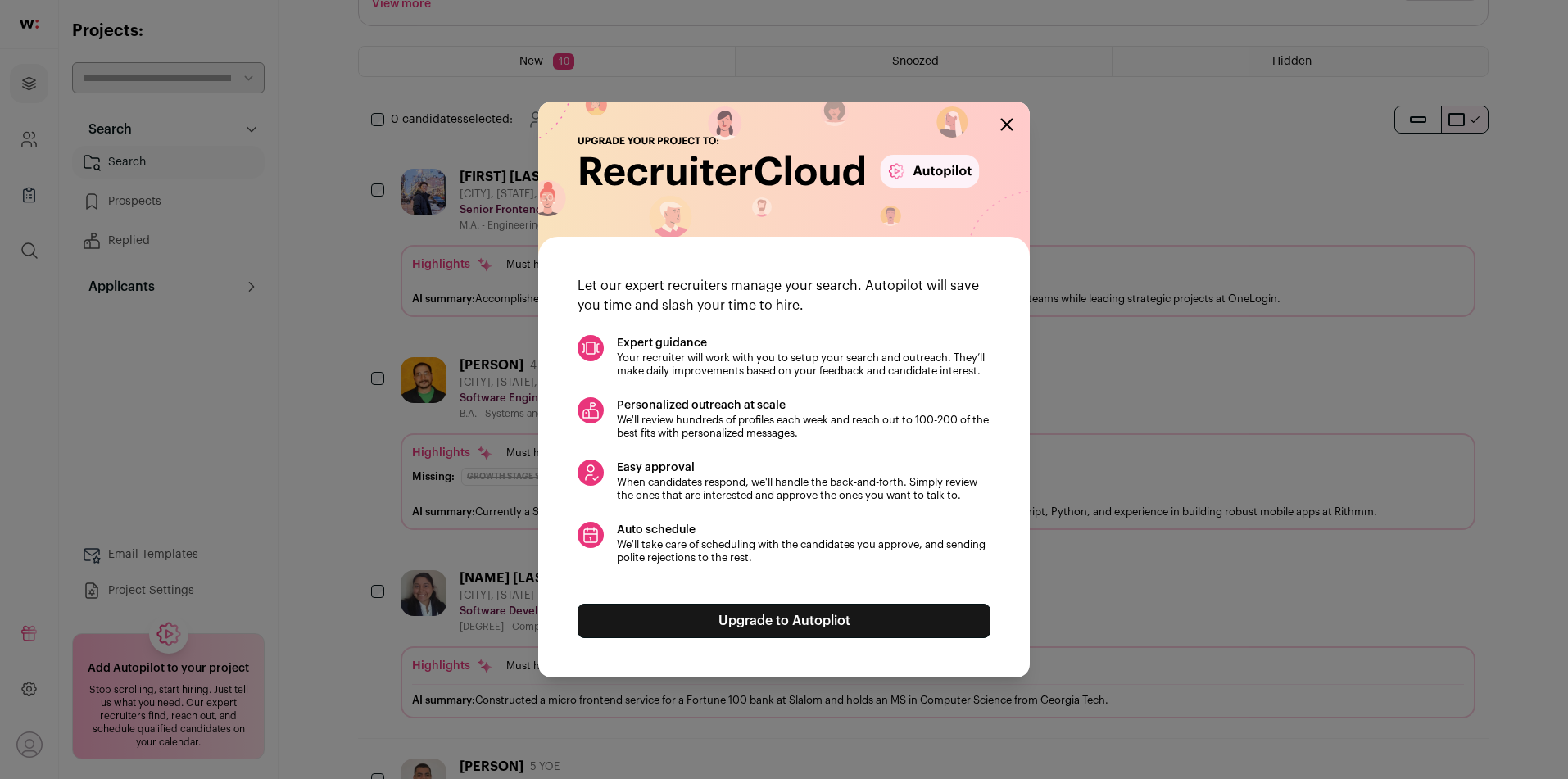 click at bounding box center [1007, 125] 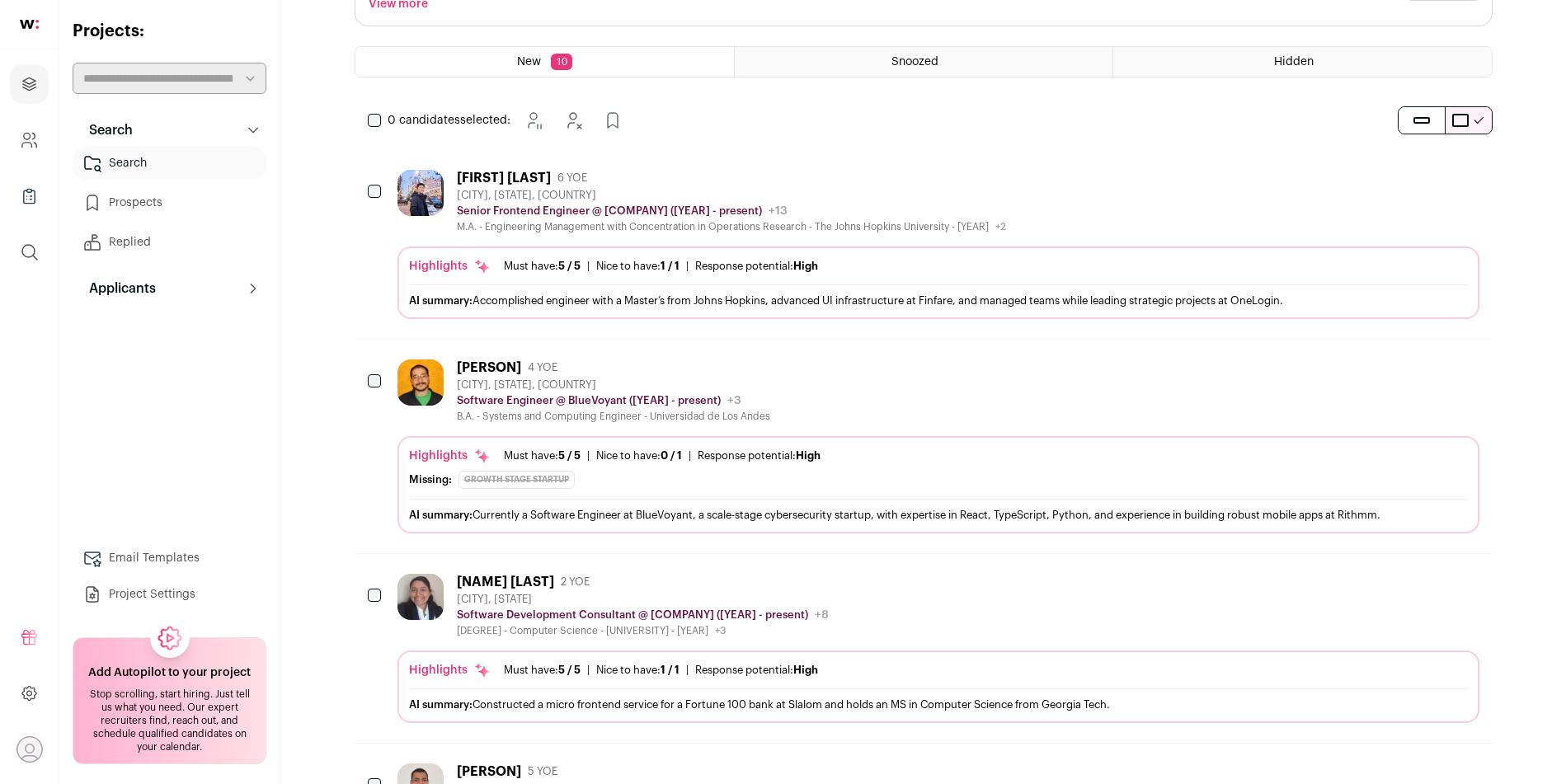 click on "Project Settings" at bounding box center (169, 594) 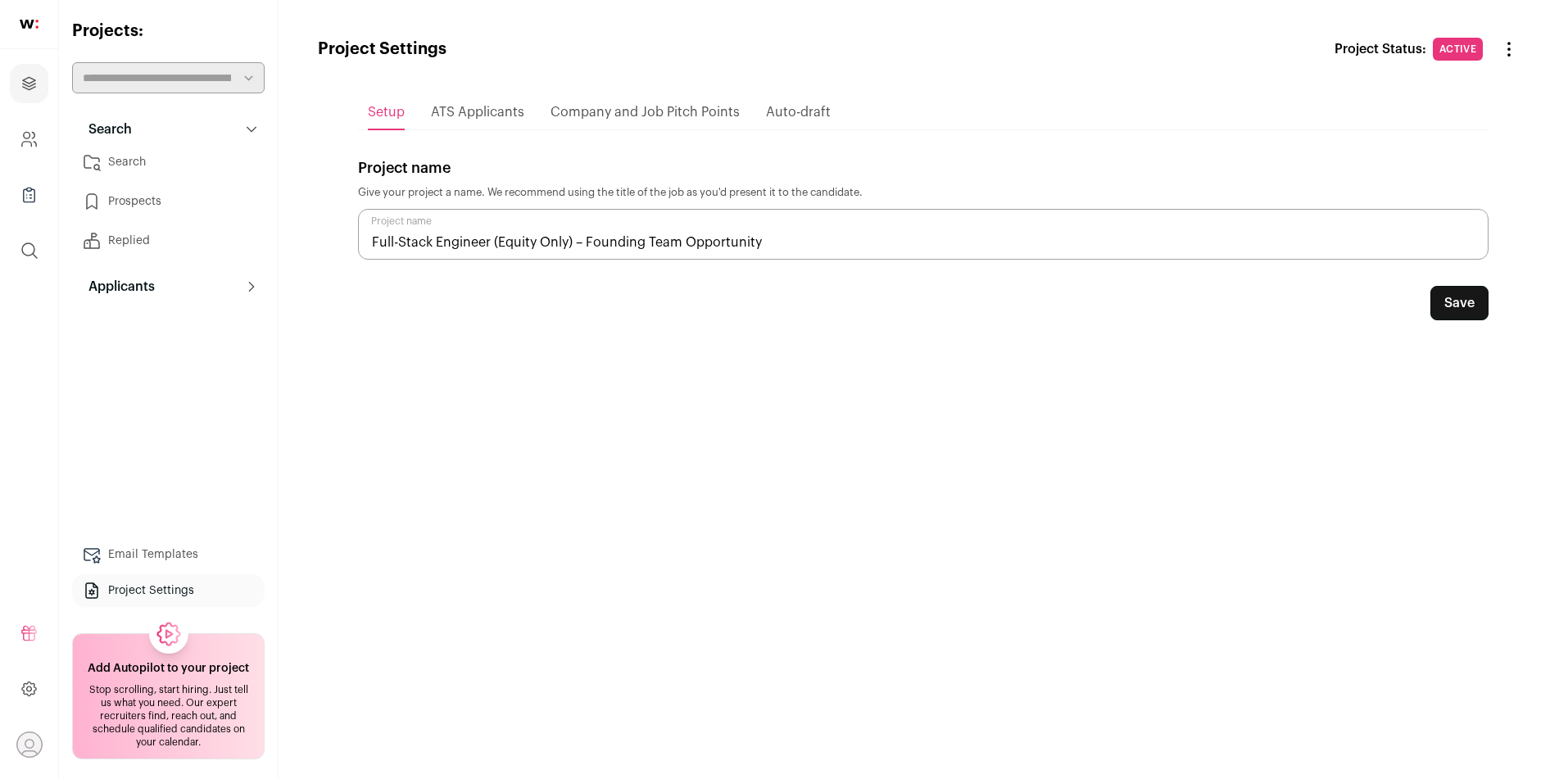 click on "Full-Stack Engineer (Equity Only) – Founding Team Opportunity" at bounding box center (923, 234) 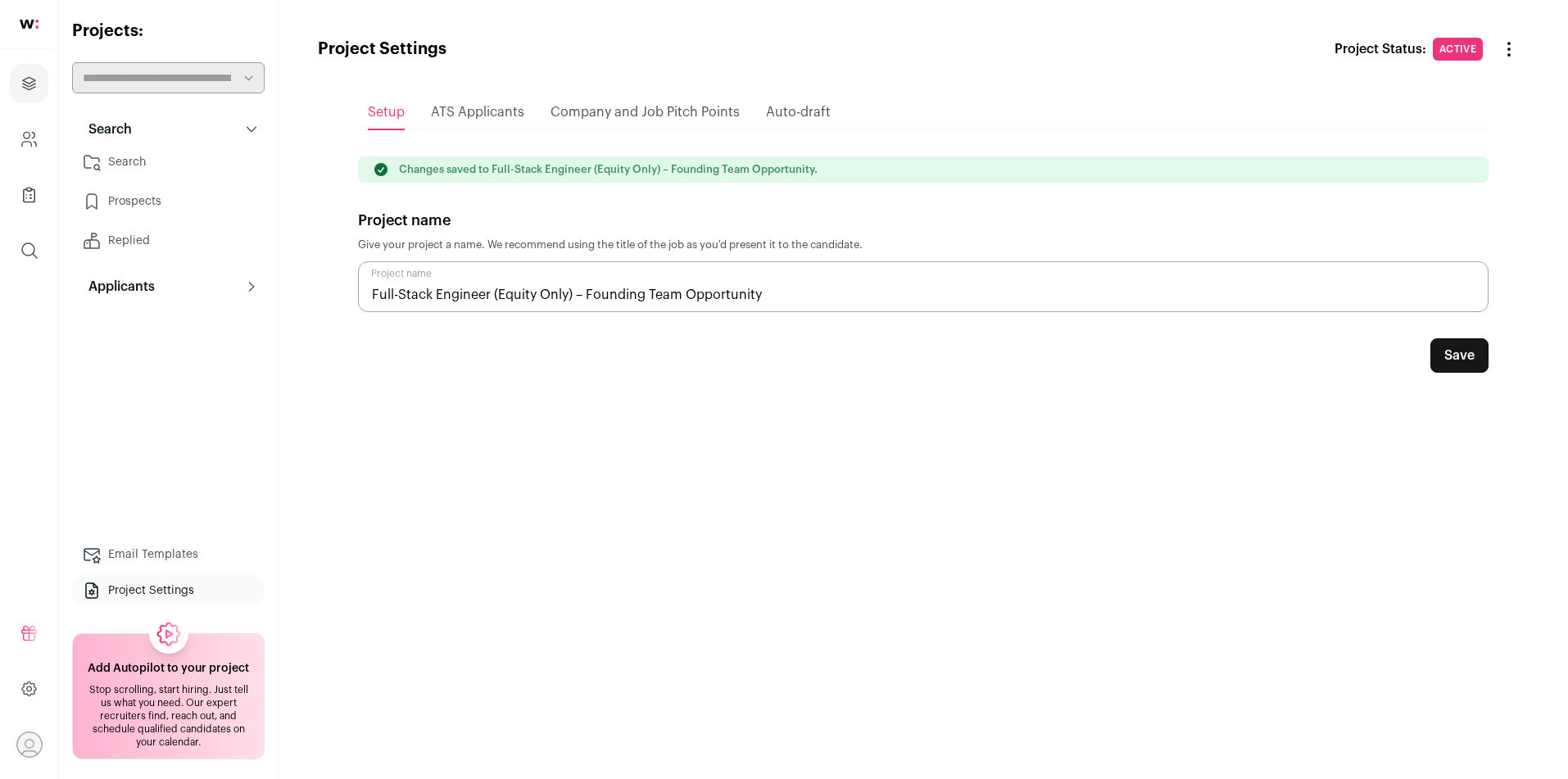 click on "ATS Applicants" at bounding box center (478, 112) 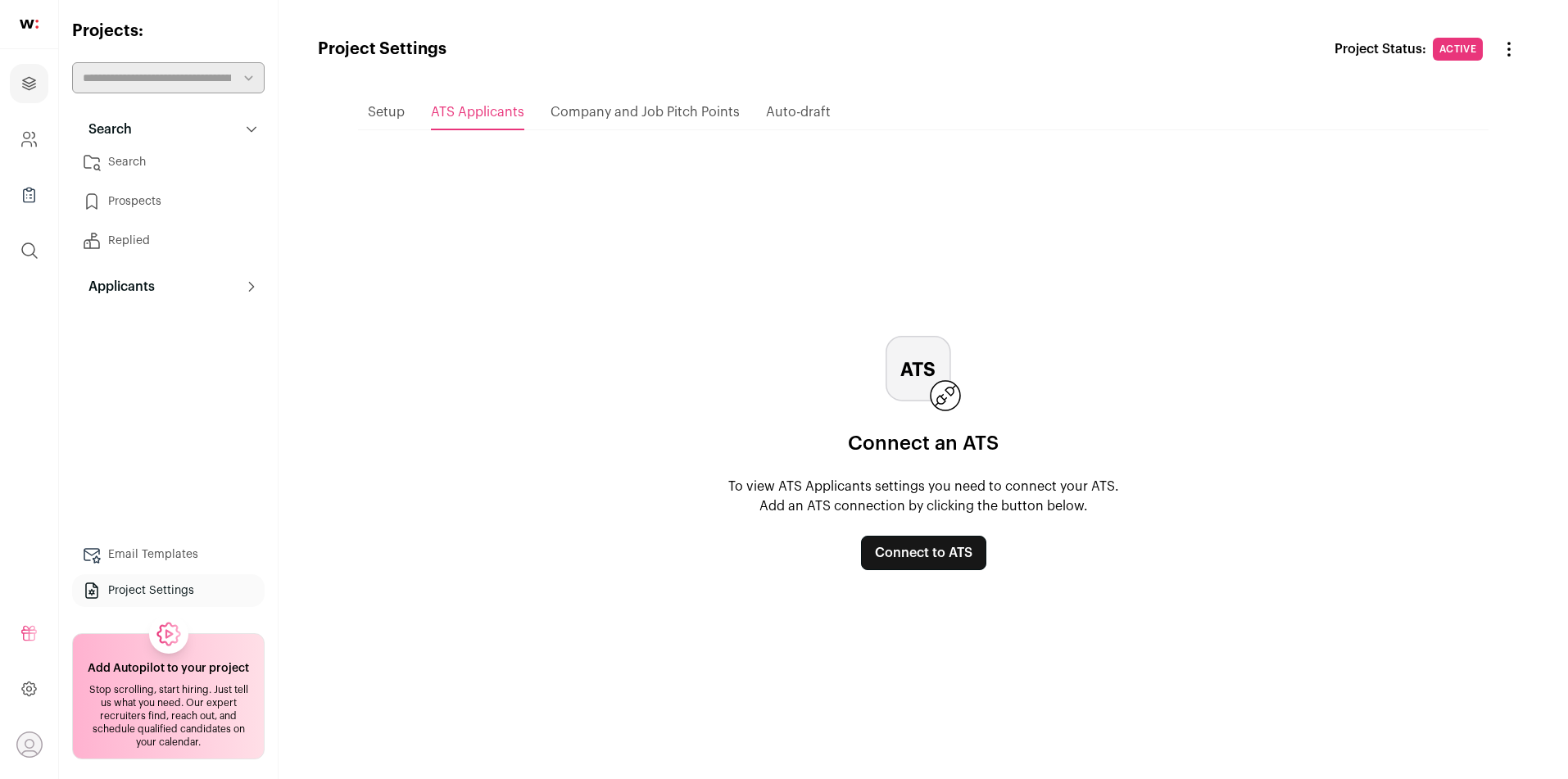 drag, startPoint x: 631, startPoint y: 111, endPoint x: 693, endPoint y: 120, distance: 62.64982 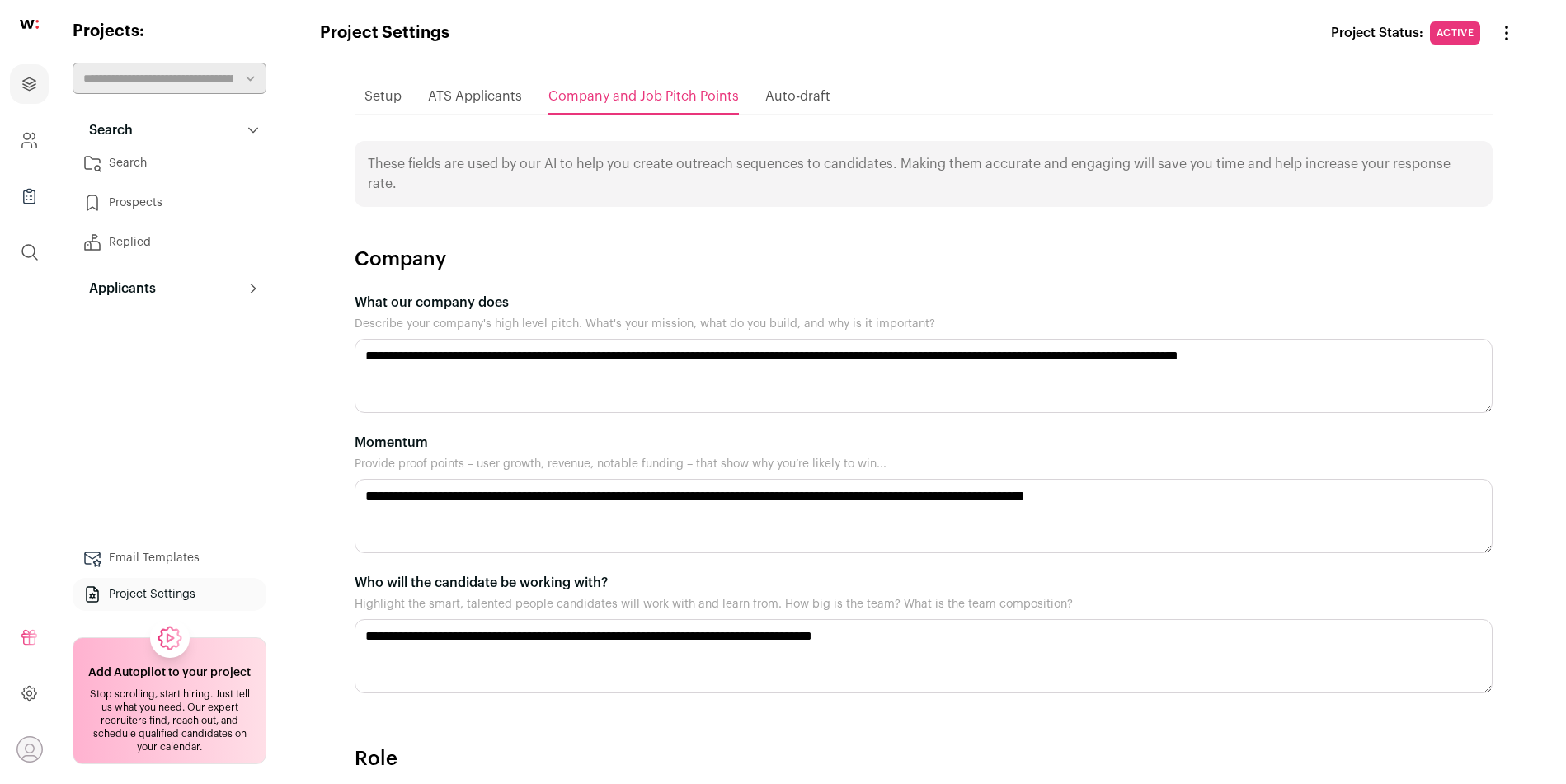 scroll, scrollTop: 0, scrollLeft: 0, axis: both 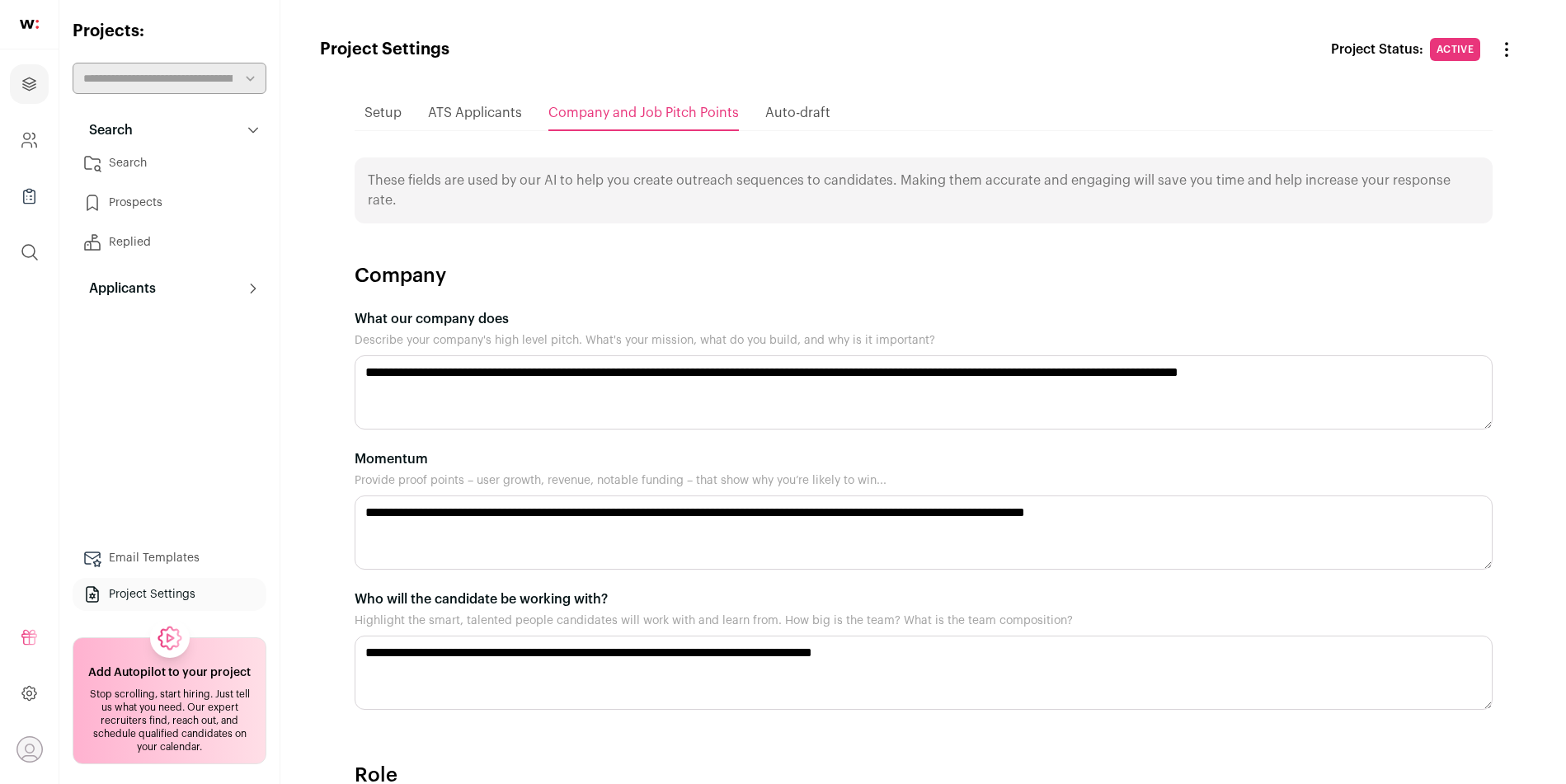 click on "Auto-draft" at bounding box center [797, 113] 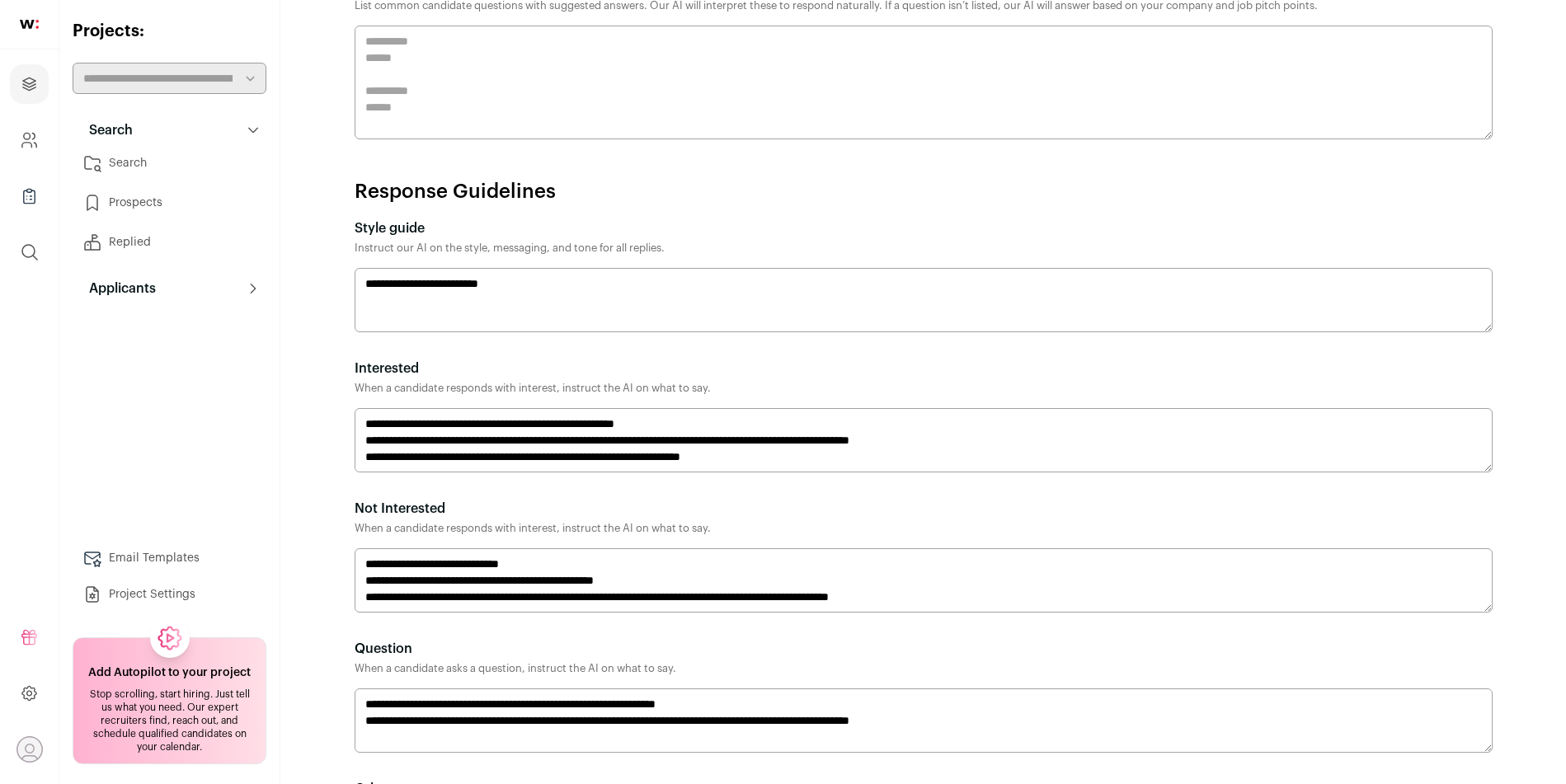 scroll, scrollTop: 538, scrollLeft: 0, axis: vertical 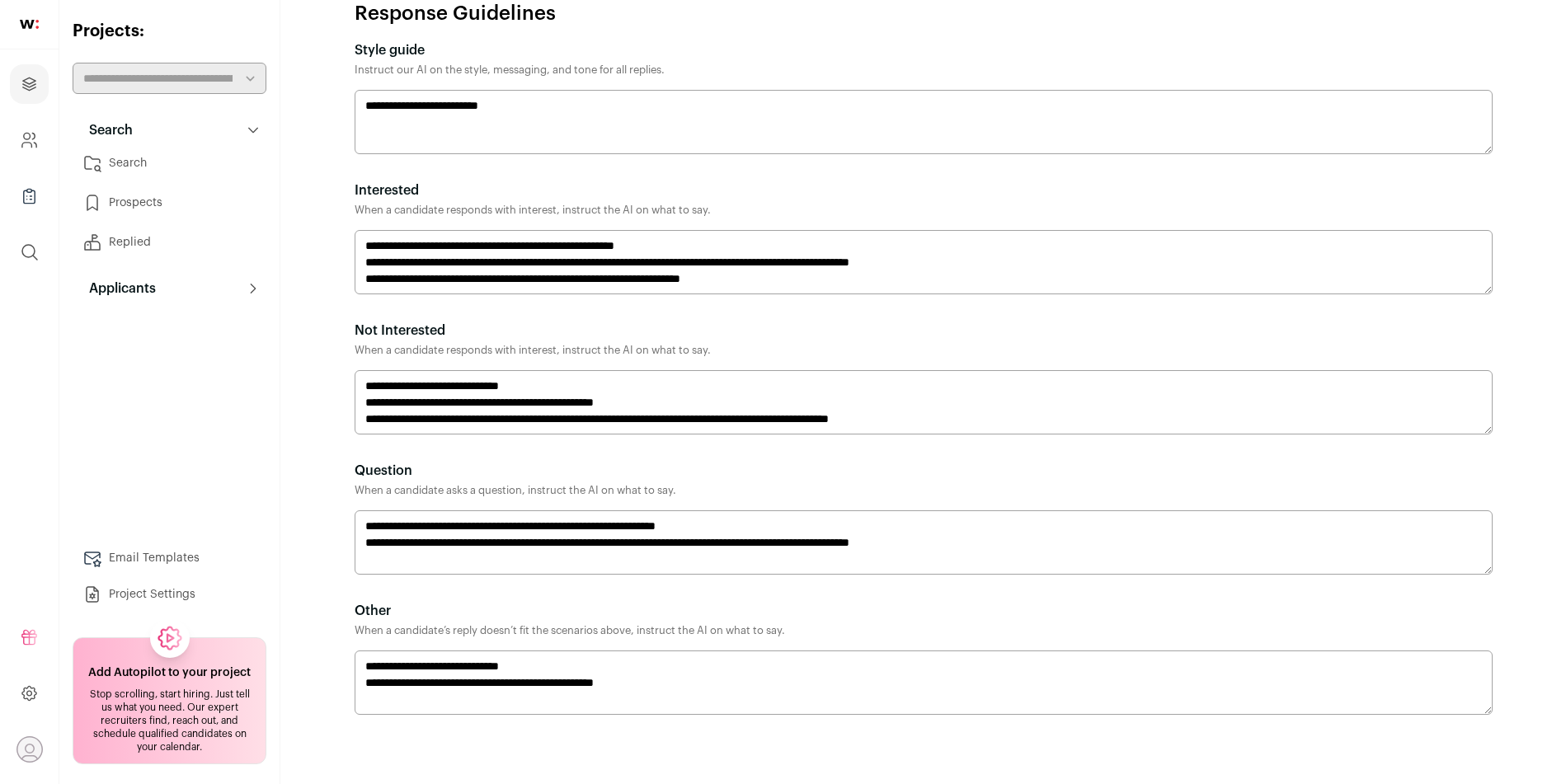 click on "**********" at bounding box center (924, 402) 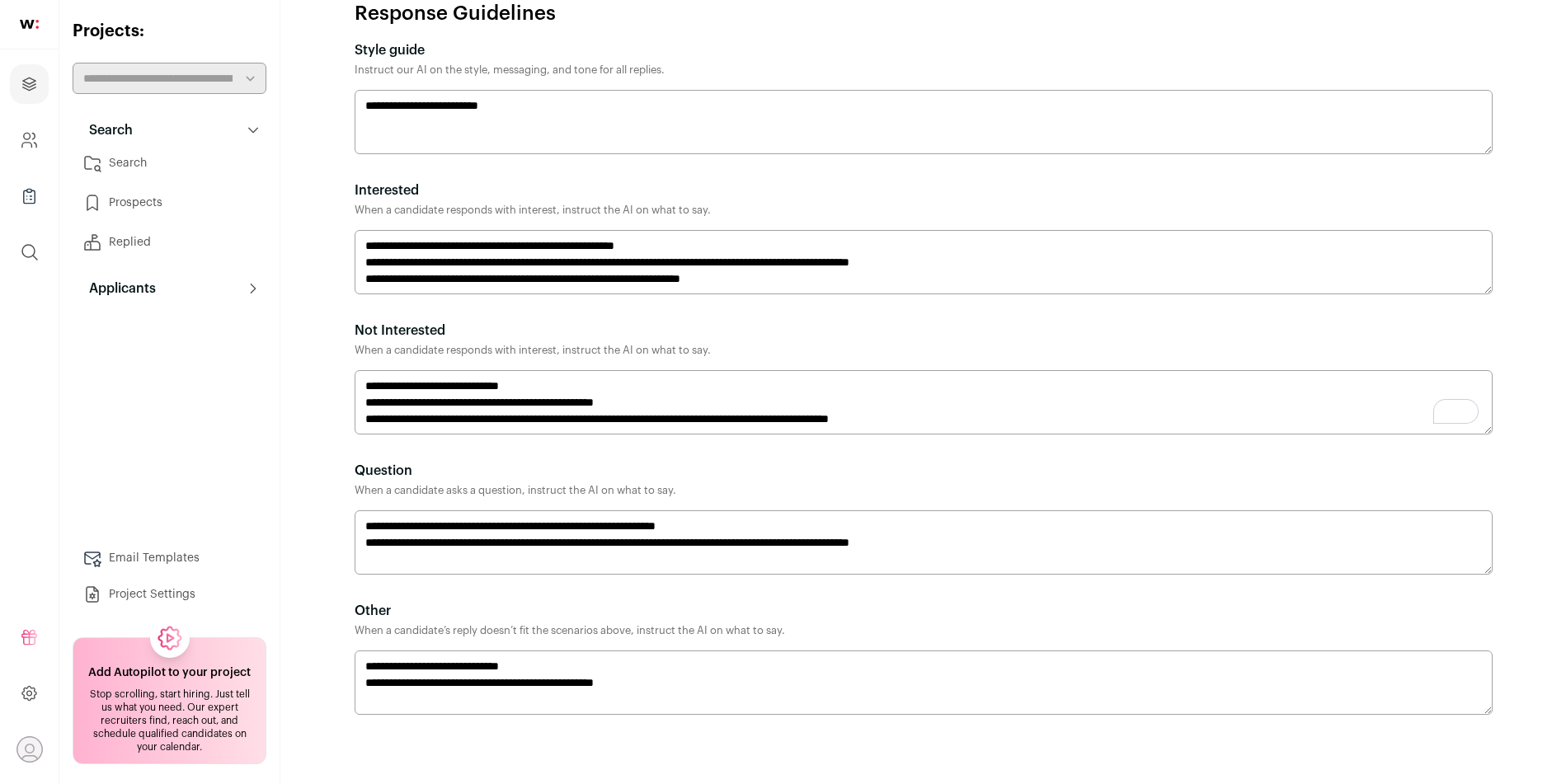 click on "Question" at bounding box center (924, 471) 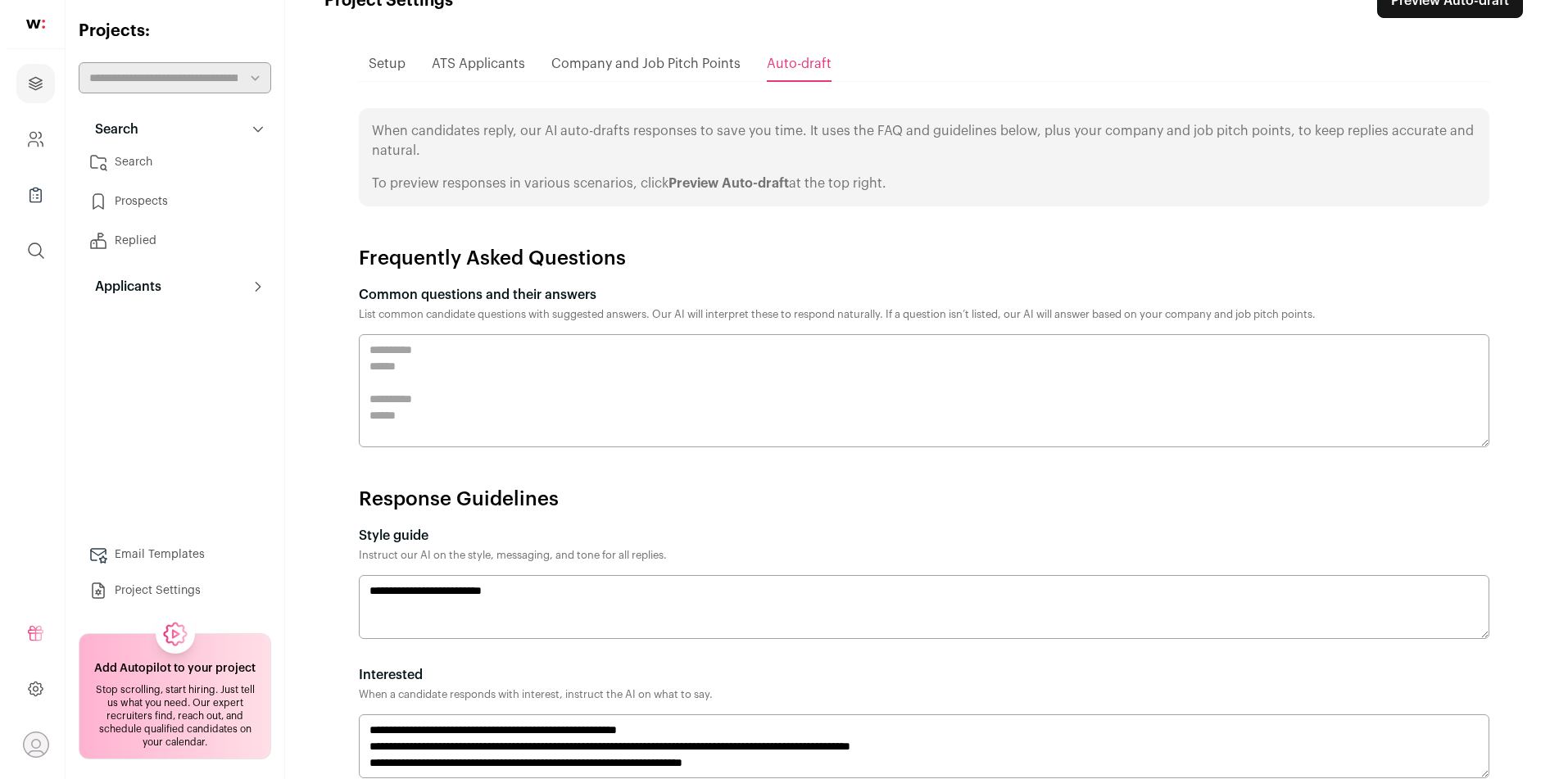 scroll, scrollTop: 0, scrollLeft: 0, axis: both 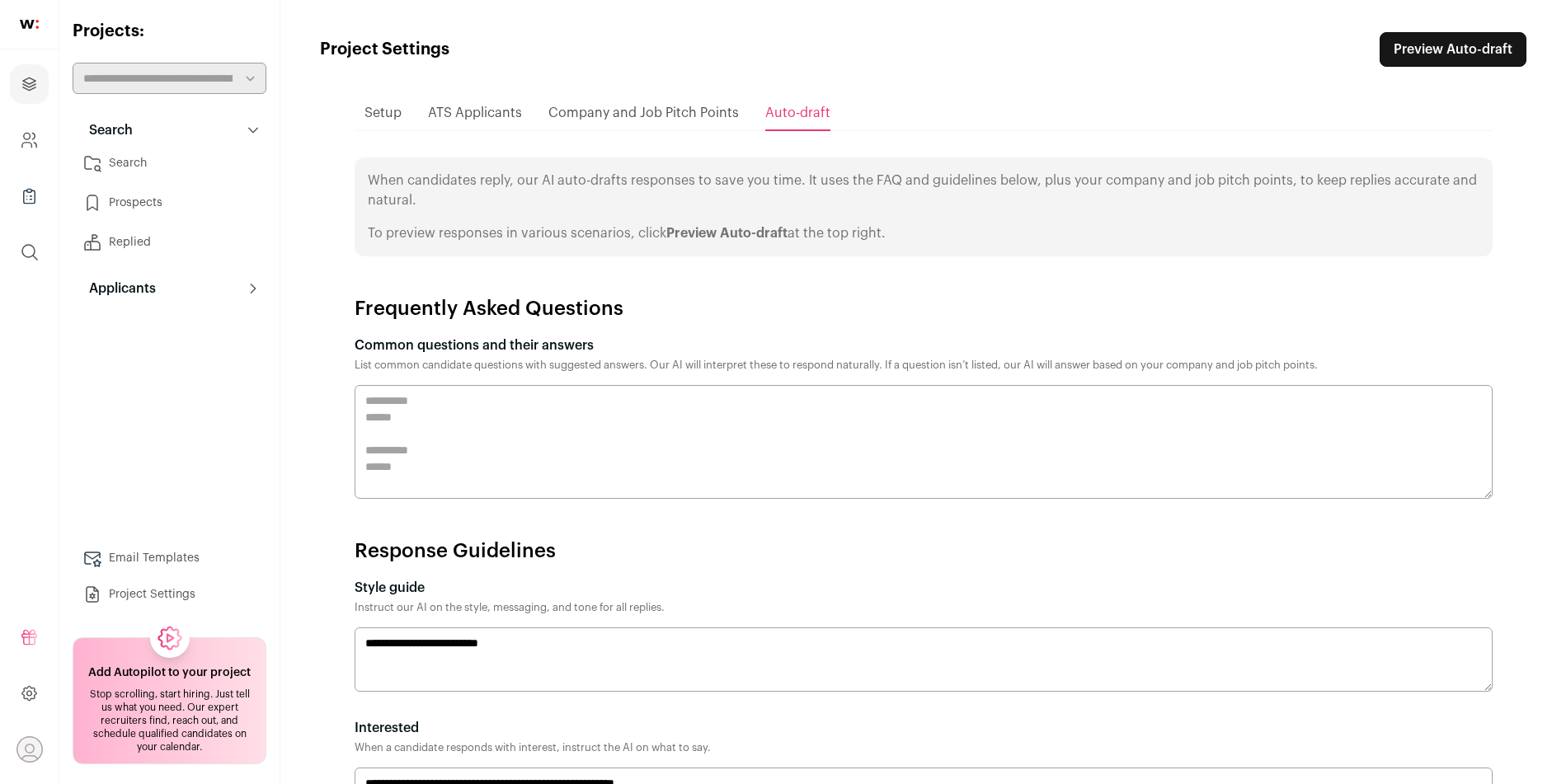 click on "Setup" at bounding box center [383, 113] 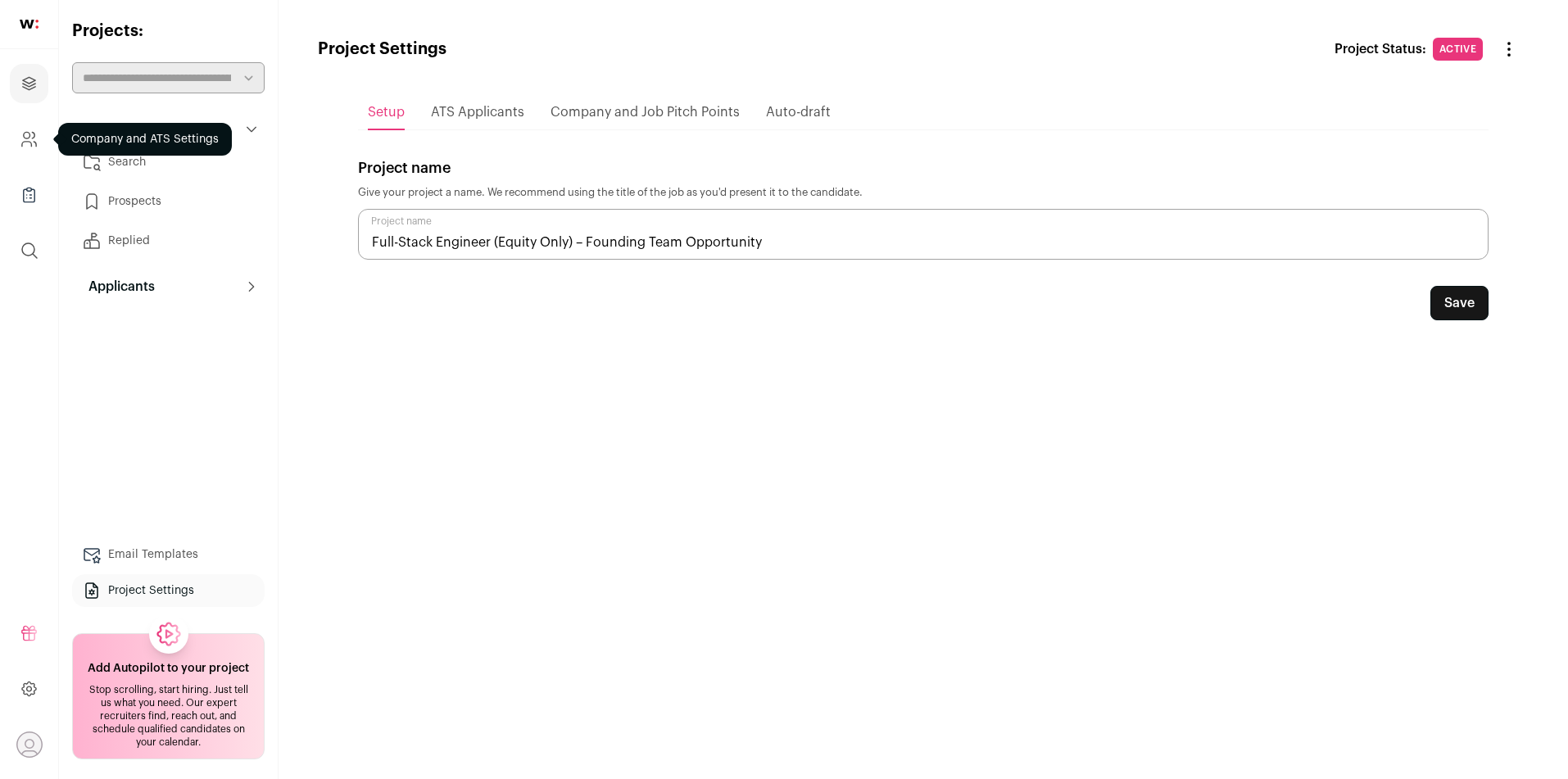 click at bounding box center [27, 144] 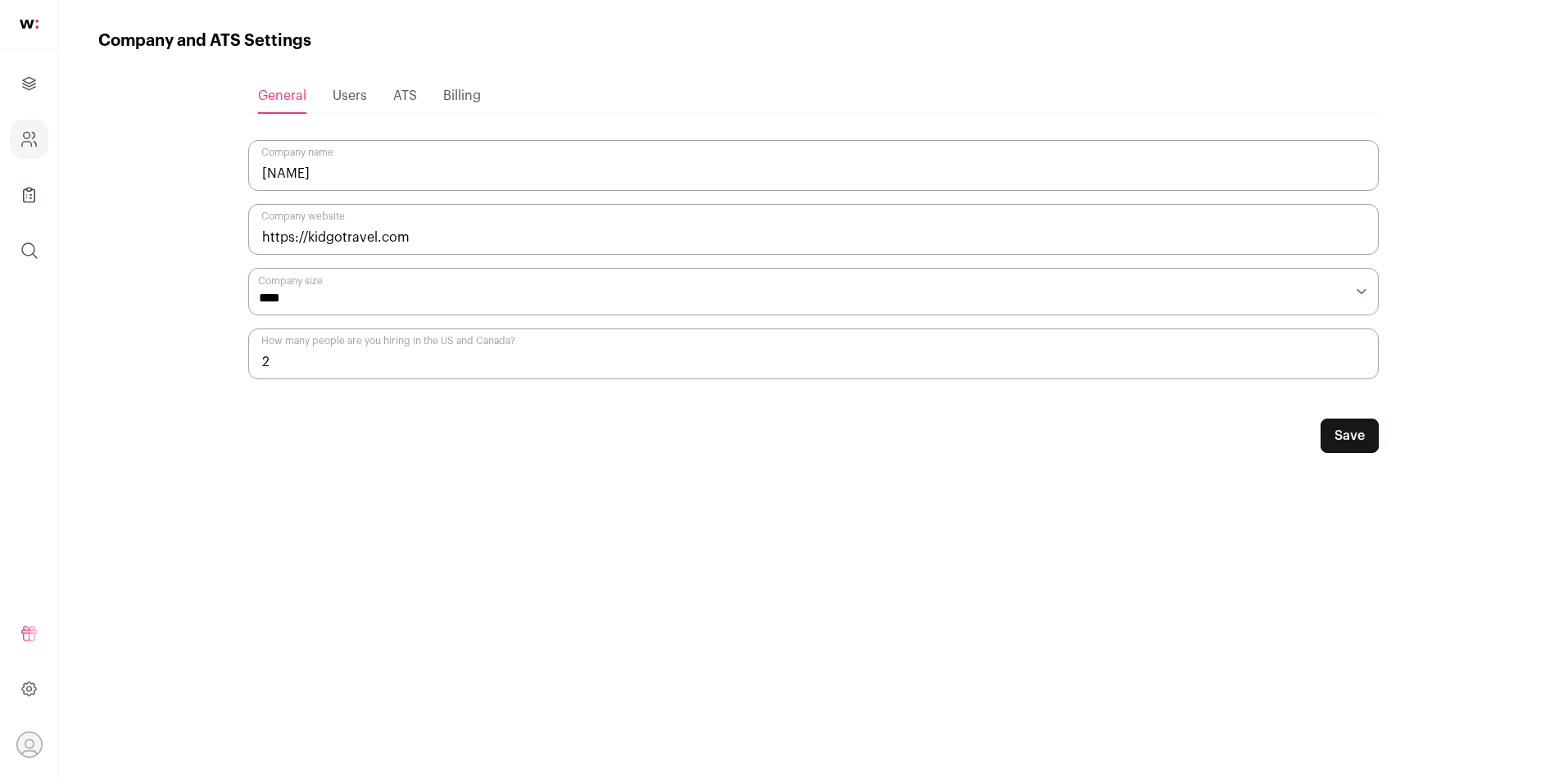 click on "Users" at bounding box center (350, 96) 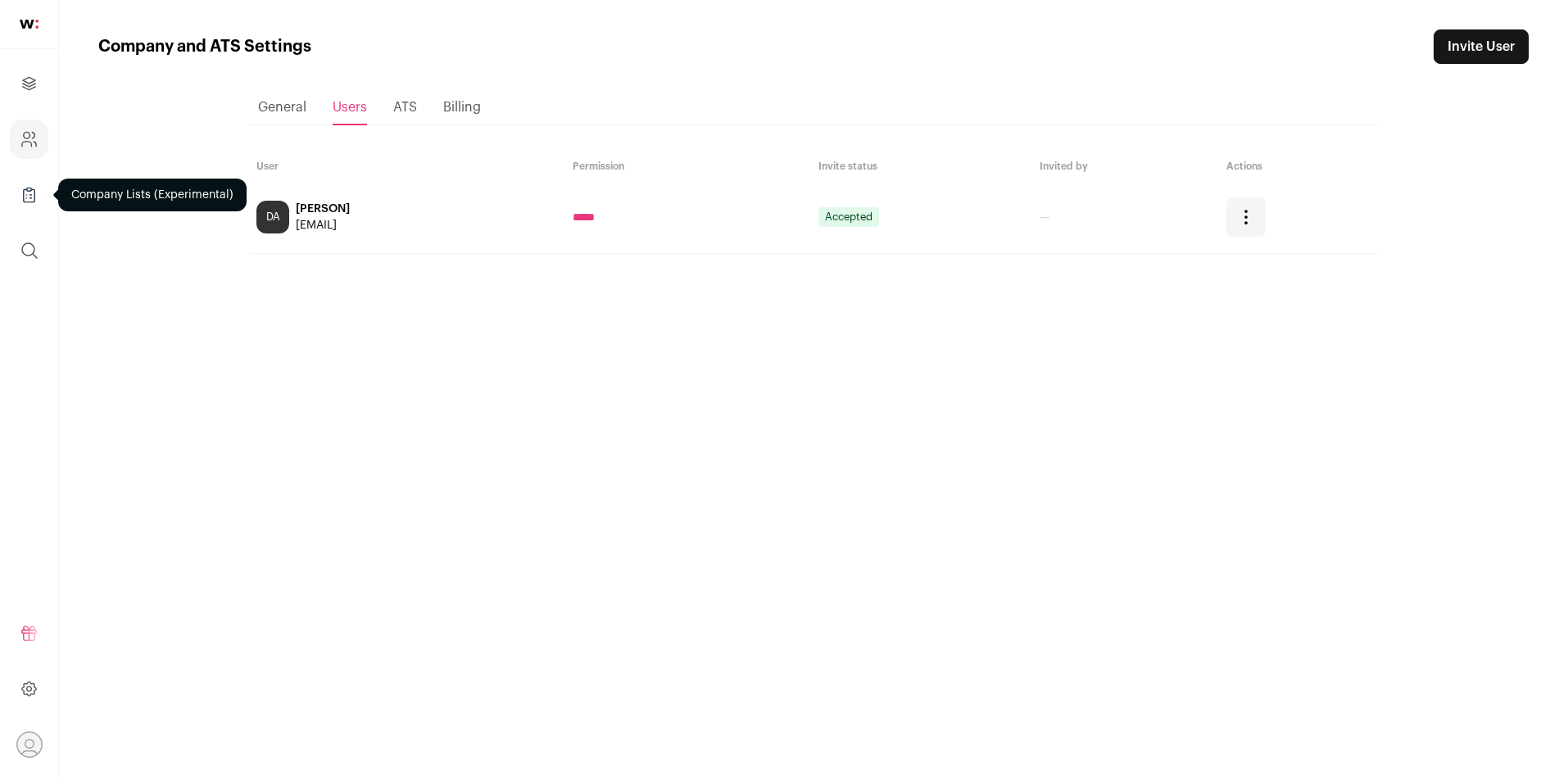 click at bounding box center [29, 195] 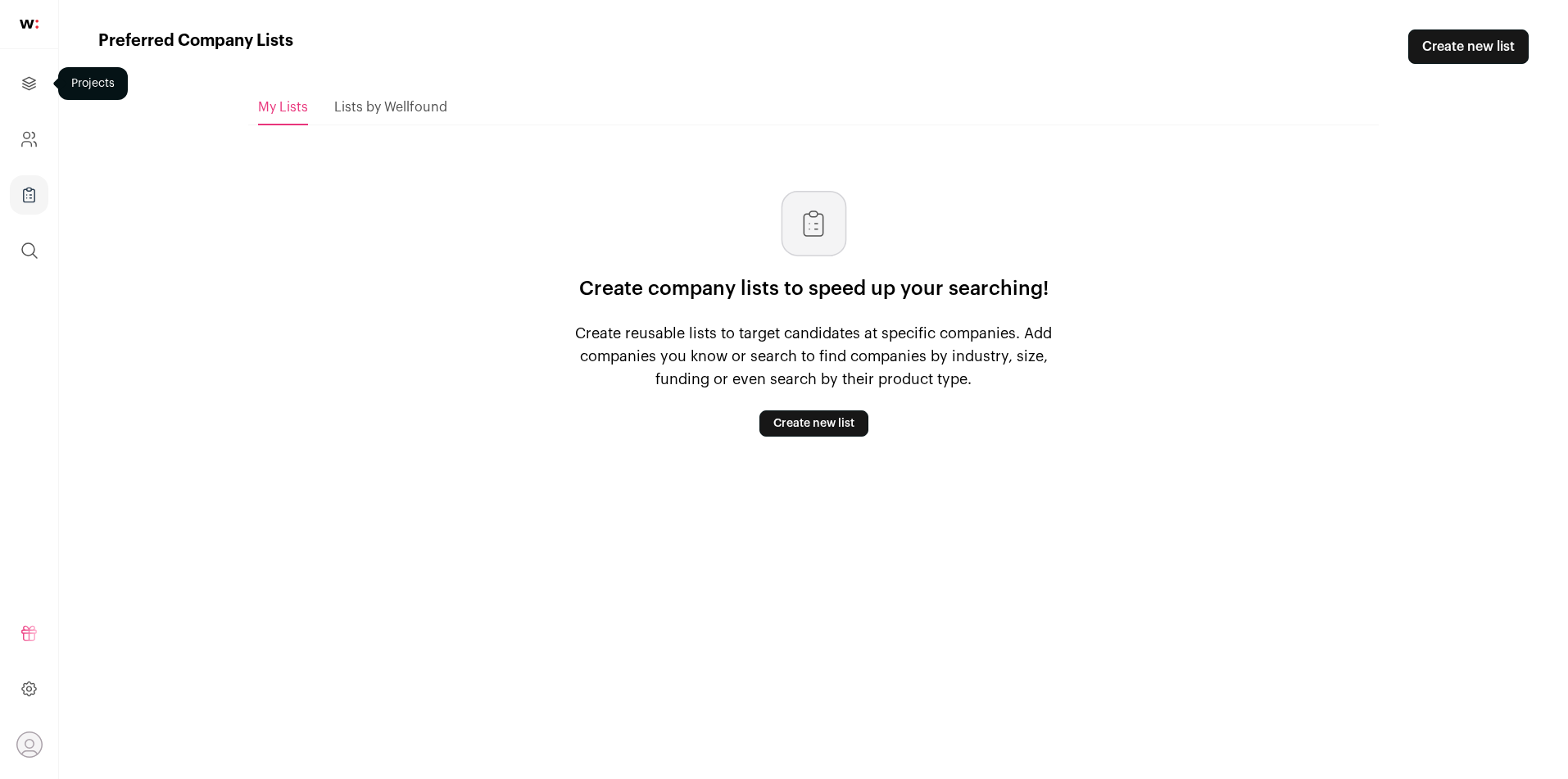 click at bounding box center (29, 84) 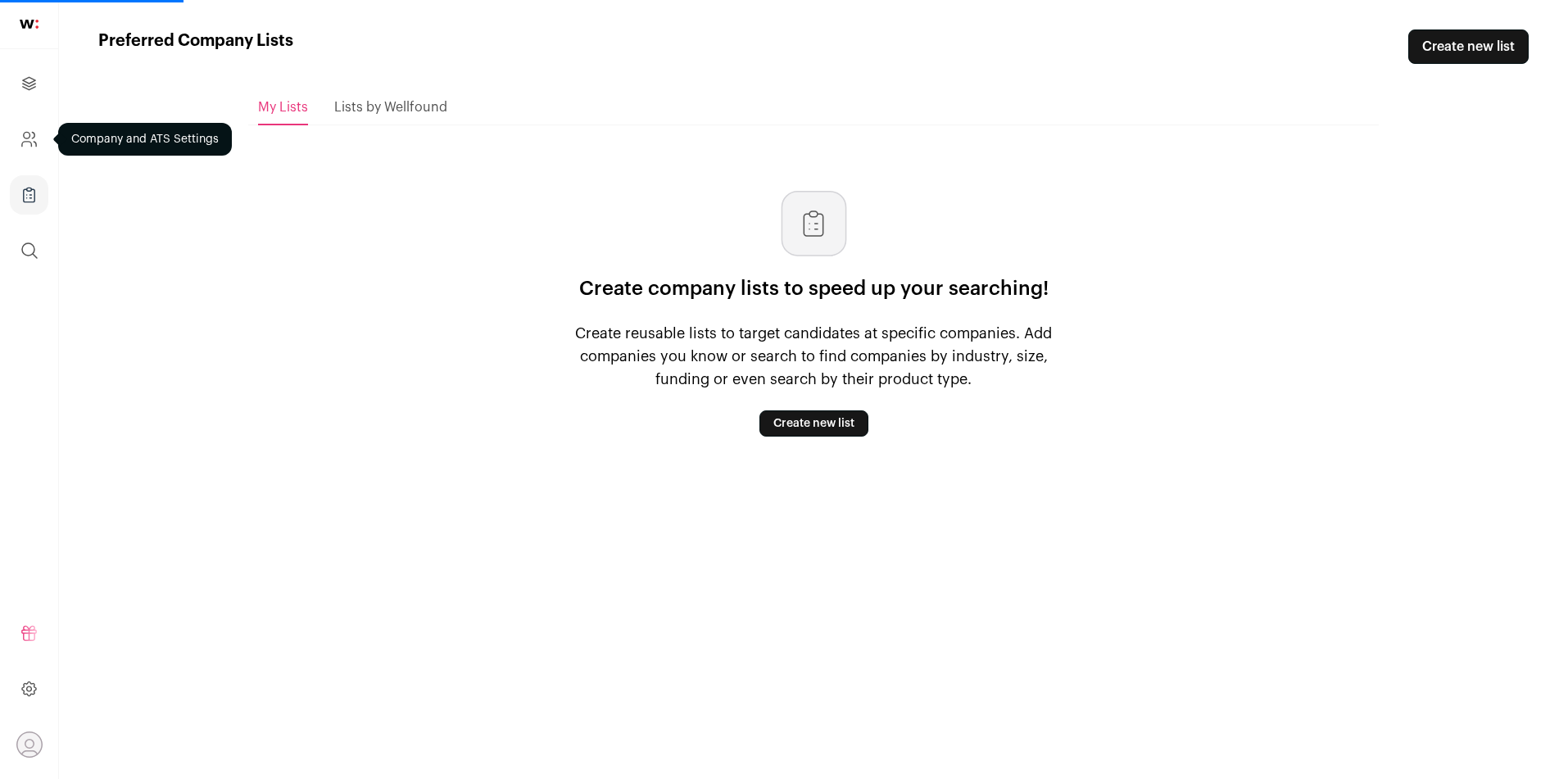 click at bounding box center (29, 139) 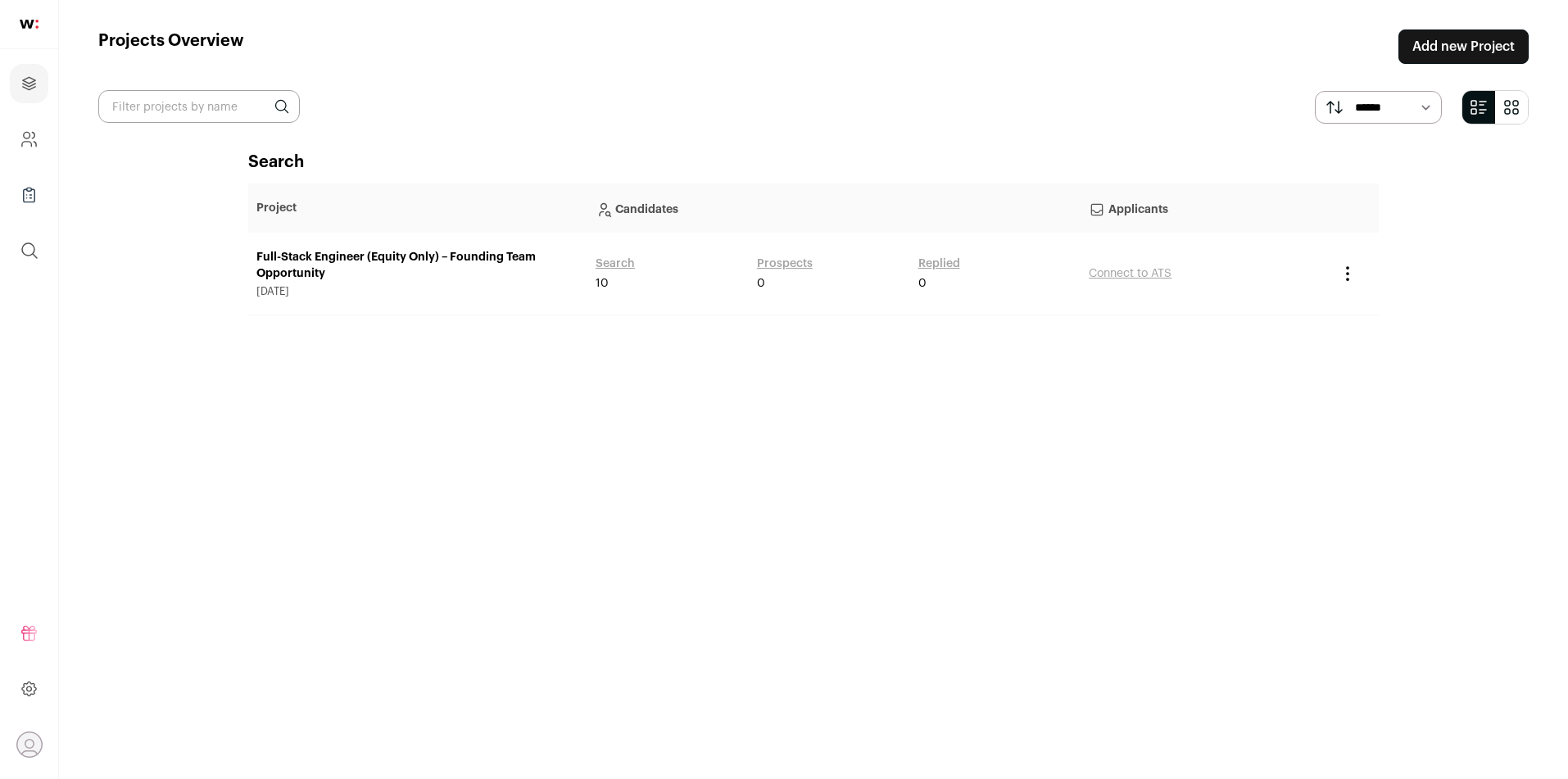 click on "Full-Stack Engineer (Equity Only) – Founding Team Opportunity" at bounding box center (418, 265) 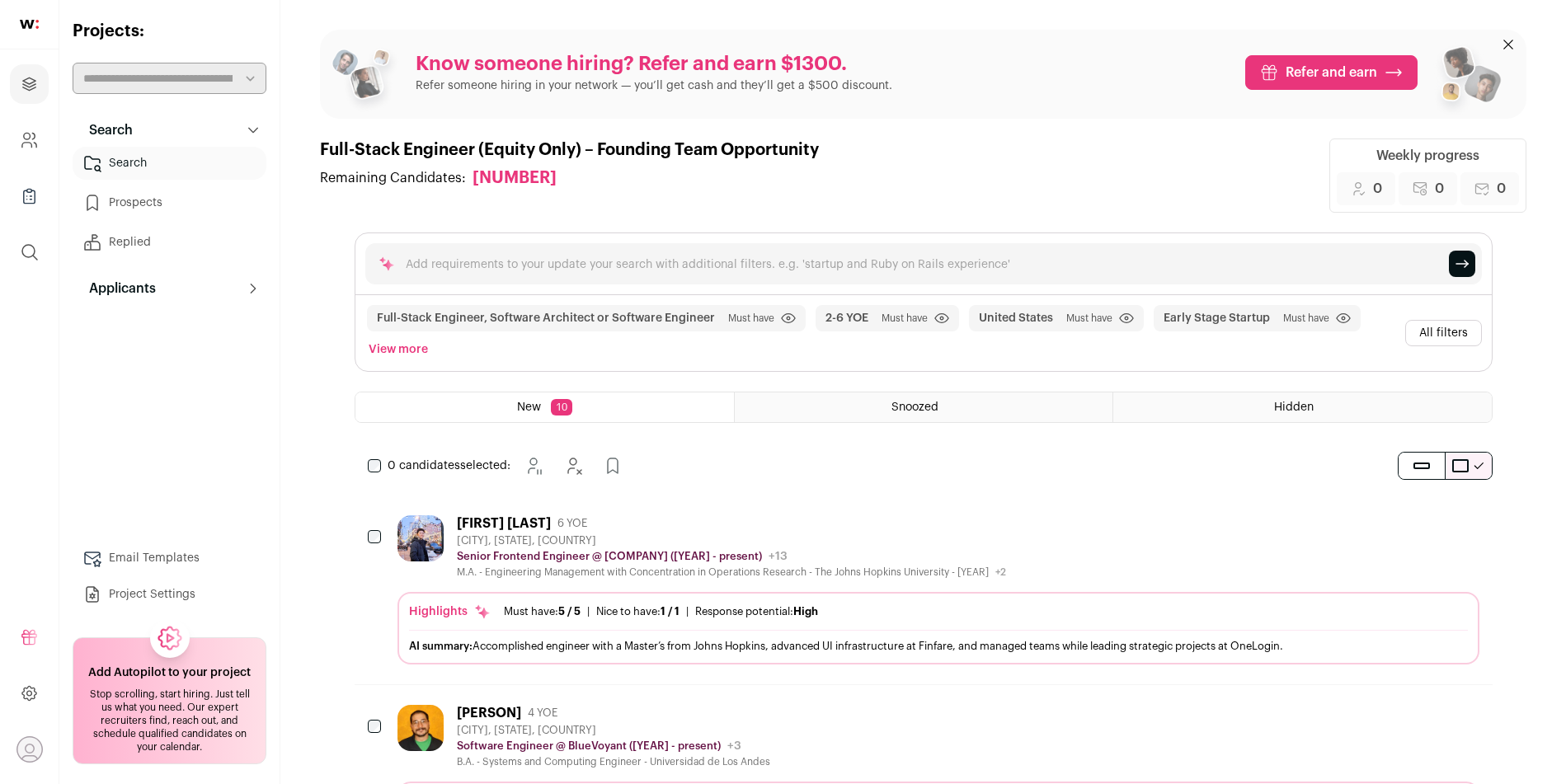 click on "AI summary: Accomplished engineer with a Master’s from Johns Hopkins, advanced UI infrastructure at Finfare, and managed teams while leading strategic projects at OneLogin." at bounding box center [938, 646] 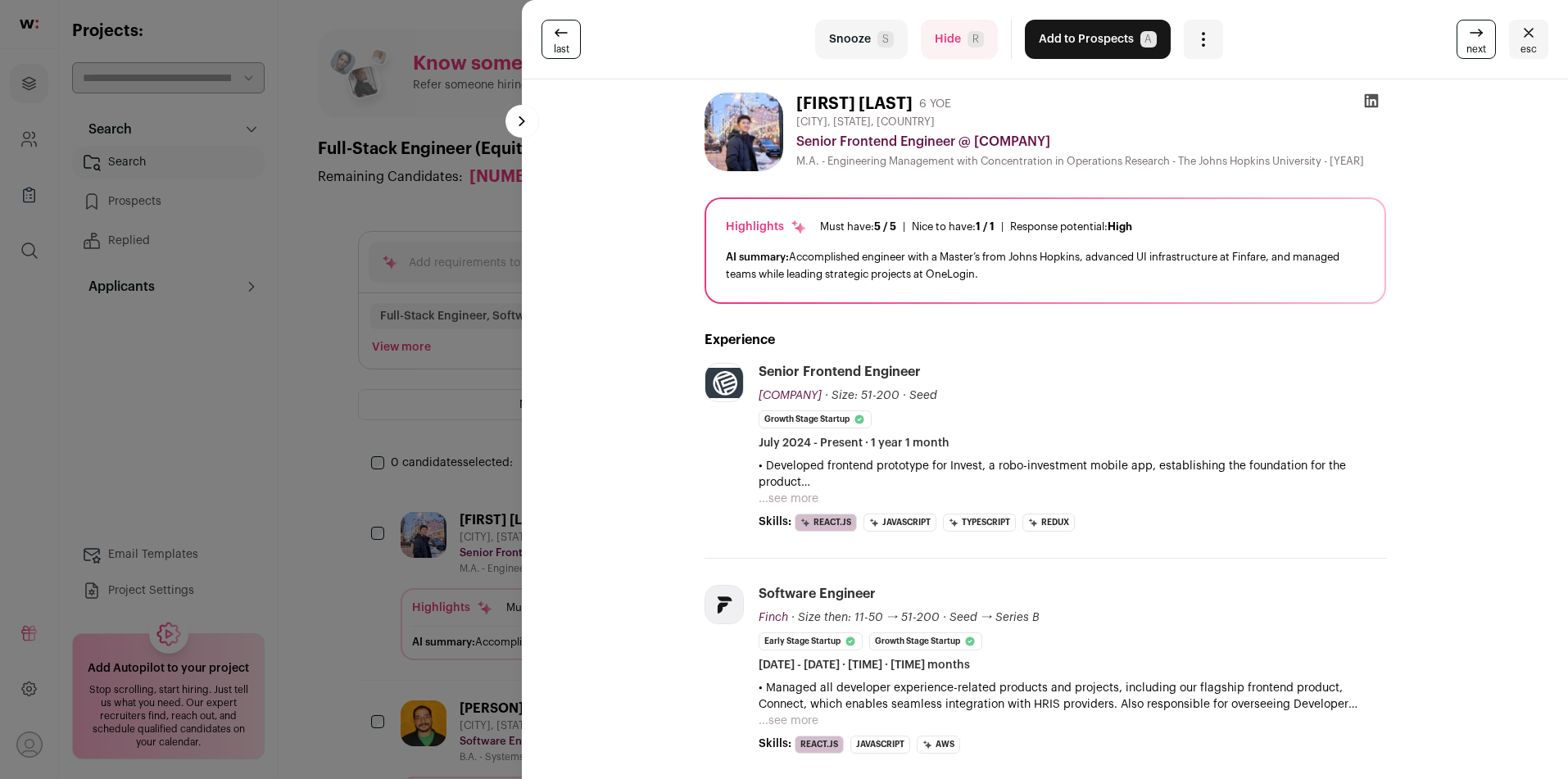 drag, startPoint x: 780, startPoint y: 495, endPoint x: 788, endPoint y: 494, distance: 8.062258 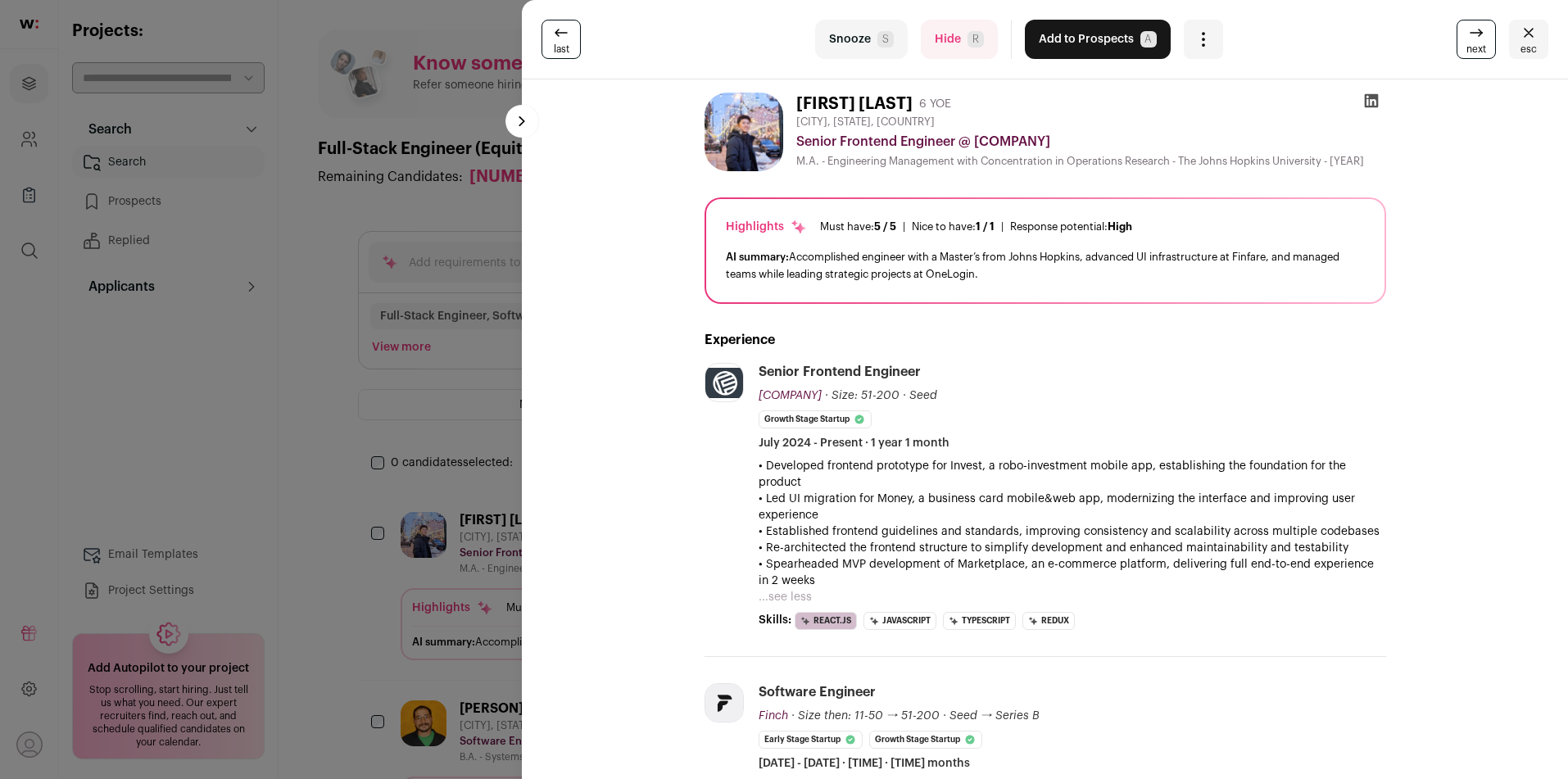 scroll, scrollTop: 3, scrollLeft: 0, axis: vertical 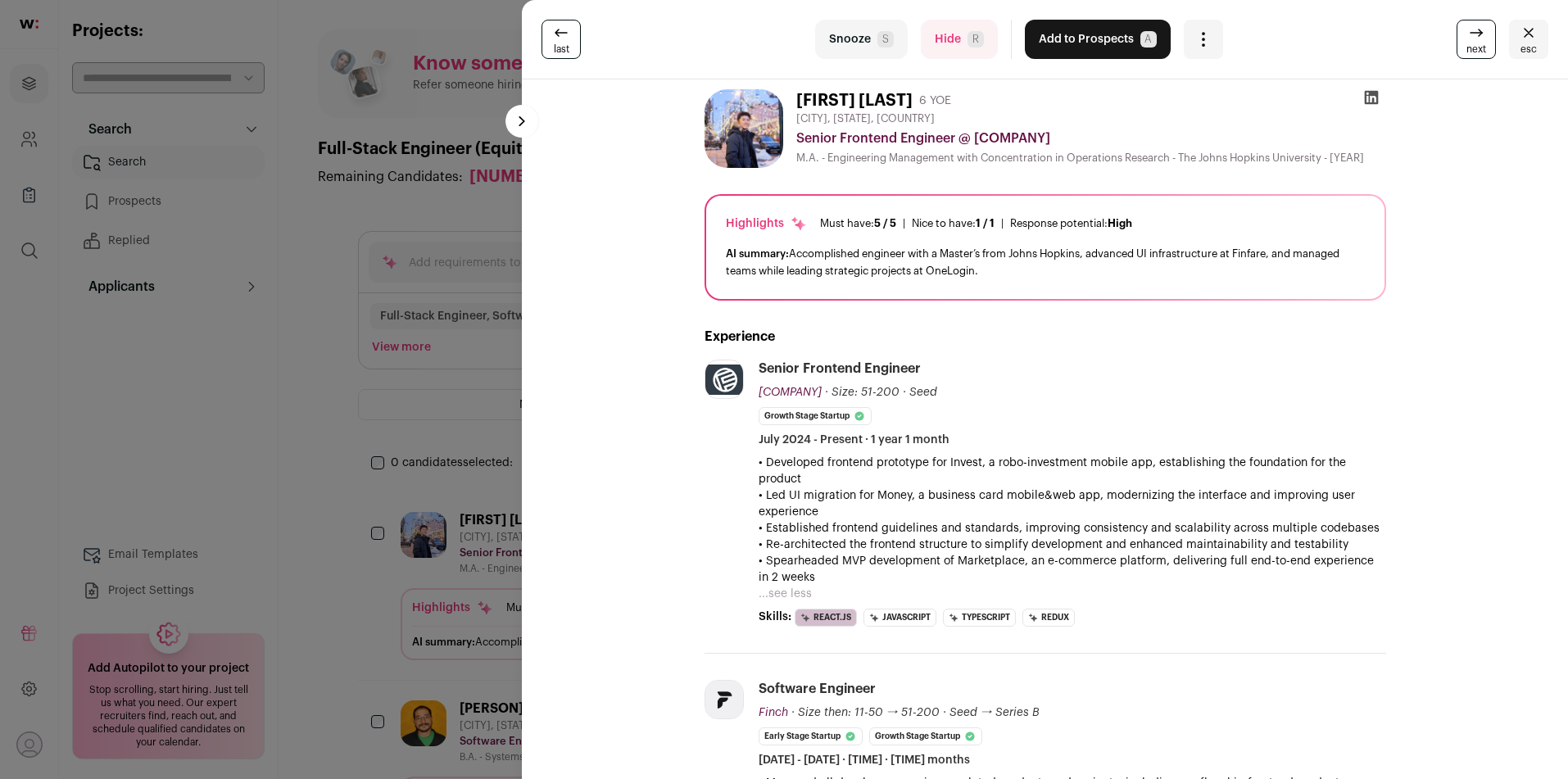 click at bounding box center (744, 129) 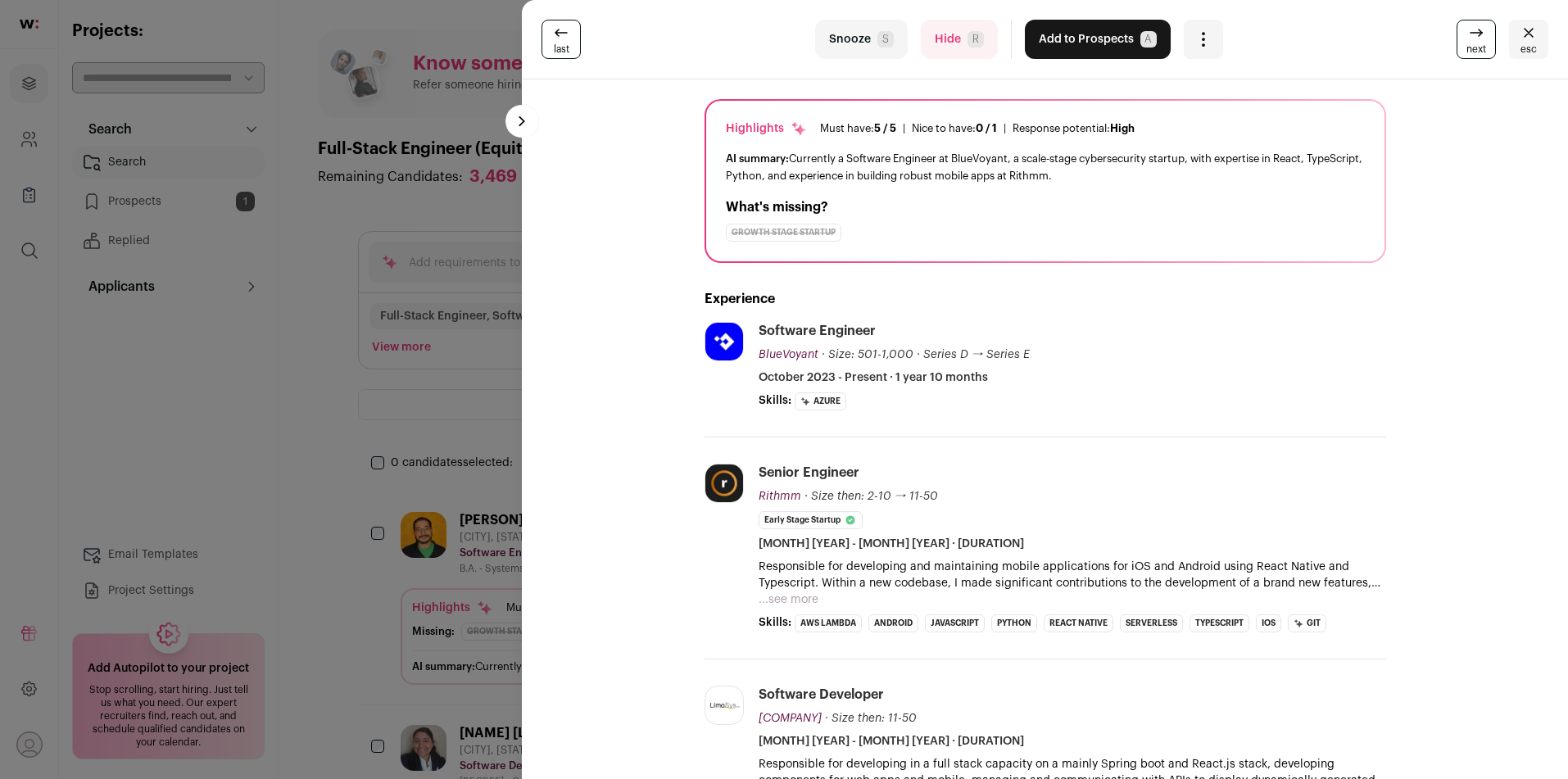 scroll, scrollTop: 0, scrollLeft: 0, axis: both 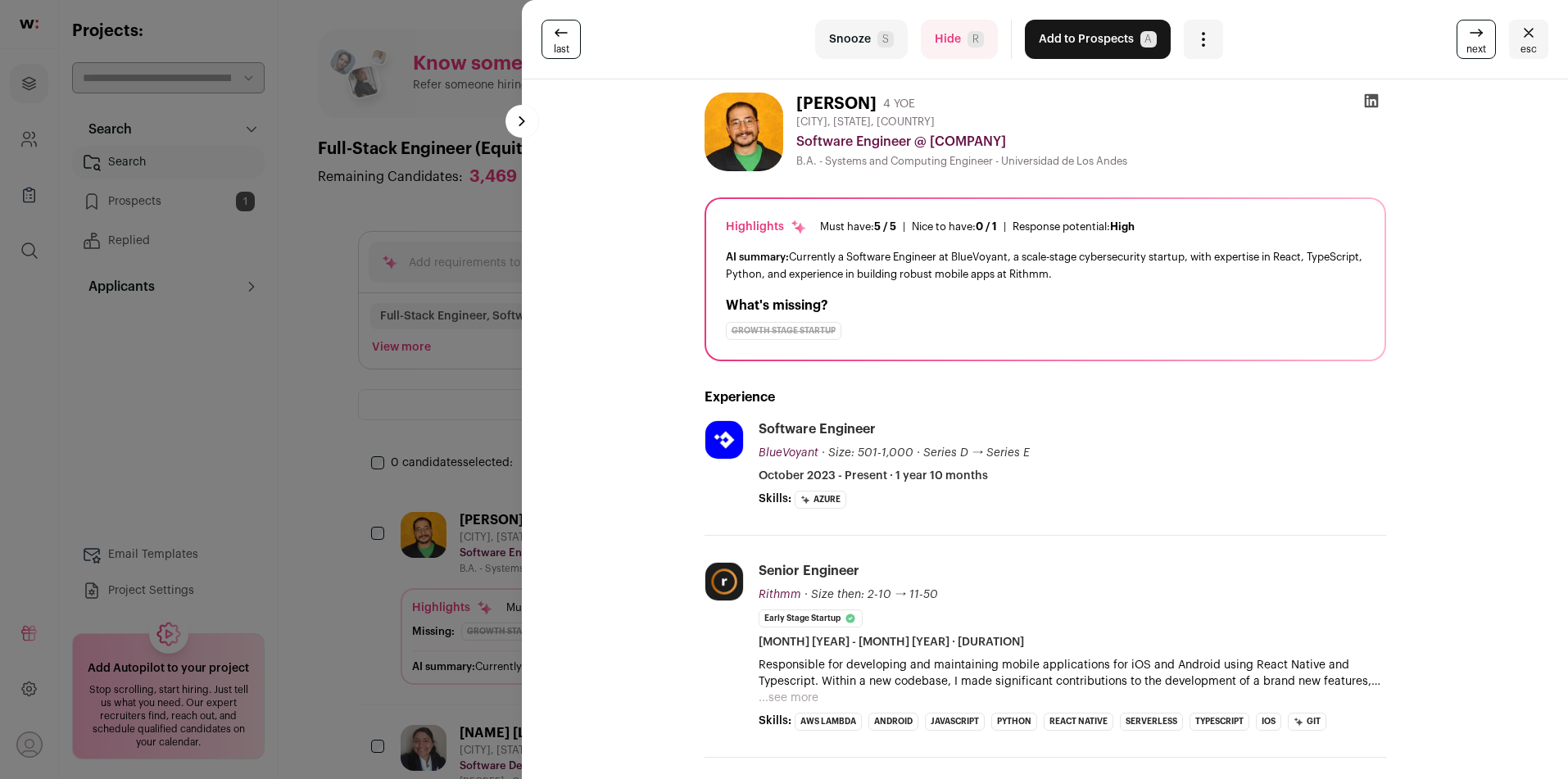 click on "Add to Prospects
A" at bounding box center [1098, 39] 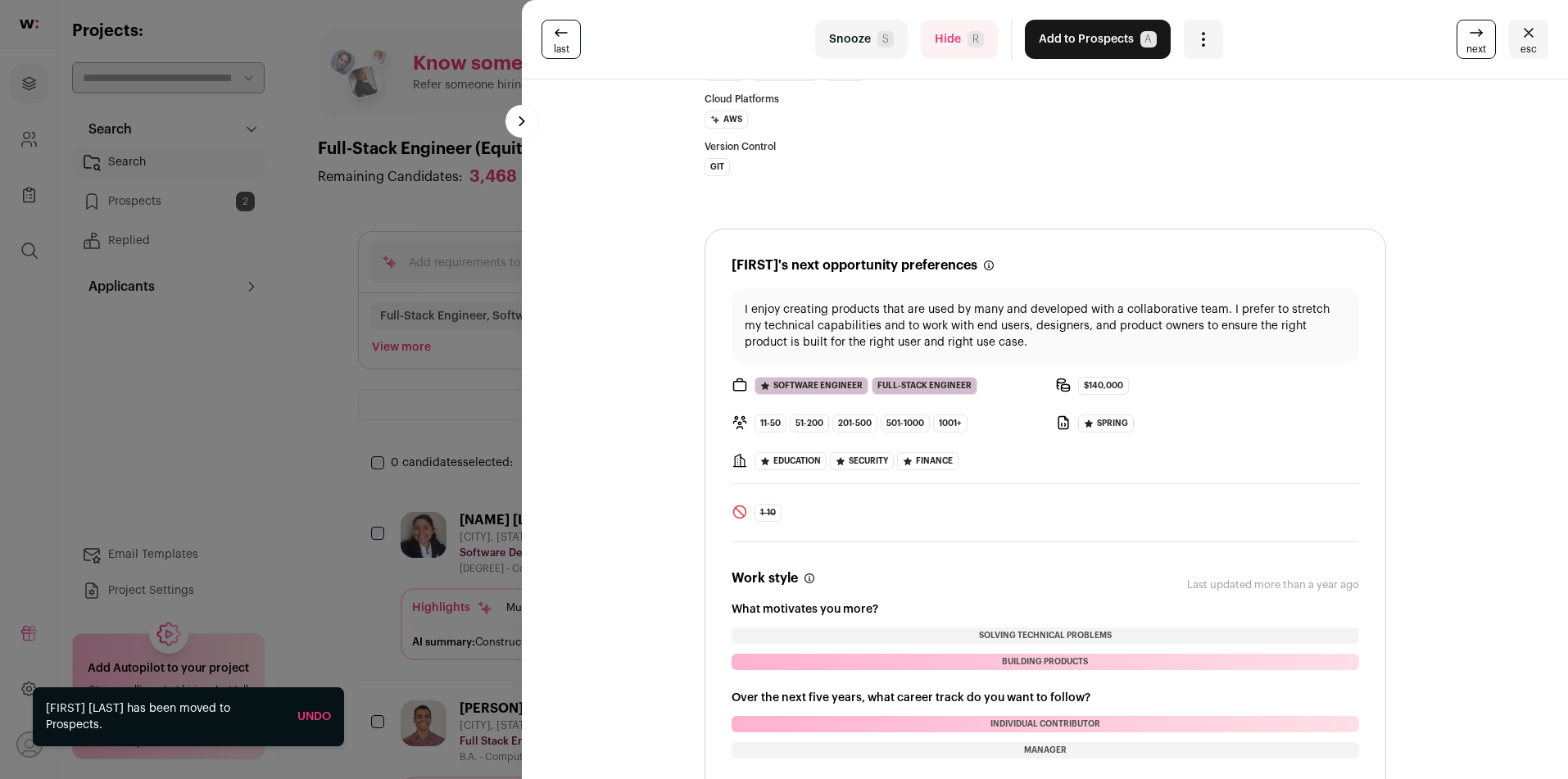 scroll, scrollTop: 1635, scrollLeft: 0, axis: vertical 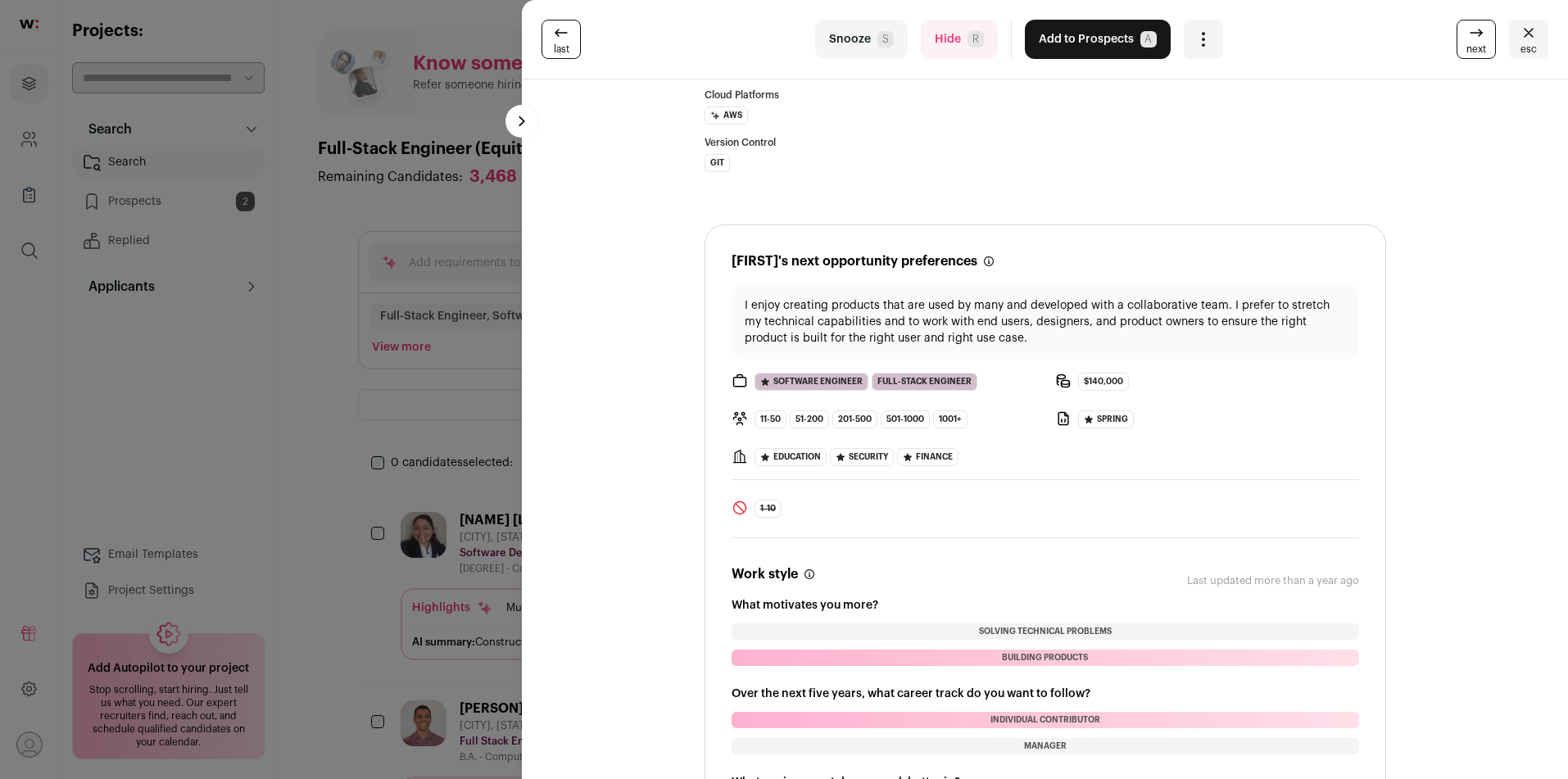 click on "Snooze
S" at bounding box center [861, 39] 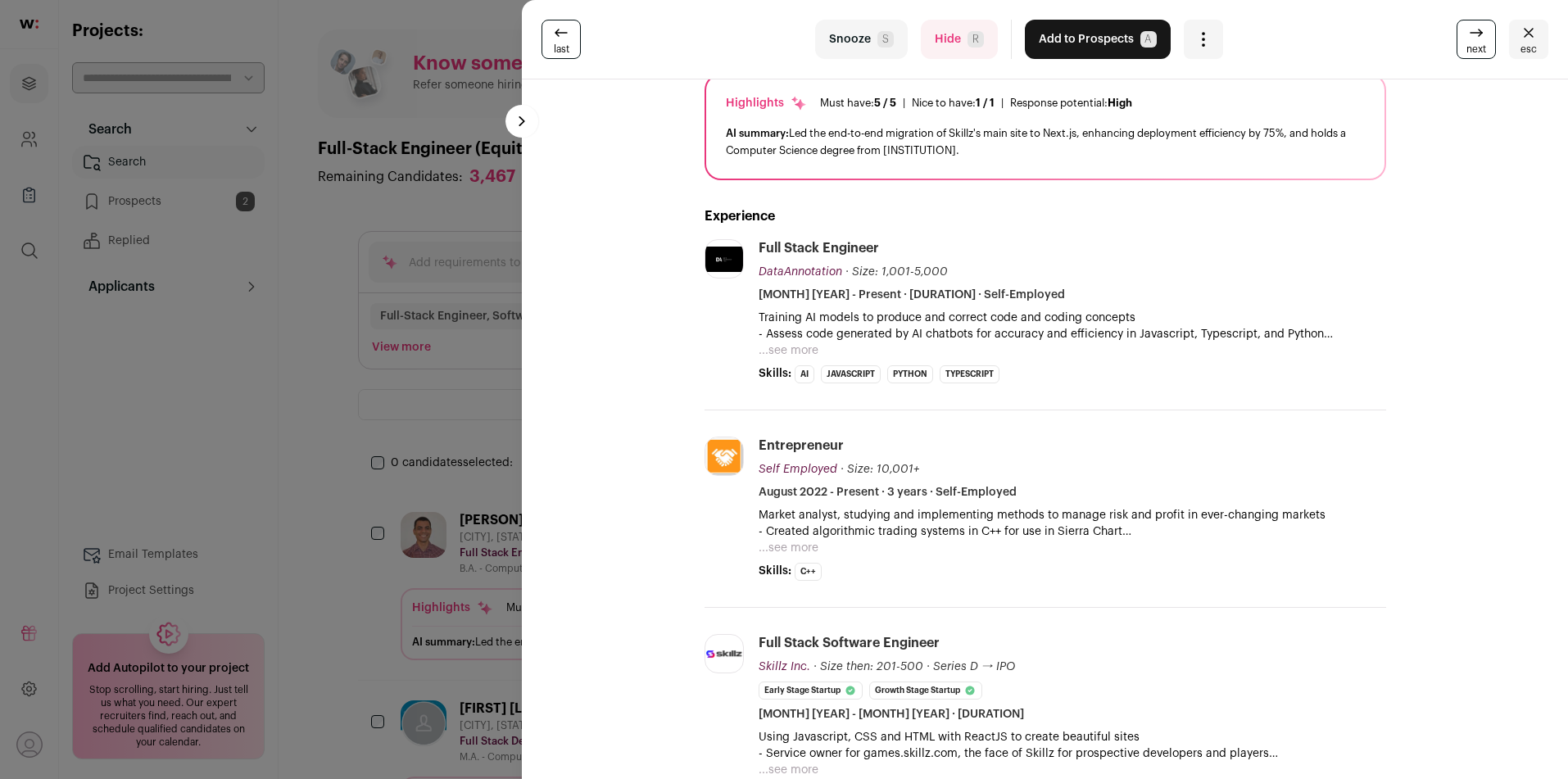 scroll, scrollTop: 0, scrollLeft: 0, axis: both 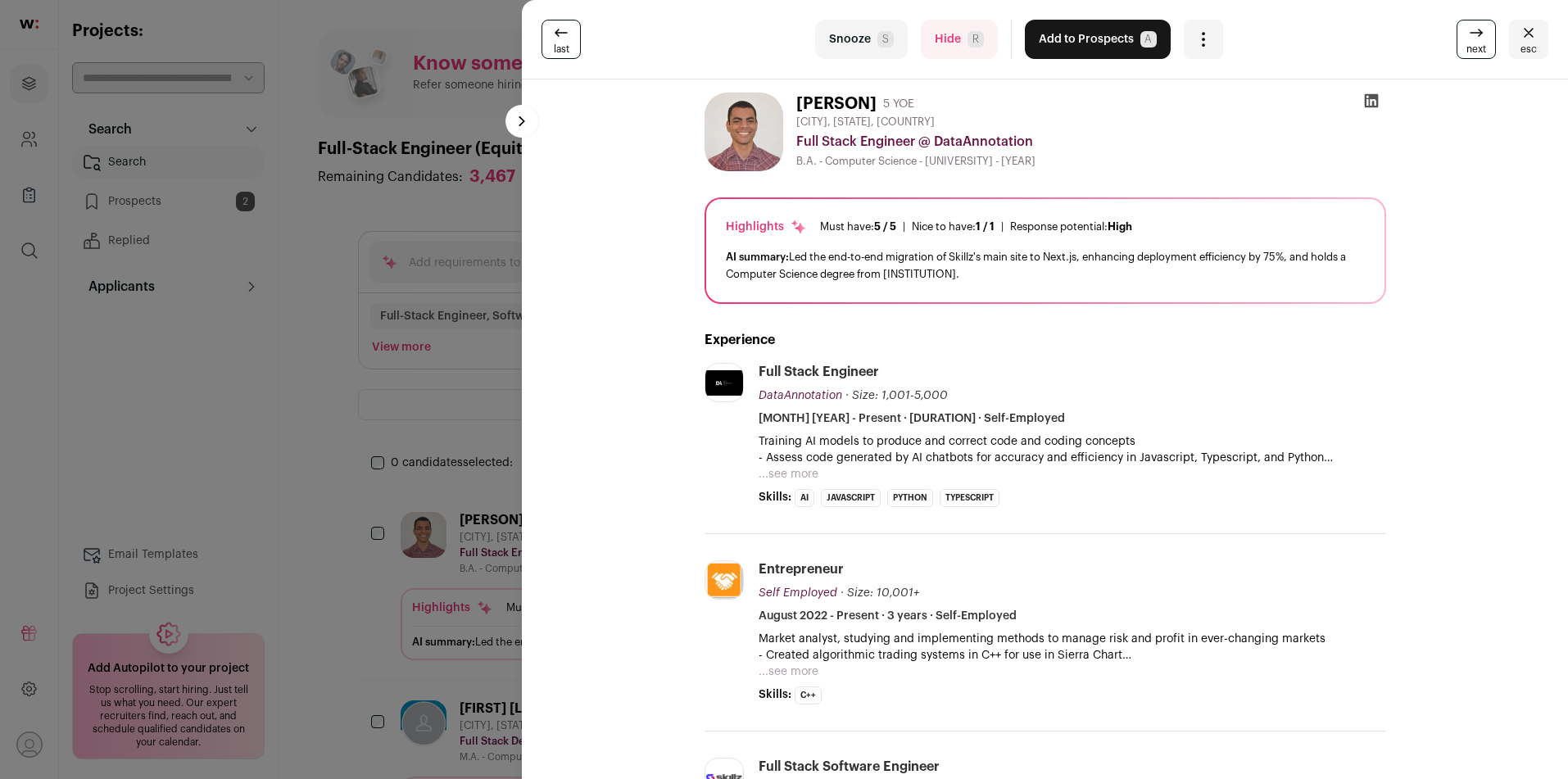 click on "Add to Prospects
A" at bounding box center [1098, 39] 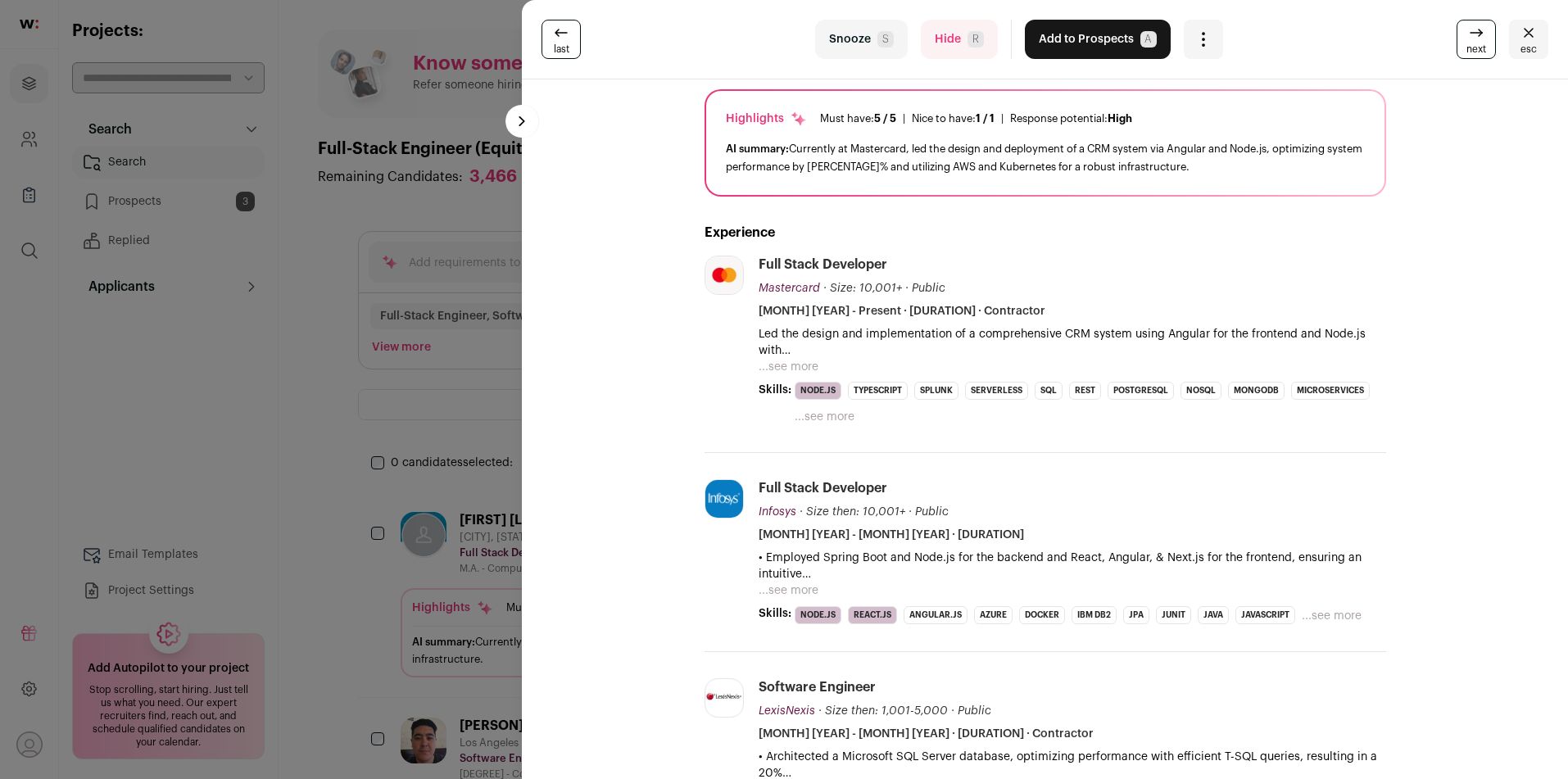 scroll, scrollTop: 0, scrollLeft: 0, axis: both 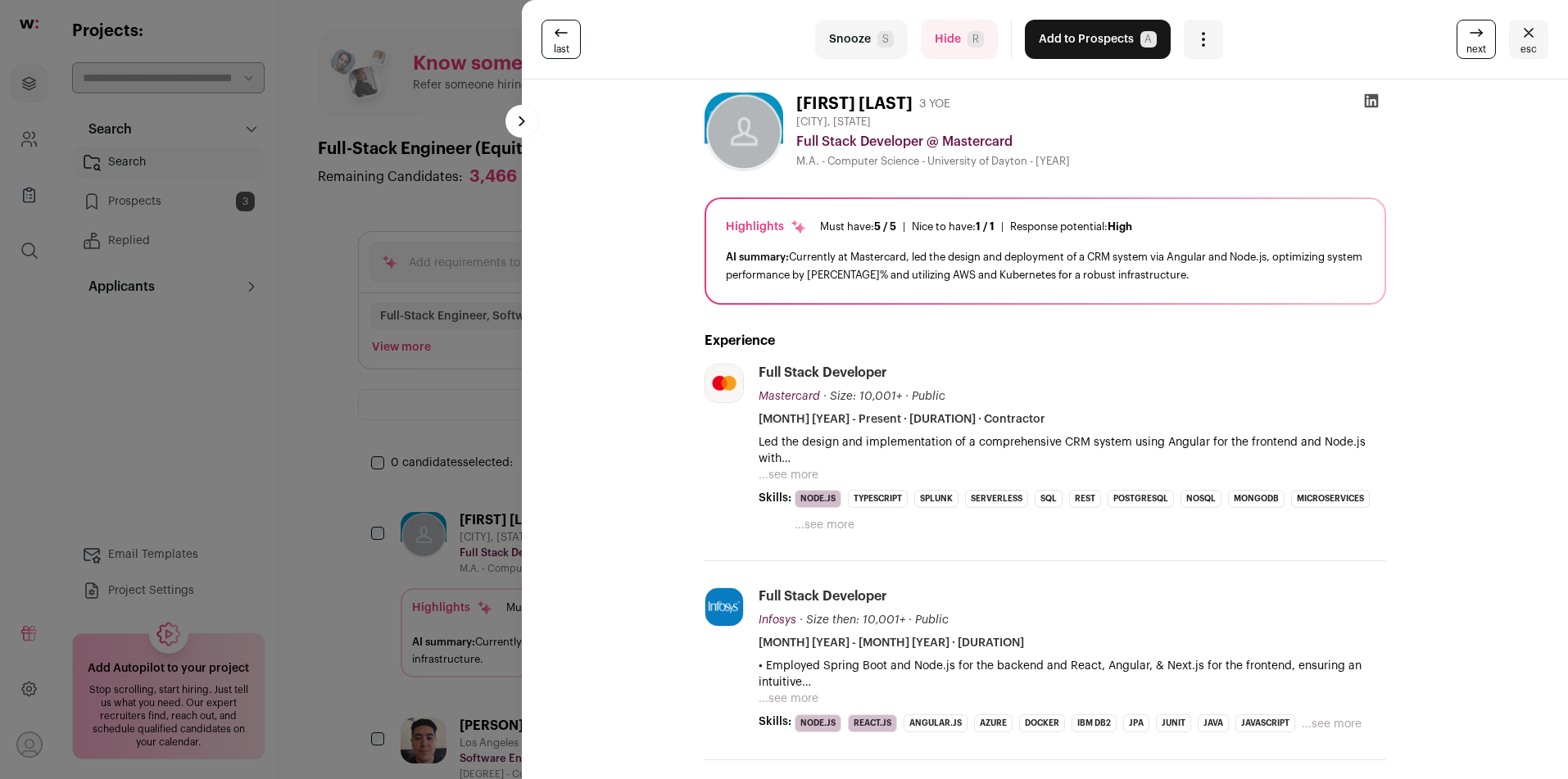 drag, startPoint x: 798, startPoint y: 469, endPoint x: 927, endPoint y: 458, distance: 129.4681 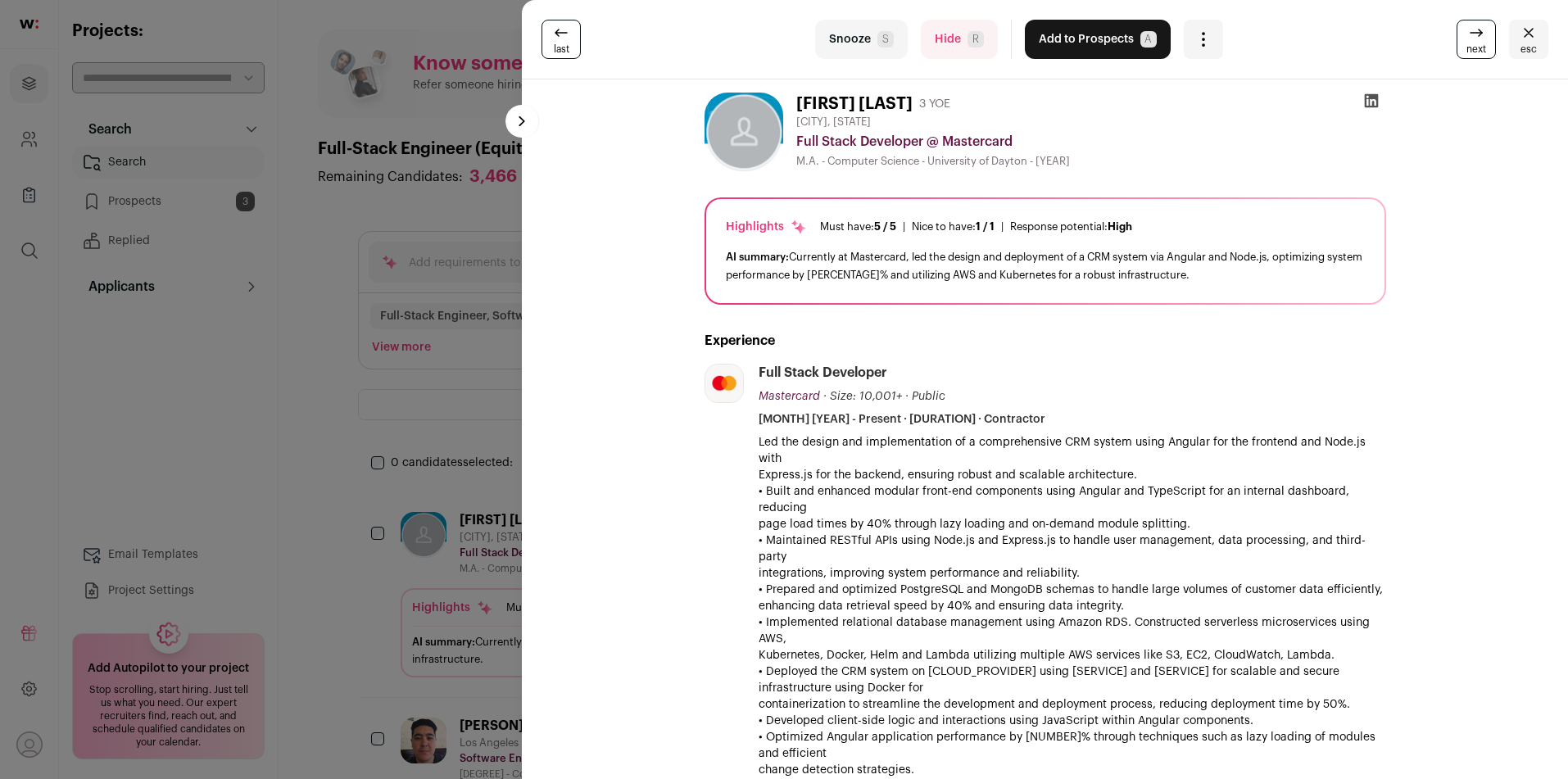 click on "Add to Prospects
A" at bounding box center [1098, 39] 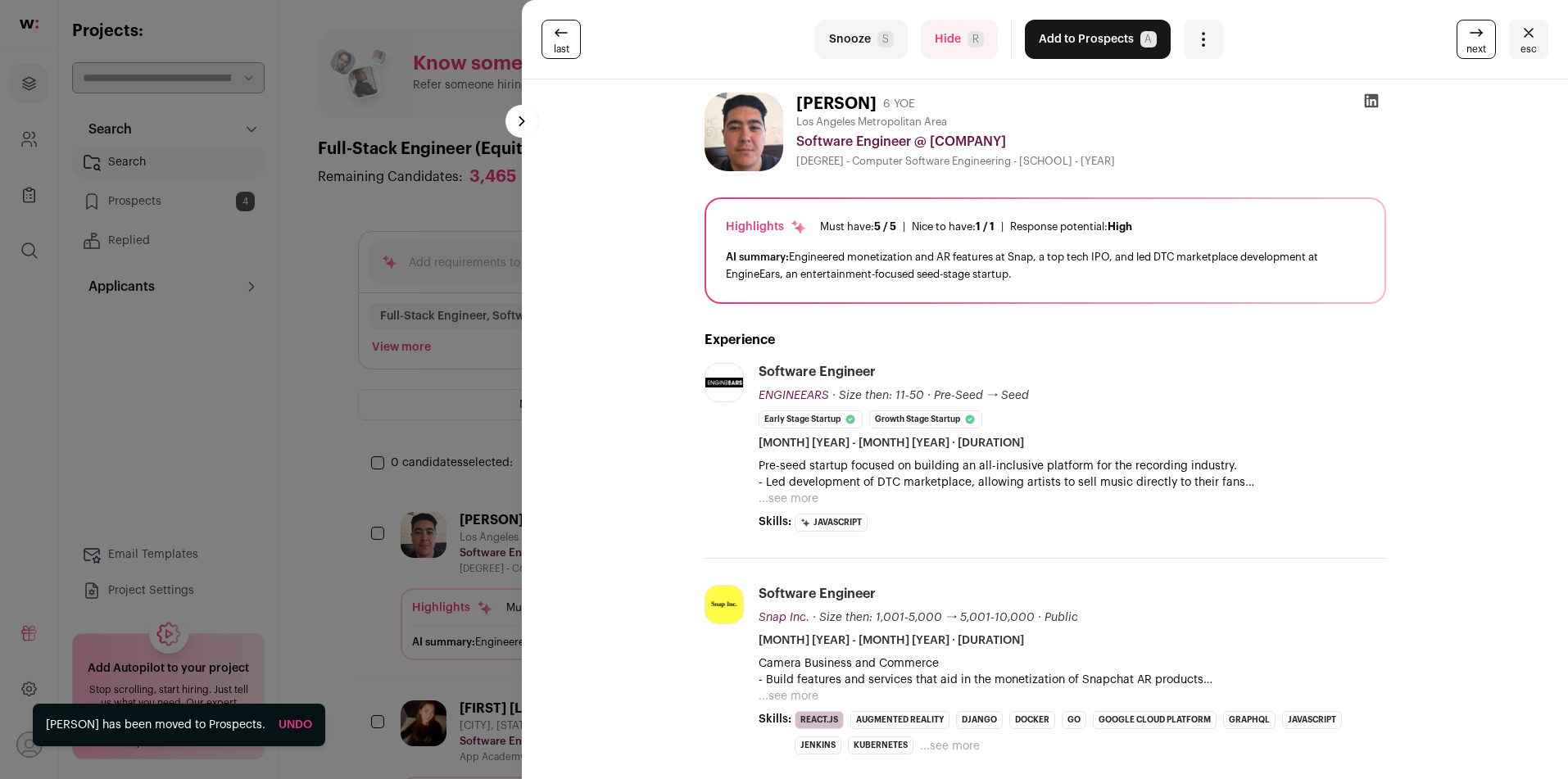 click on "...see more" at bounding box center (788, 499) 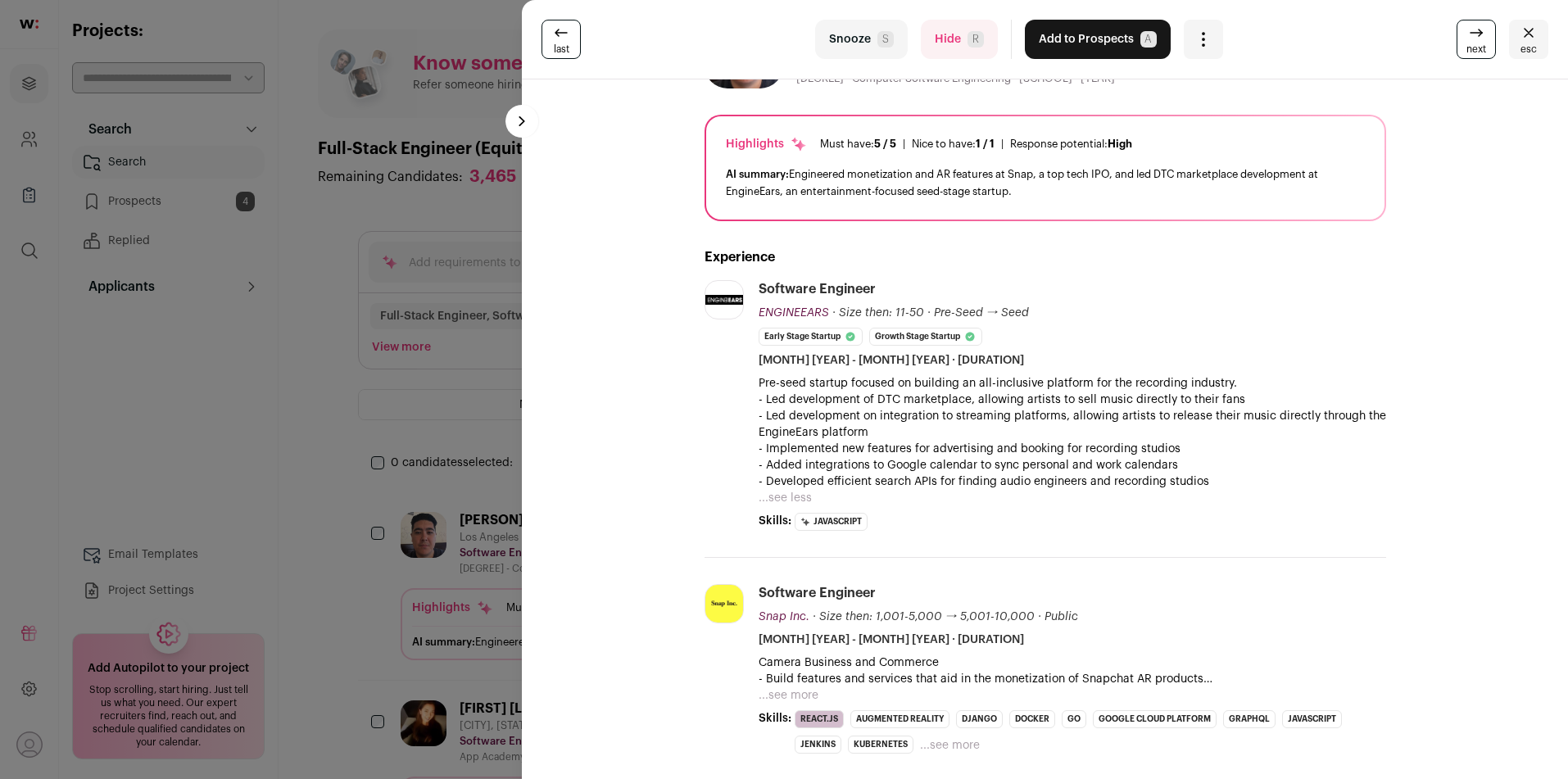 scroll, scrollTop: 0, scrollLeft: 0, axis: both 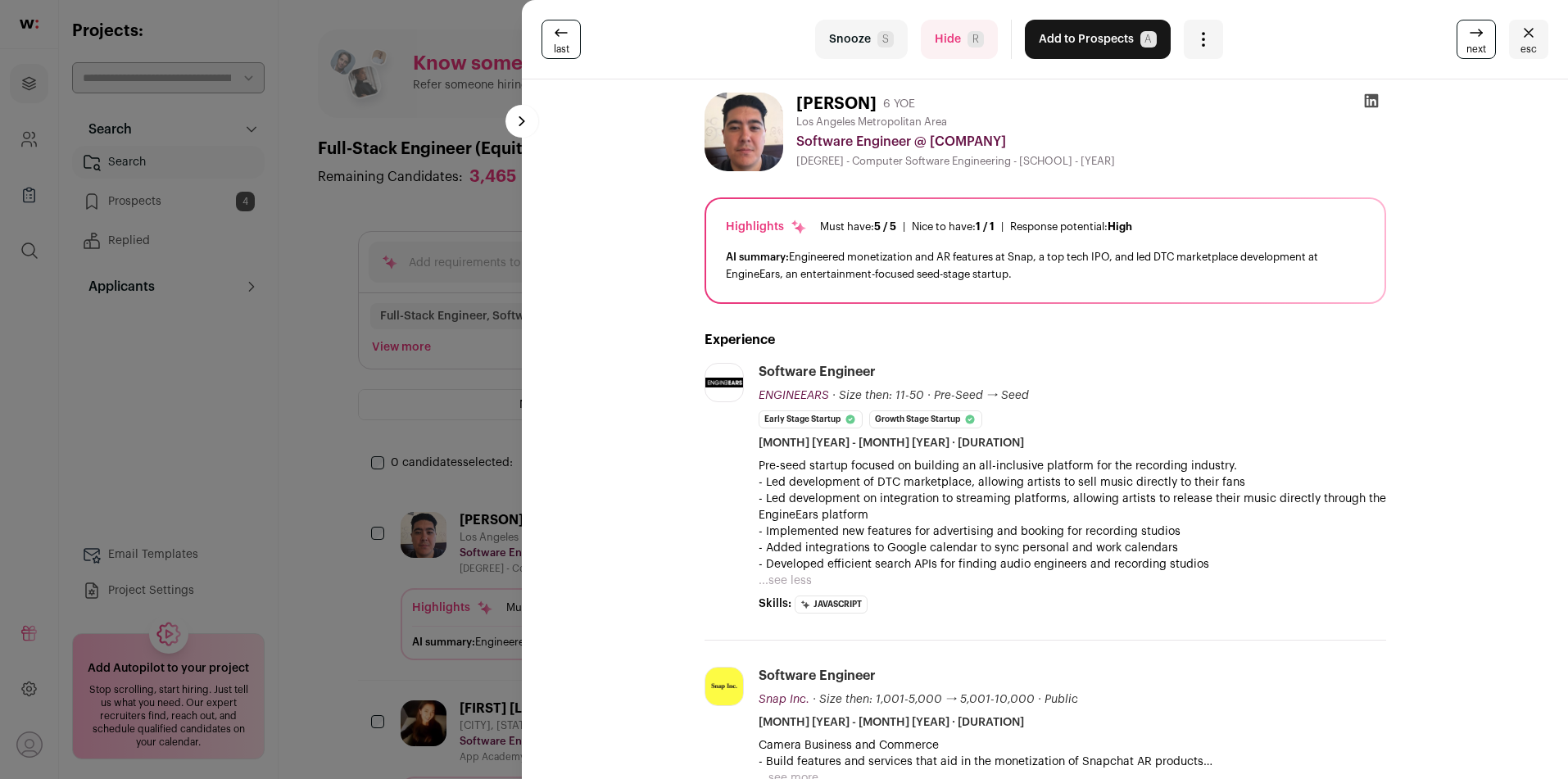 click on "Add to Prospects
A" at bounding box center [1098, 39] 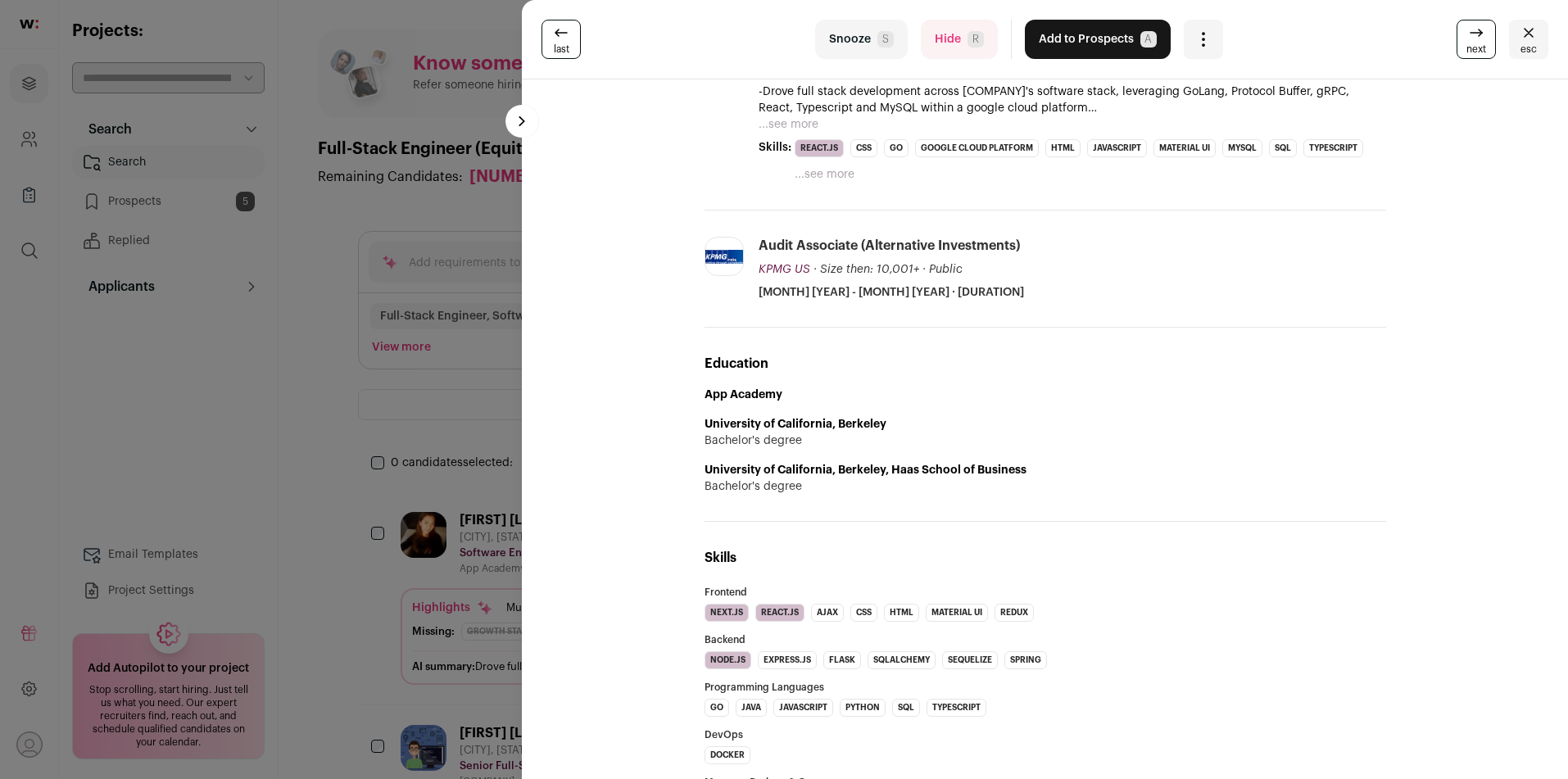 scroll, scrollTop: 564, scrollLeft: 0, axis: vertical 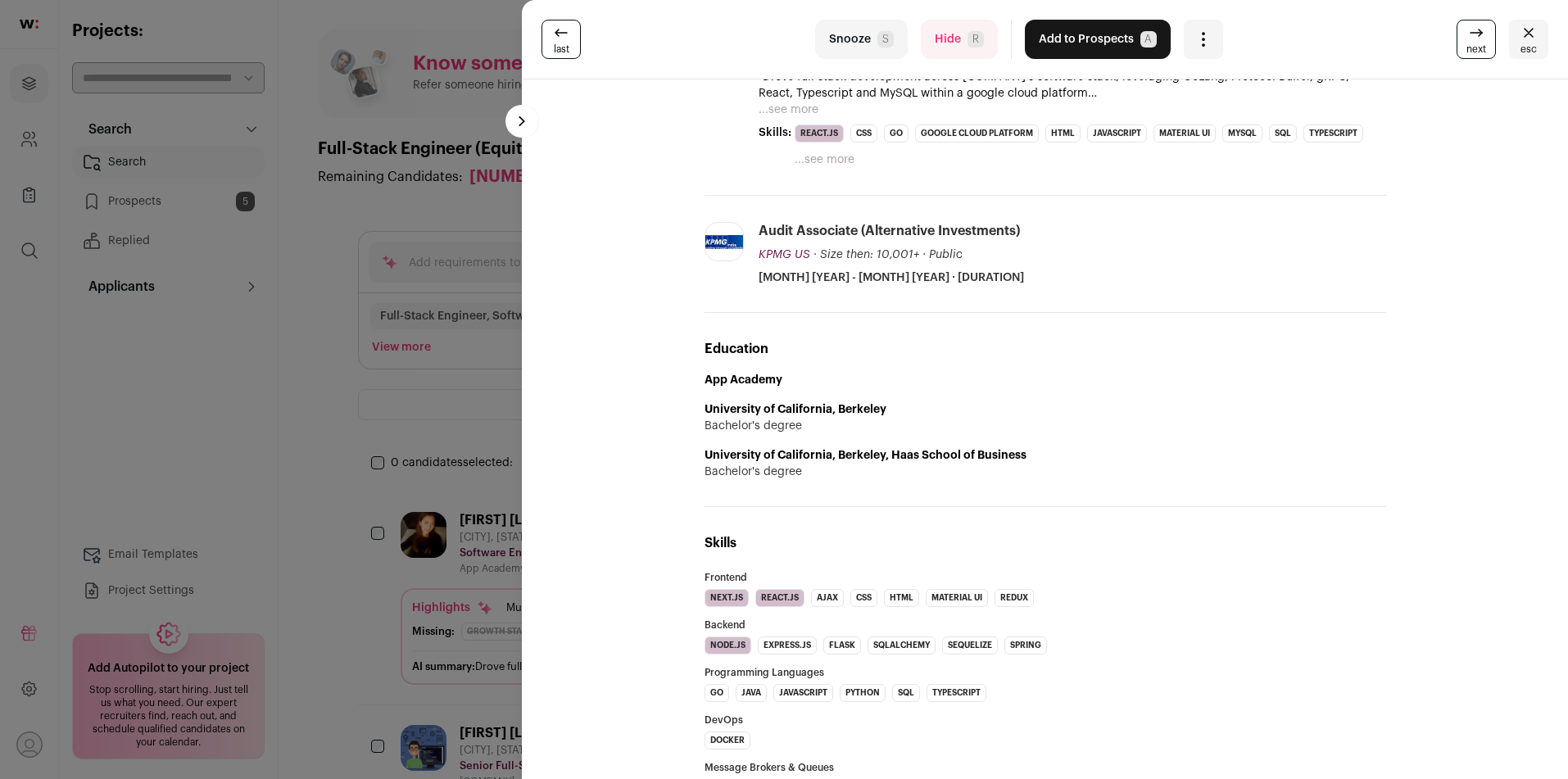 click on "Snooze
S" at bounding box center (861, 39) 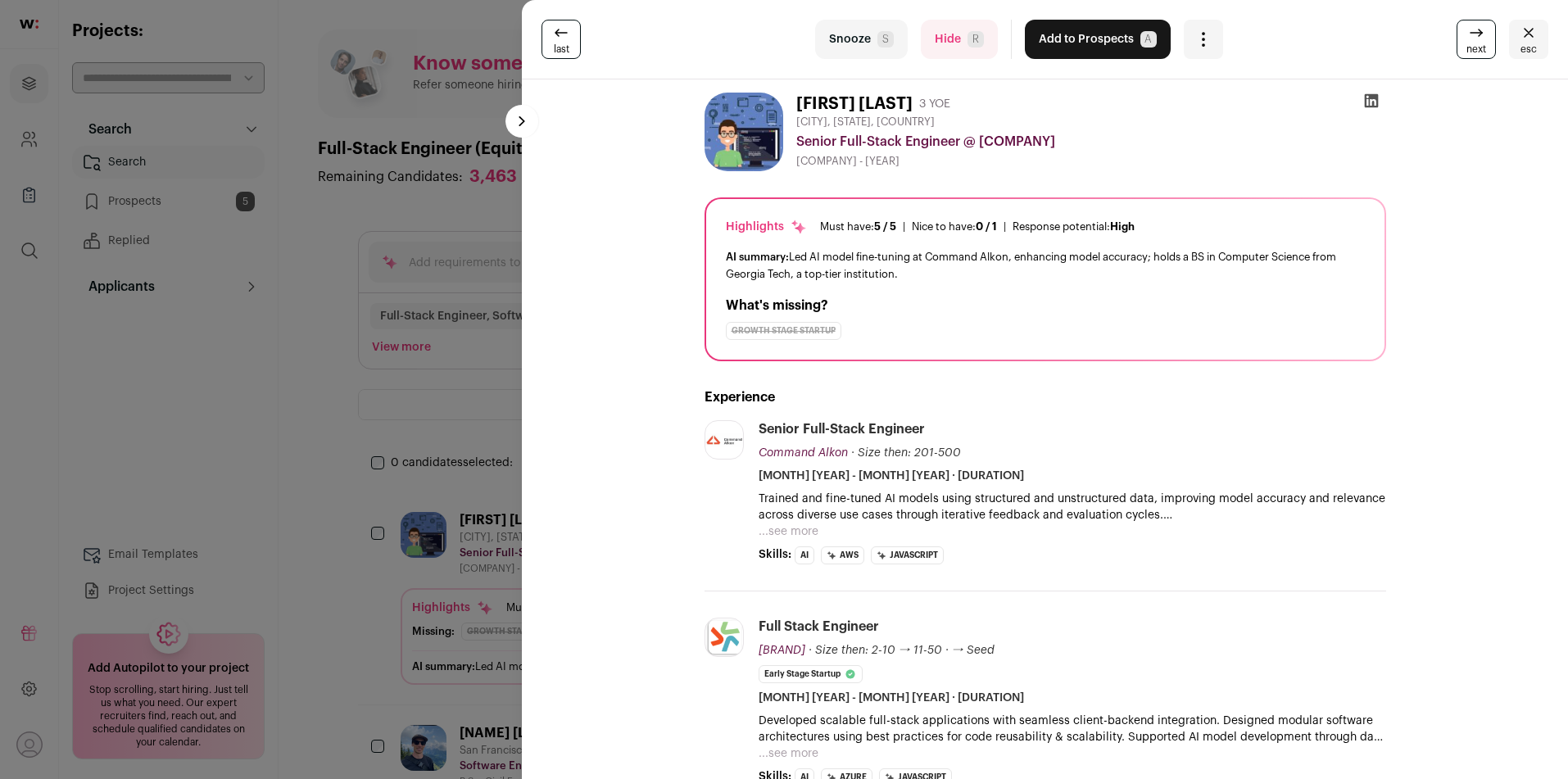 click on "Hide
R" at bounding box center [959, 39] 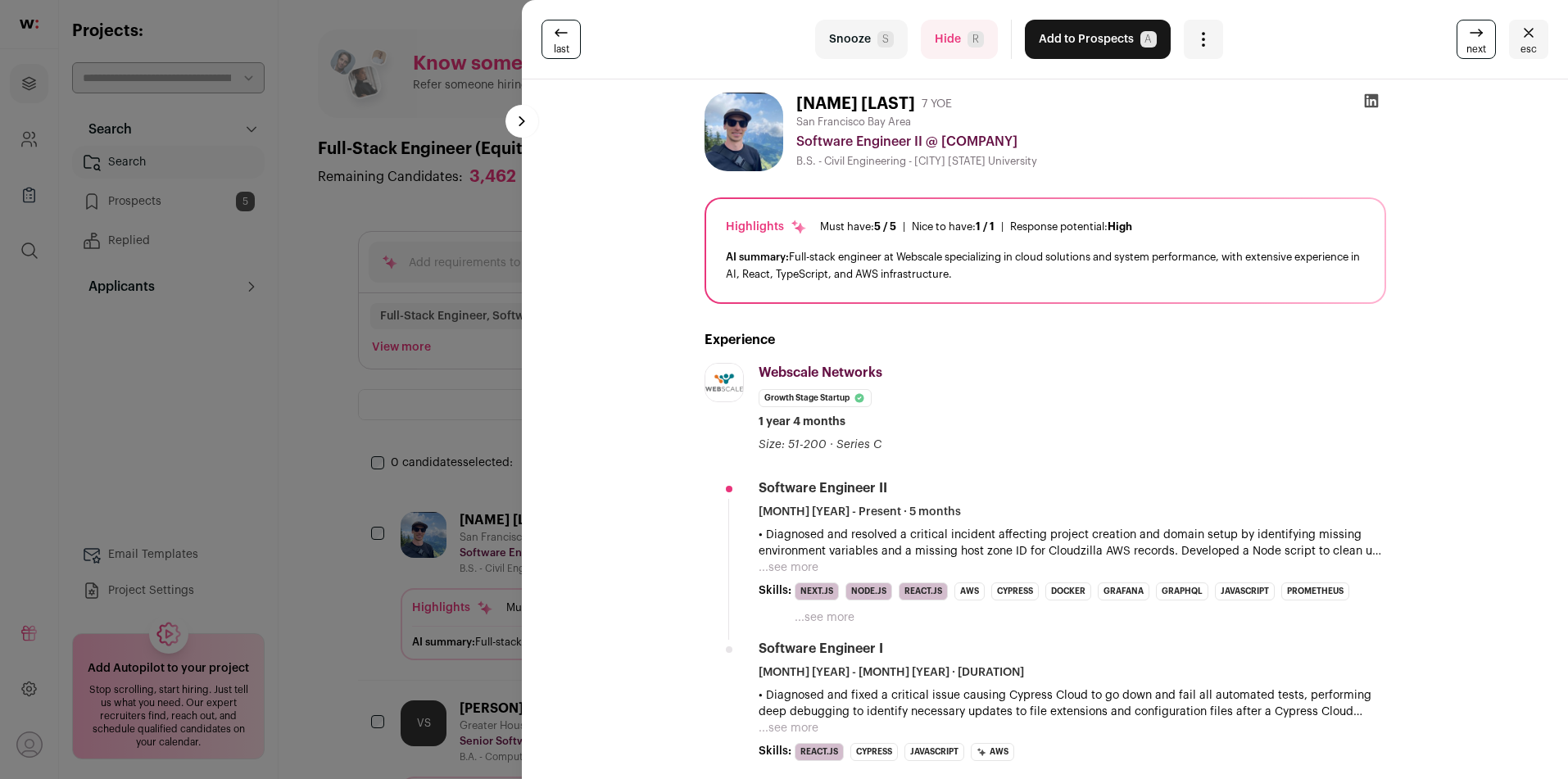 click on "Hide
R" at bounding box center [959, 39] 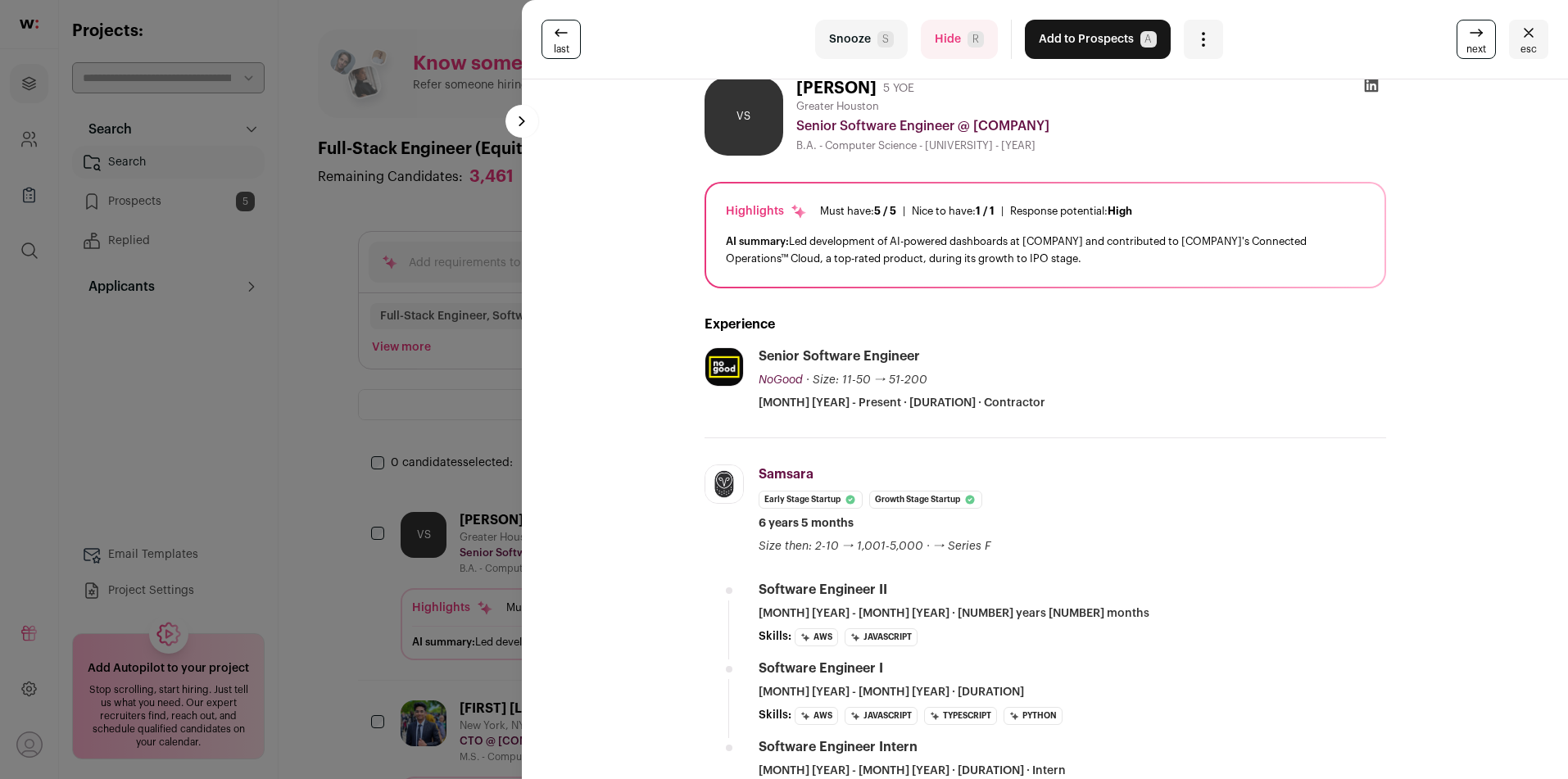 scroll, scrollTop: 0, scrollLeft: 0, axis: both 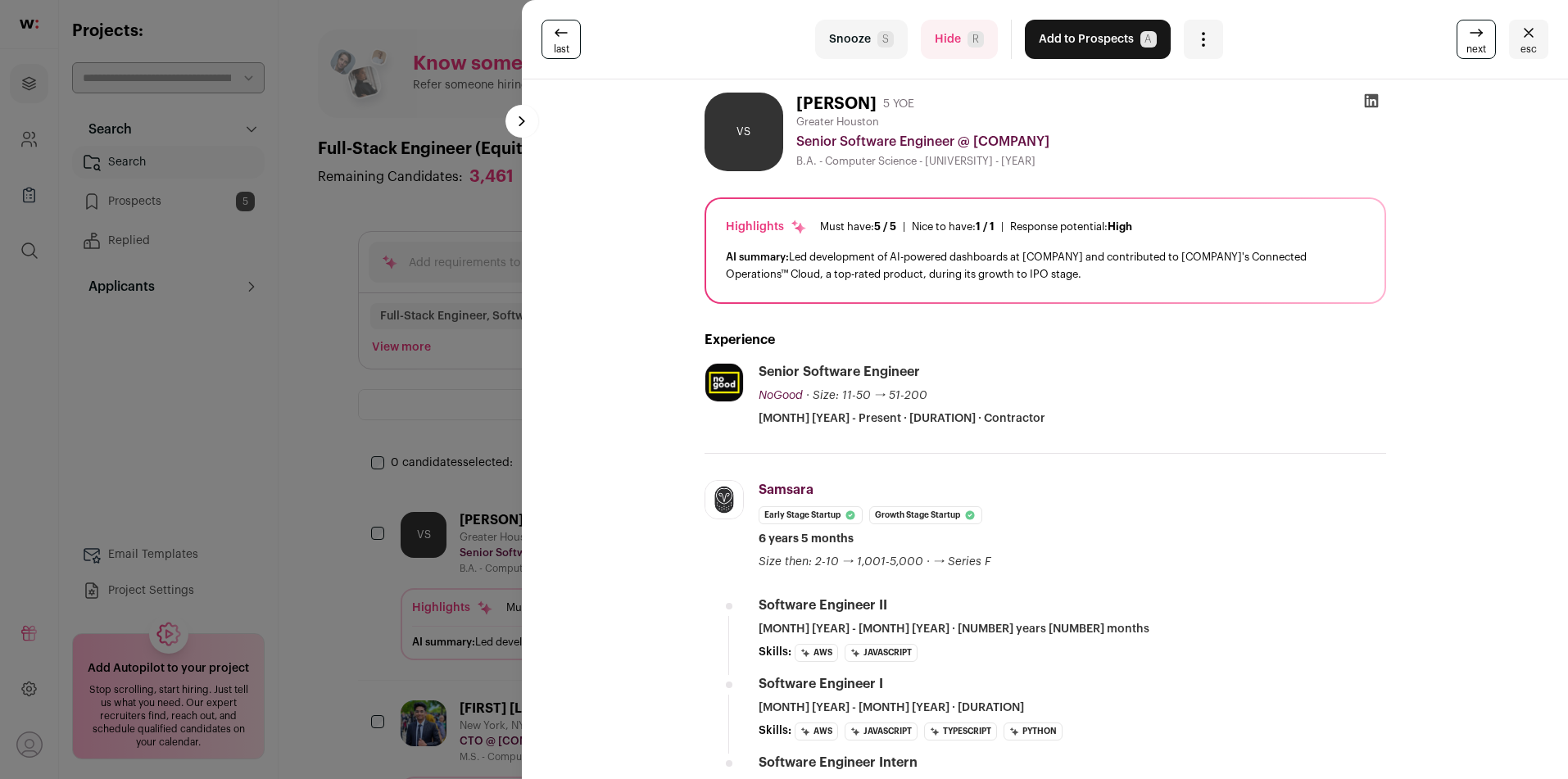 click on "Add to Prospects
A" at bounding box center (1098, 39) 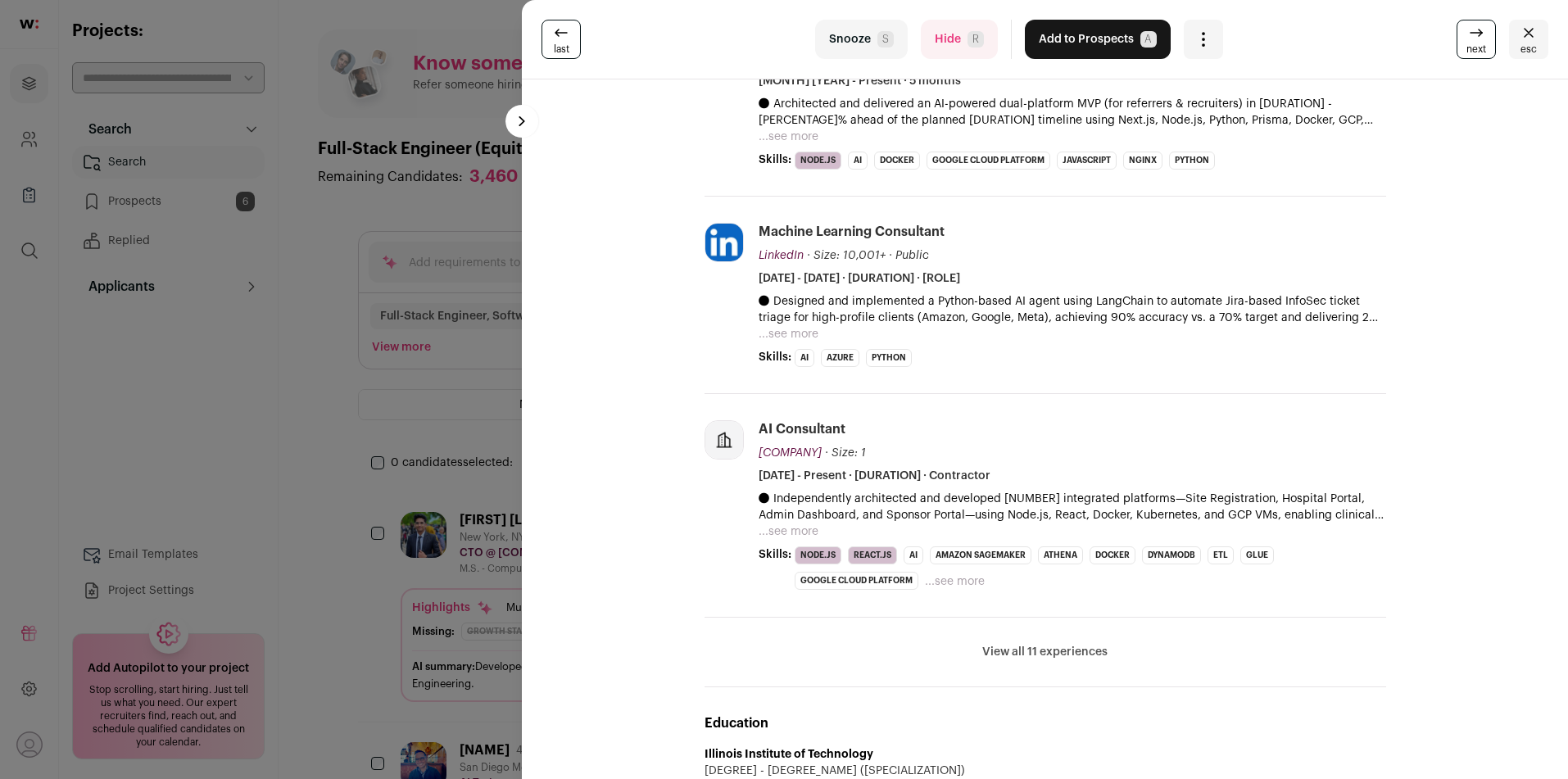 scroll, scrollTop: 396, scrollLeft: 0, axis: vertical 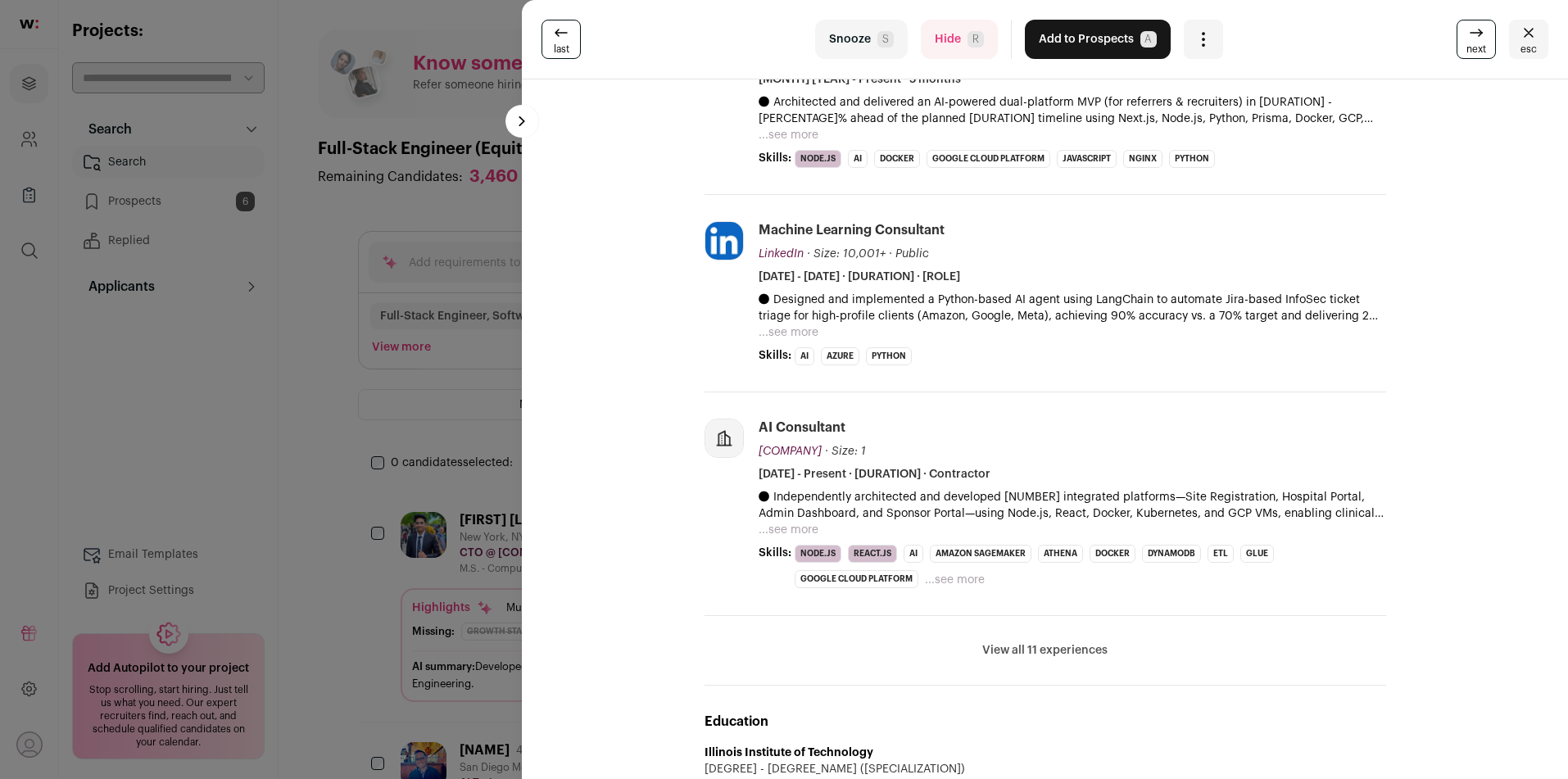 click on "...see more" at bounding box center [788, 530] 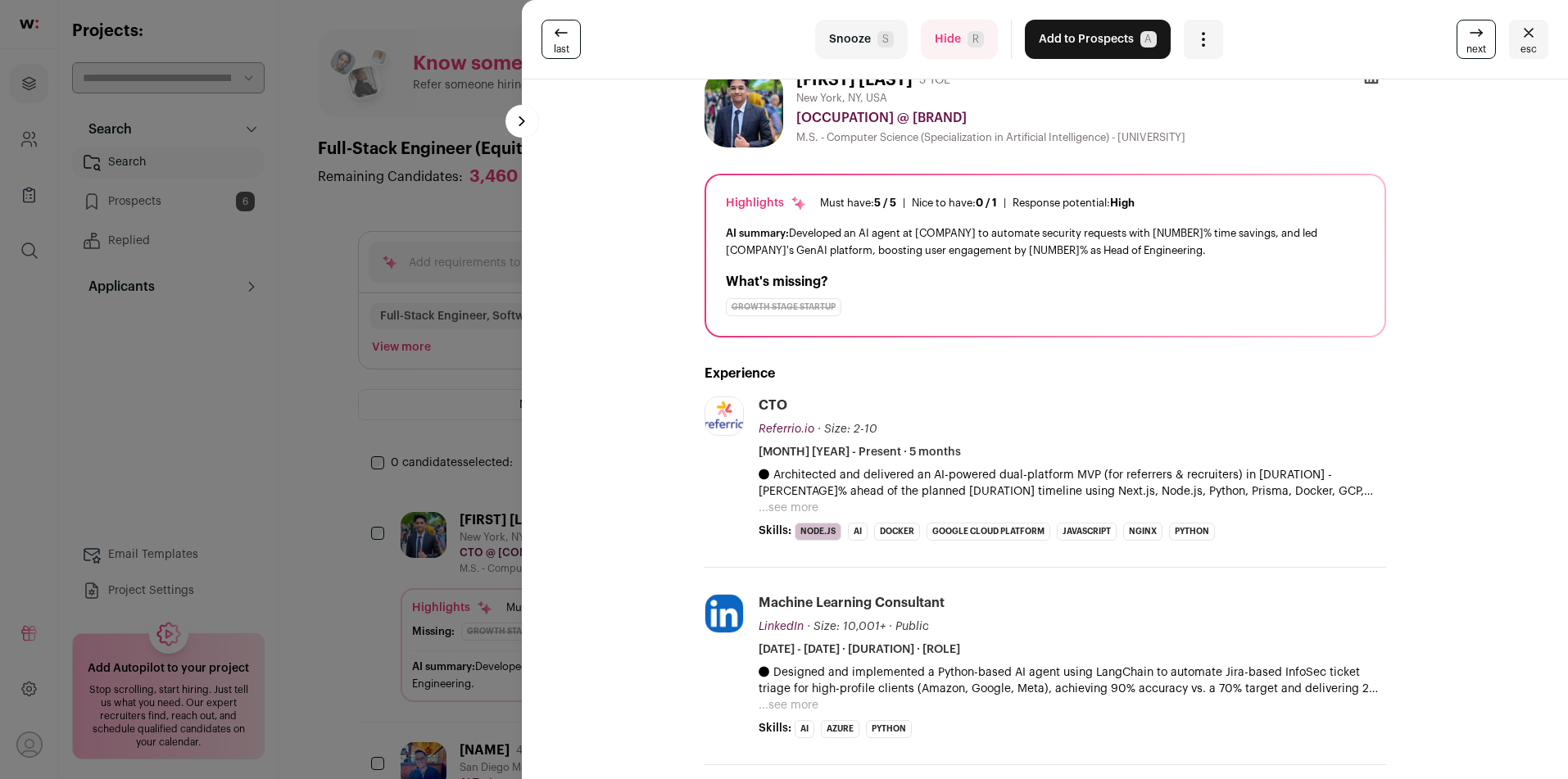 scroll, scrollTop: 0, scrollLeft: 0, axis: both 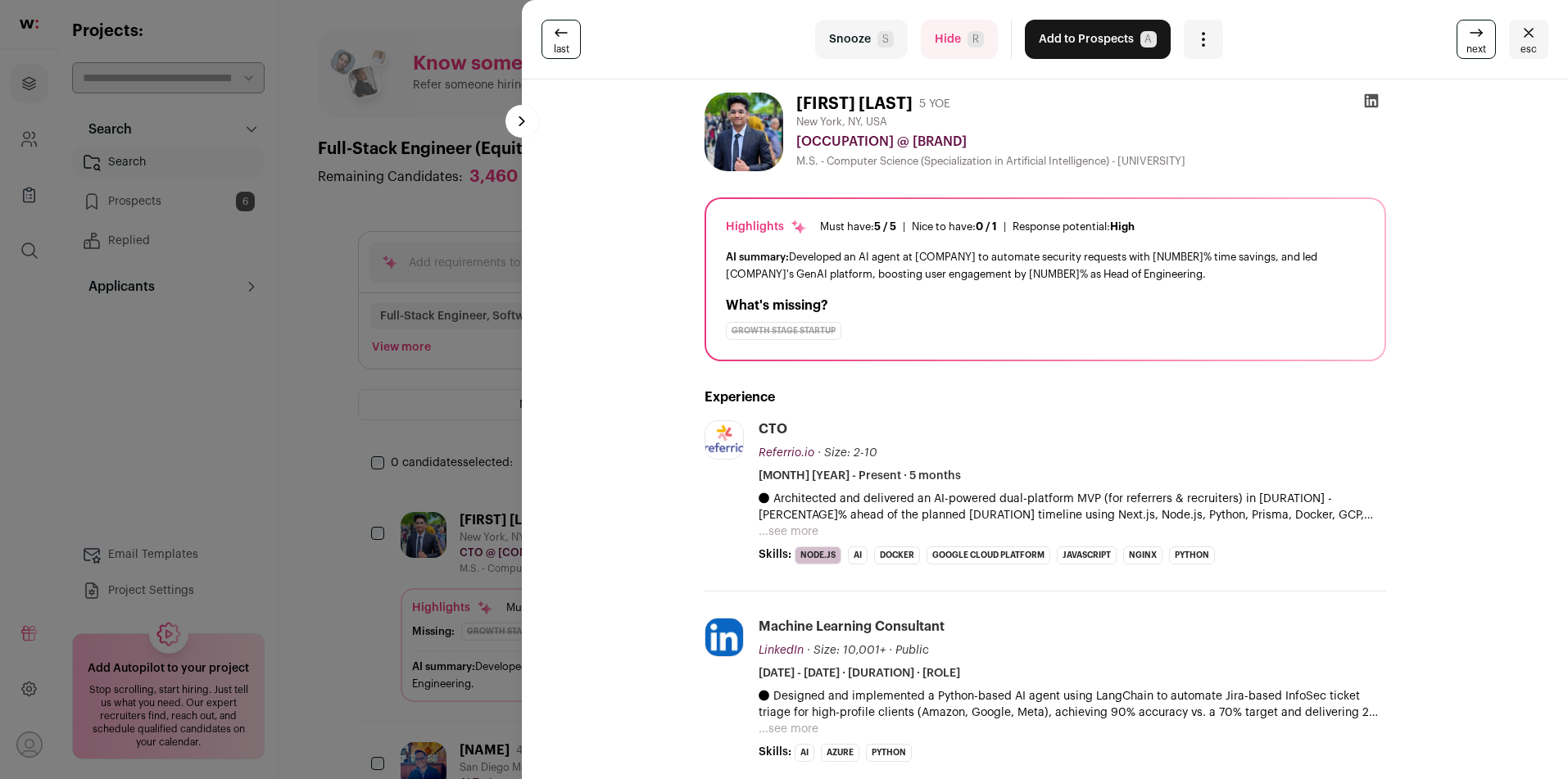 click on "Hide
R" at bounding box center [959, 39] 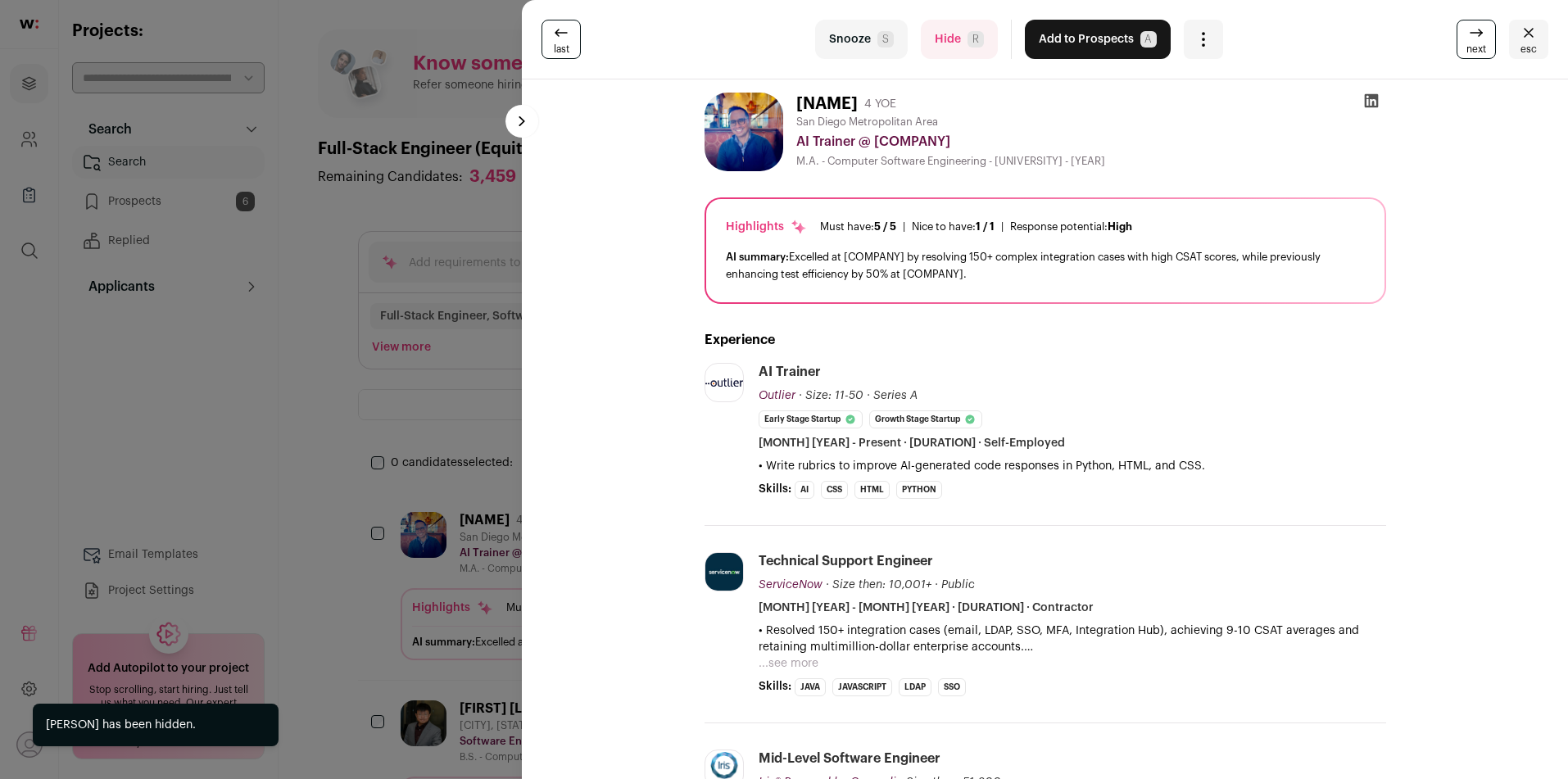 click on "Hide
R" at bounding box center (959, 39) 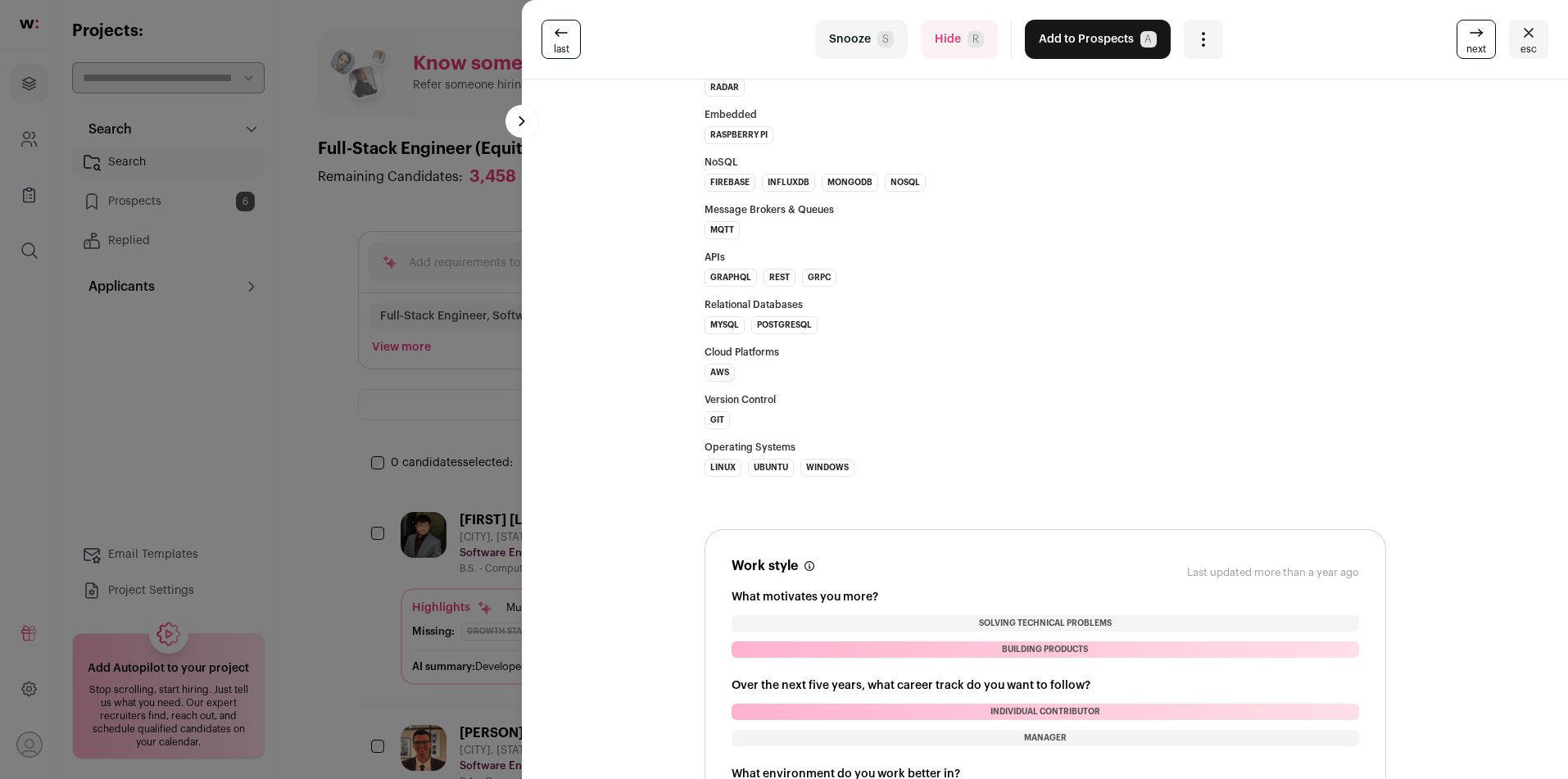 scroll, scrollTop: 2072, scrollLeft: 0, axis: vertical 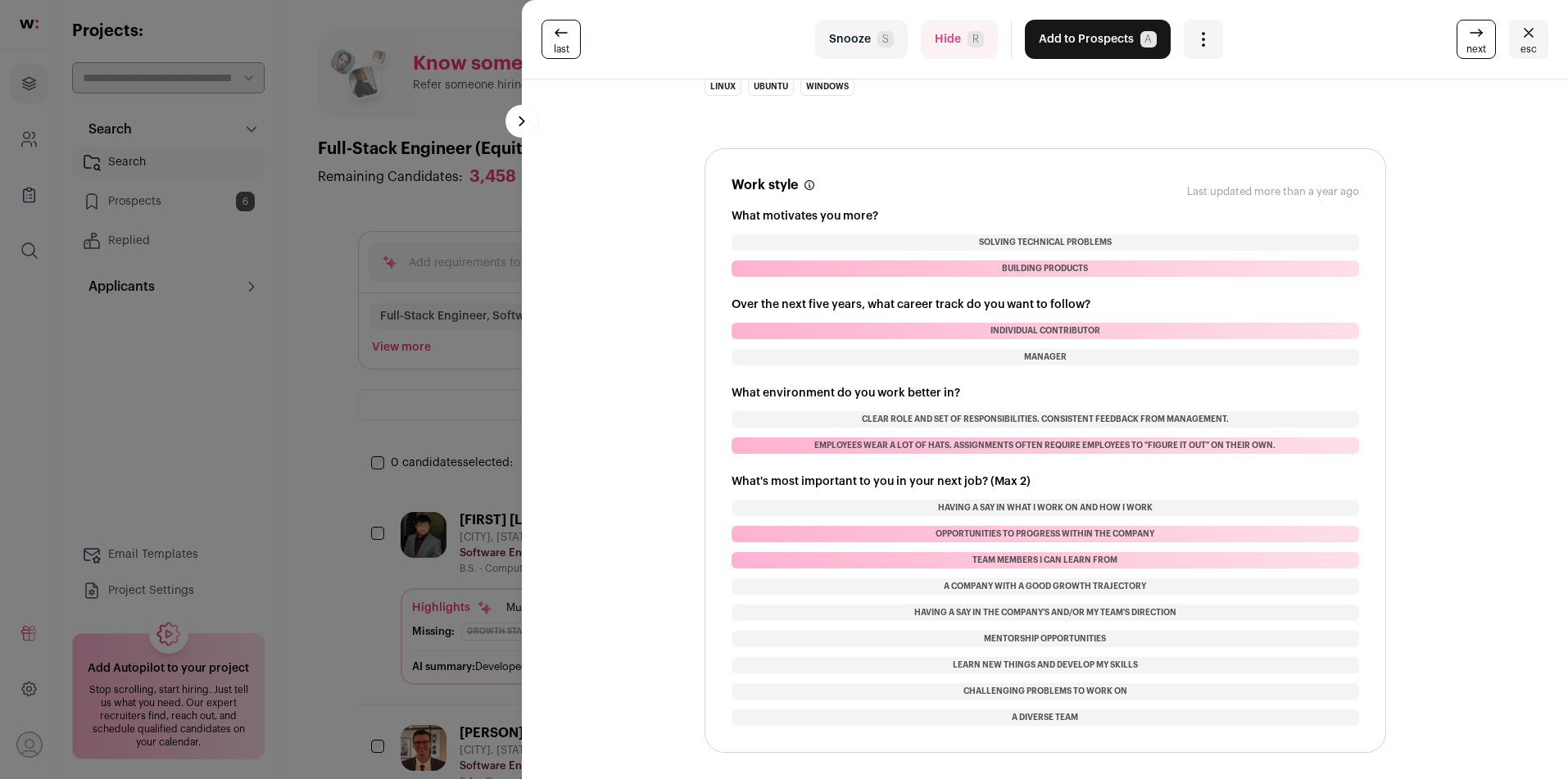 click on "Hide
R" at bounding box center (959, 39) 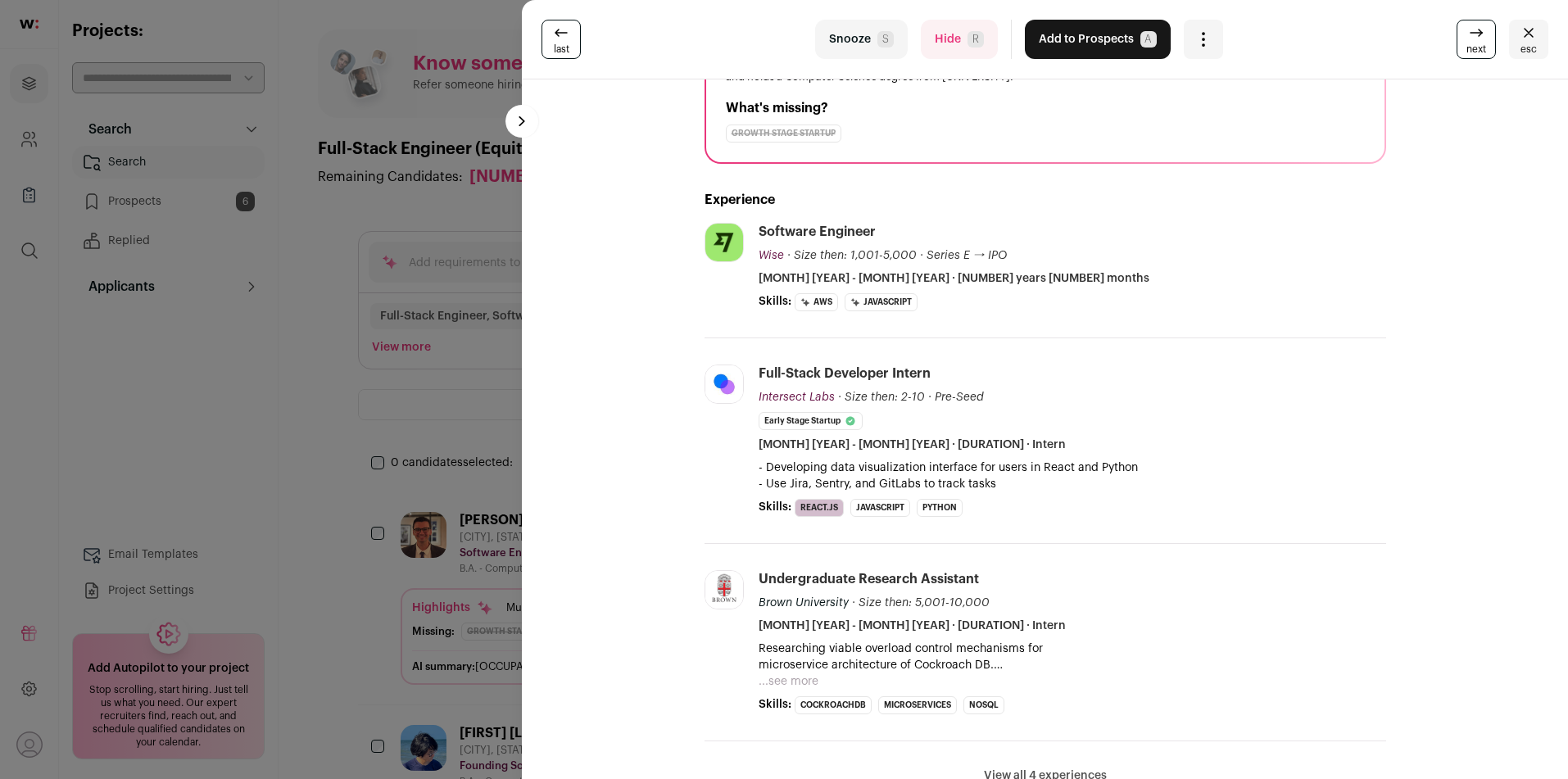 scroll, scrollTop: 531, scrollLeft: 0, axis: vertical 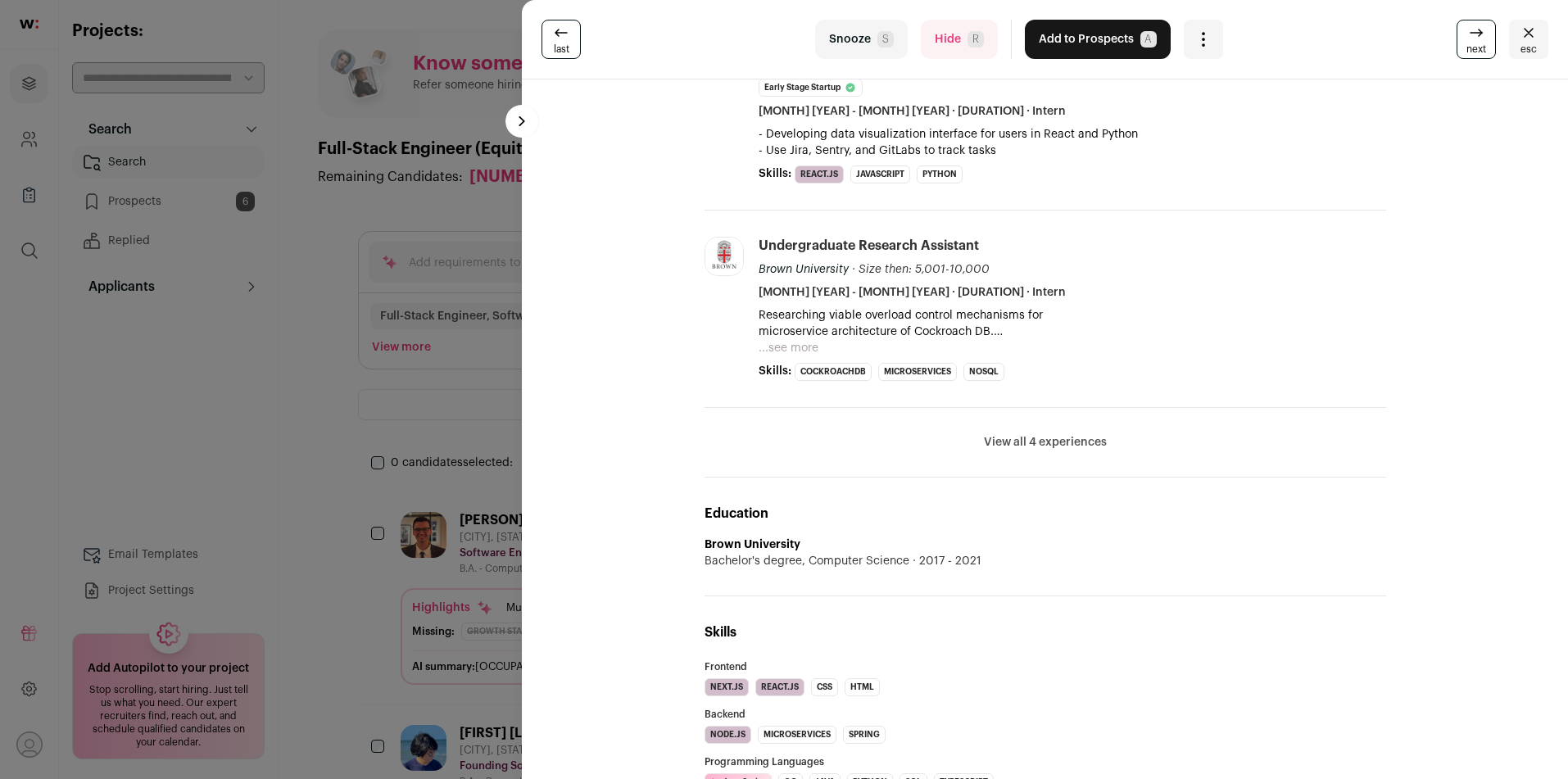 click on "View all 4 experiences" at bounding box center [1045, 442] 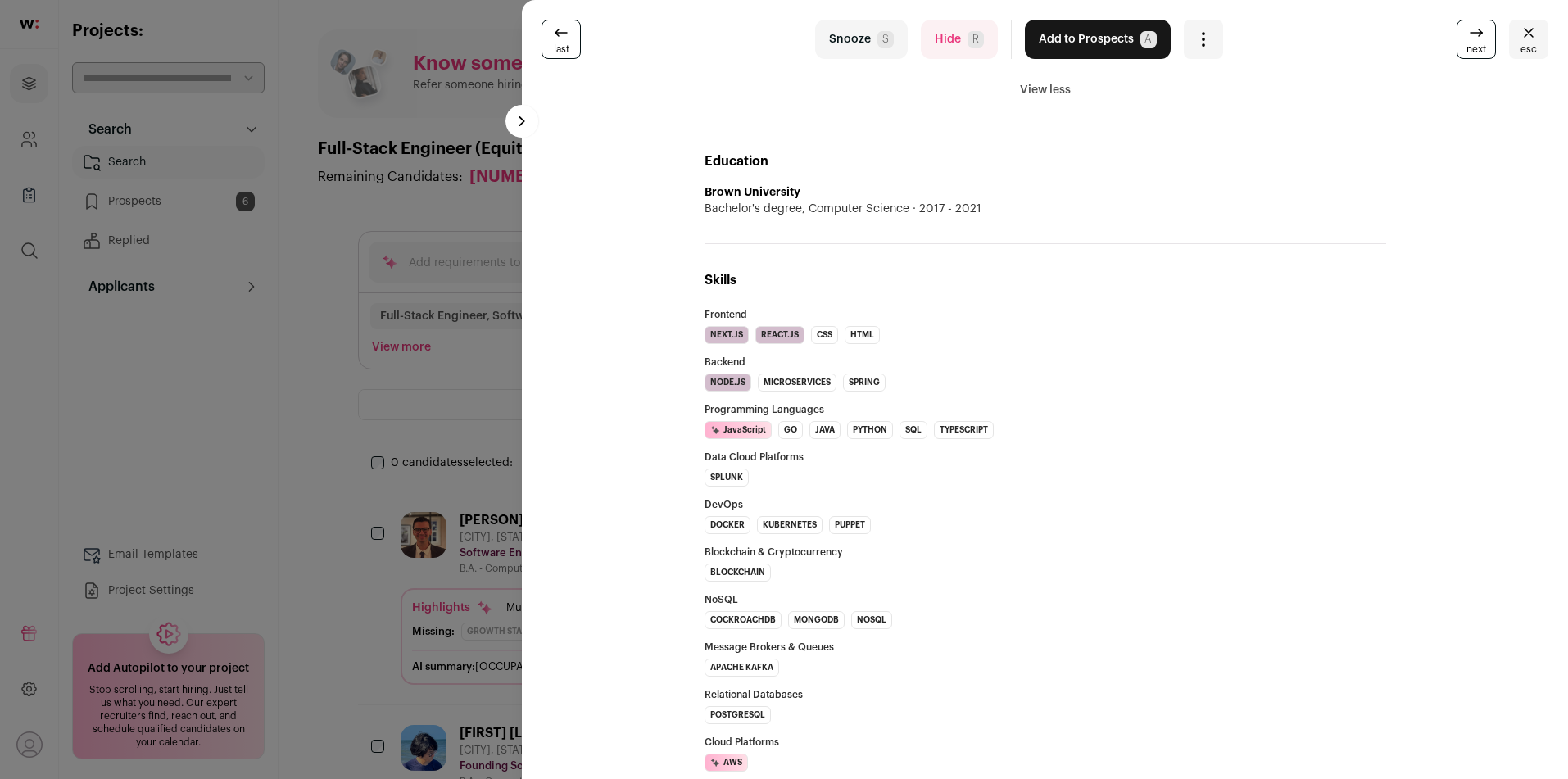 scroll, scrollTop: 0, scrollLeft: 0, axis: both 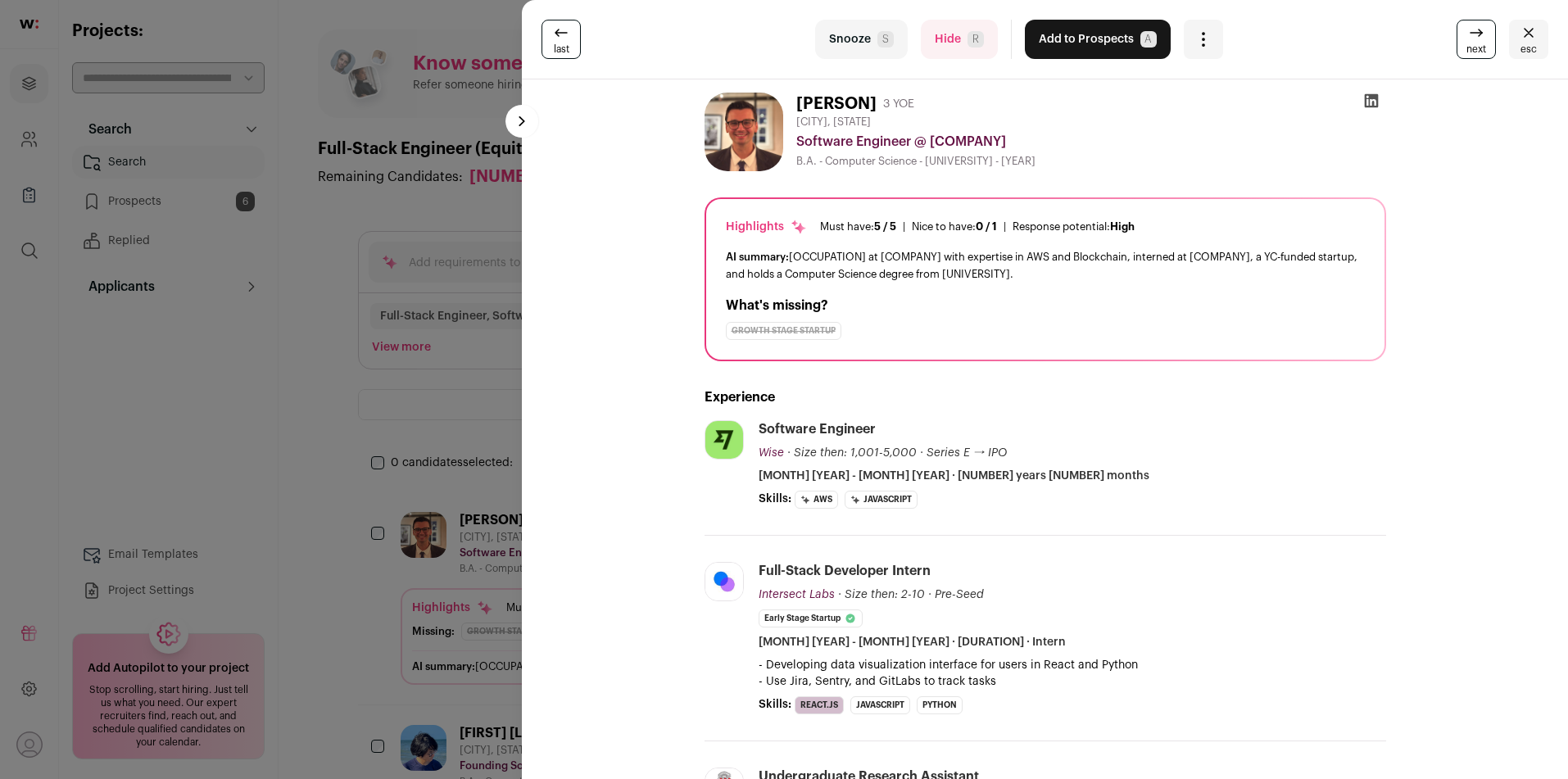 click on "Add to Prospects
A" at bounding box center (1098, 39) 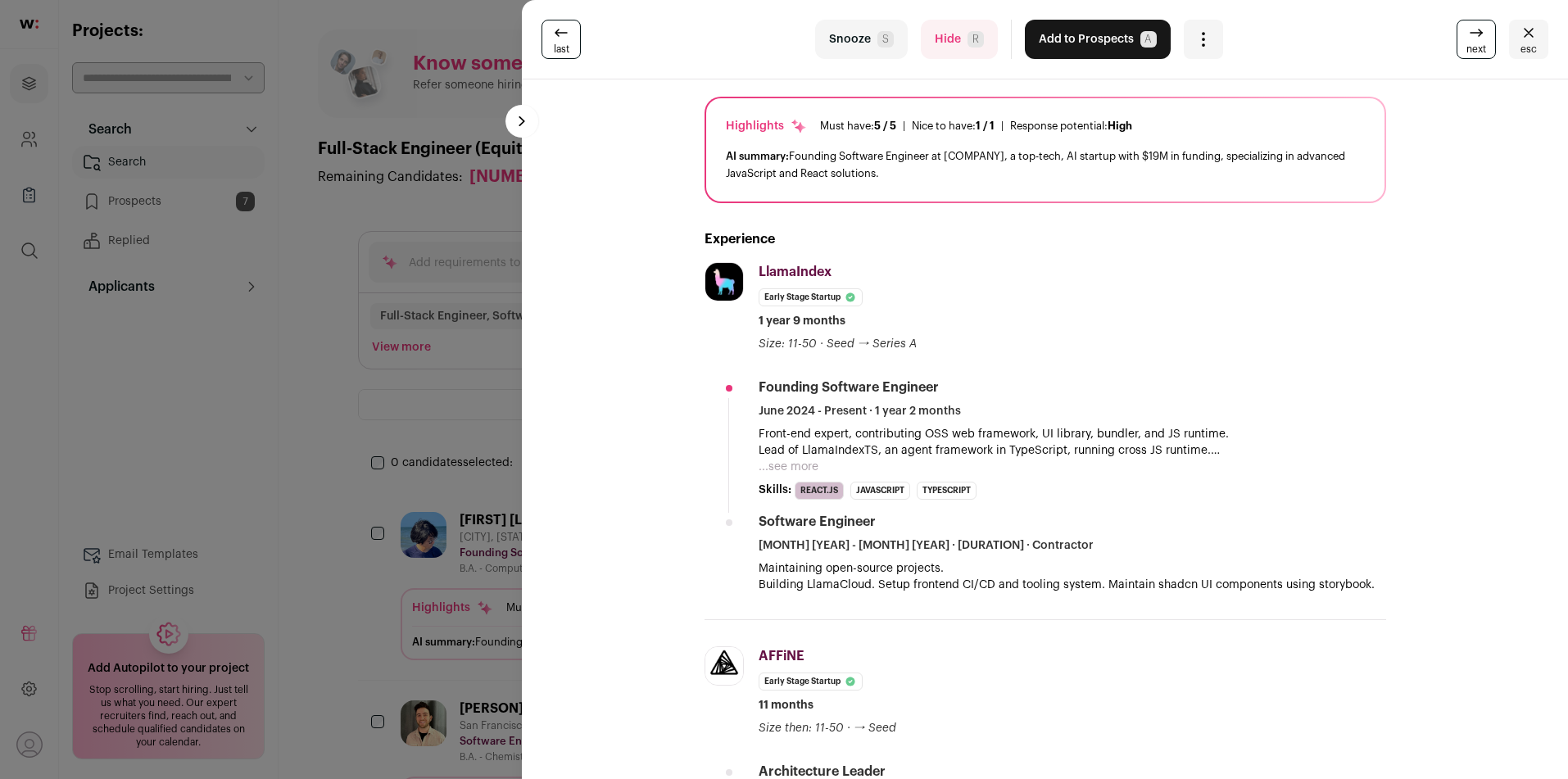 scroll, scrollTop: 0, scrollLeft: 0, axis: both 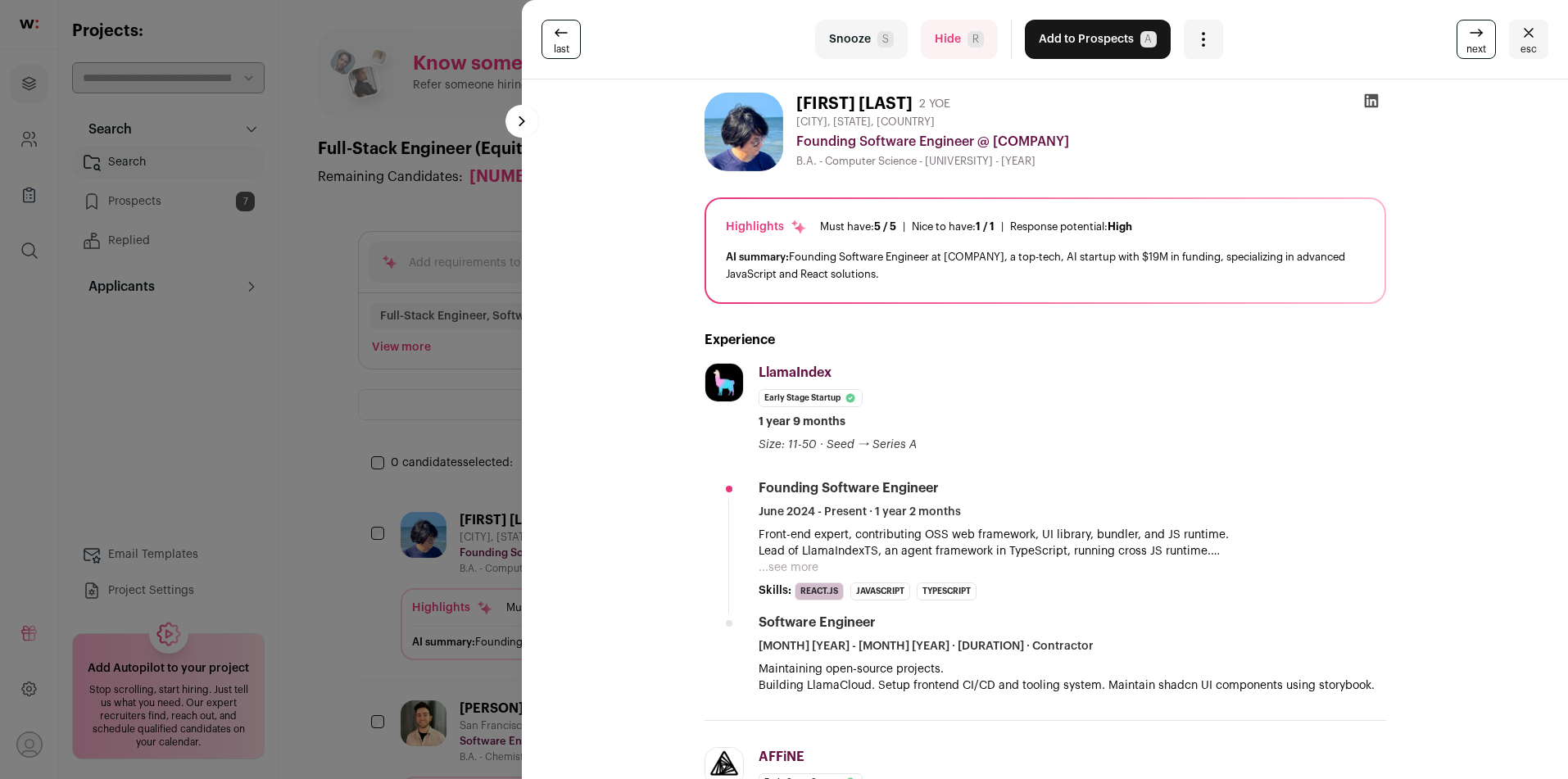 click on "Add to Prospects
A" at bounding box center (1098, 39) 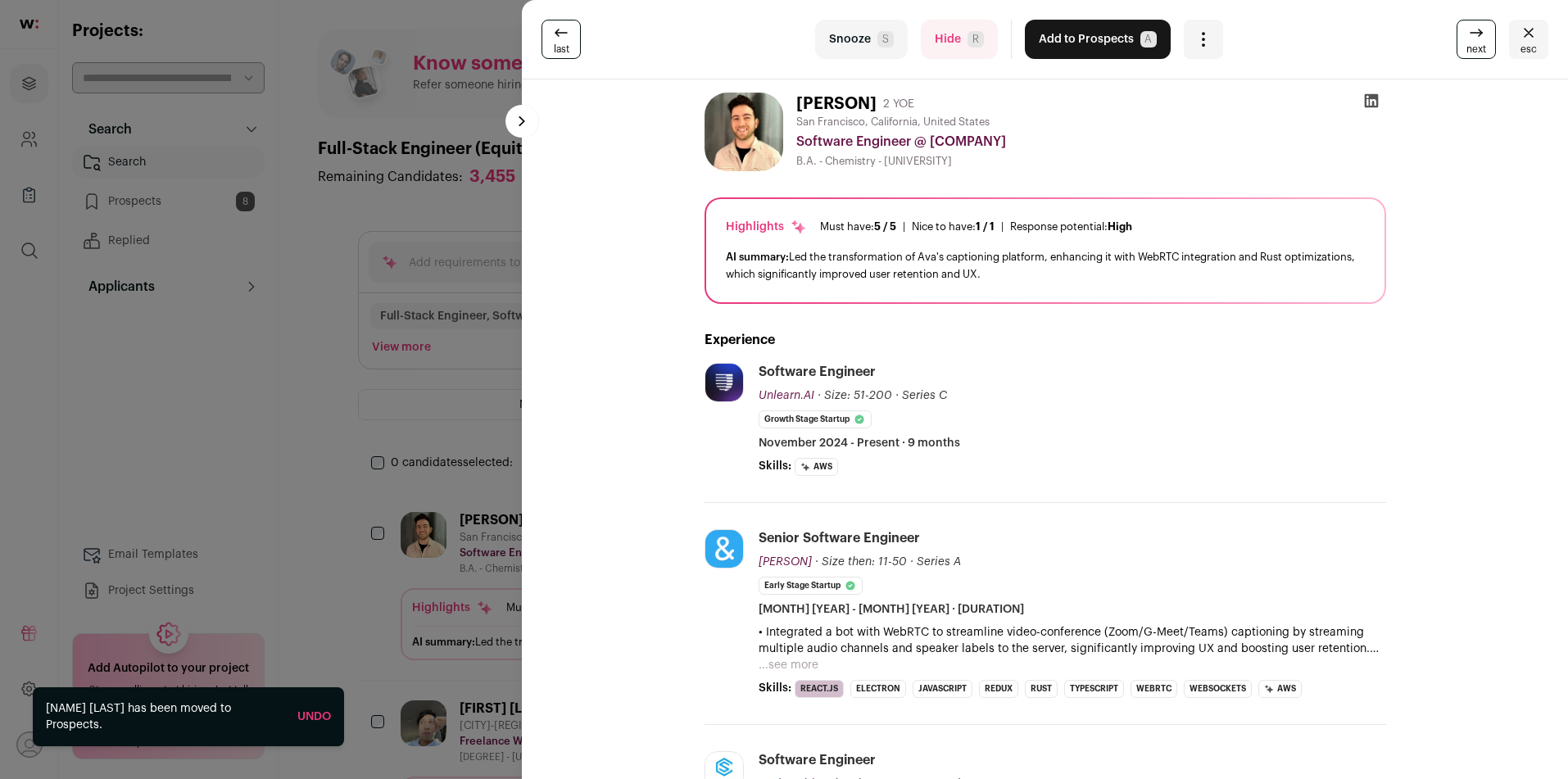 click on "Hide
R" at bounding box center [959, 39] 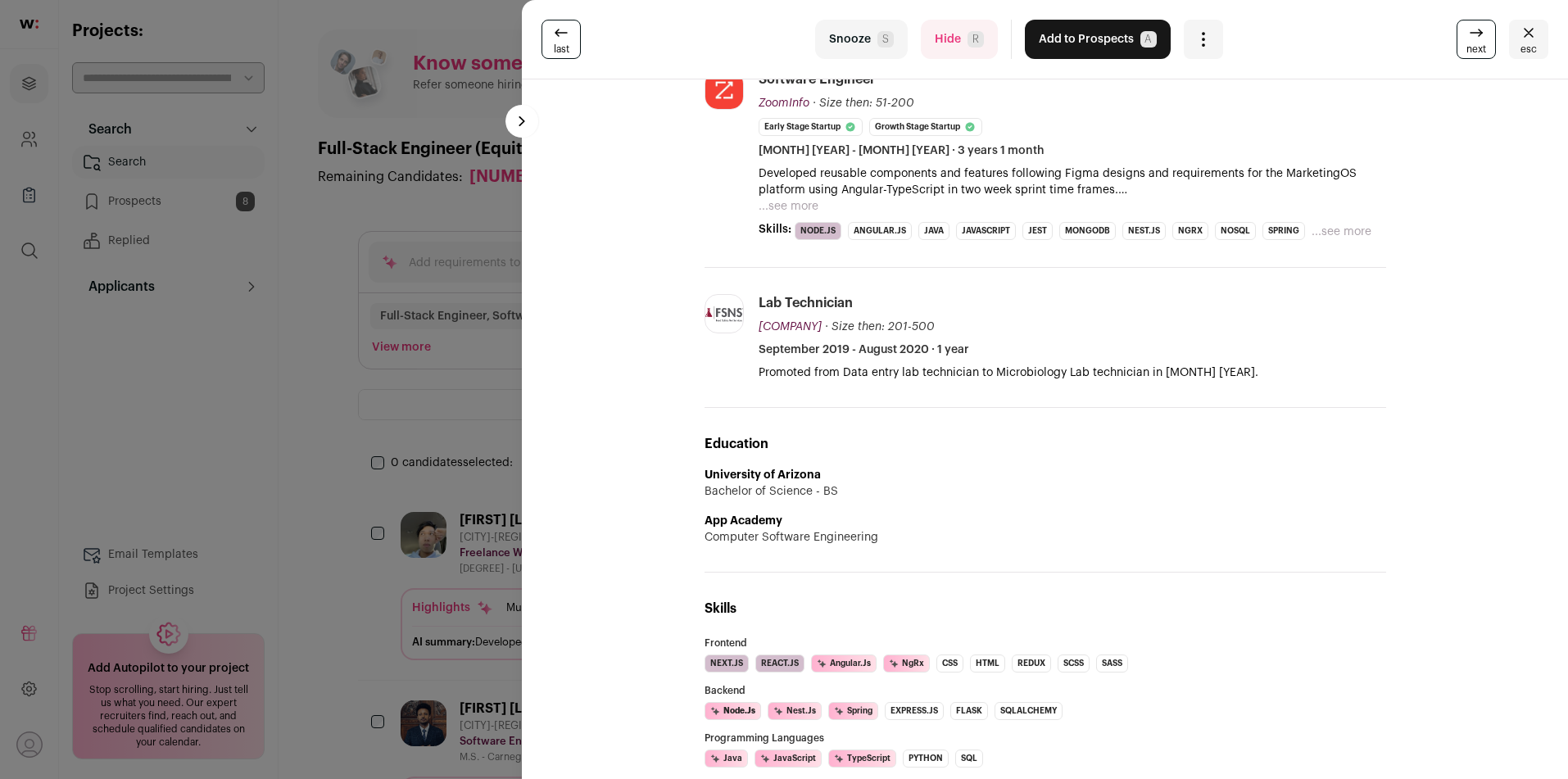 scroll, scrollTop: 493, scrollLeft: 0, axis: vertical 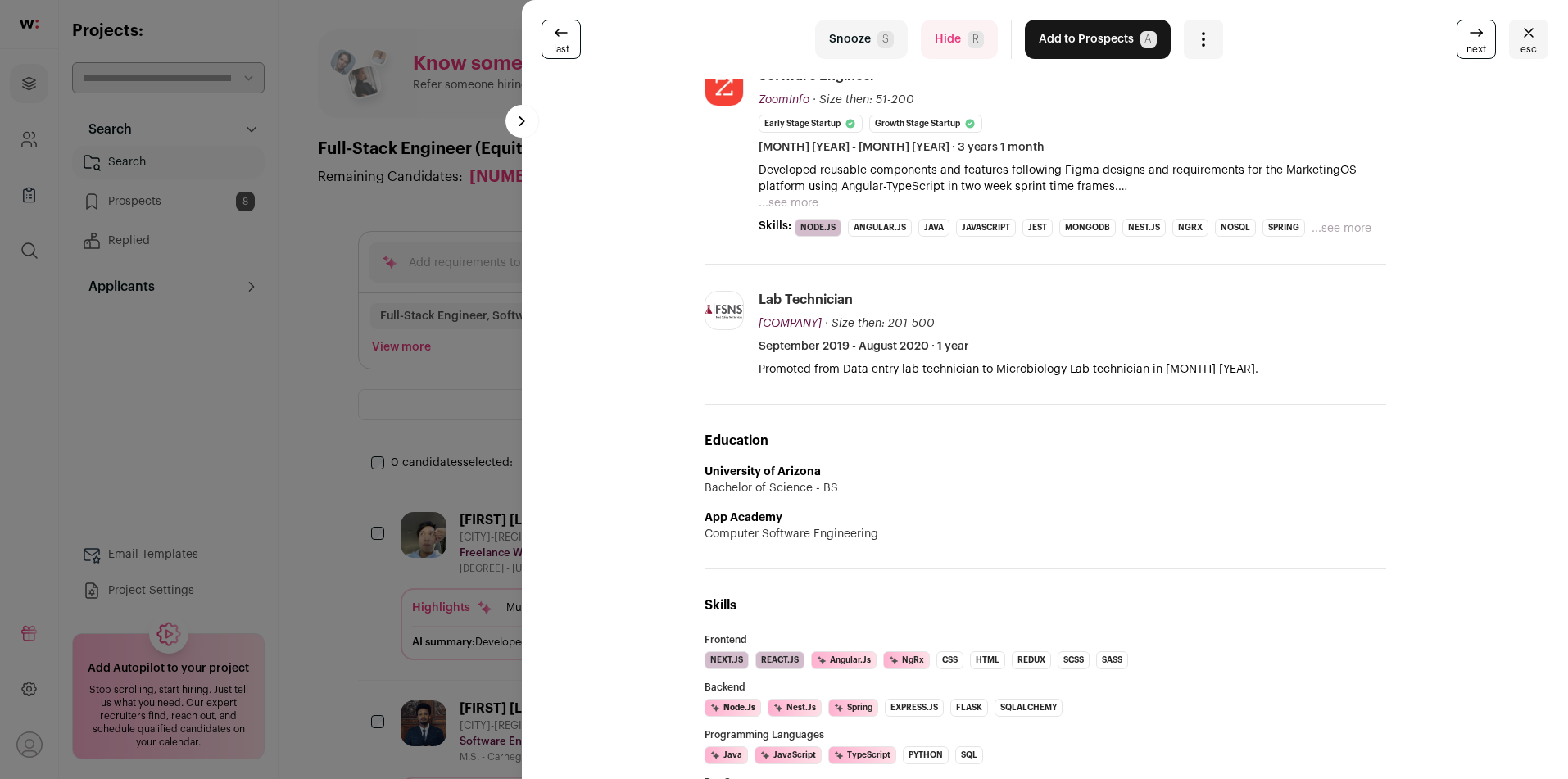 click on "R" at bounding box center (976, 39) 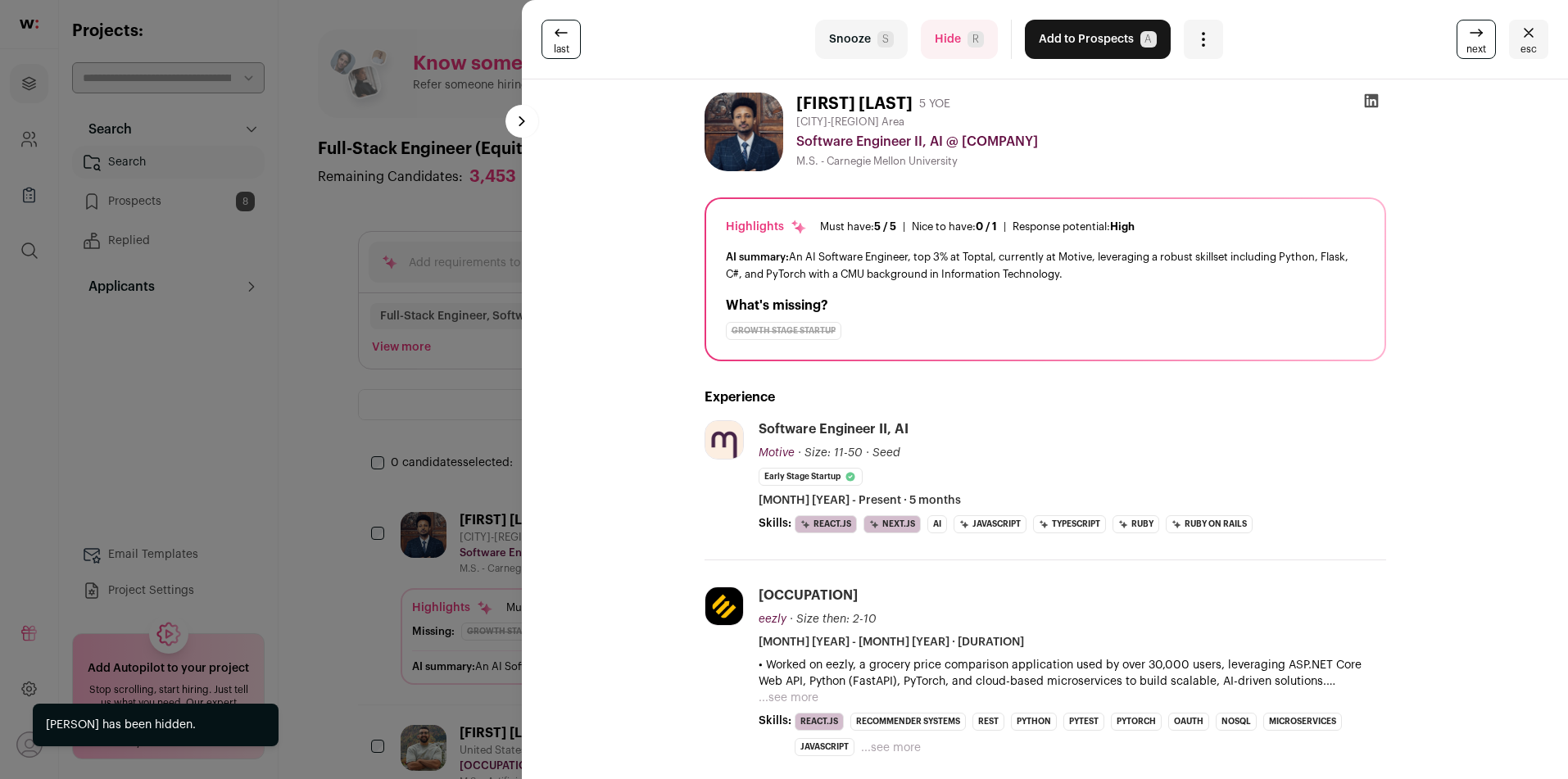 drag, startPoint x: 964, startPoint y: 43, endPoint x: 967, endPoint y: 64, distance: 21.213203 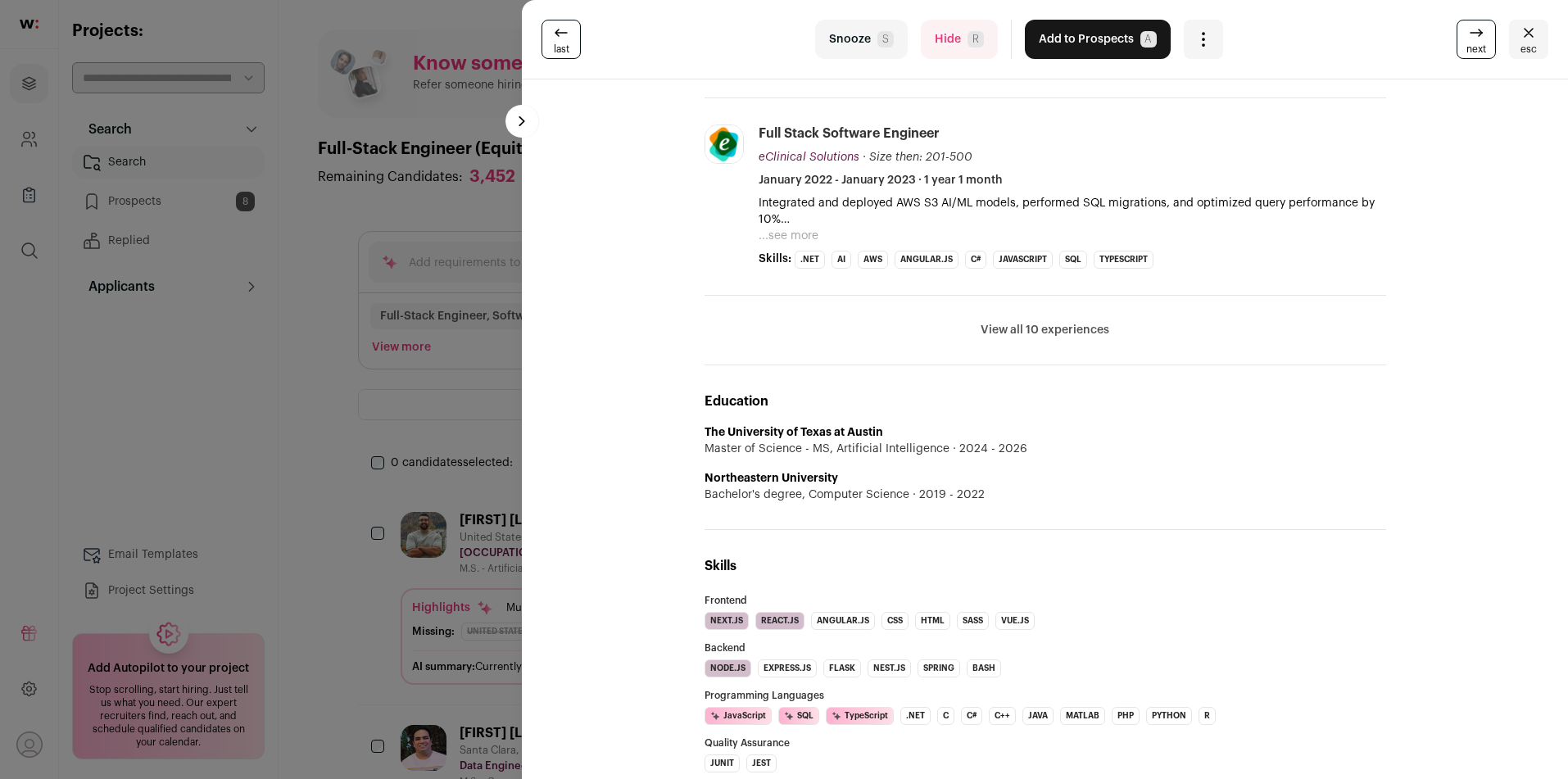 scroll, scrollTop: 664, scrollLeft: 0, axis: vertical 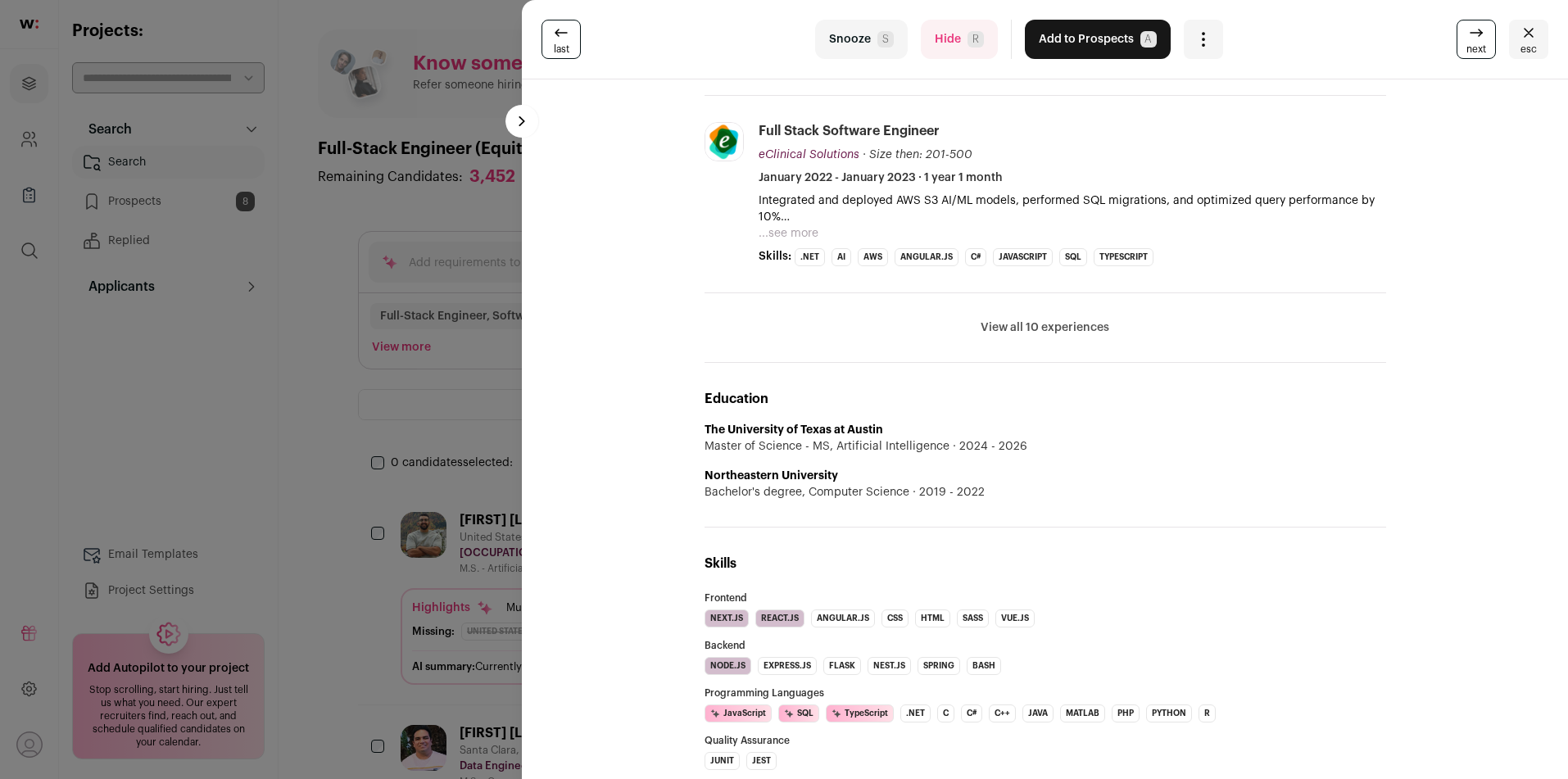click on "View all 10 experiences" at bounding box center [1045, 328] 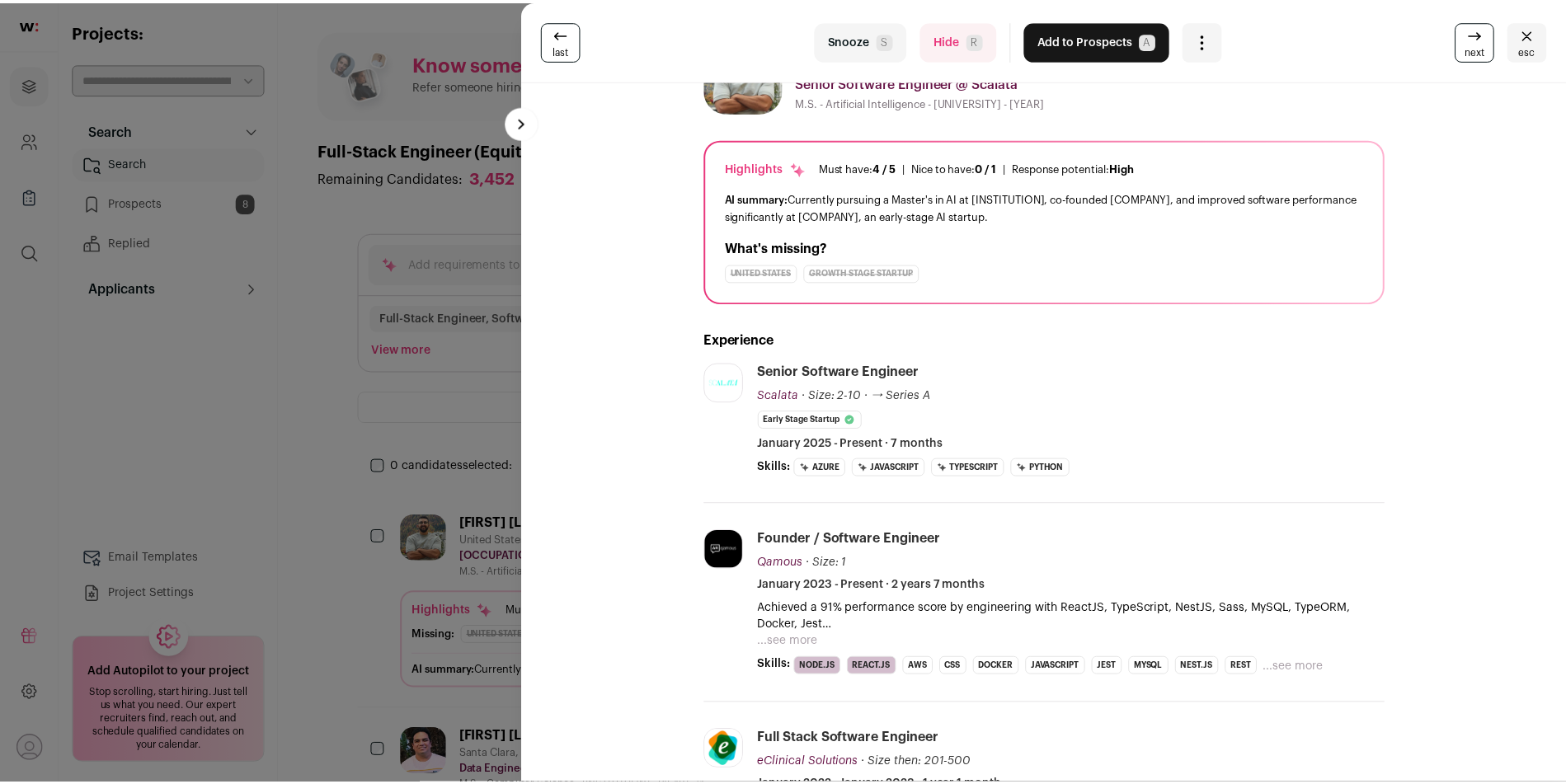 scroll, scrollTop: 0, scrollLeft: 0, axis: both 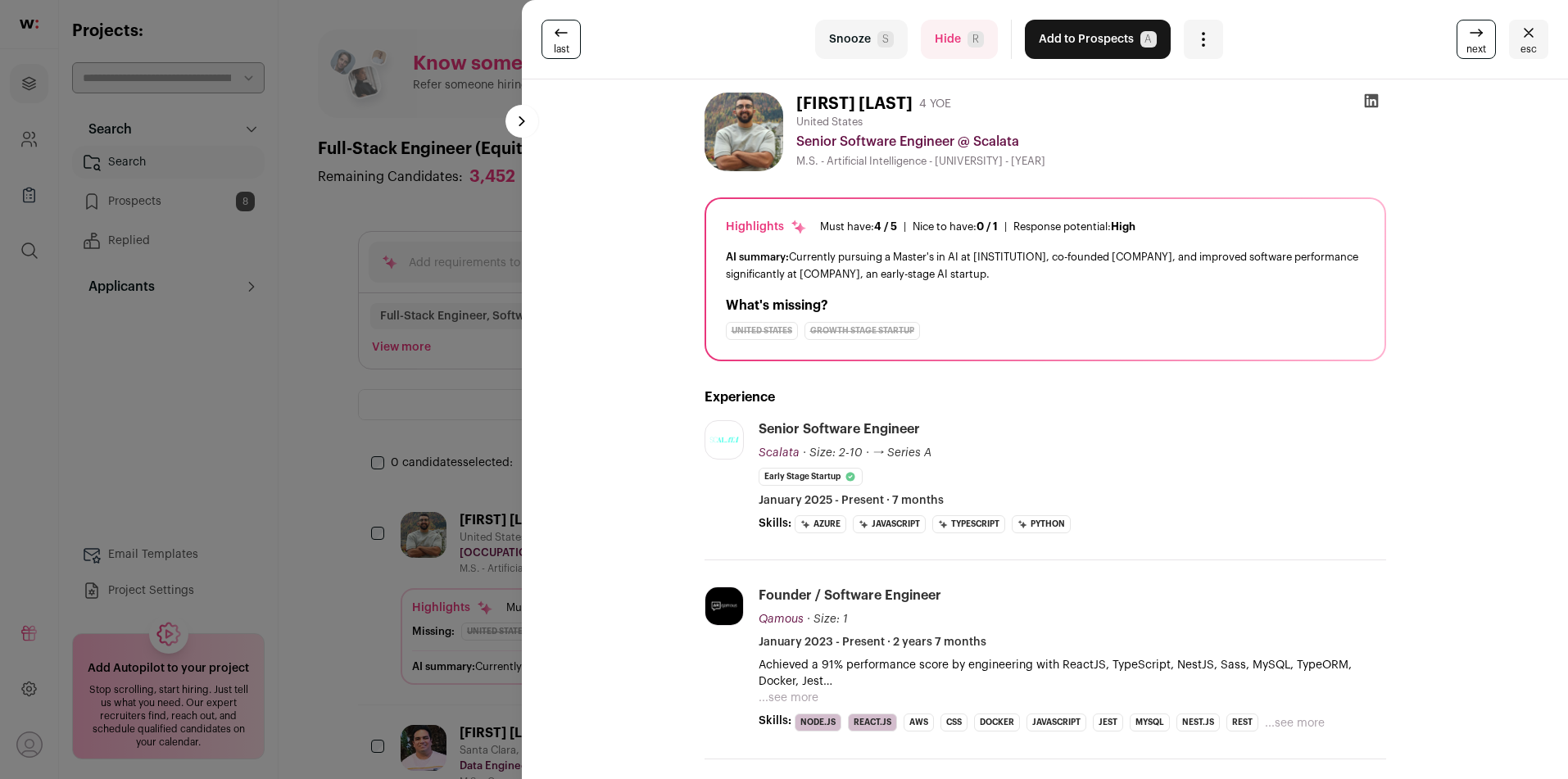 click on "Add to Prospects
A" at bounding box center (1098, 39) 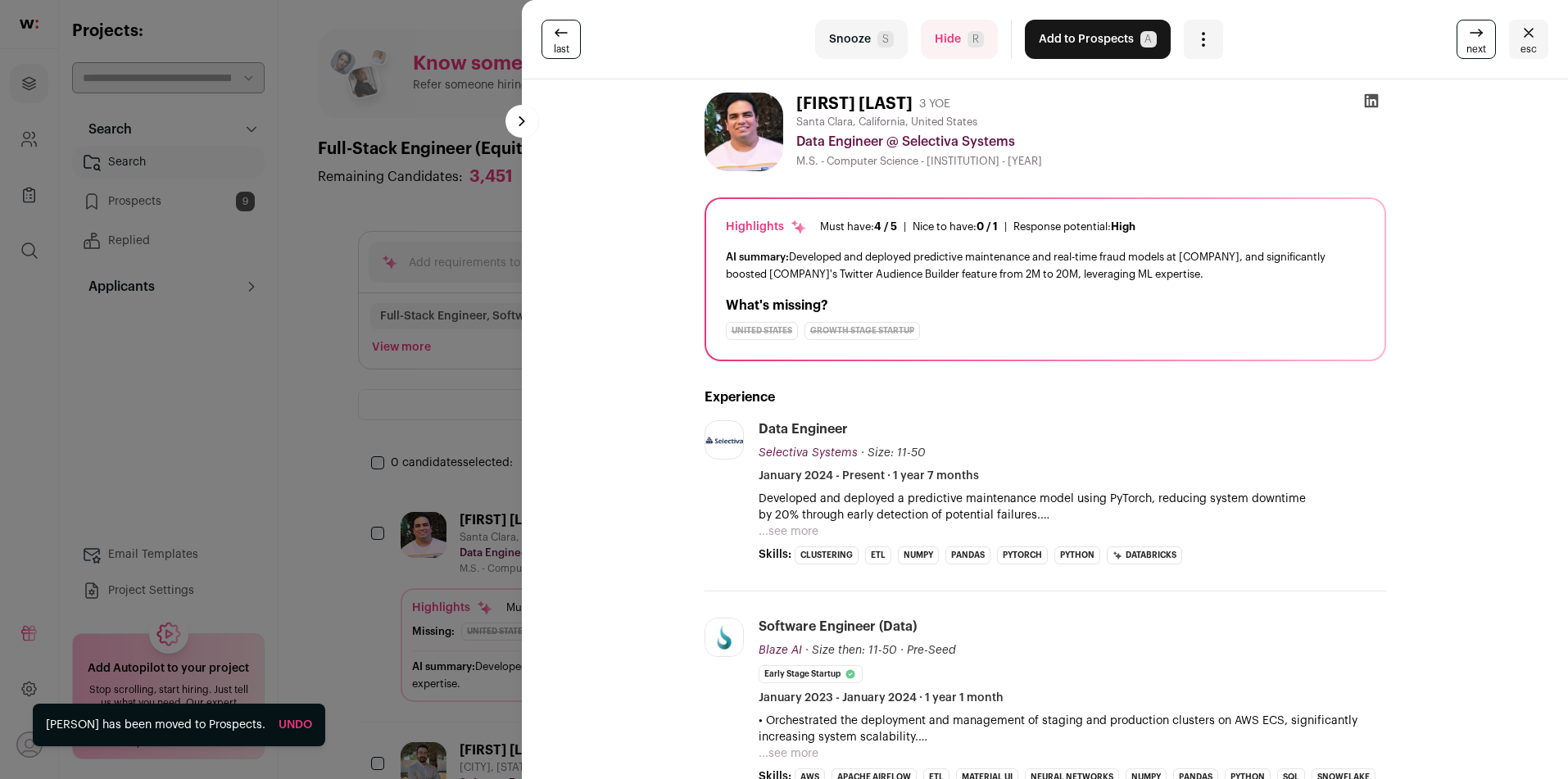 click on "esc" at bounding box center (1529, 49) 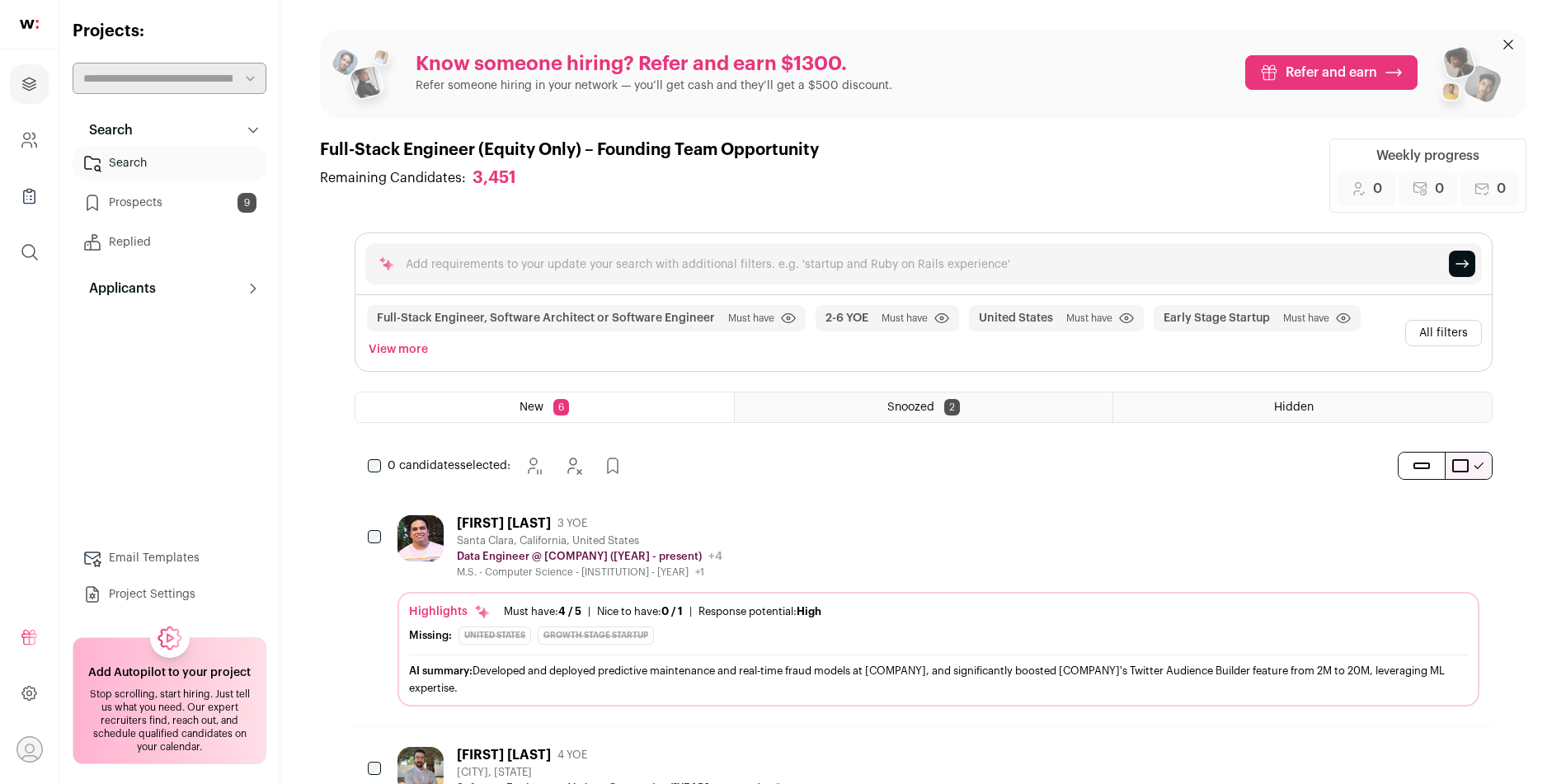 click on "Applicants" at bounding box center [0, 0] 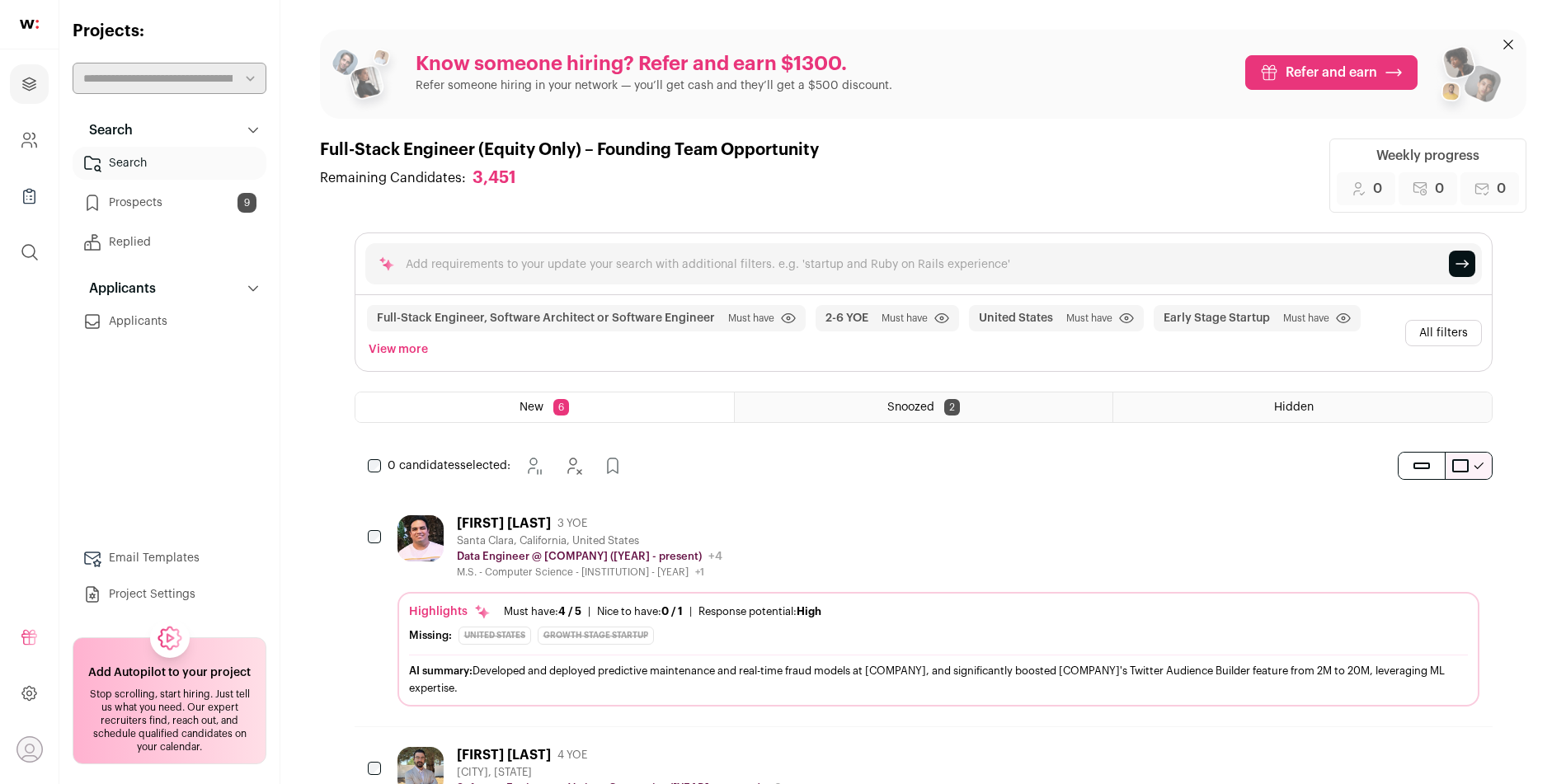 click on "Project Settings" at bounding box center (169, 594) 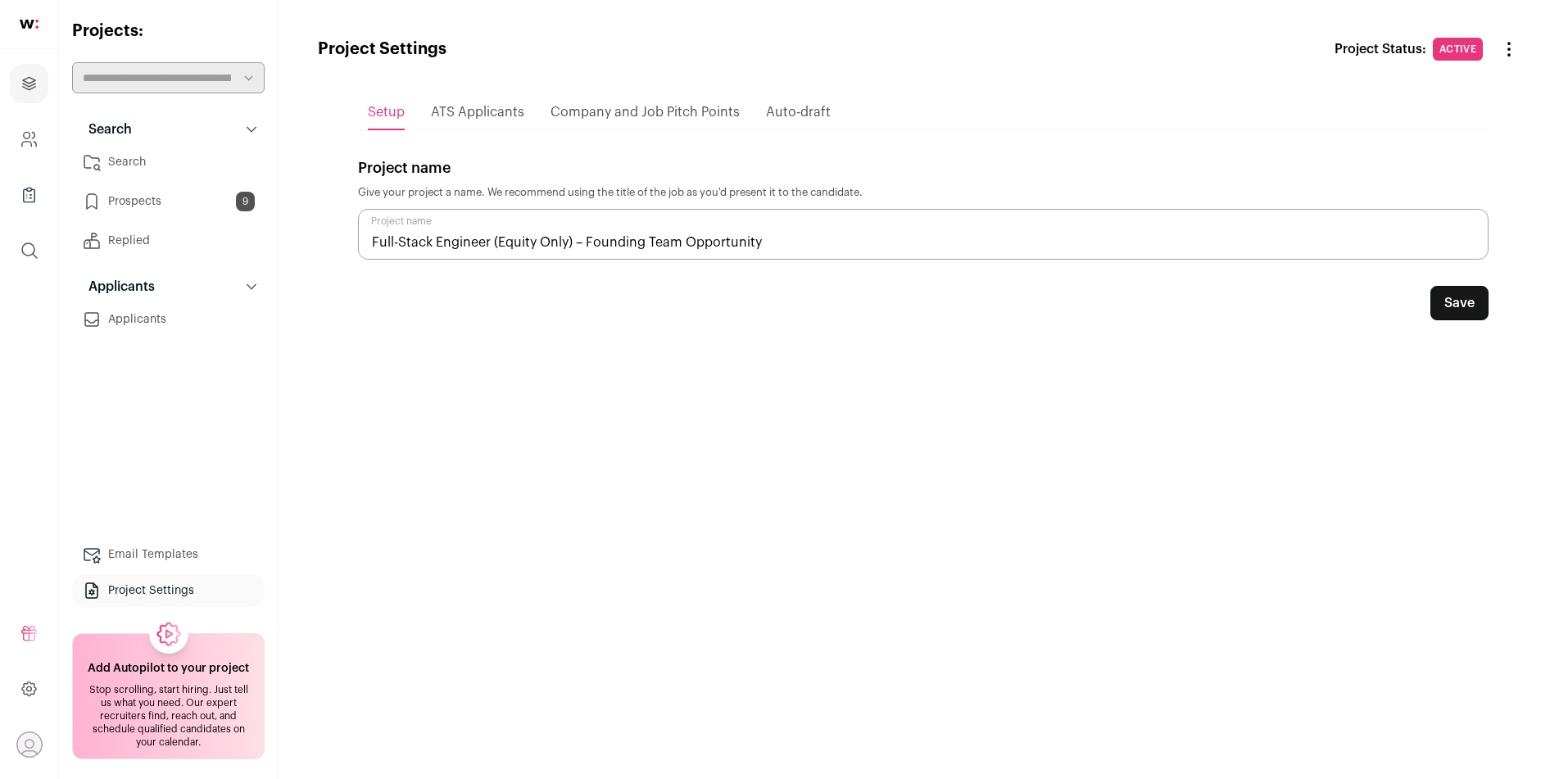 drag, startPoint x: 1389, startPoint y: 260, endPoint x: 1266, endPoint y: 206, distance: 134.33168 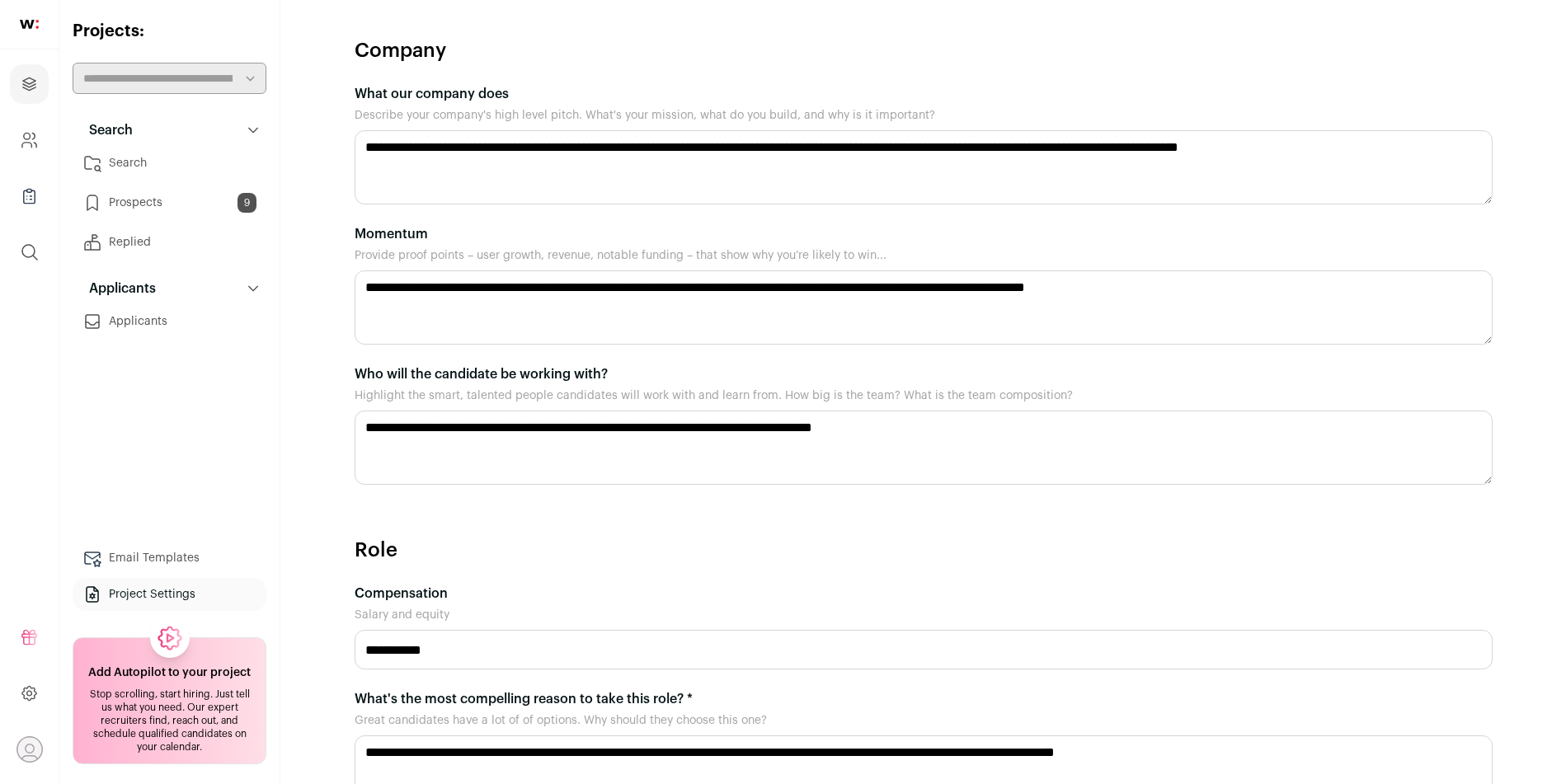 scroll, scrollTop: 0, scrollLeft: 0, axis: both 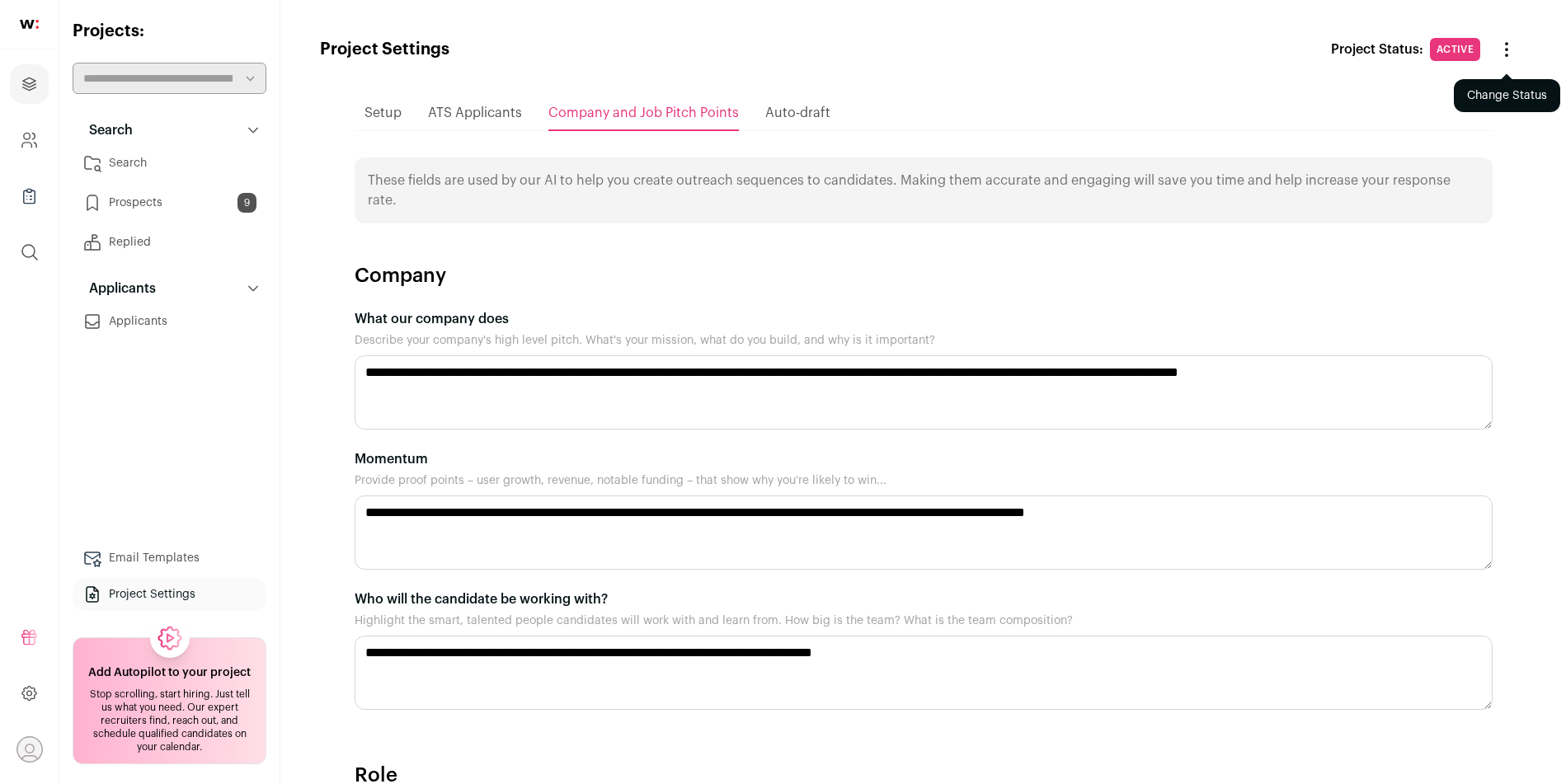 click at bounding box center (1507, 49) 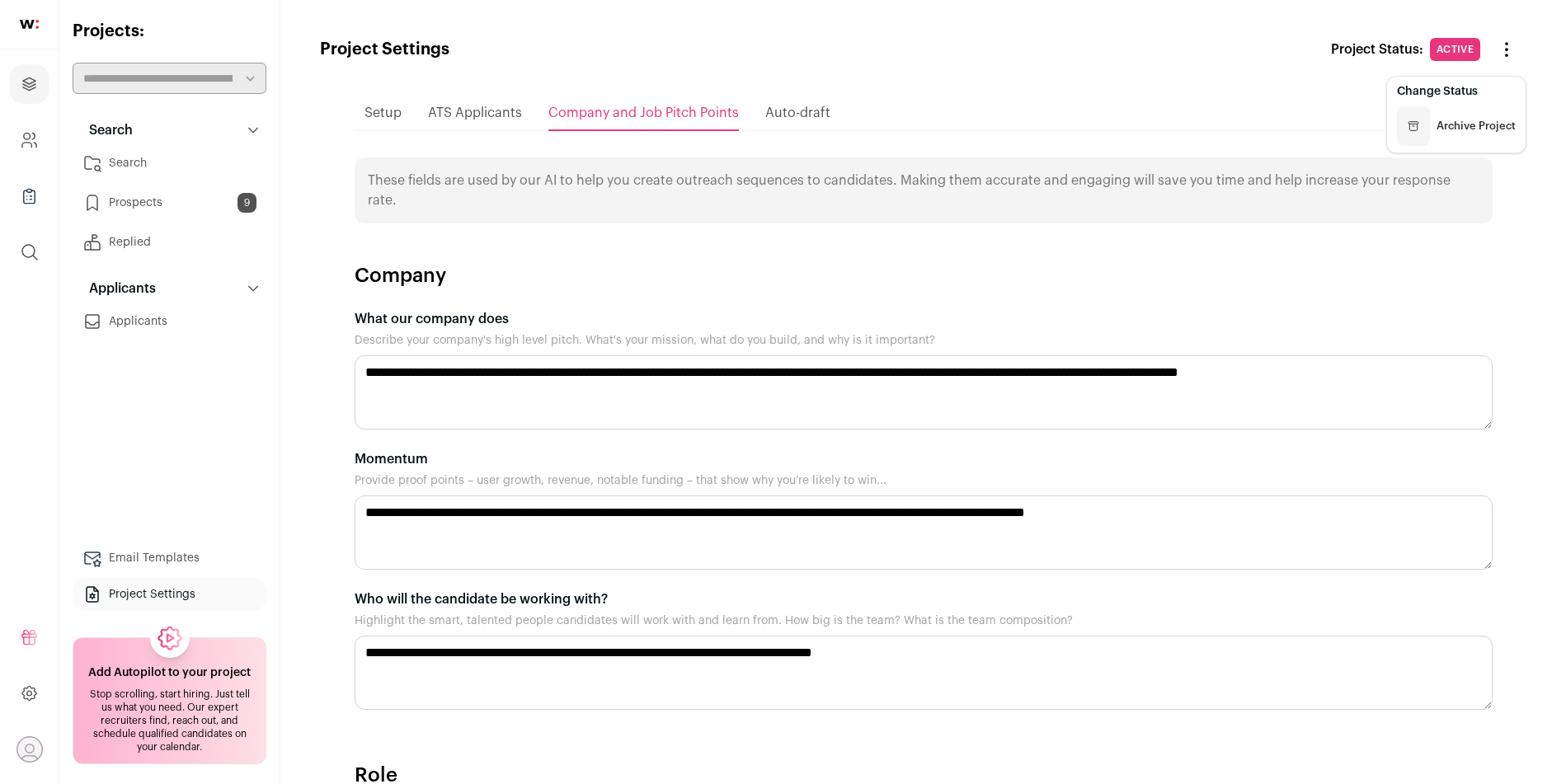 click on "Setup
ATS Applicants
Company and Job Pitch Points
Auto-draft
These fields are used by our AI to help you create outreach sequences to candidates.
Making them accurate and engaging will save you time and help increase your response rate.
Company
What our company does" at bounding box center (924, 802) 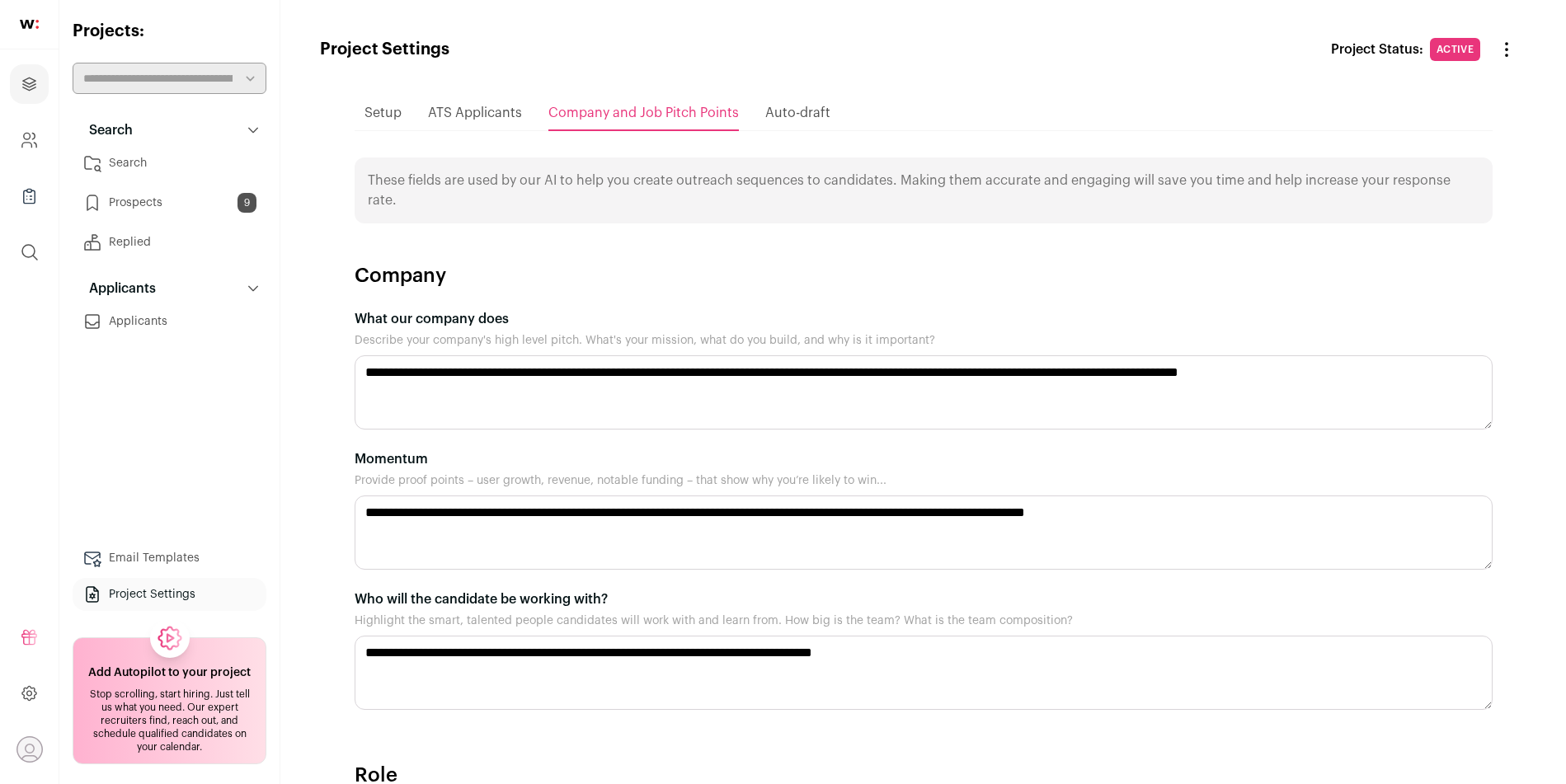 click on "Auto-draft" at bounding box center [797, 113] 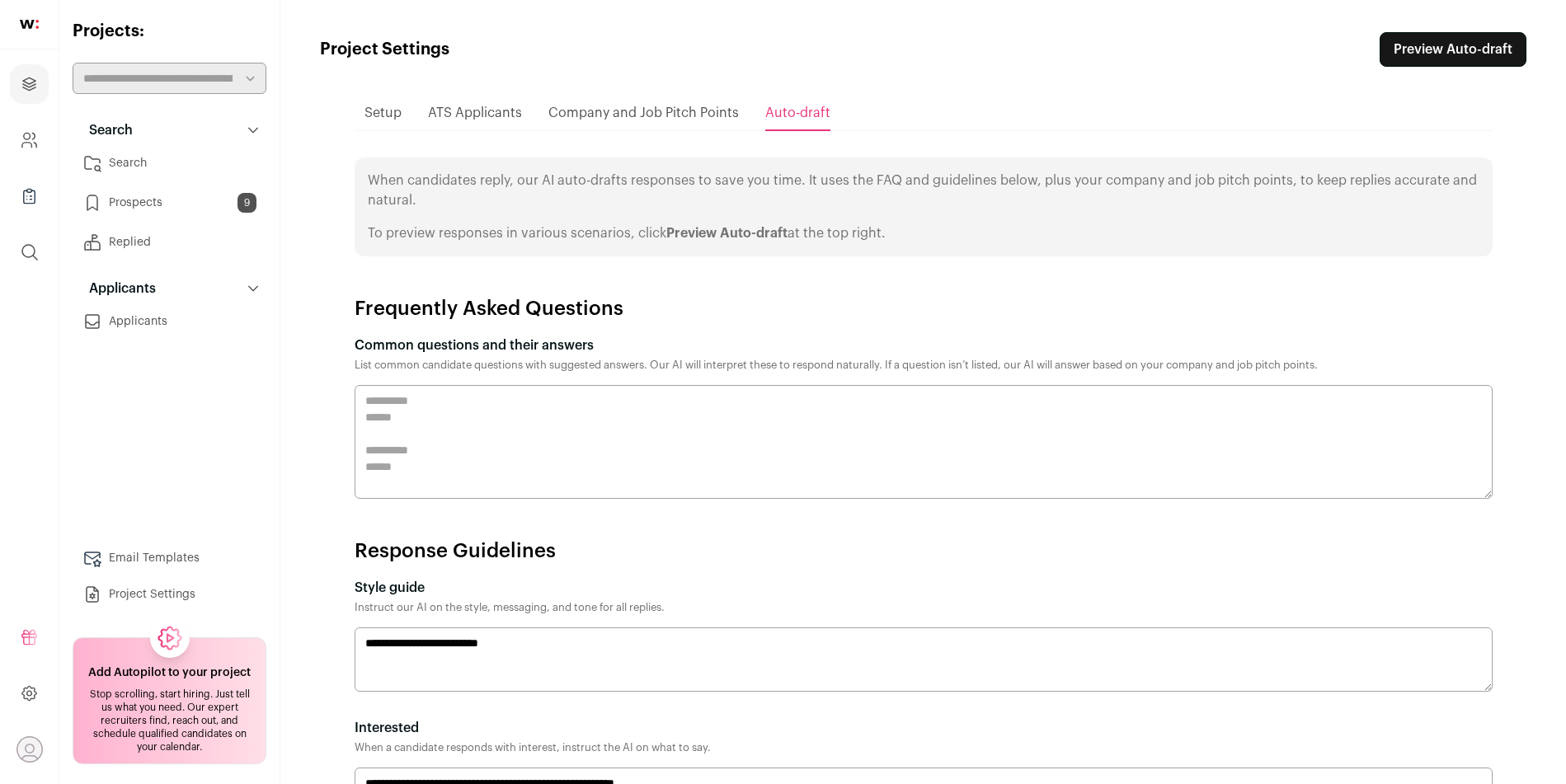 click on "Setup
ATS Applicants
Company and Job Pitch Points
Auto-draft" at bounding box center [924, 113] 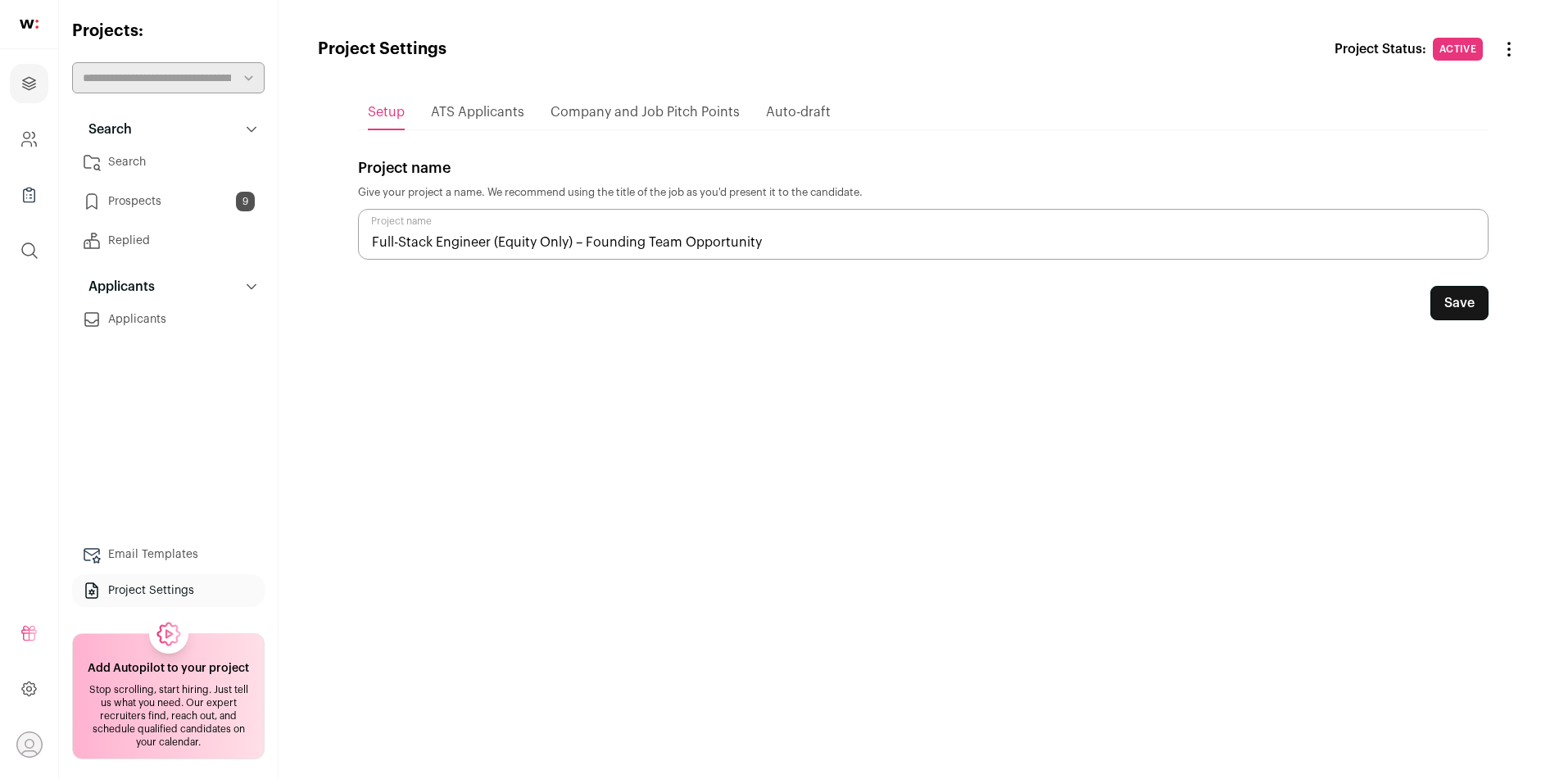 click on "Search" at bounding box center (168, 162) 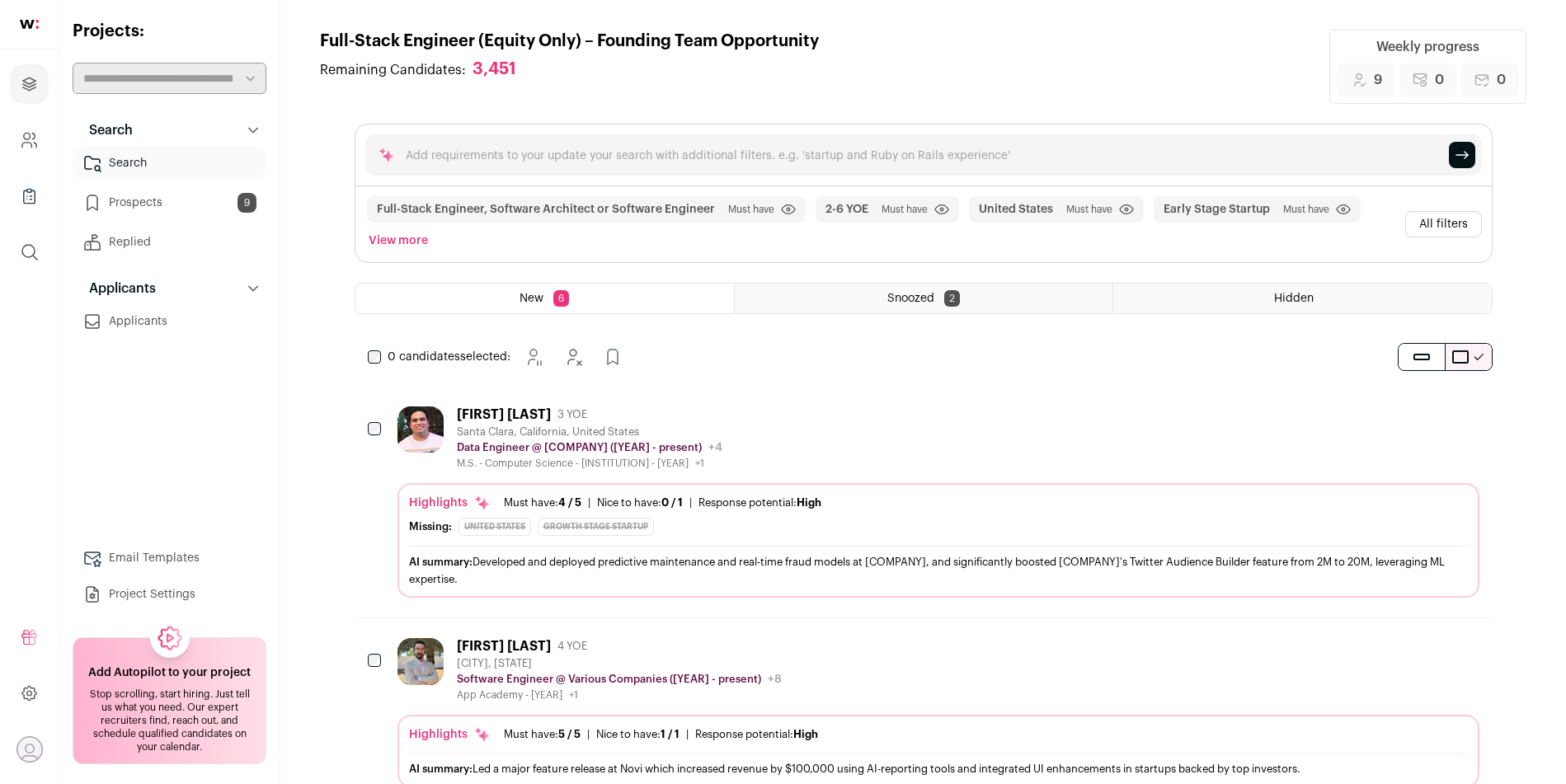 drag, startPoint x: 1454, startPoint y: 224, endPoint x: 1431, endPoint y: 230, distance: 23.76973 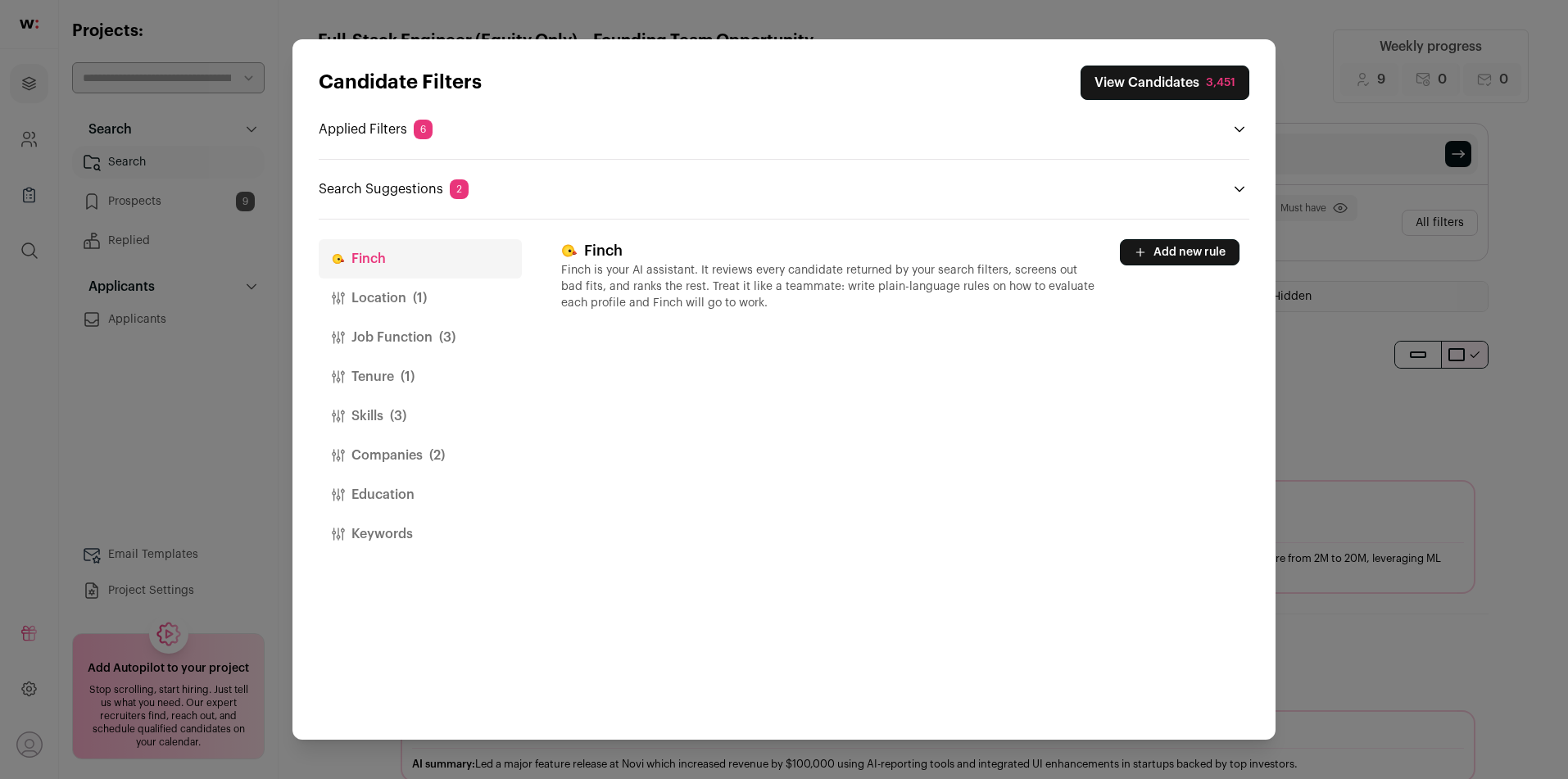 click on "(1)" at bounding box center [407, 377] 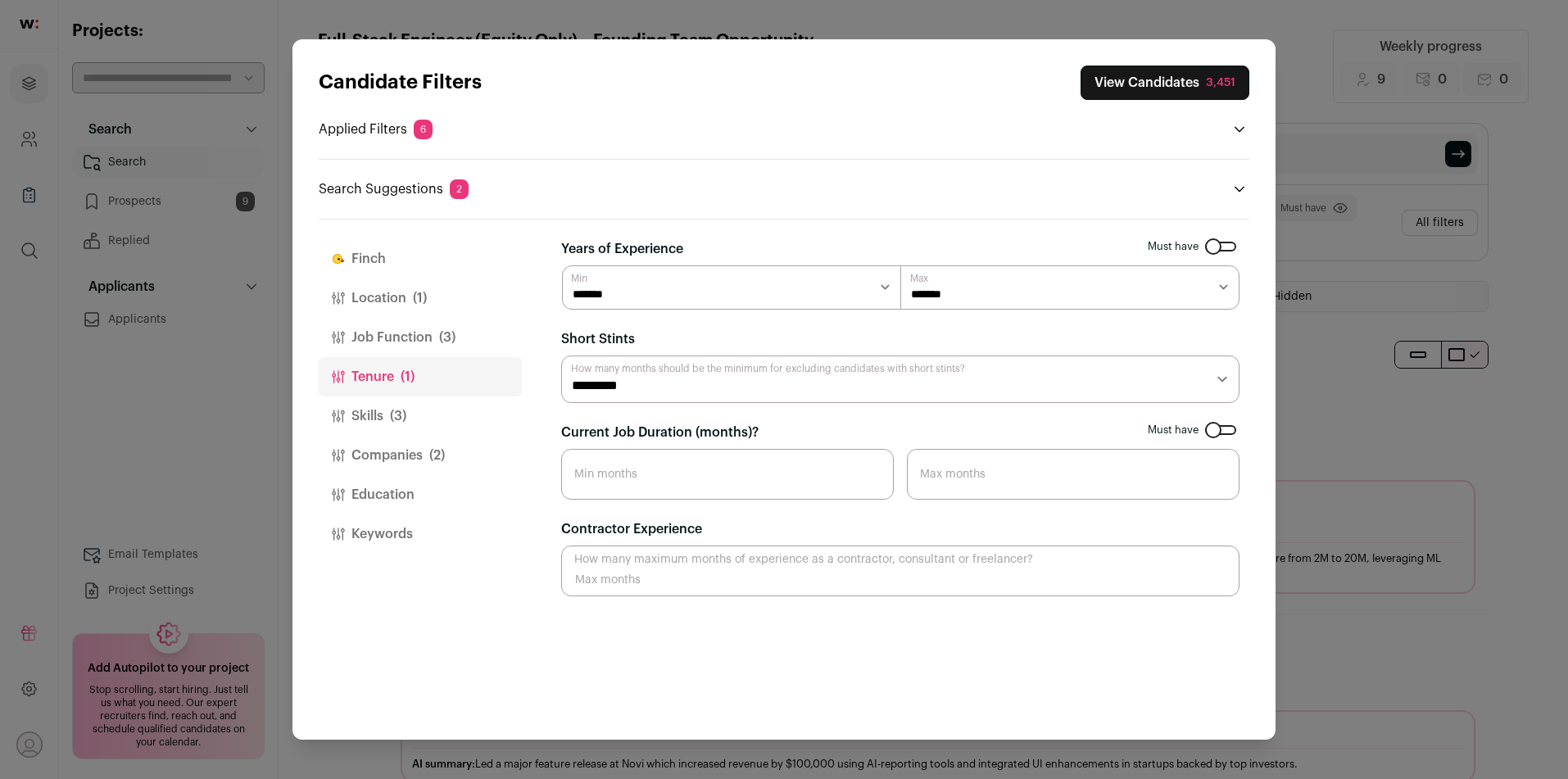 click at bounding box center (1221, 247) 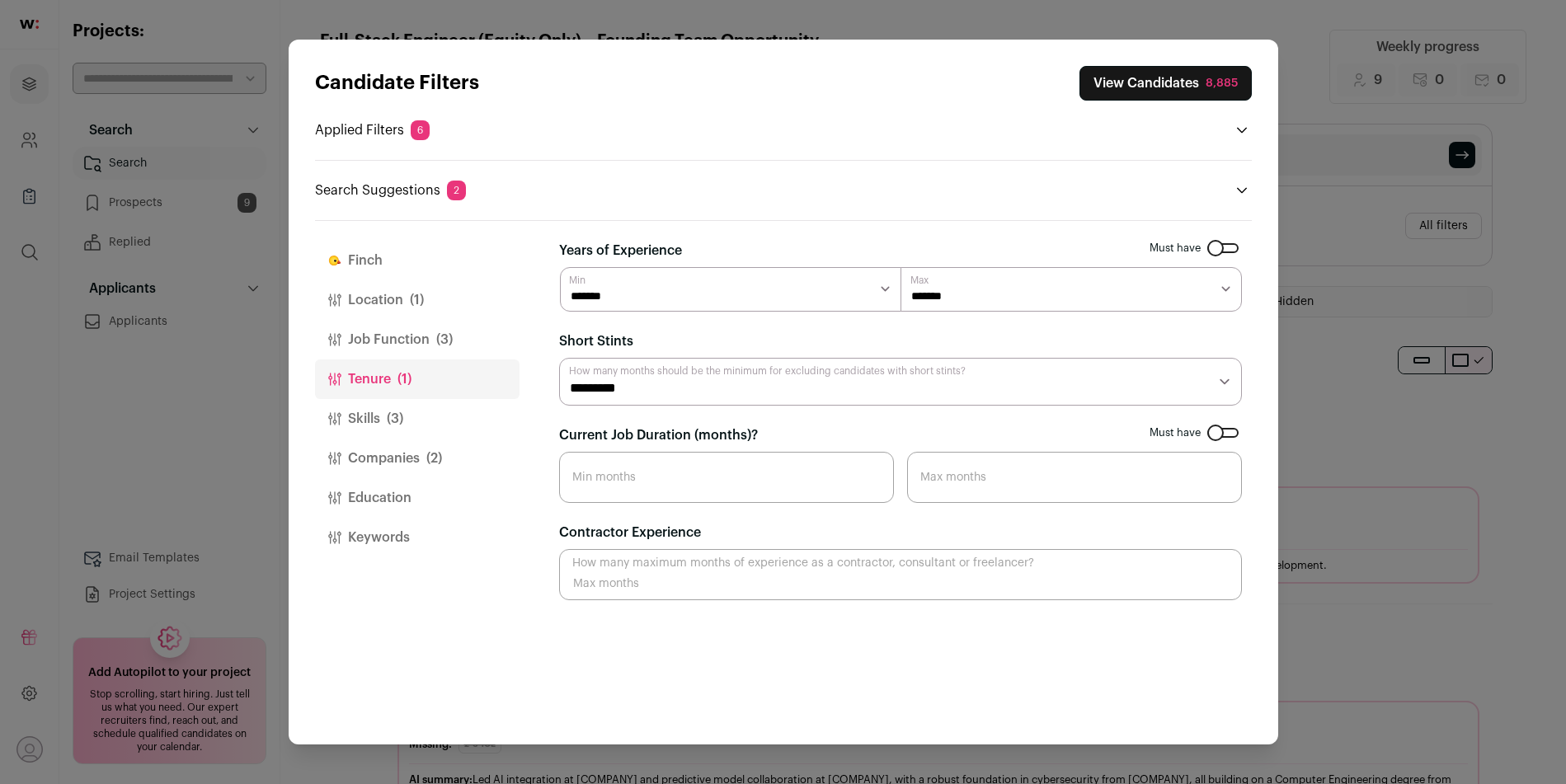 click on "(3)" at bounding box center [395, 419] 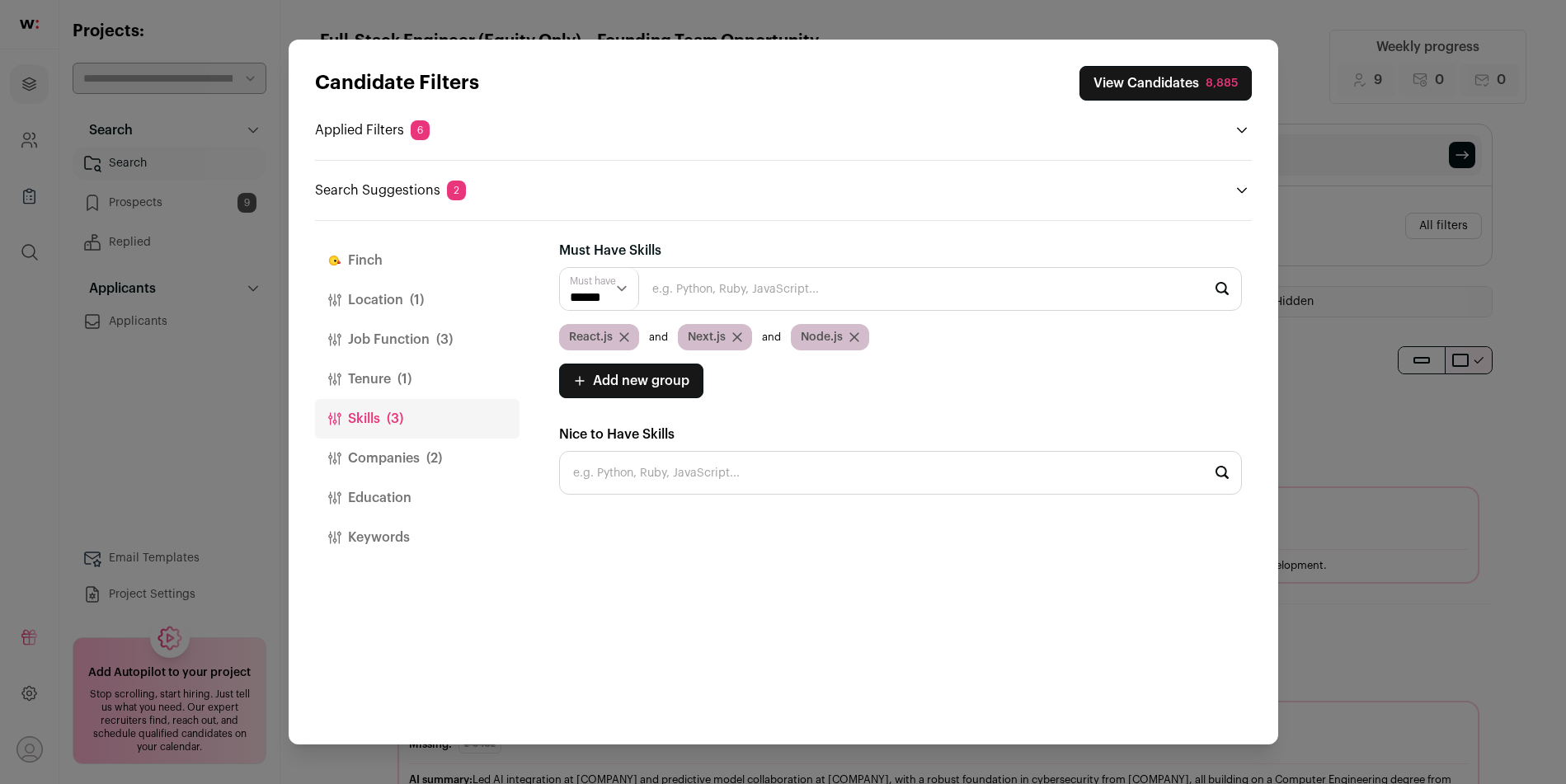 click on "Companies
(2)" at bounding box center (417, 458) 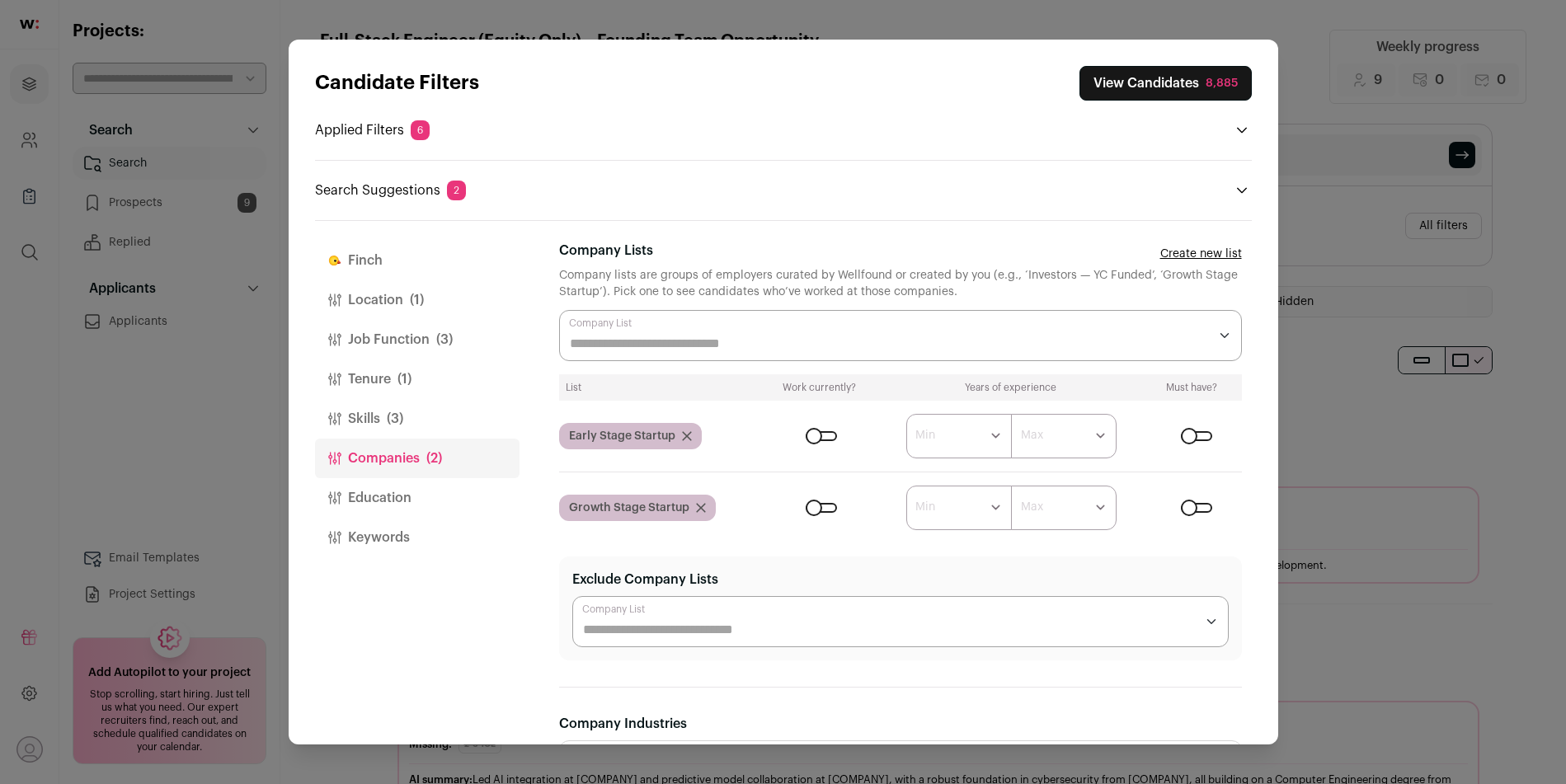 click at bounding box center [1197, 436] 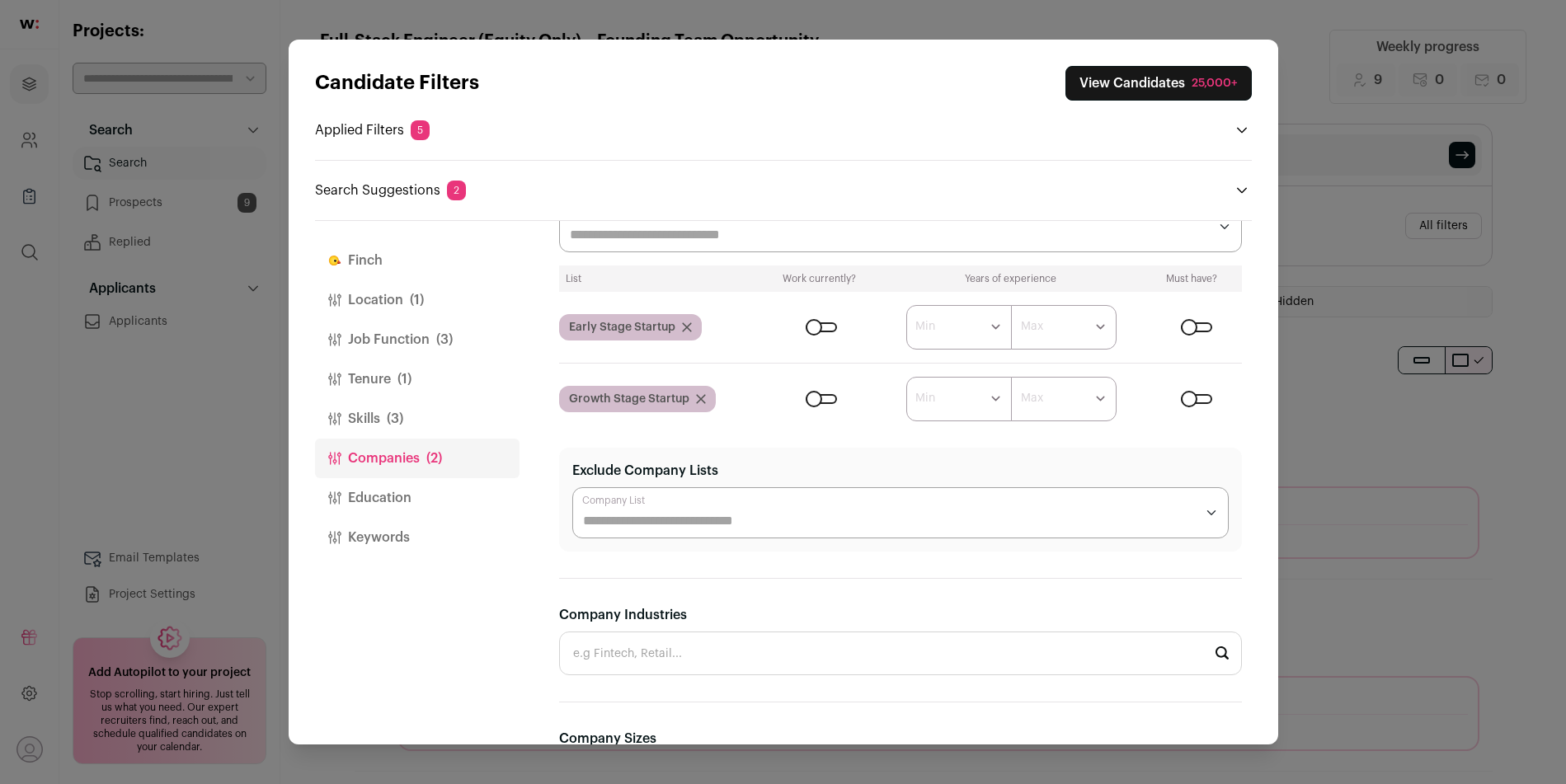 scroll, scrollTop: 435, scrollLeft: 0, axis: vertical 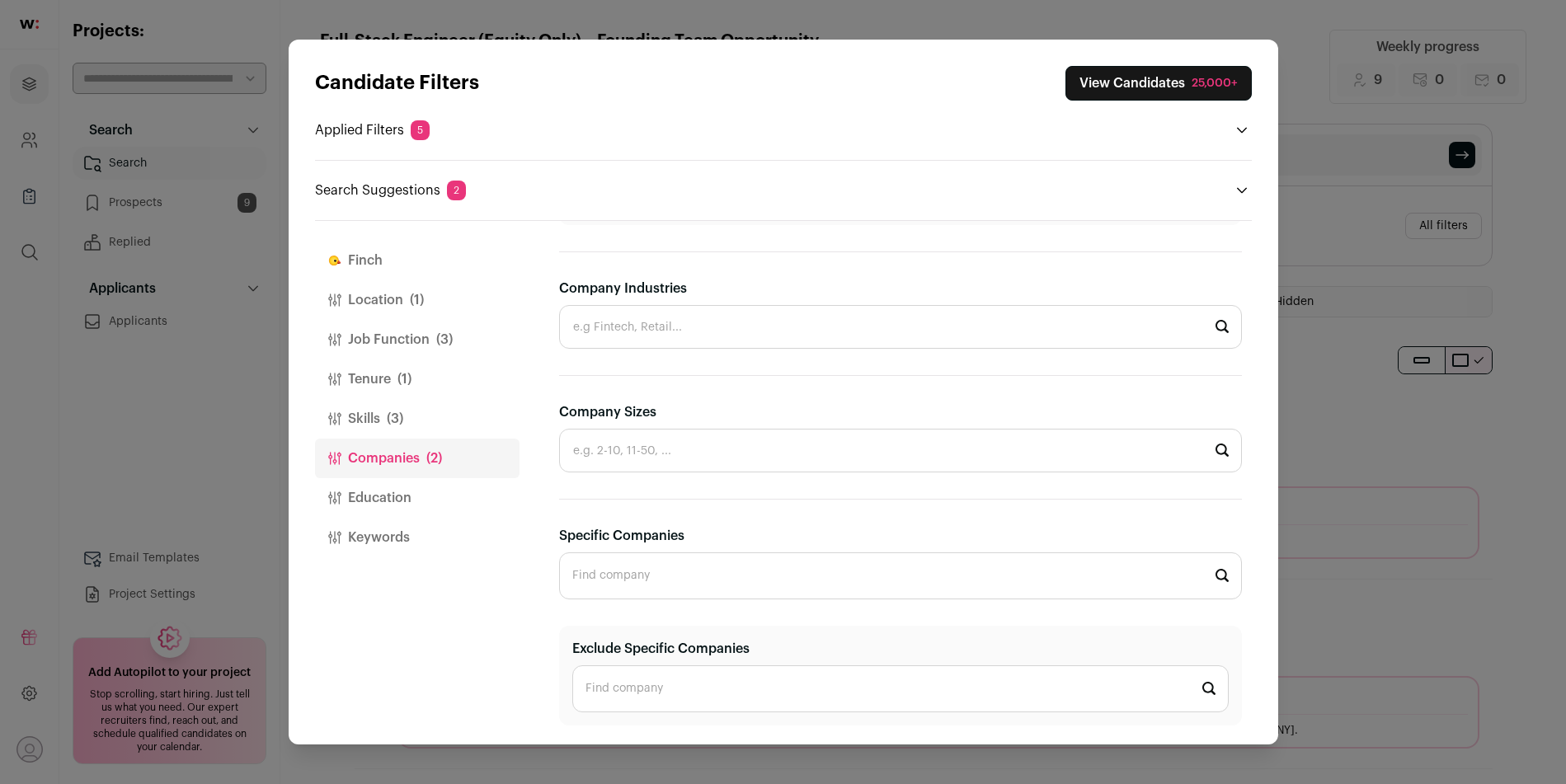 click on "Education" at bounding box center (417, 498) 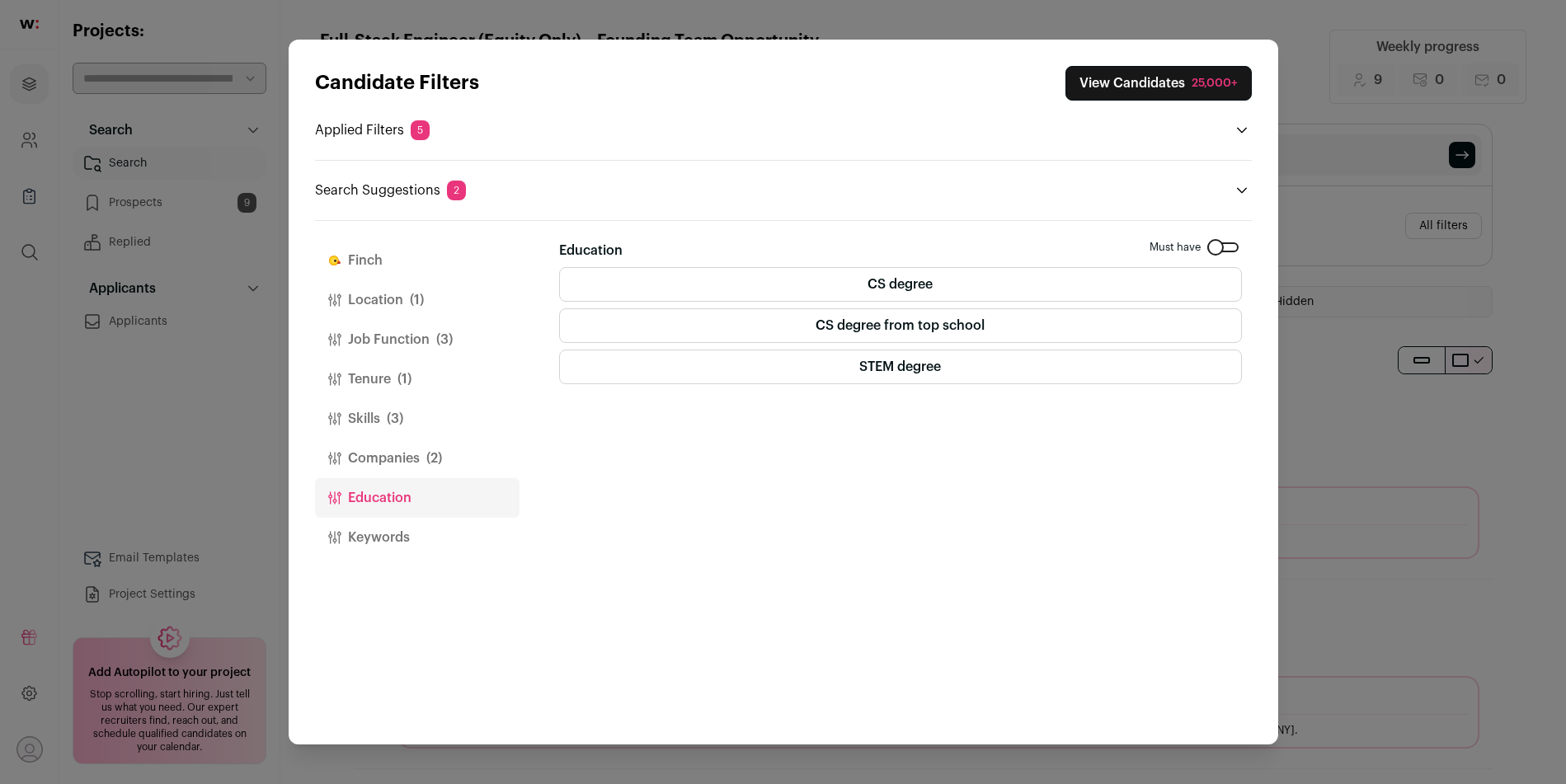click on "CS degree from top school" at bounding box center (901, 326) 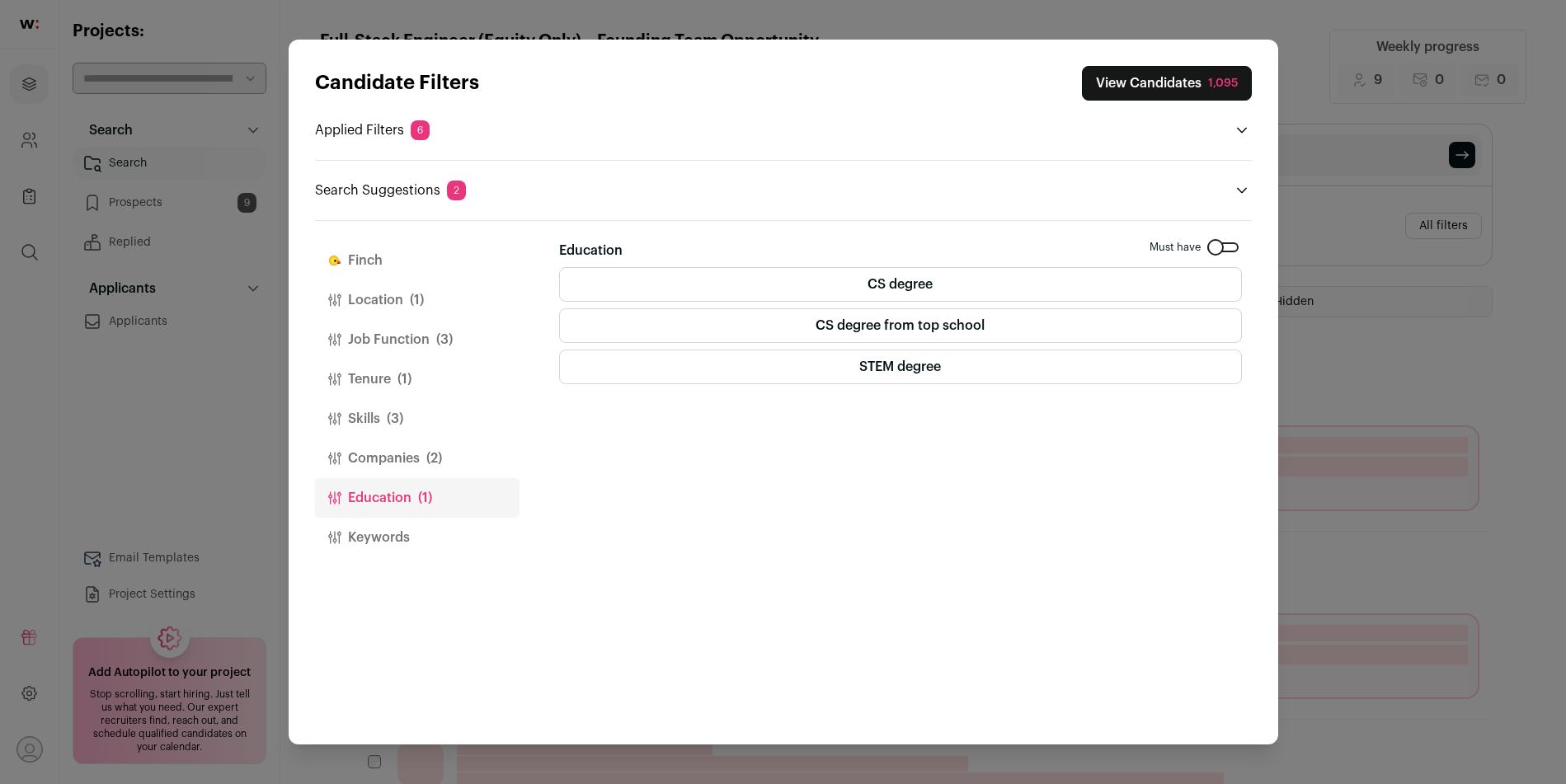 click on "View Candidates
1,095" at bounding box center [1167, 83] 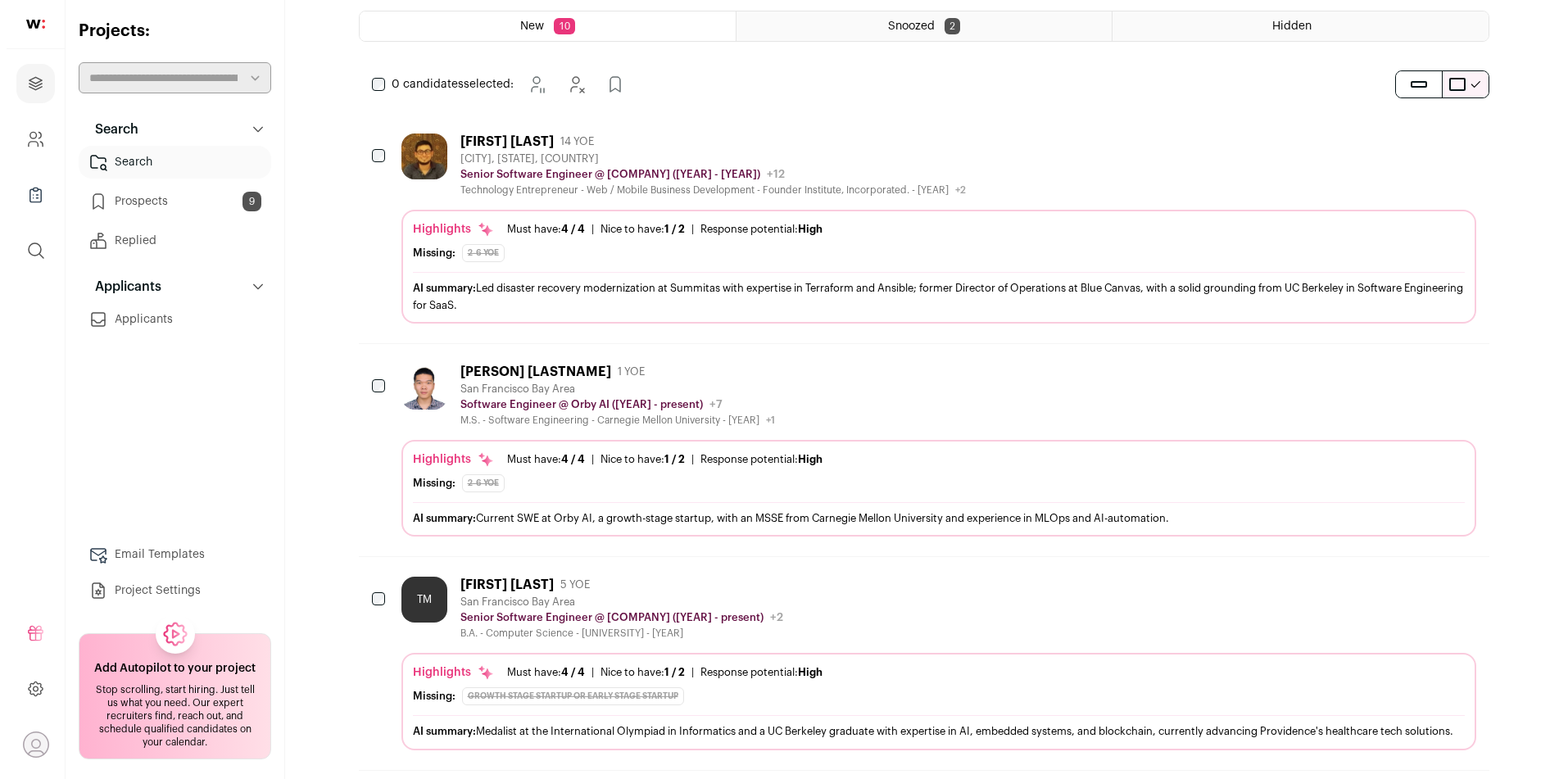 scroll, scrollTop: 274, scrollLeft: 0, axis: vertical 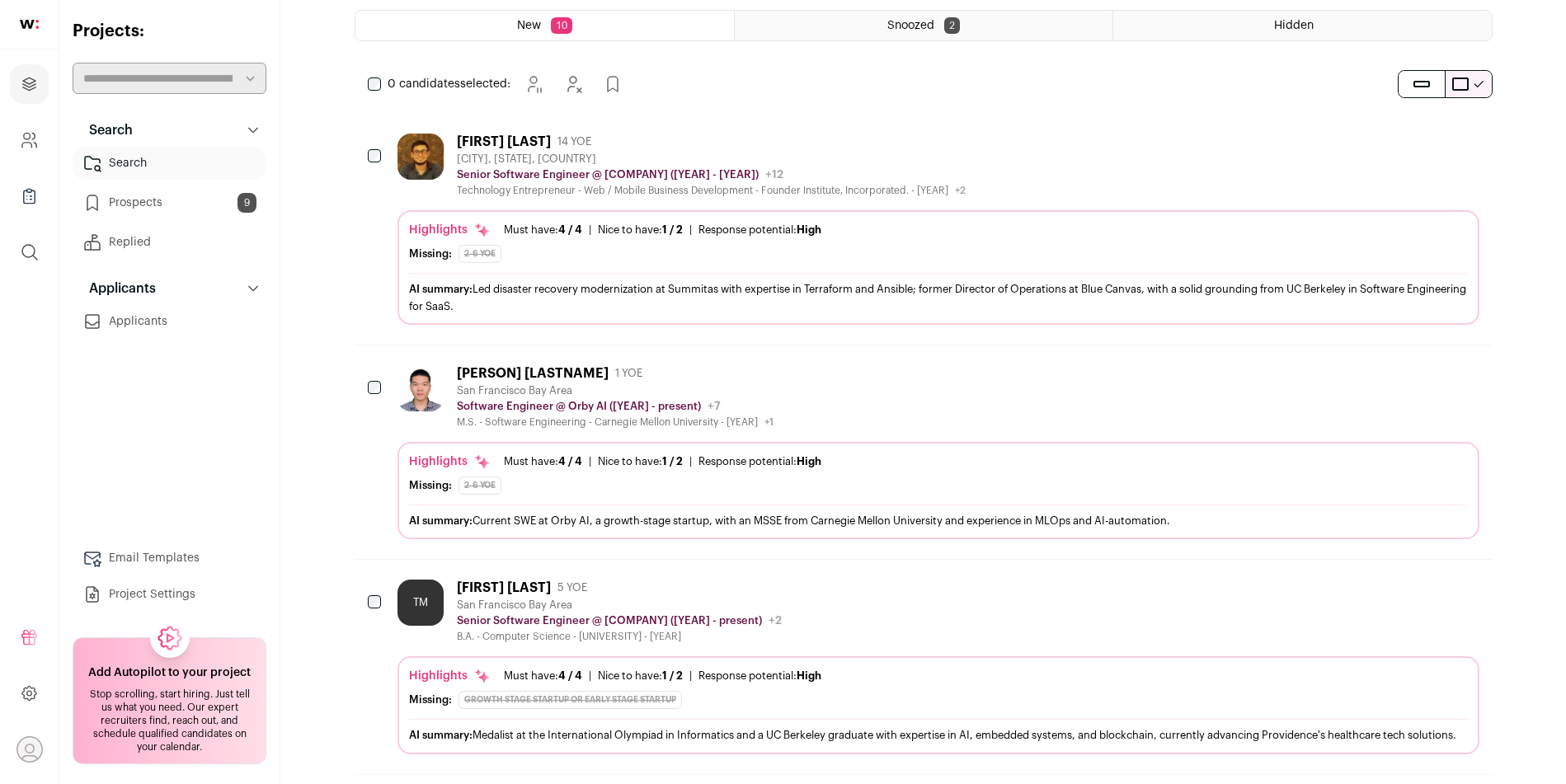 click on "Missing:
2-6 YOE" at bounding box center [938, 486] 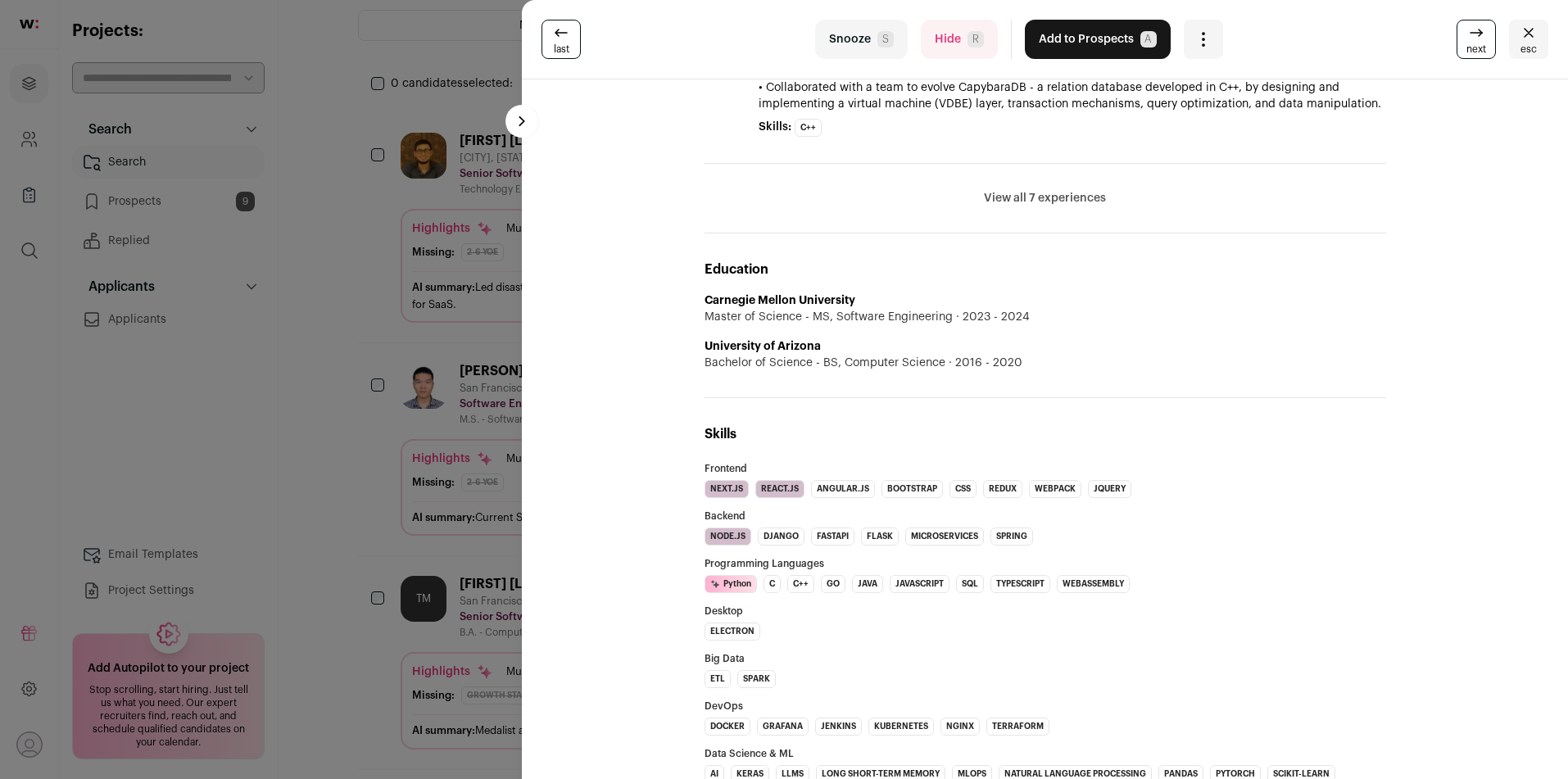scroll, scrollTop: 1143, scrollLeft: 0, axis: vertical 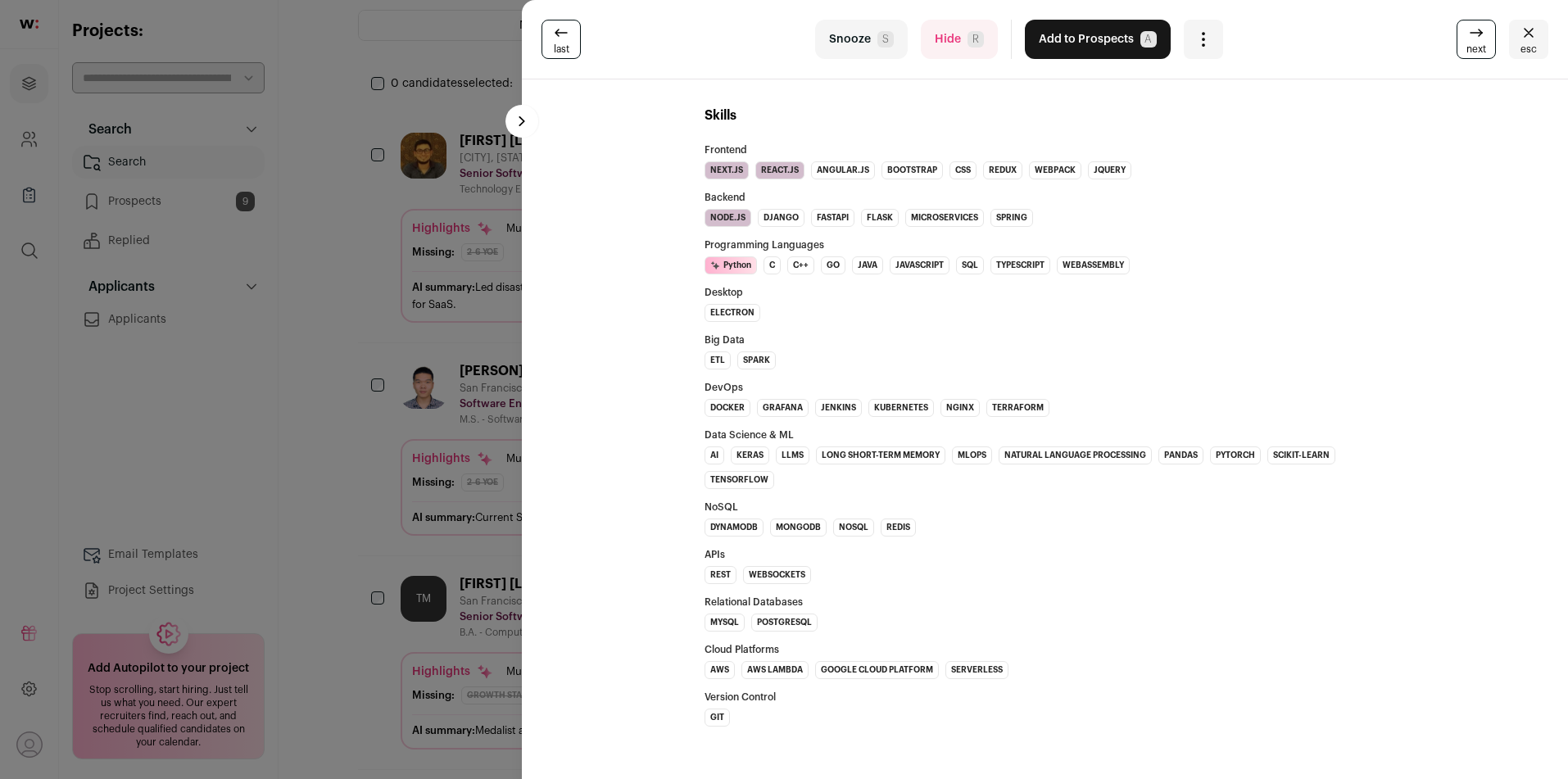 drag, startPoint x: 555, startPoint y: 40, endPoint x: 568, endPoint y: 117, distance: 78.08969 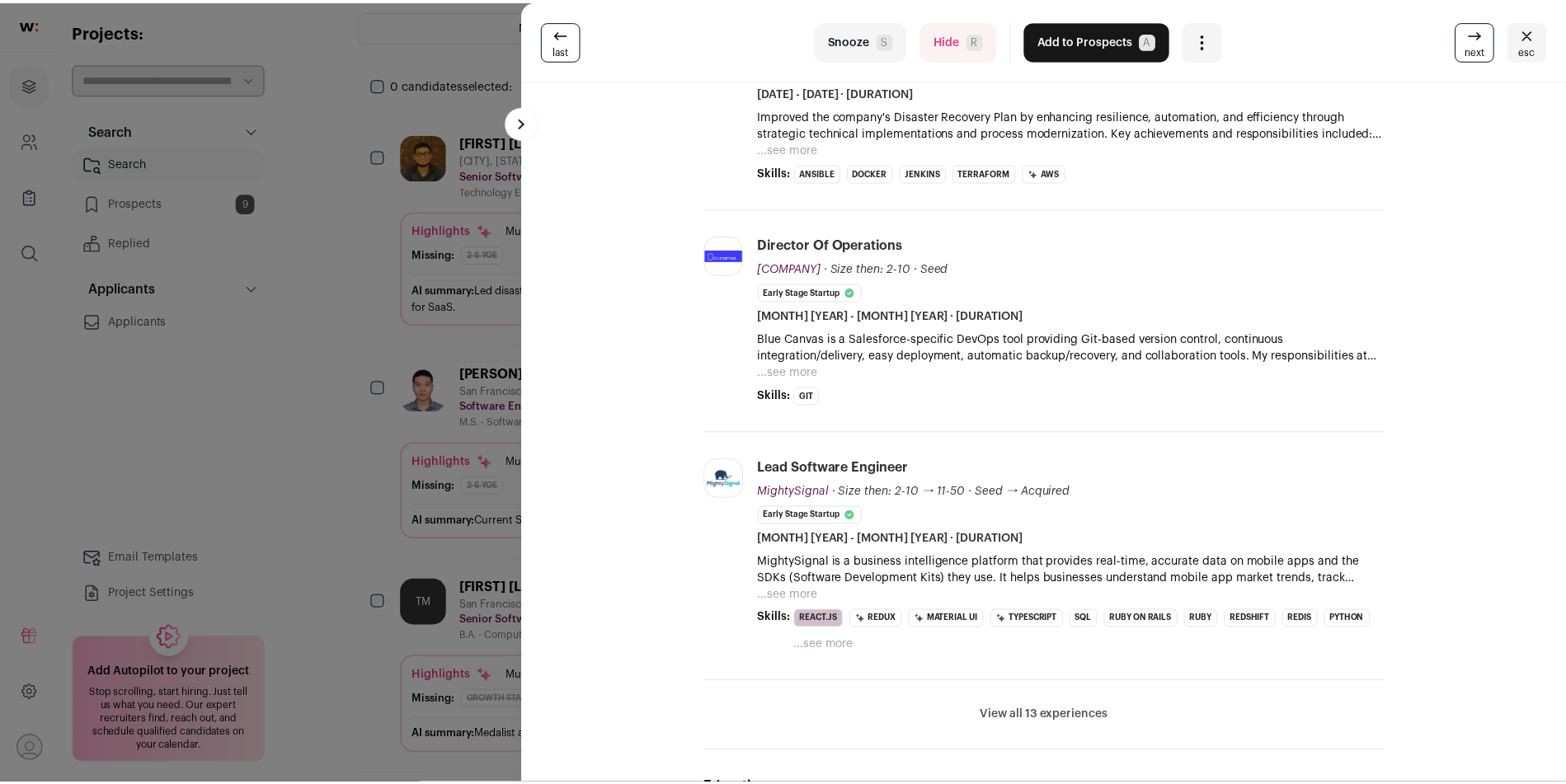 scroll, scrollTop: 73, scrollLeft: 0, axis: vertical 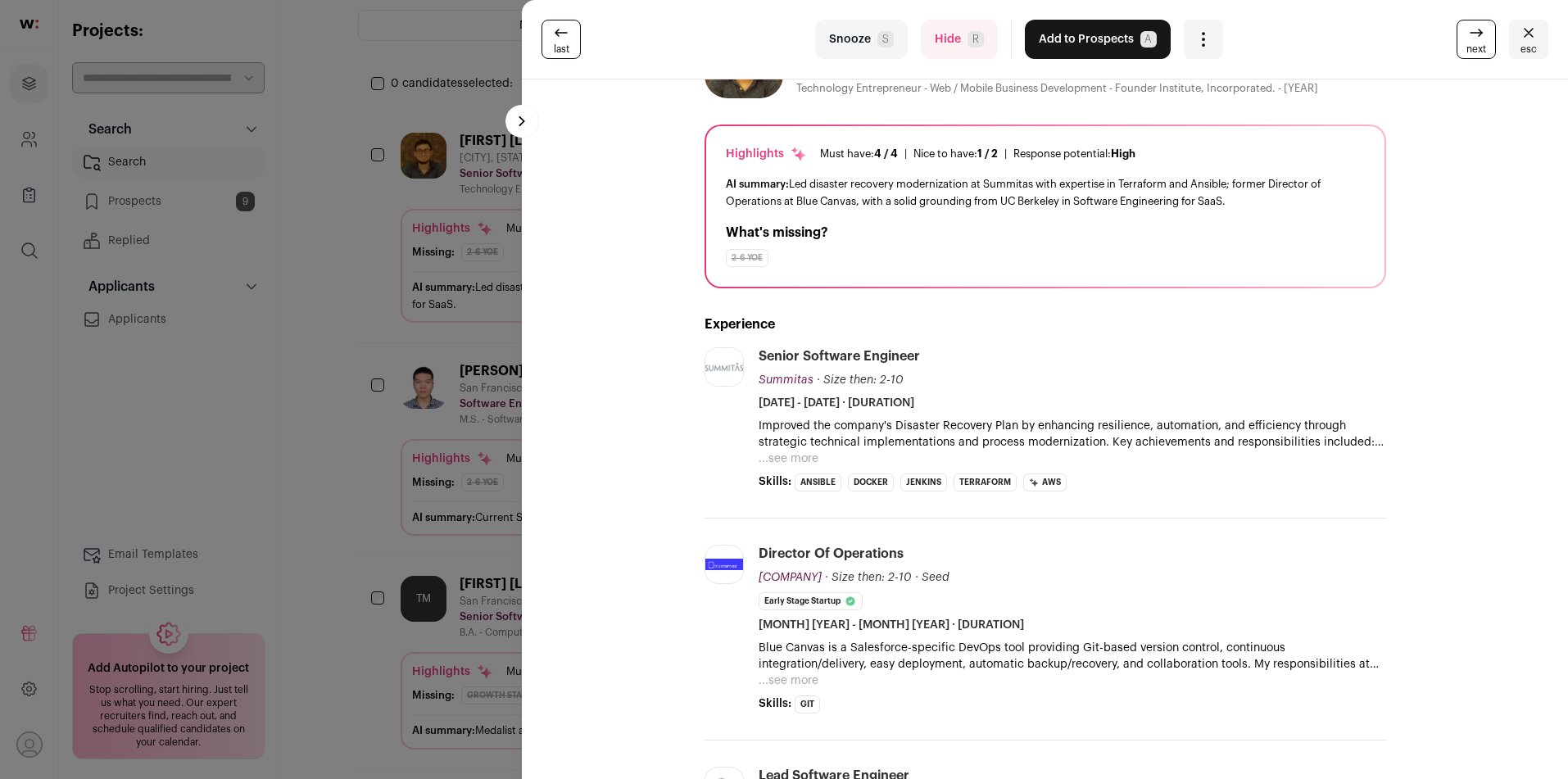 click at bounding box center (1529, 33) 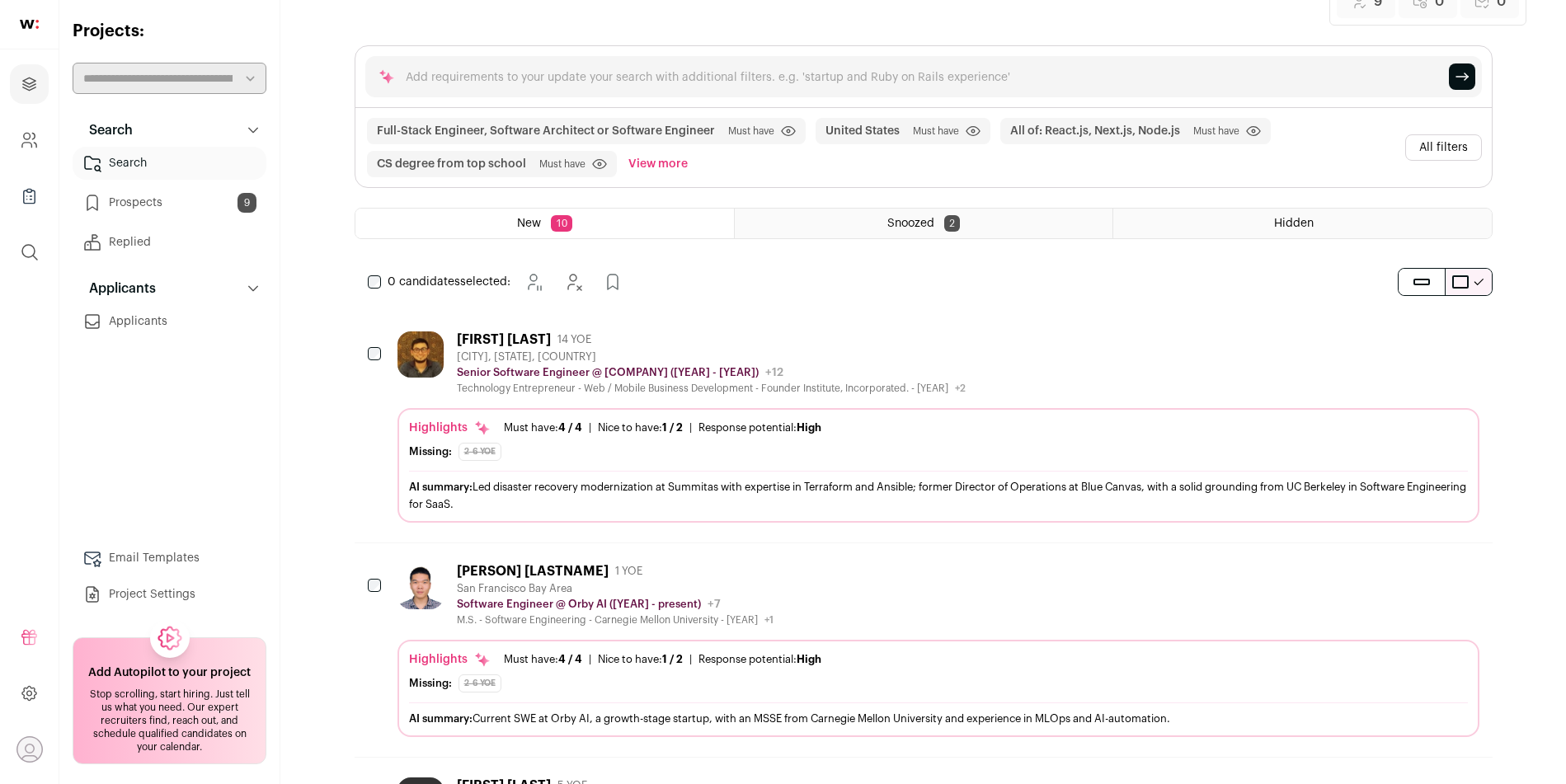 scroll, scrollTop: 0, scrollLeft: 0, axis: both 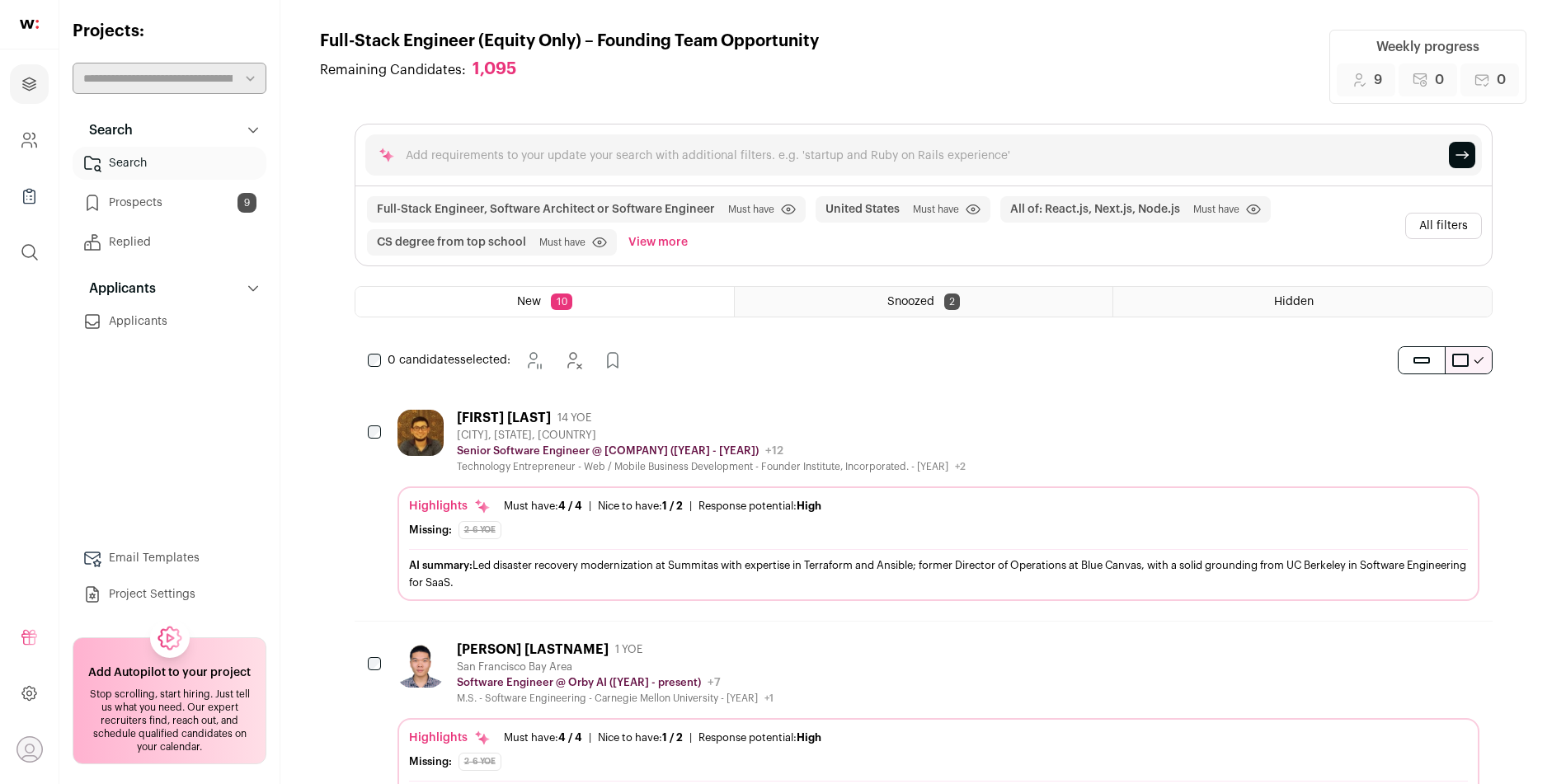 click on "All filters" at bounding box center (1443, 226) 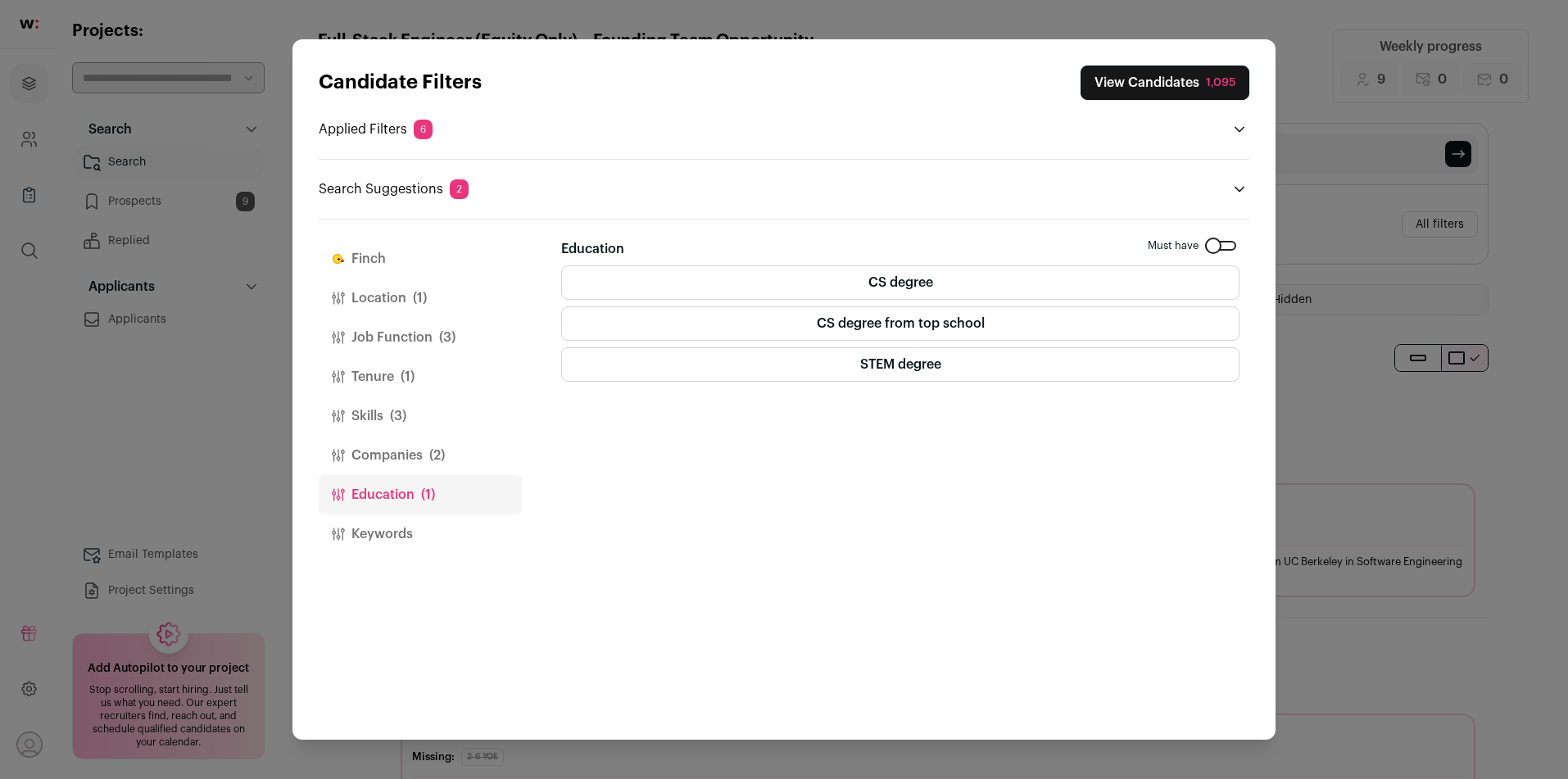 click on "Location
(1)" at bounding box center (420, 298) 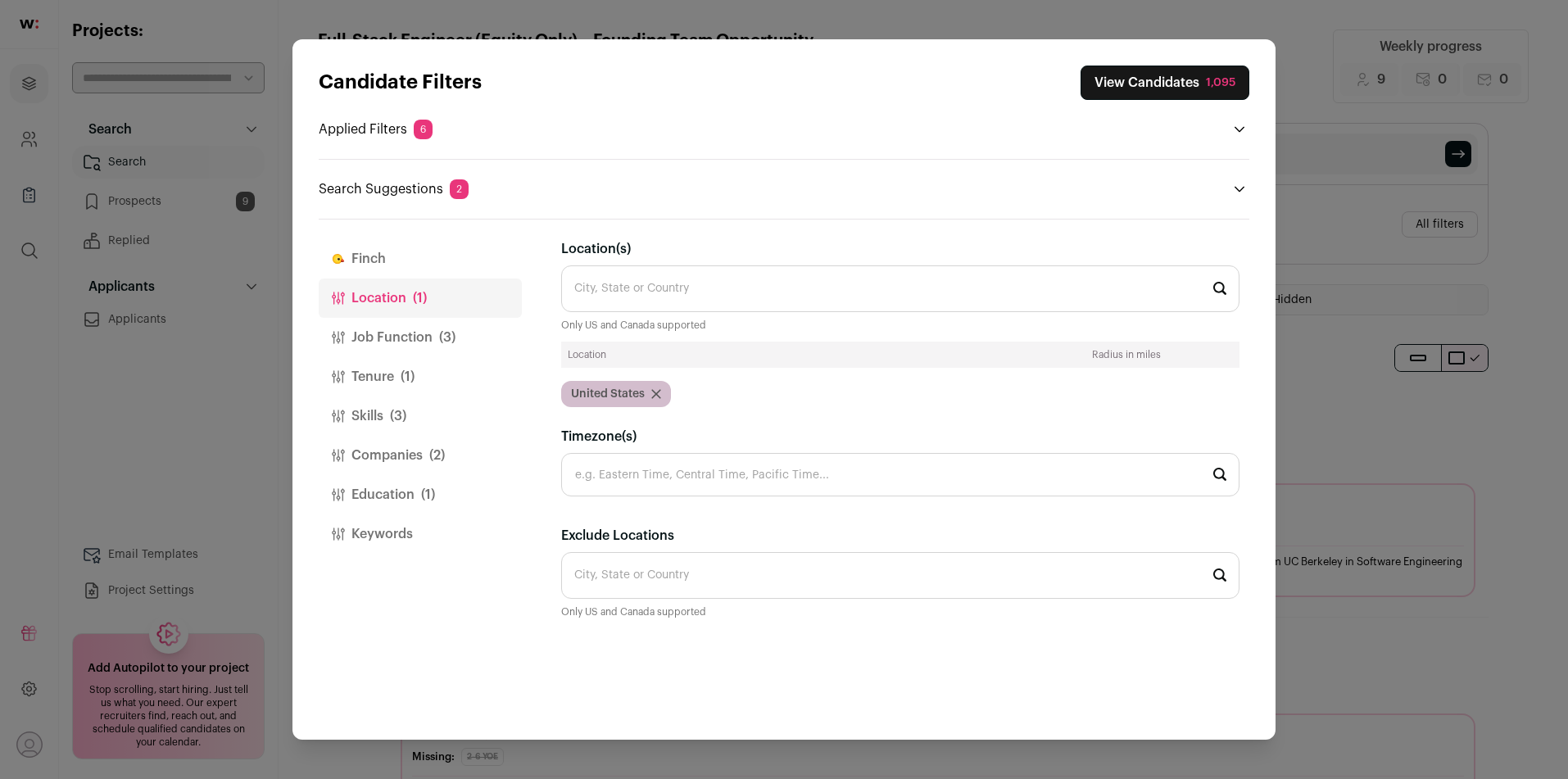 drag, startPoint x: 407, startPoint y: 337, endPoint x: 437, endPoint y: 358, distance: 36.61967 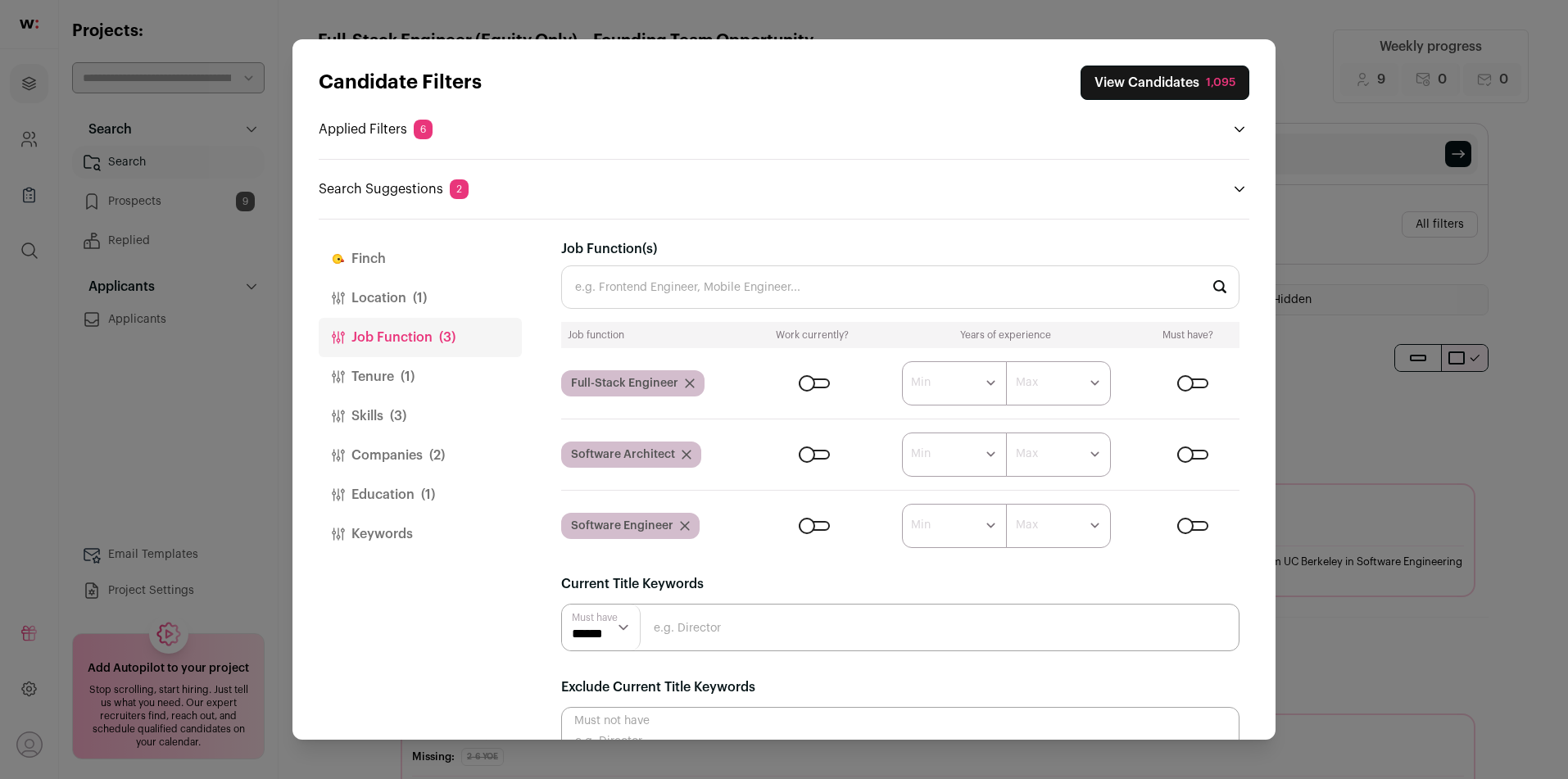 click on "Tenure
(1)" at bounding box center [420, 377] 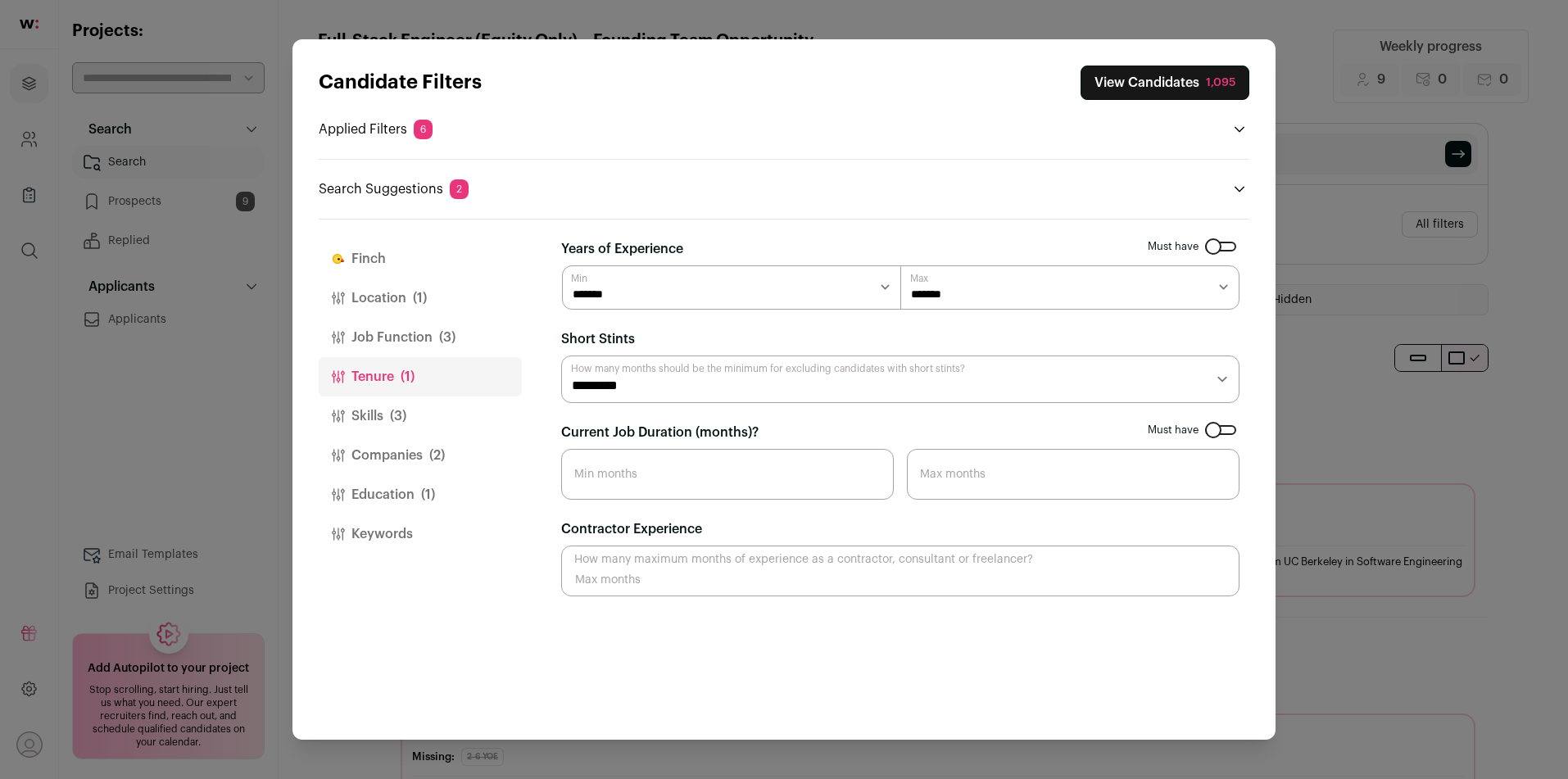 drag, startPoint x: 399, startPoint y: 418, endPoint x: 524, endPoint y: 373, distance: 132.8533 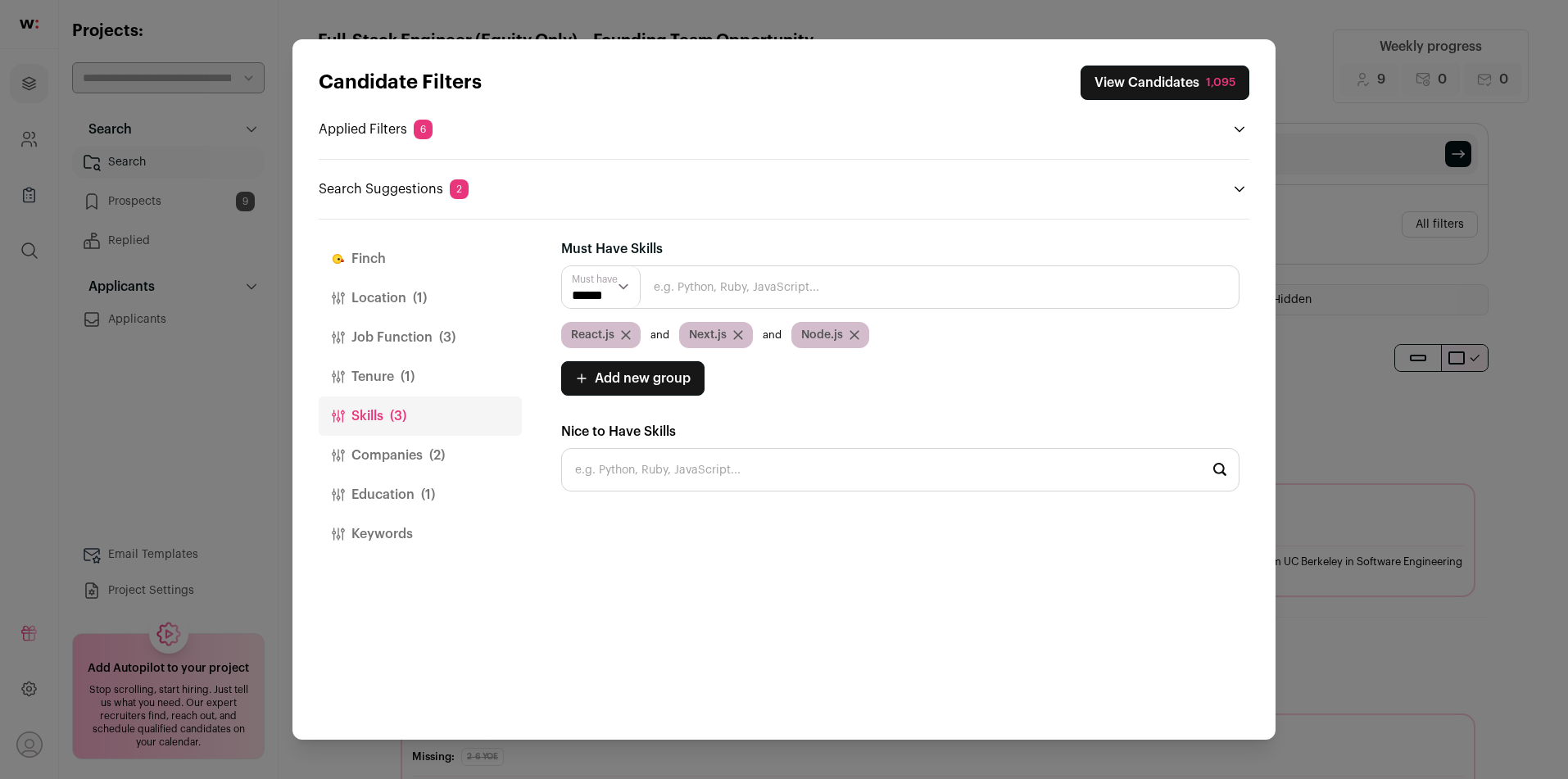 click at bounding box center [900, 287] 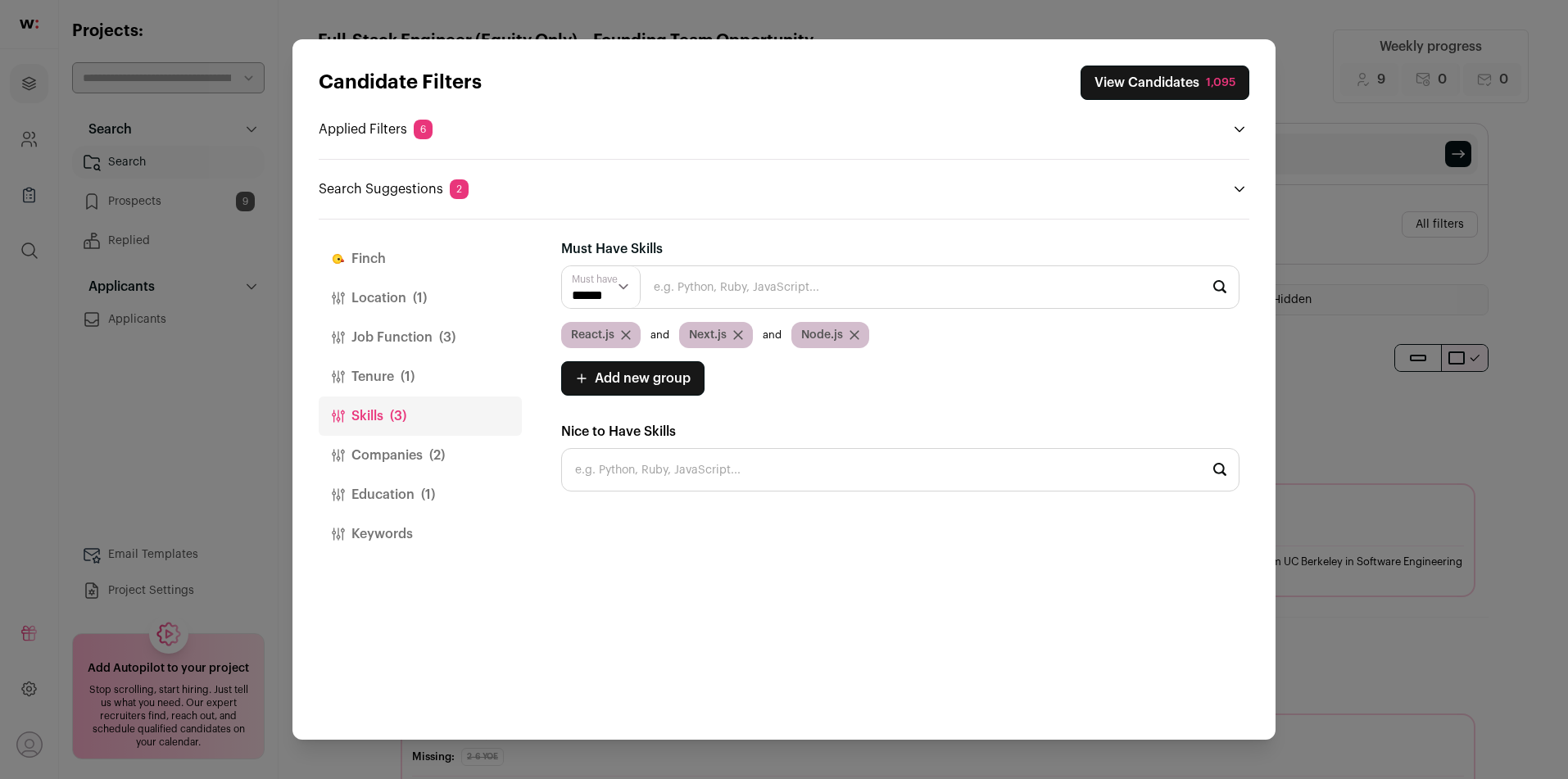 click on "Search Suggestions
2" at bounding box center [784, 189] 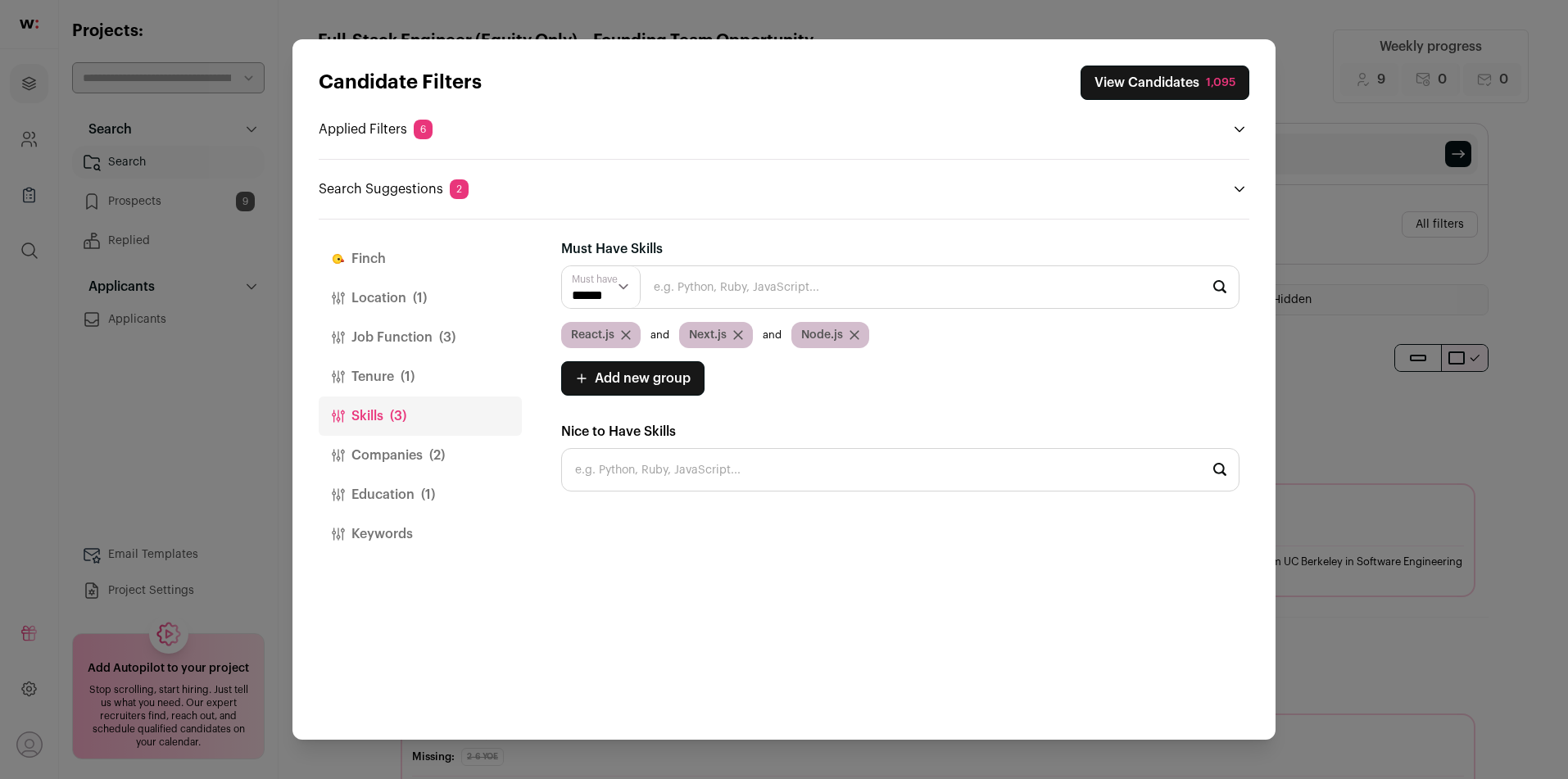 click on "View Candidates
1,095" at bounding box center (1165, 83) 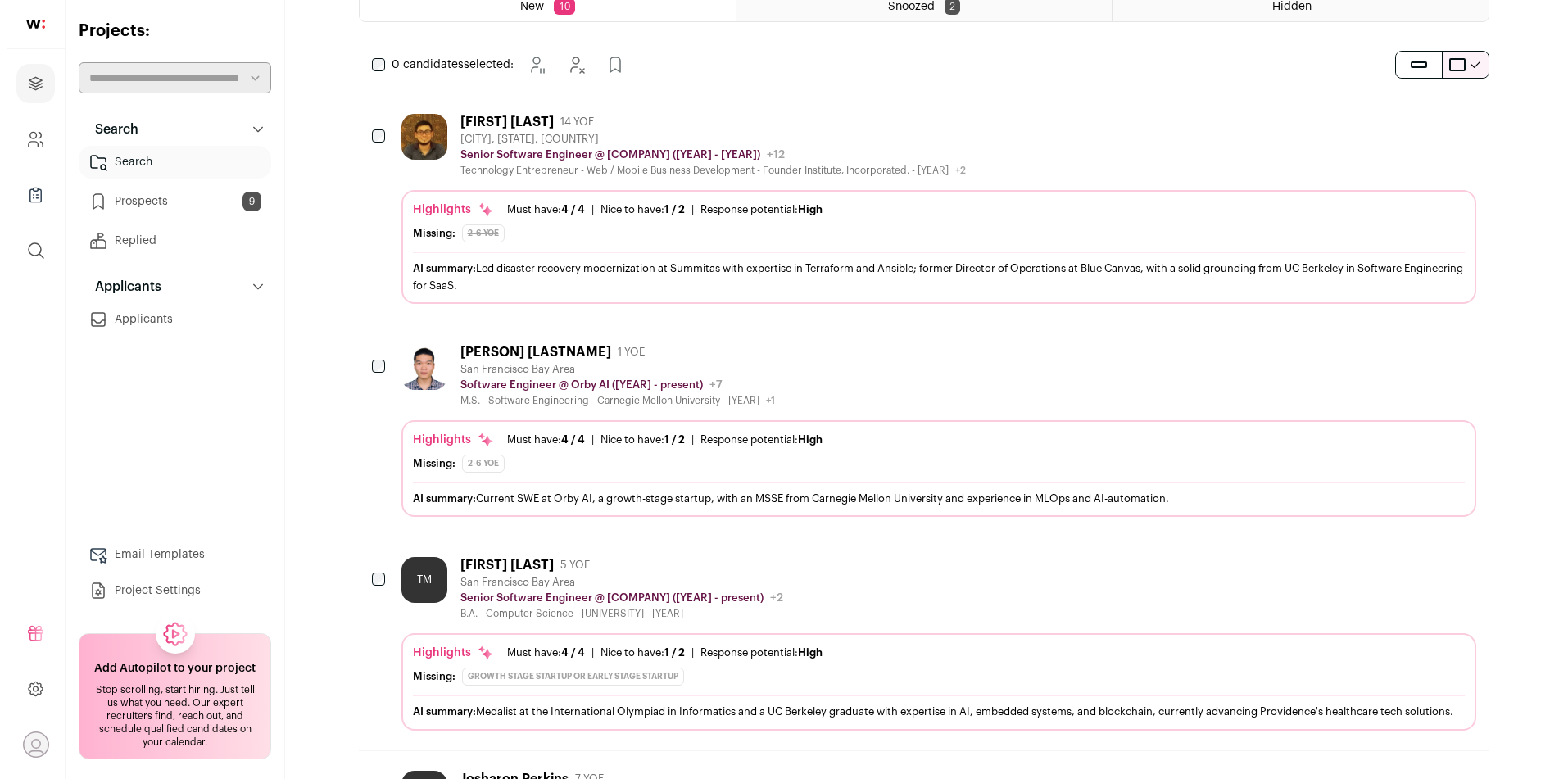 scroll, scrollTop: 297, scrollLeft: 0, axis: vertical 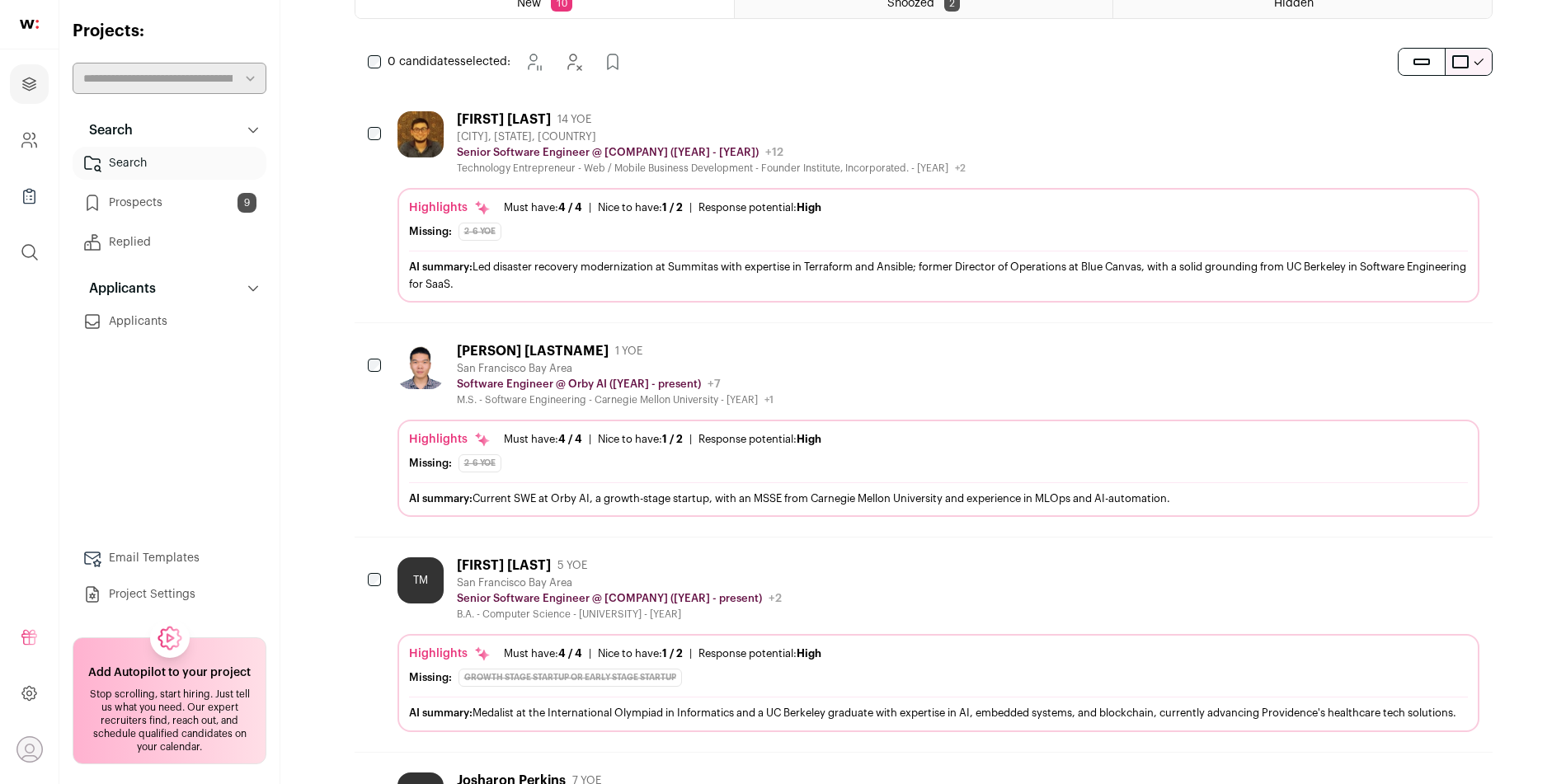 click on "AI summary:  Current SWE at Orby AI, a growth-stage startup, with an MSSE from Carnegie Mellon University and experience in MLOps and AI-automation." at bounding box center (938, 498) 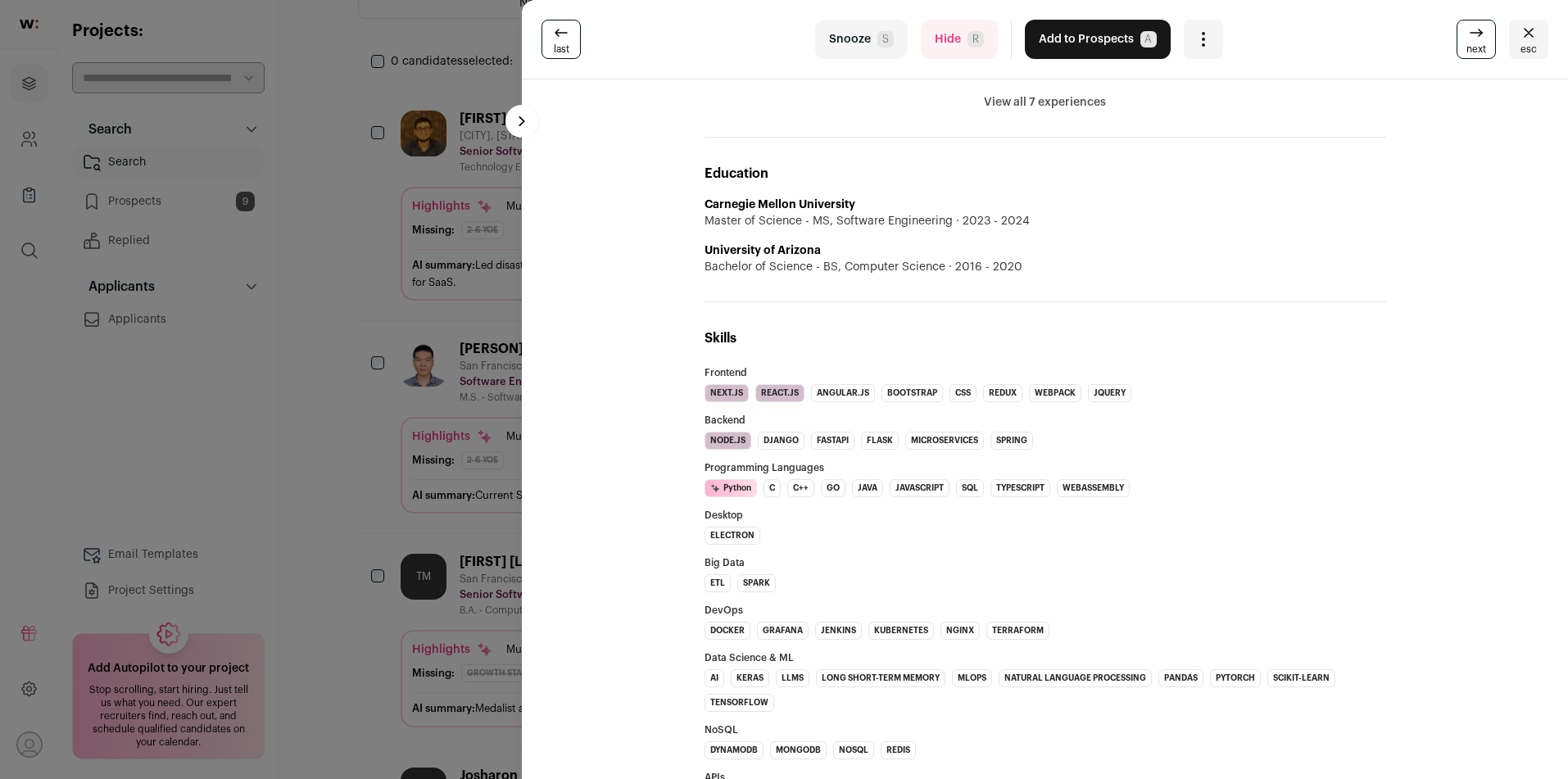 scroll, scrollTop: 1143, scrollLeft: 0, axis: vertical 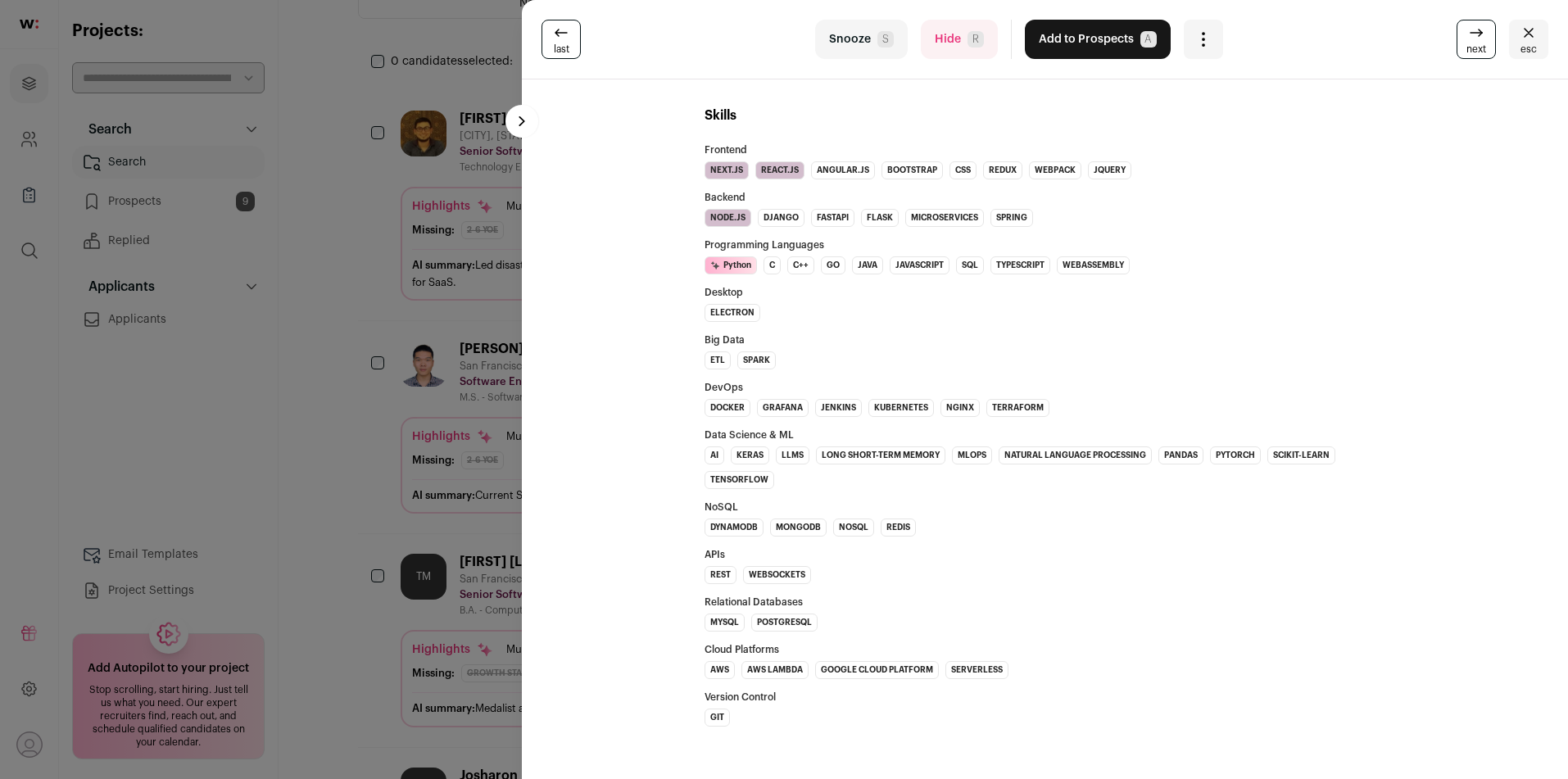 click on "last" at bounding box center [561, 39] 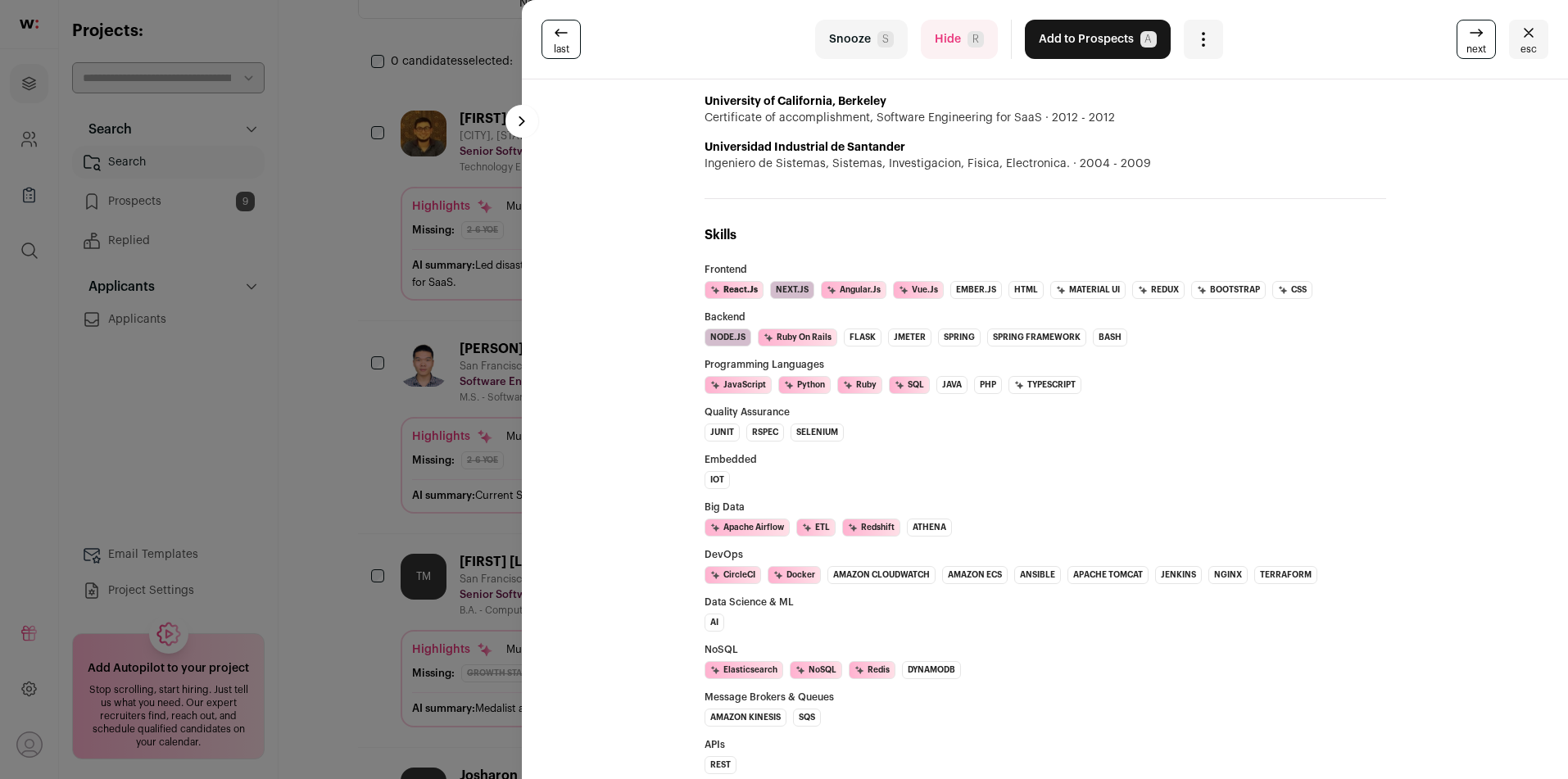 scroll, scrollTop: 863, scrollLeft: 0, axis: vertical 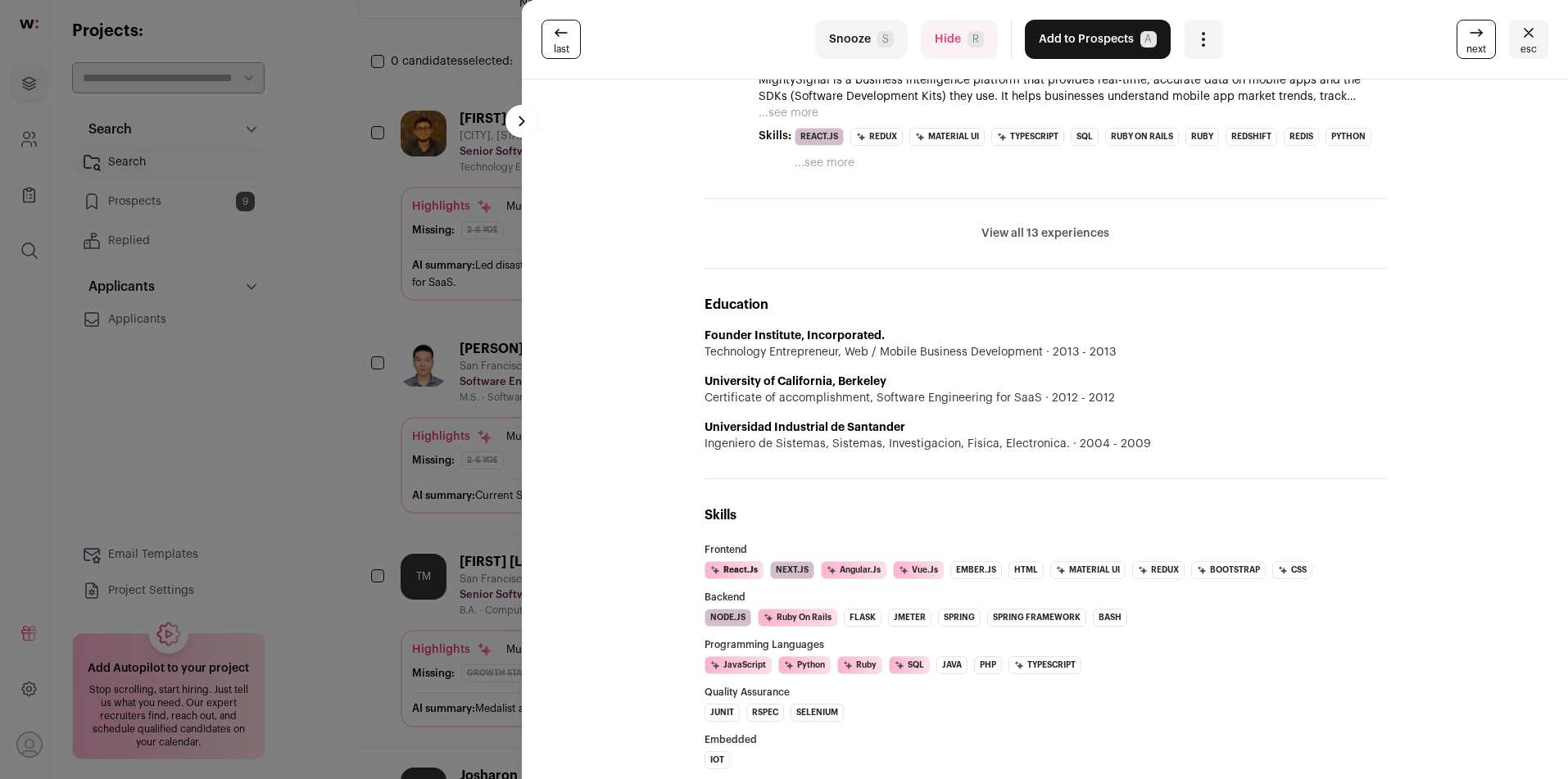 click on "last" at bounding box center (561, 39) 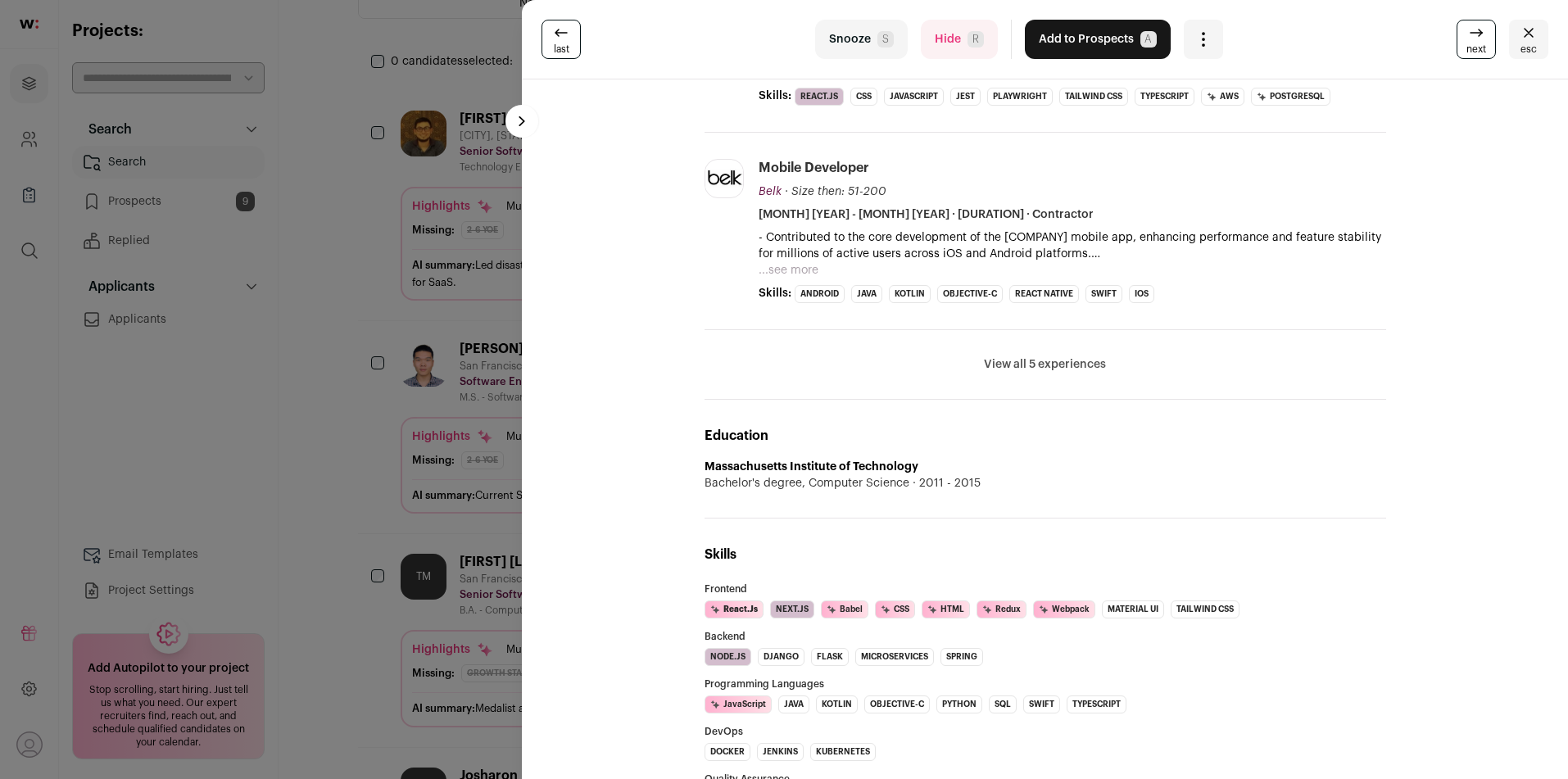 click at bounding box center [561, 33] 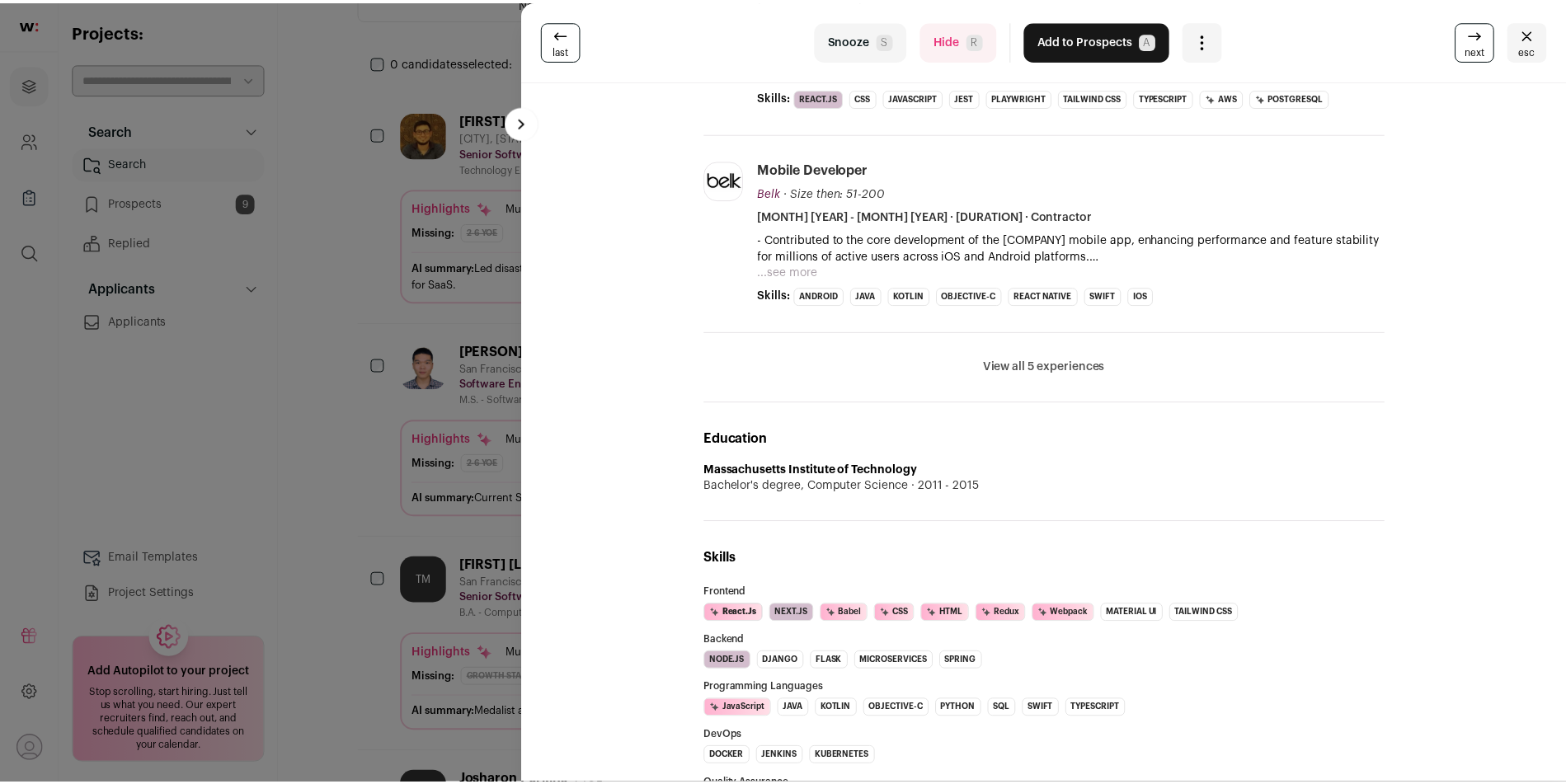 scroll, scrollTop: 652, scrollLeft: 0, axis: vertical 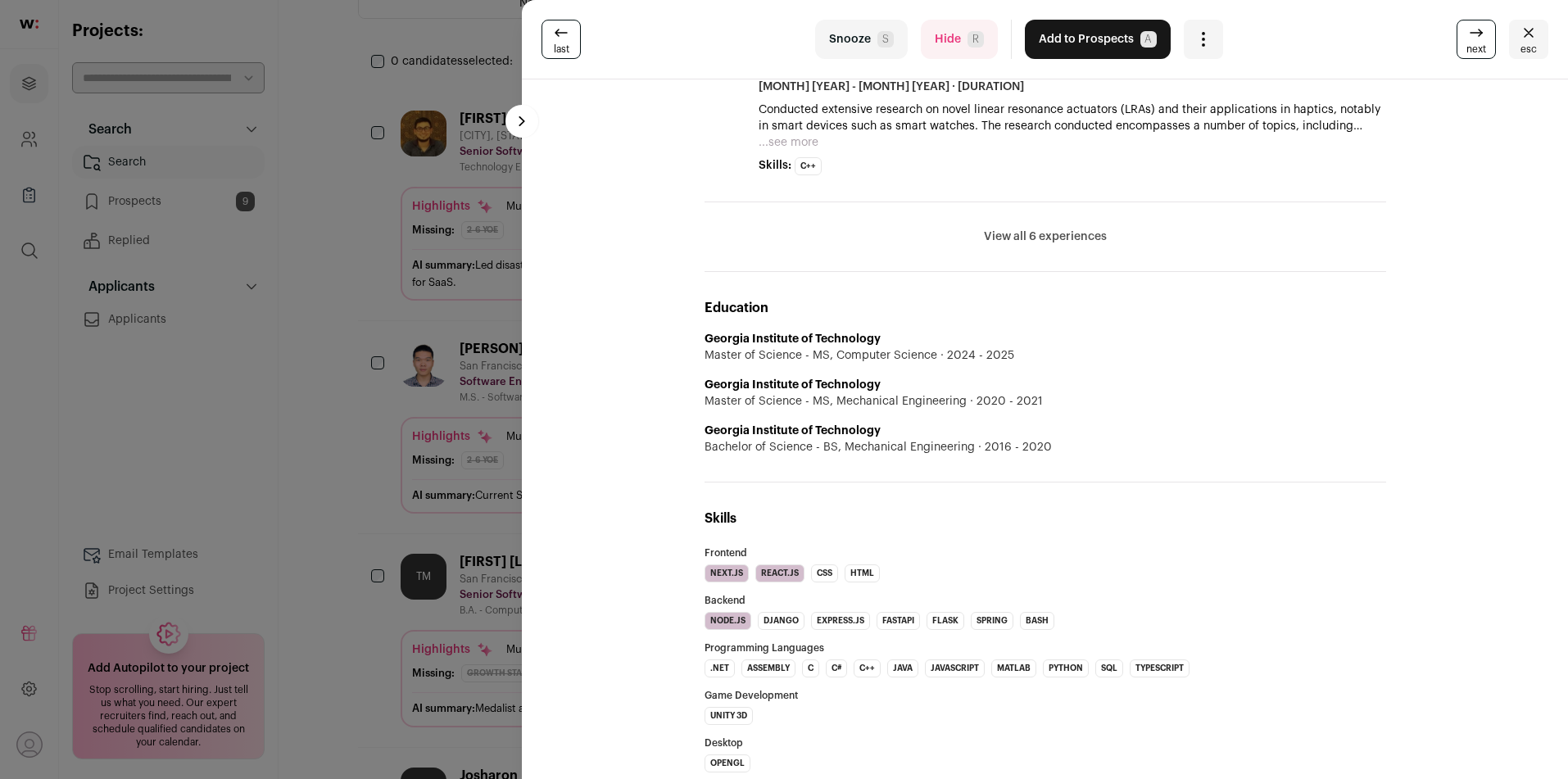 drag, startPoint x: 1508, startPoint y: 50, endPoint x: 1498, endPoint y: 66, distance: 18.867962 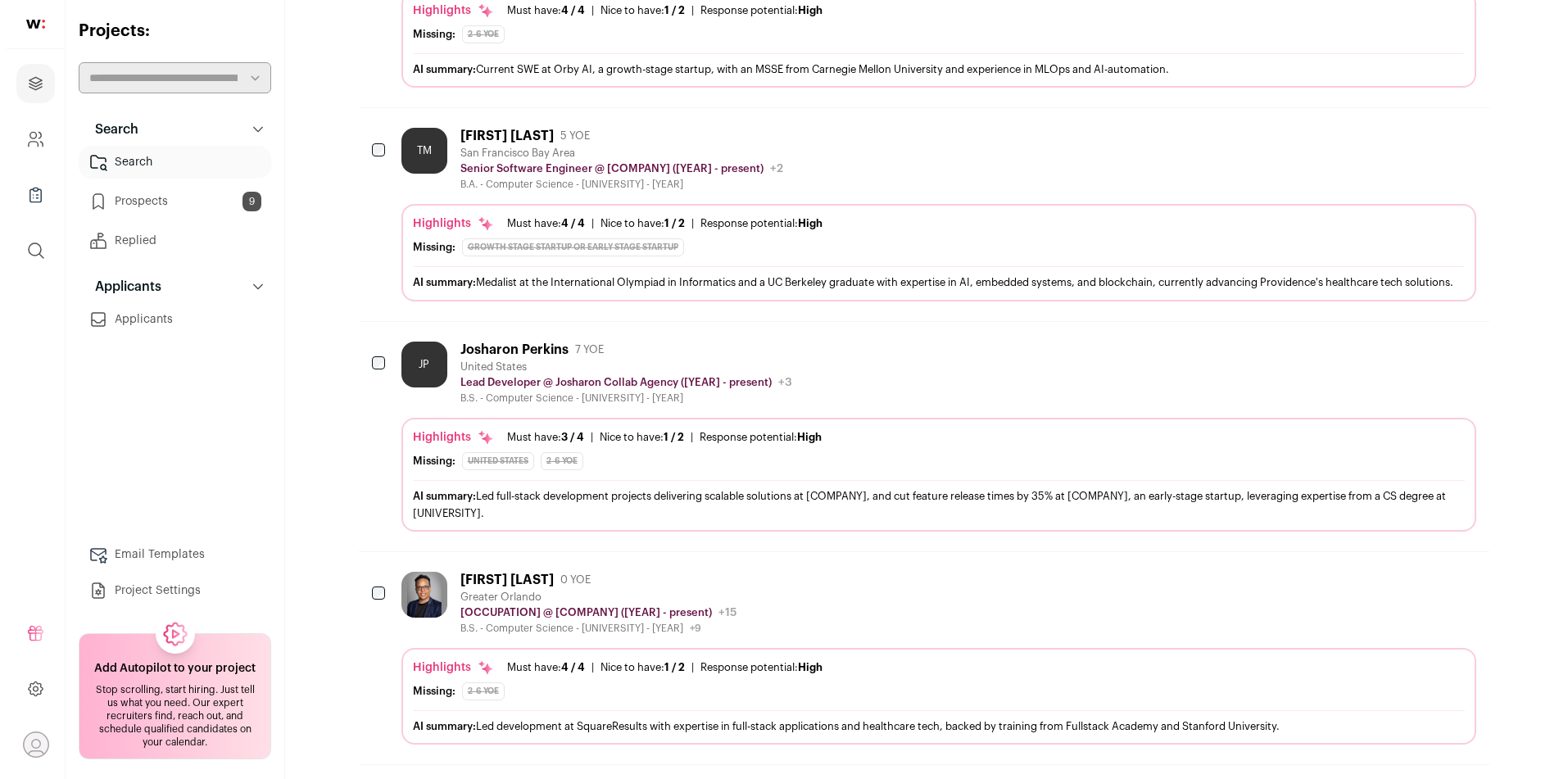 scroll, scrollTop: 726, scrollLeft: 0, axis: vertical 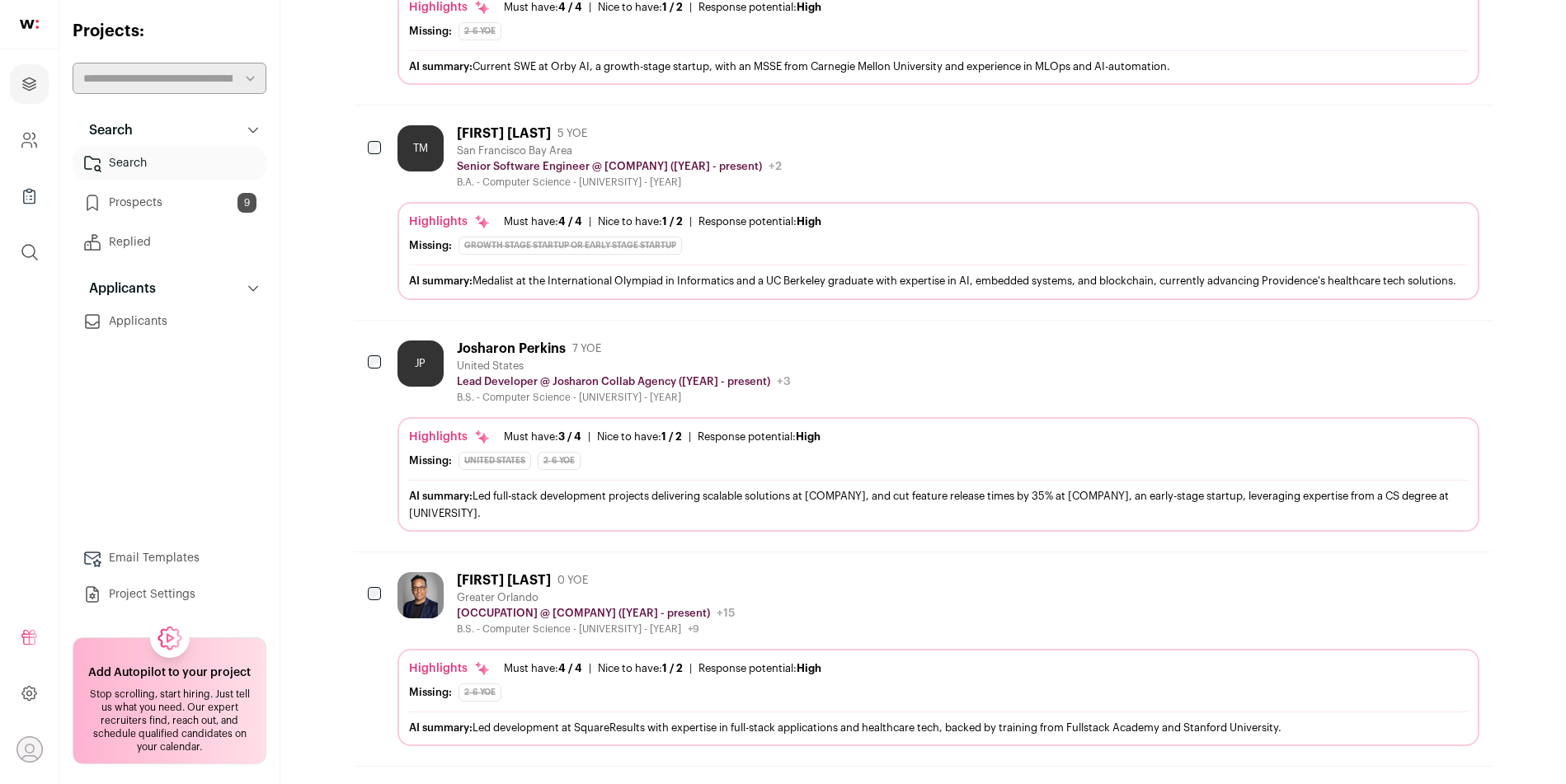 click at bounding box center (421, 595) 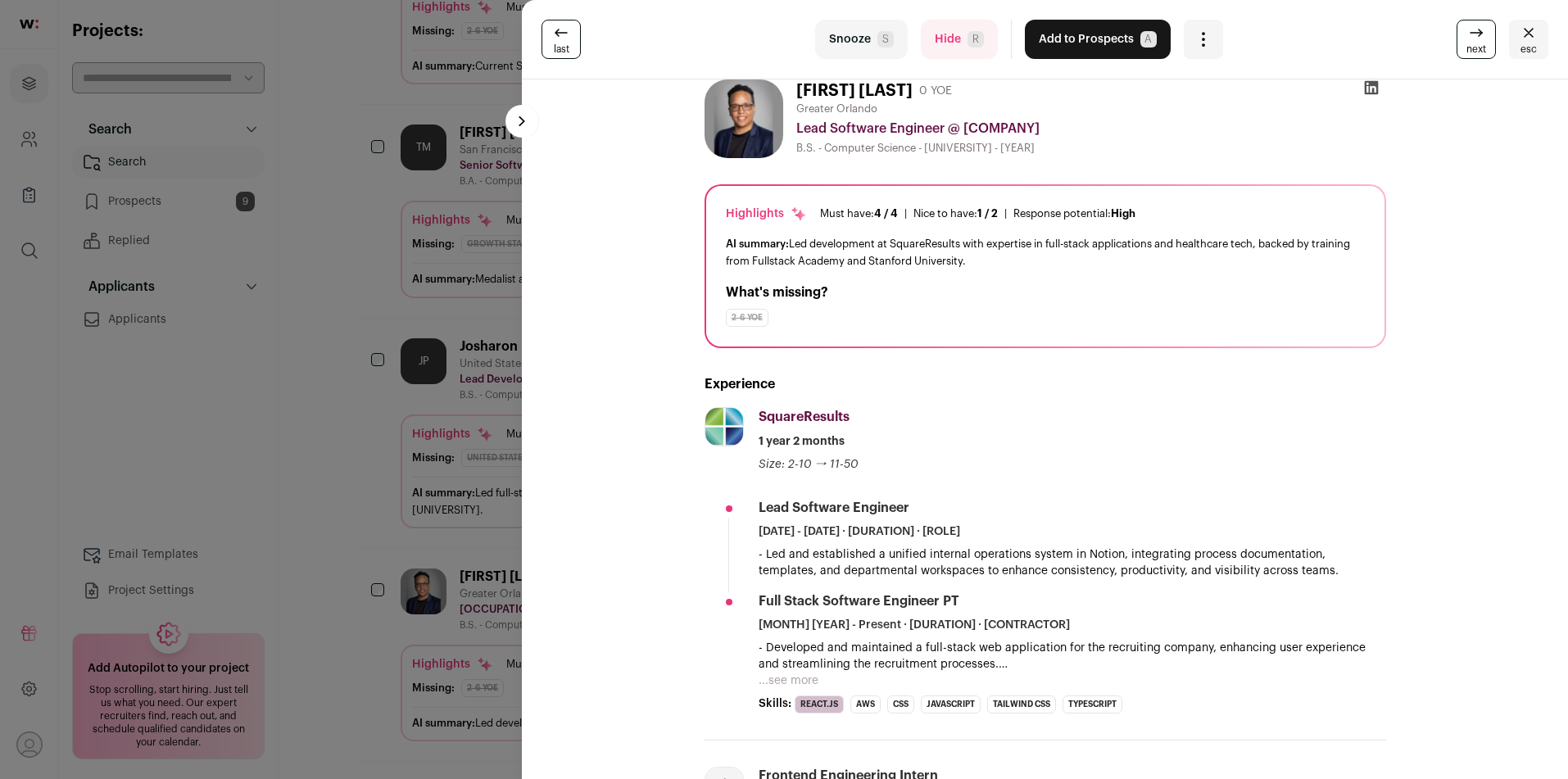 scroll, scrollTop: 0, scrollLeft: 0, axis: both 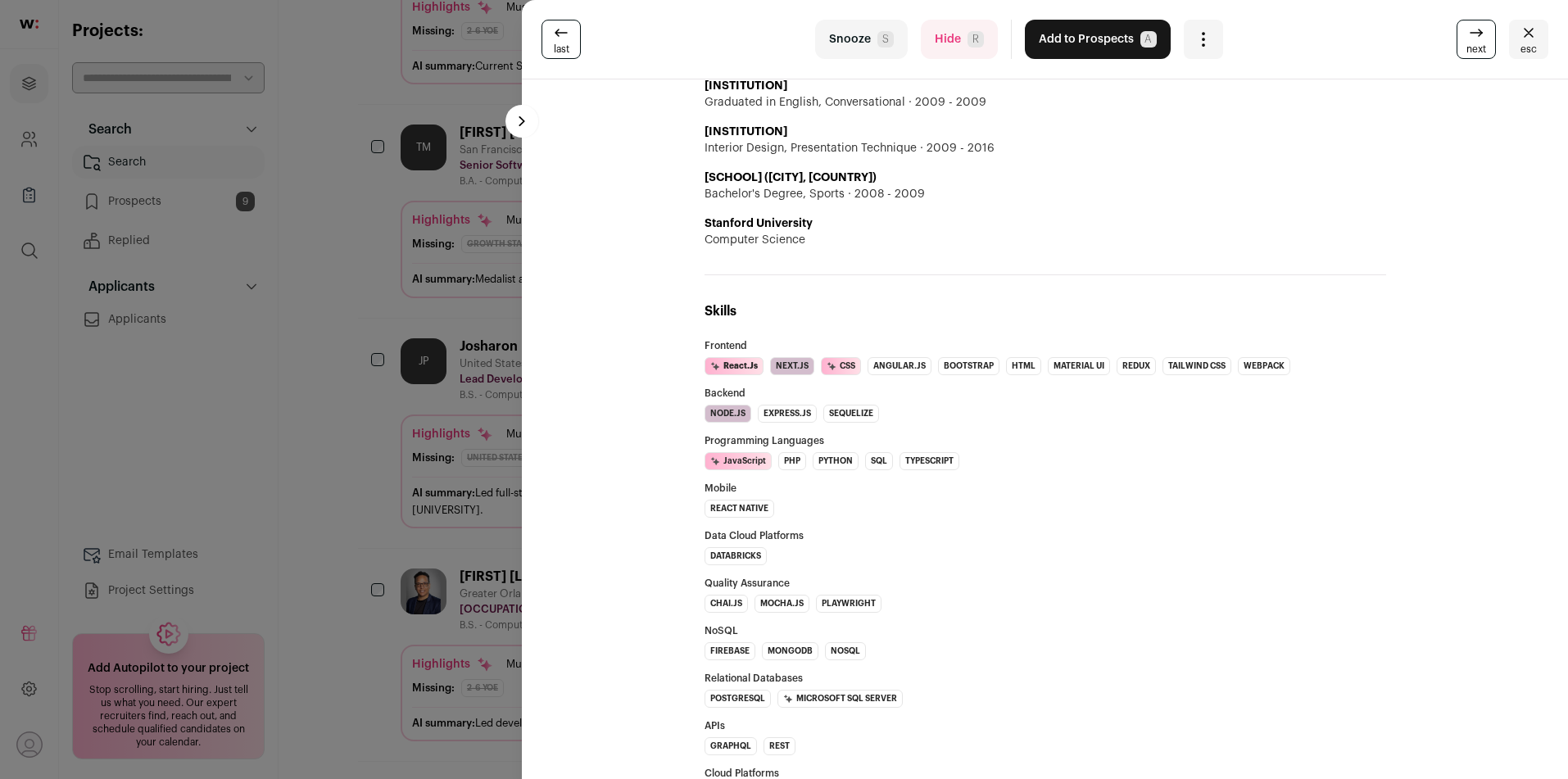 drag, startPoint x: 546, startPoint y: 33, endPoint x: 578, endPoint y: 122, distance: 94.57801 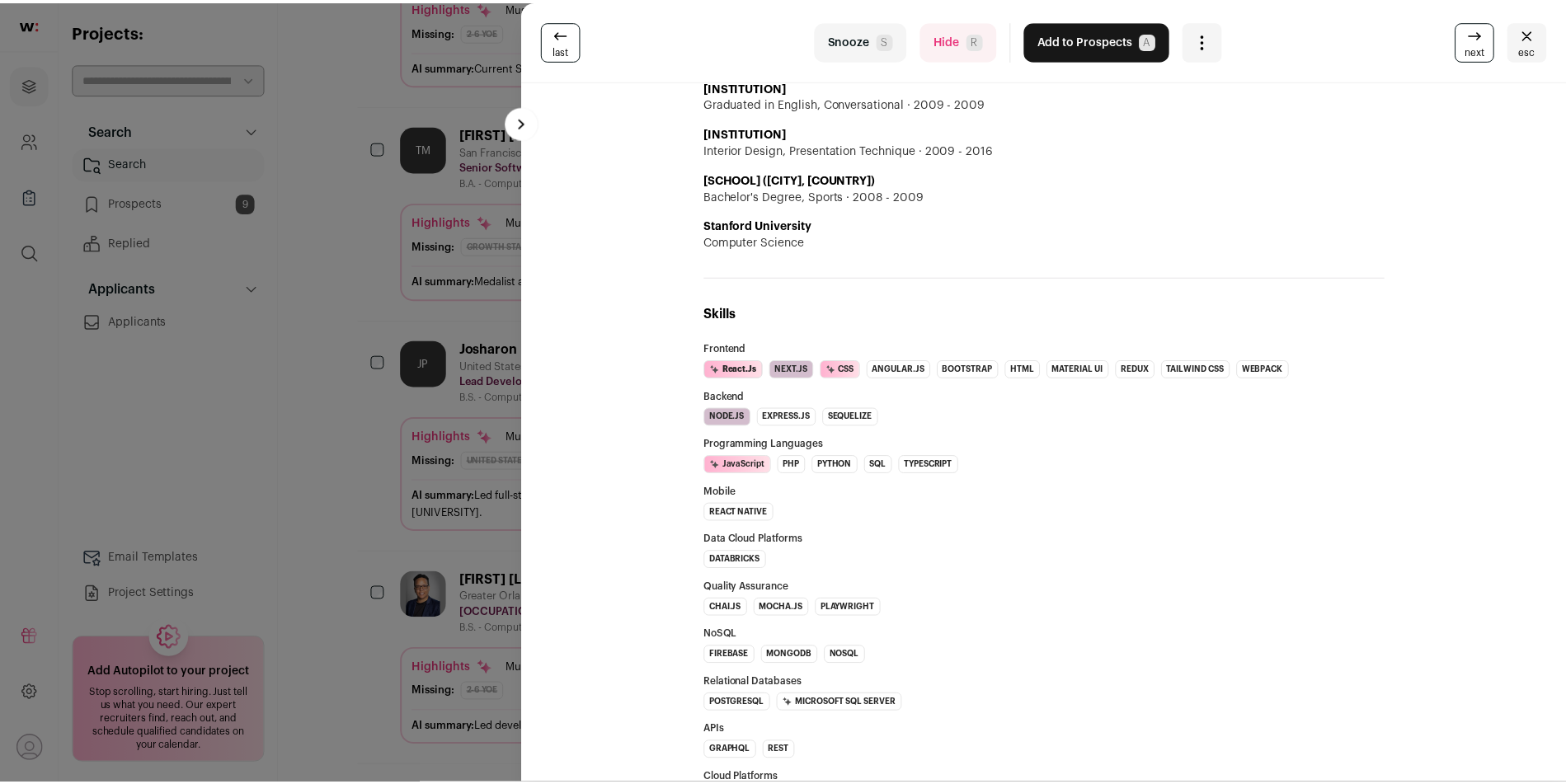 scroll, scrollTop: 1205, scrollLeft: 0, axis: vertical 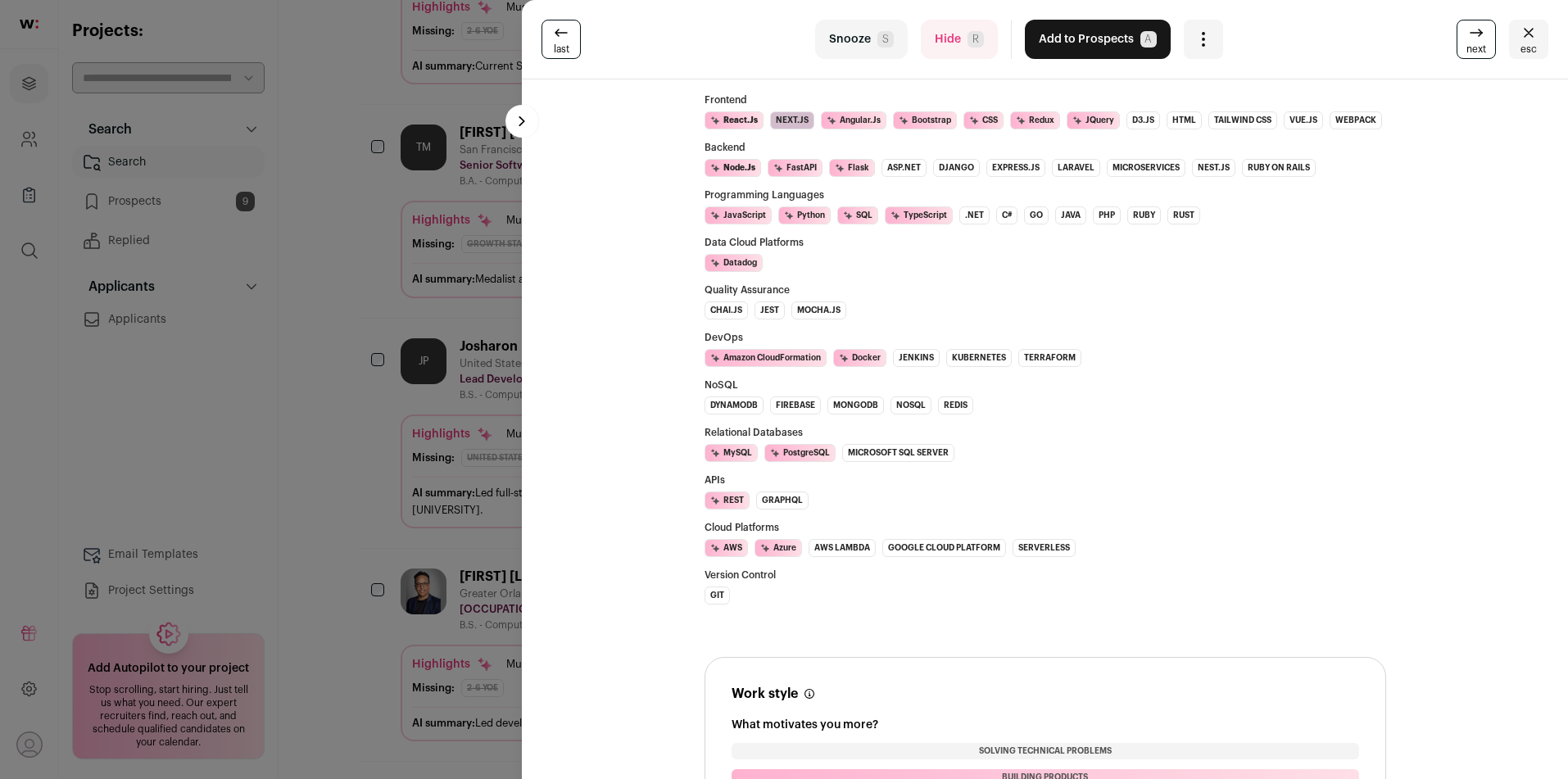click on "last
Snooze
S
Hide
R
Add to Prospects
A
Are you sure?
[FIRST] [LAST]  is already in your ATS. Do you wish to reach out to this candidate through wellfound:ai?
Cancel
********" at bounding box center (784, 389) 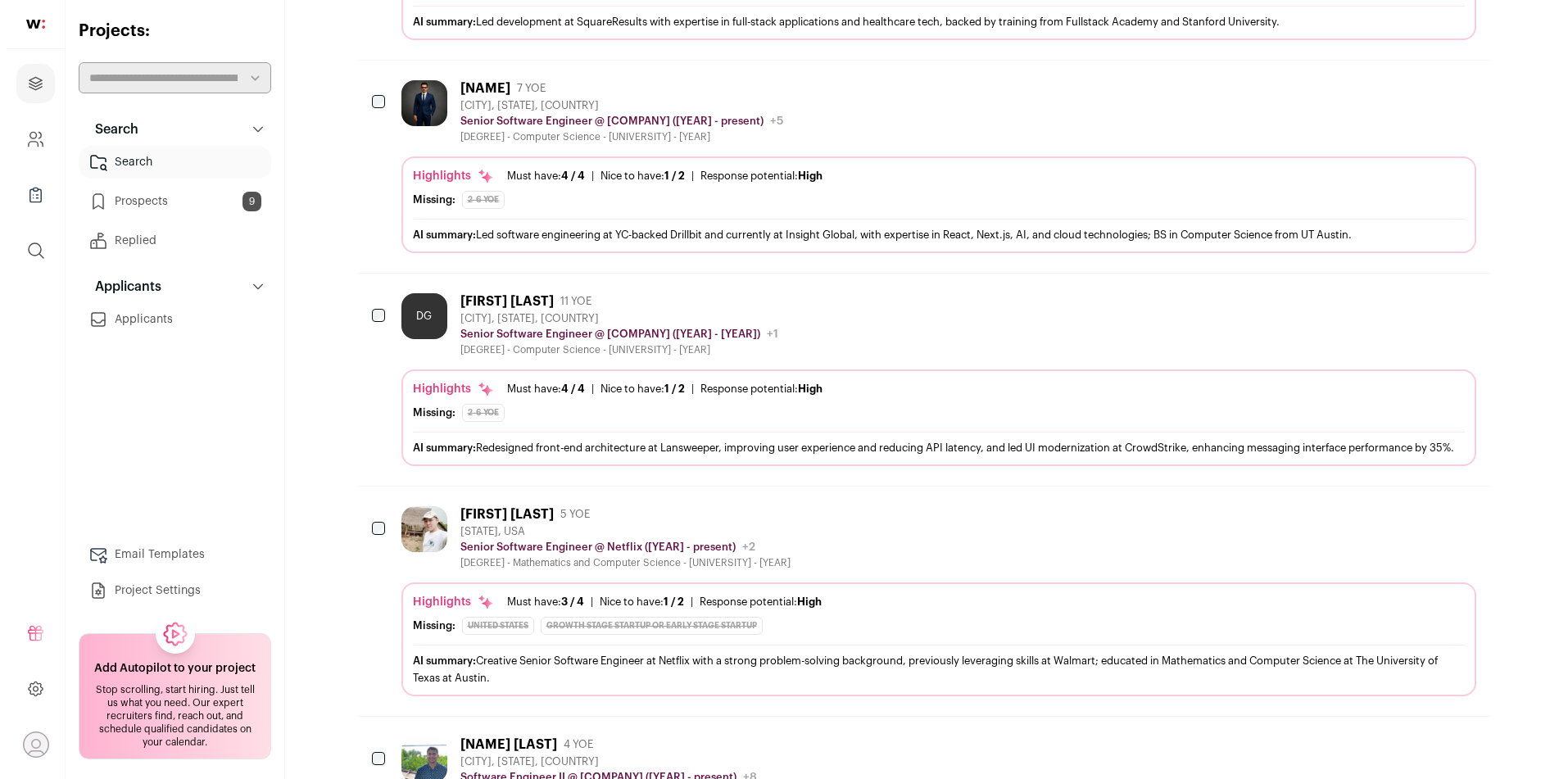 scroll, scrollTop: 1465, scrollLeft: 0, axis: vertical 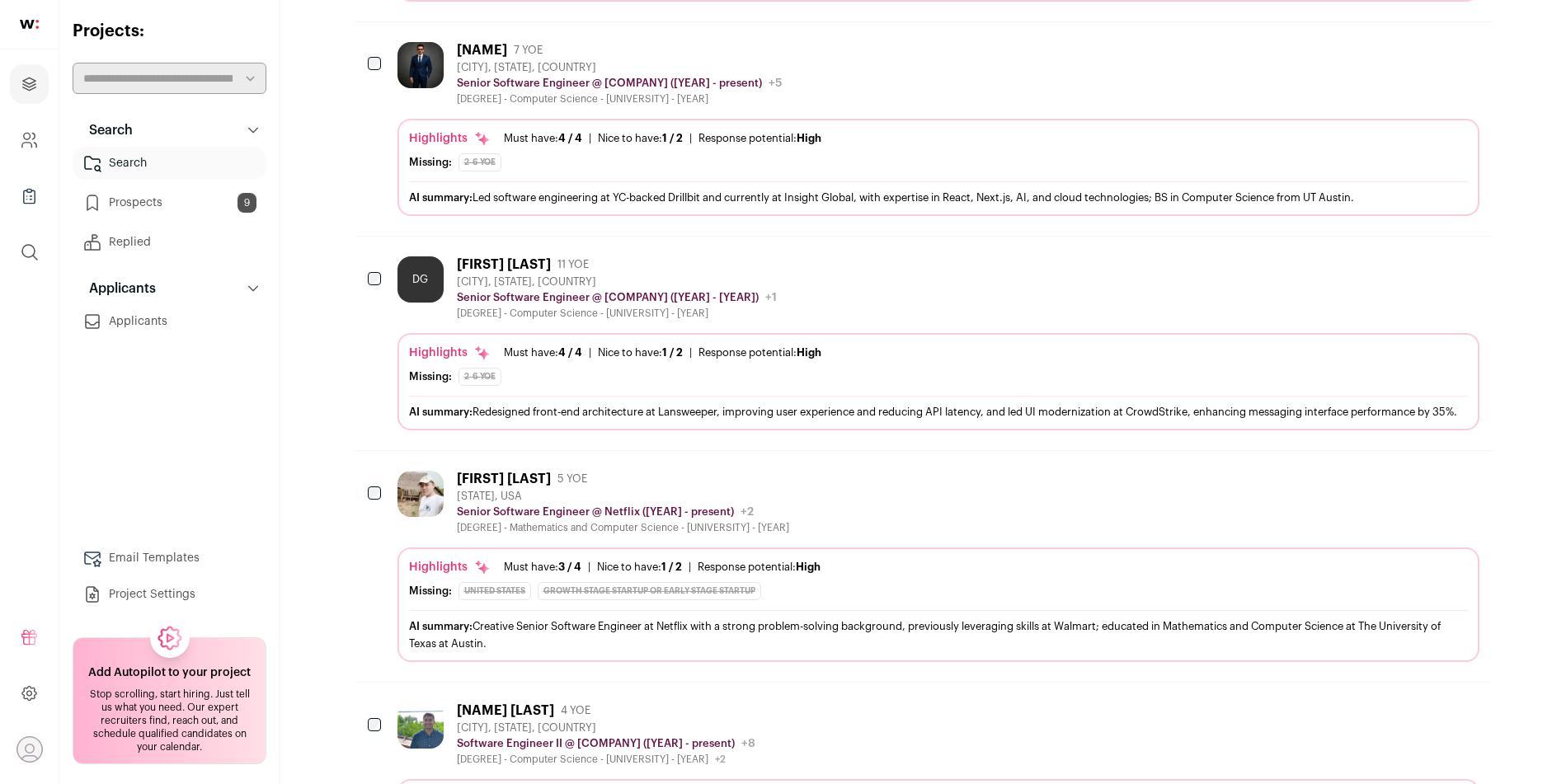 click on "AI summary: Creative Senior Software Engineer at [COMPANY] with a strong problem-solving background, previously leveraging skills at [COMPANY]; educated in Mathematics and Computer Science at [UNIVERSITY]" at bounding box center (938, 634) 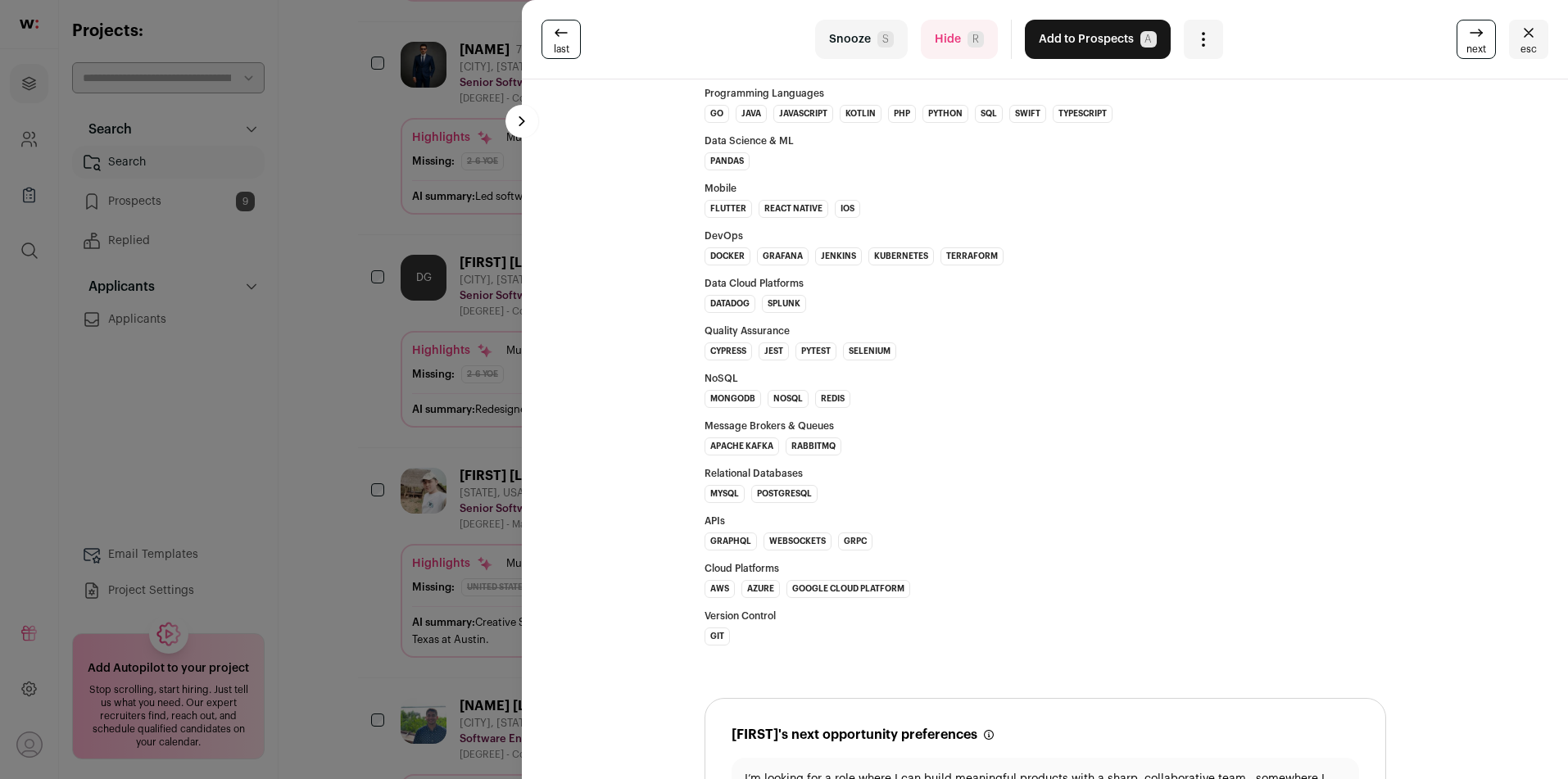 scroll, scrollTop: 1217, scrollLeft: 0, axis: vertical 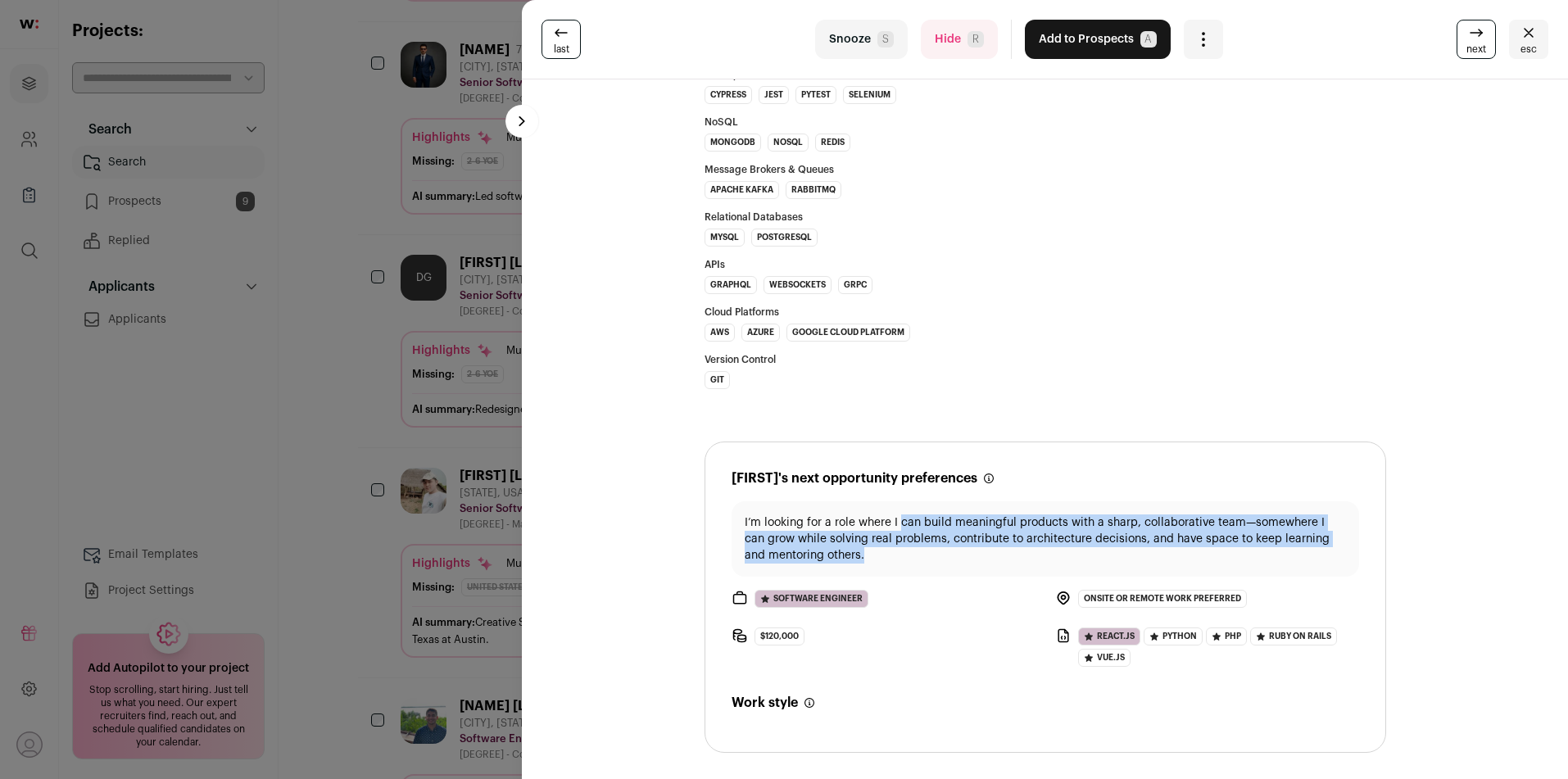 drag, startPoint x: 895, startPoint y: 530, endPoint x: 922, endPoint y: 558, distance: 38.8973 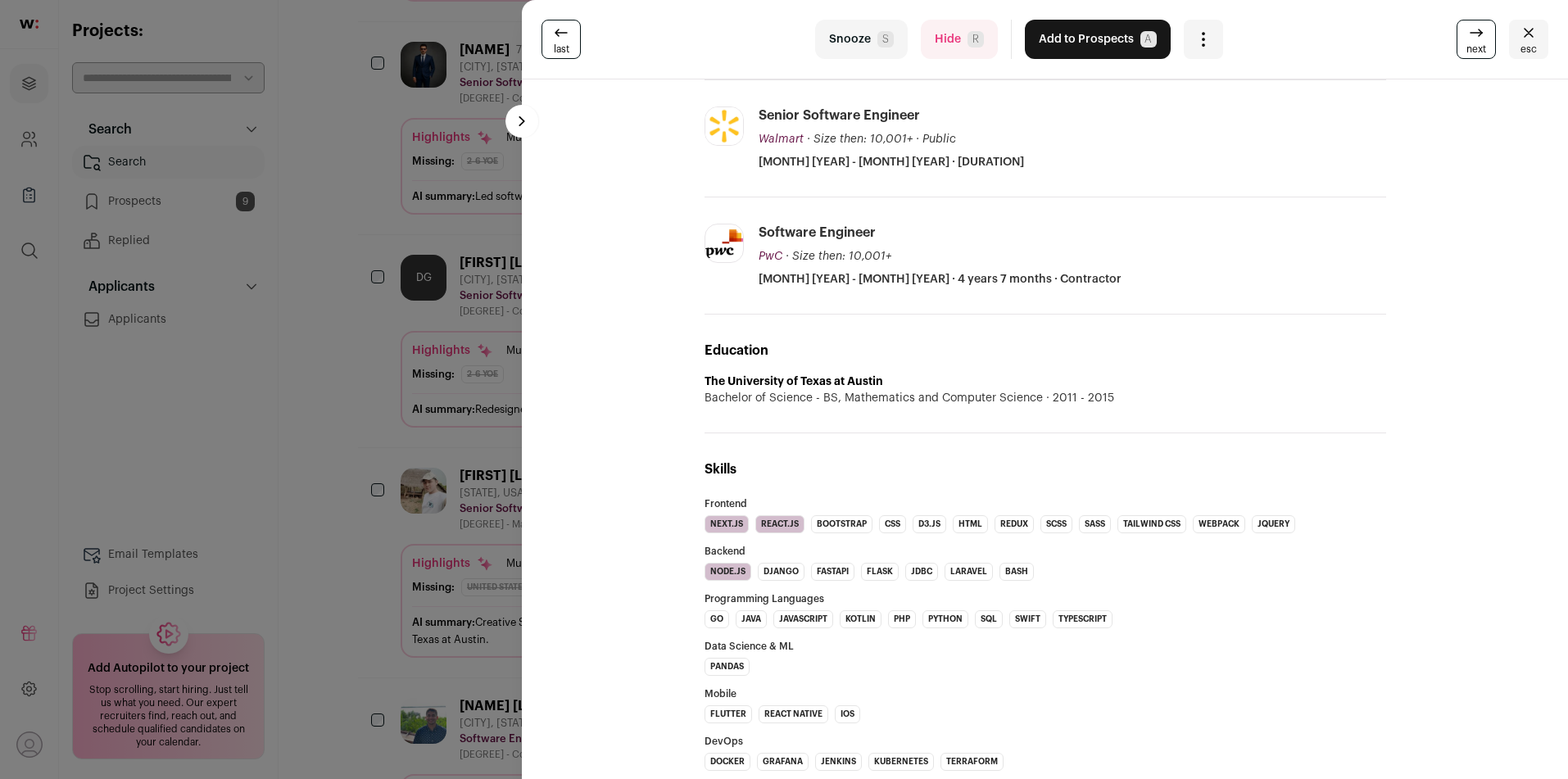 scroll, scrollTop: 0, scrollLeft: 0, axis: both 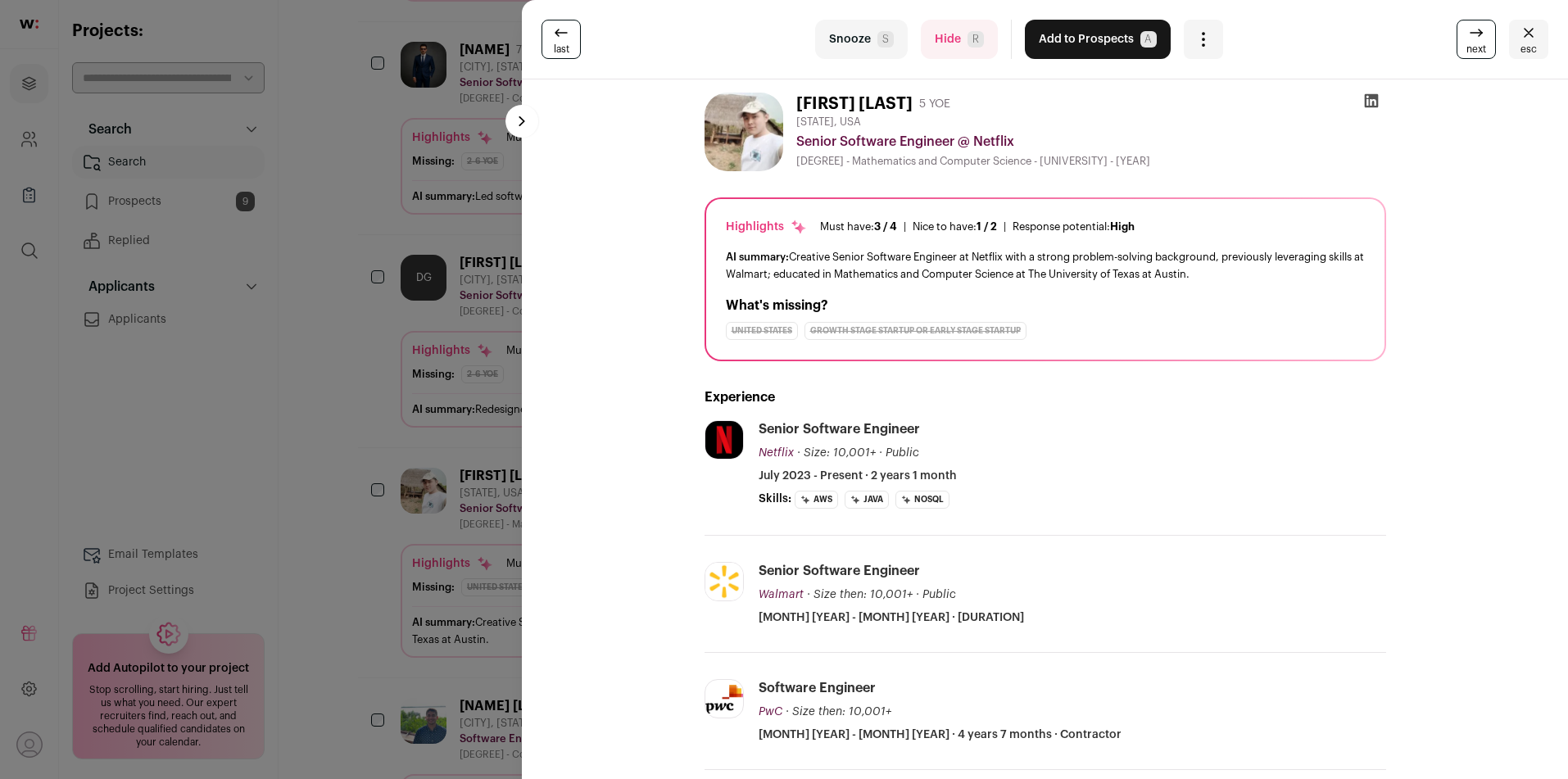 click on "Add to Prospects
A" at bounding box center (1098, 39) 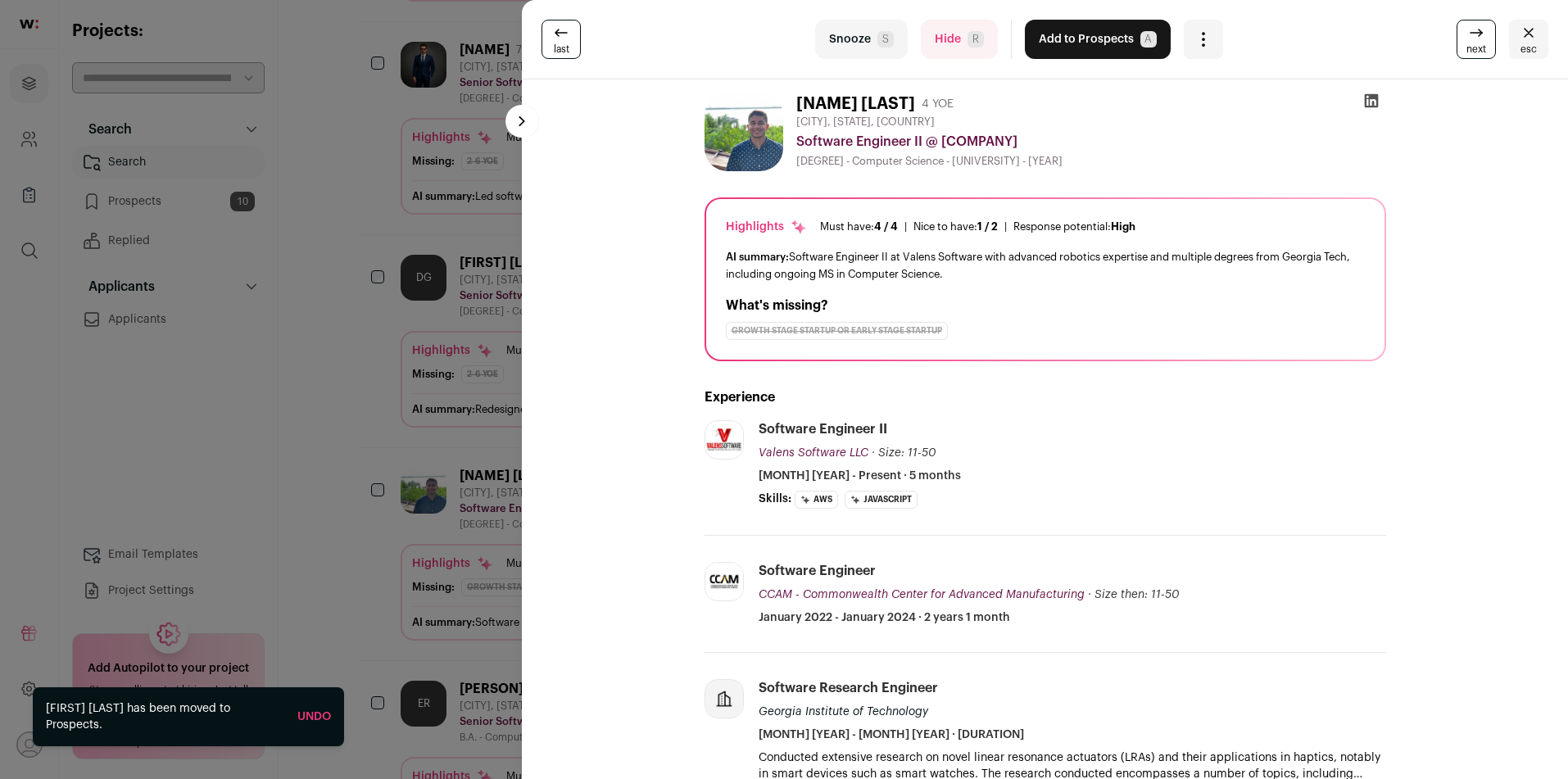 click on "Snooze
S" at bounding box center (861, 39) 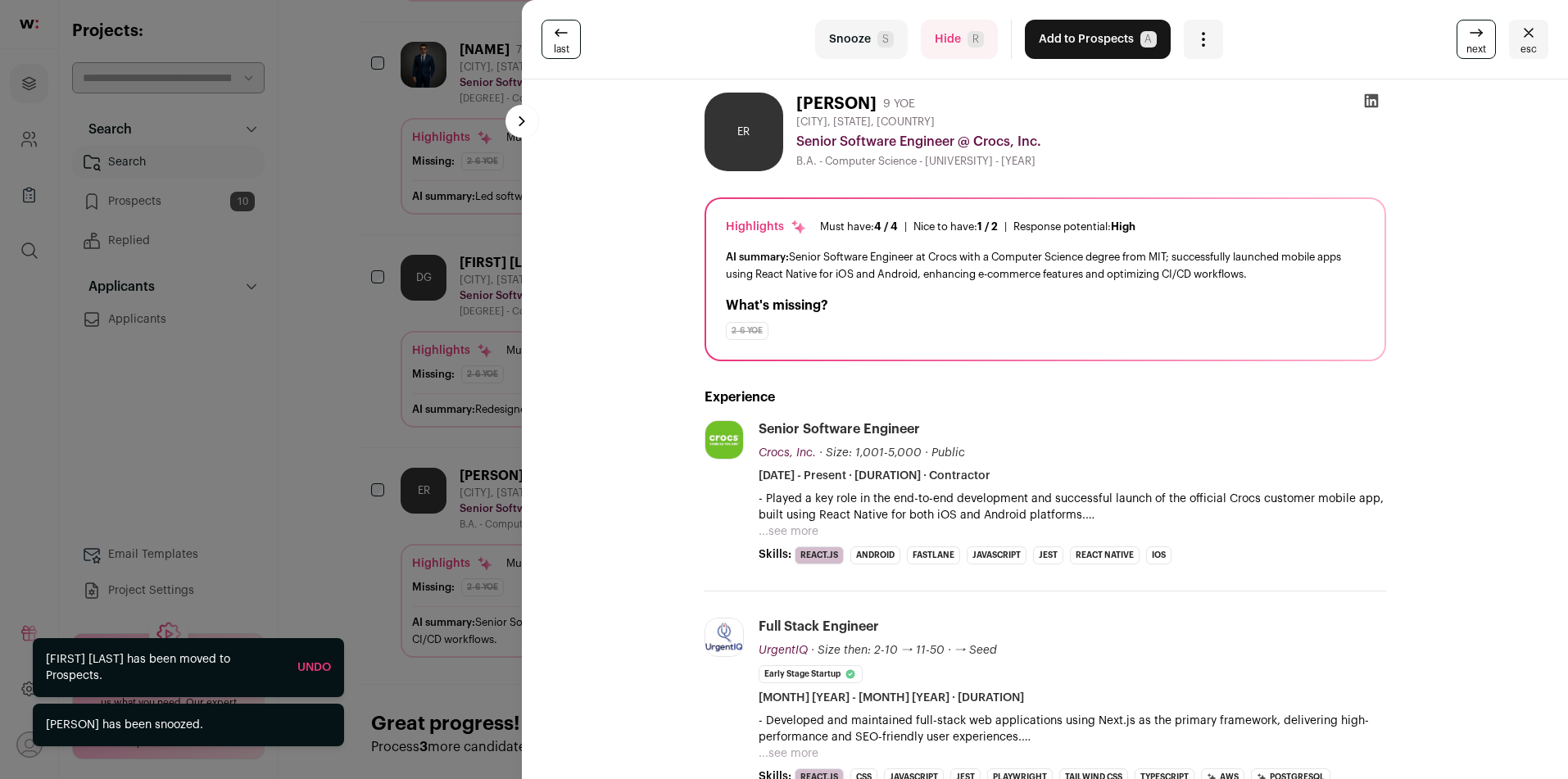 click on "Snooze
S" at bounding box center (861, 39) 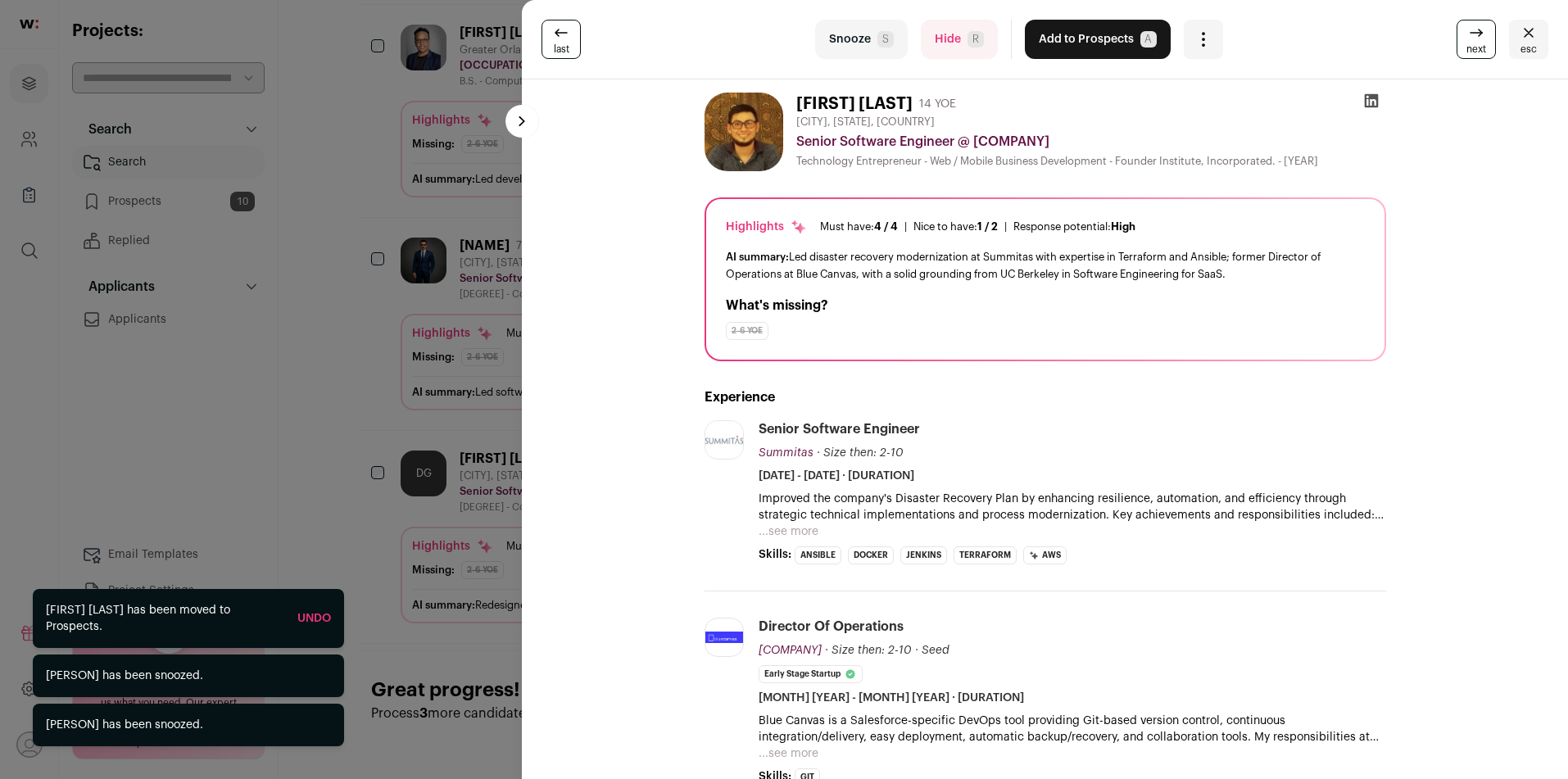 scroll, scrollTop: 1304, scrollLeft: 0, axis: vertical 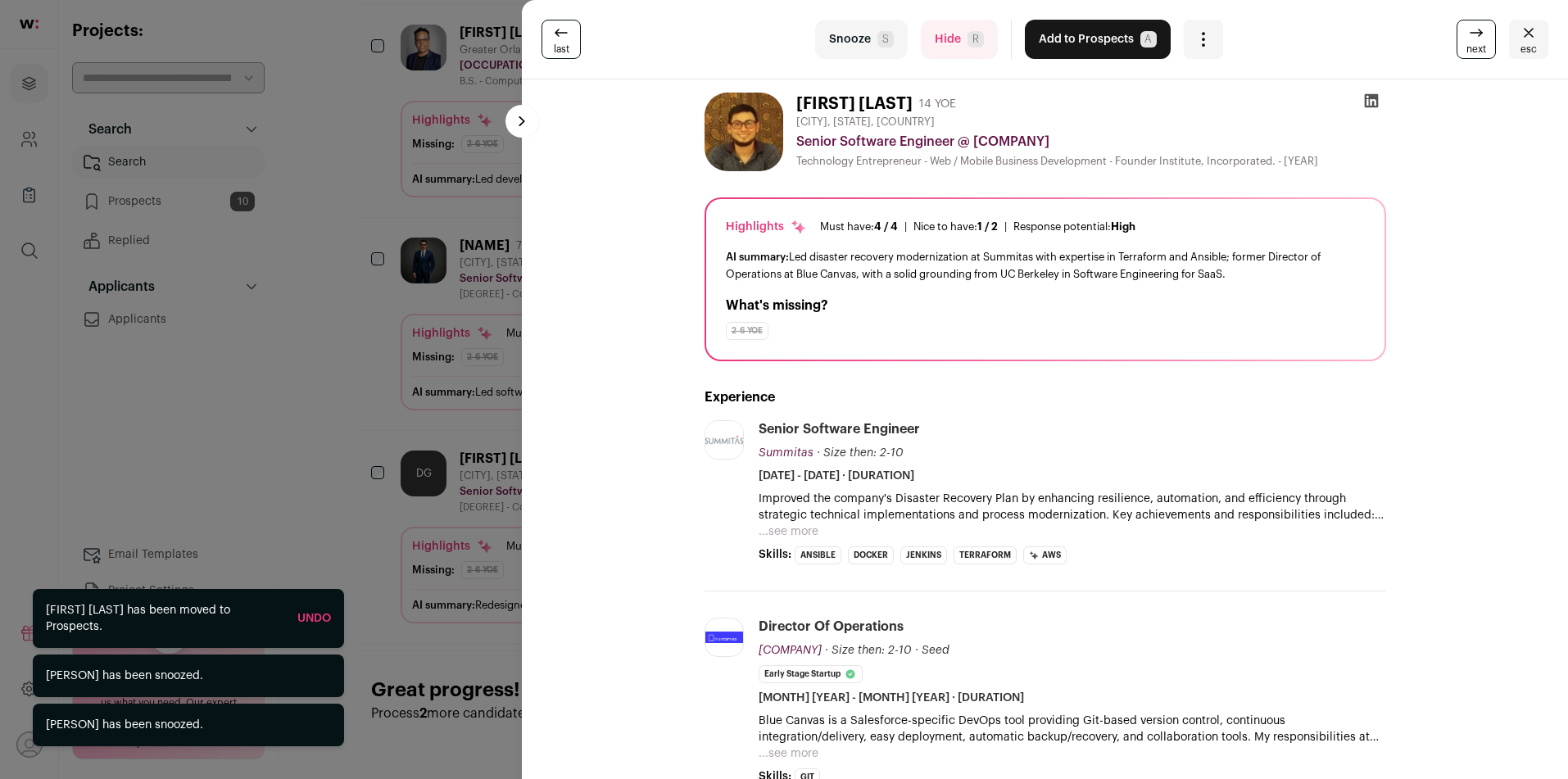 click on "Snooze
S" at bounding box center [861, 39] 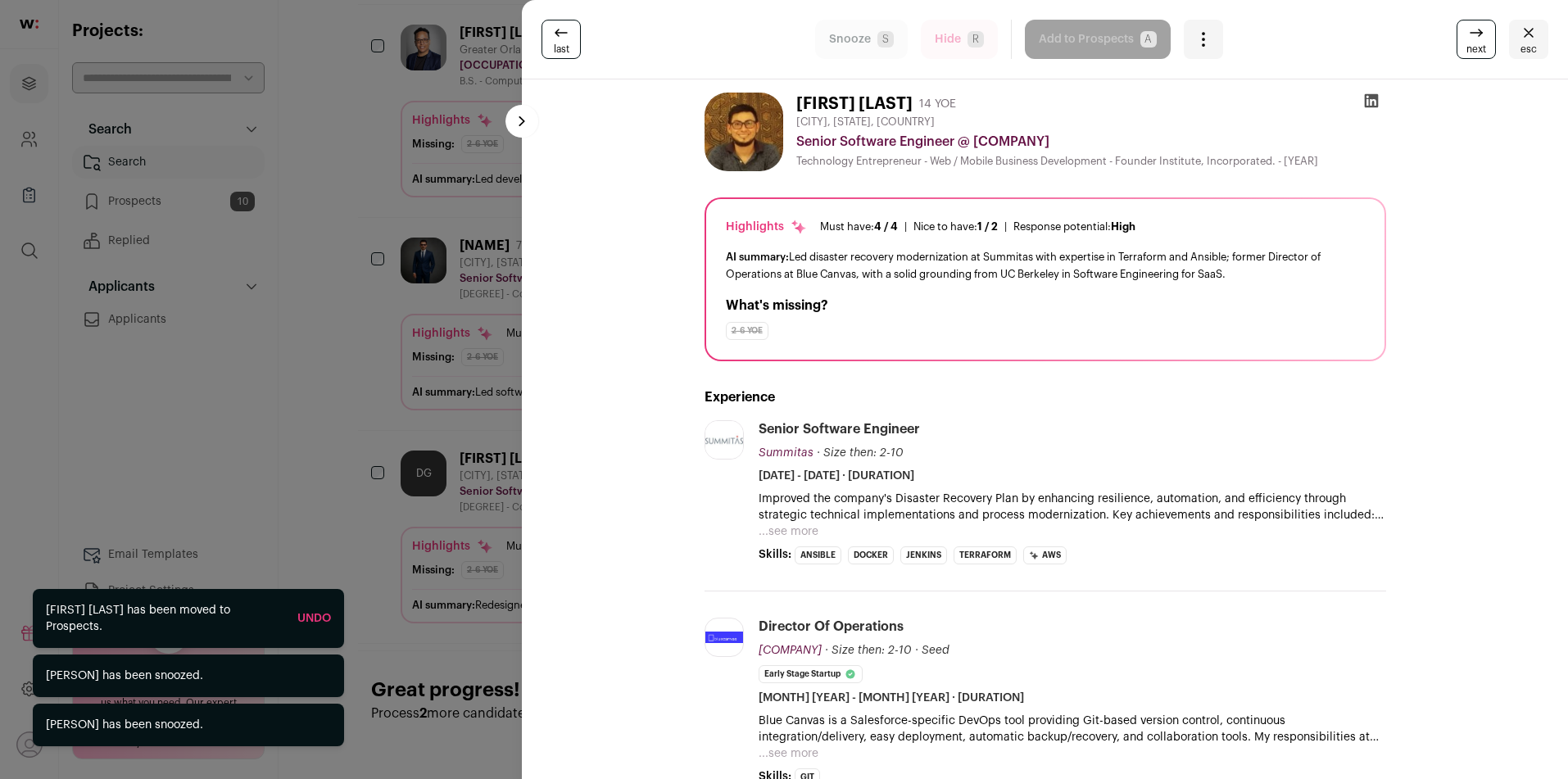 scroll, scrollTop: 1074, scrollLeft: 0, axis: vertical 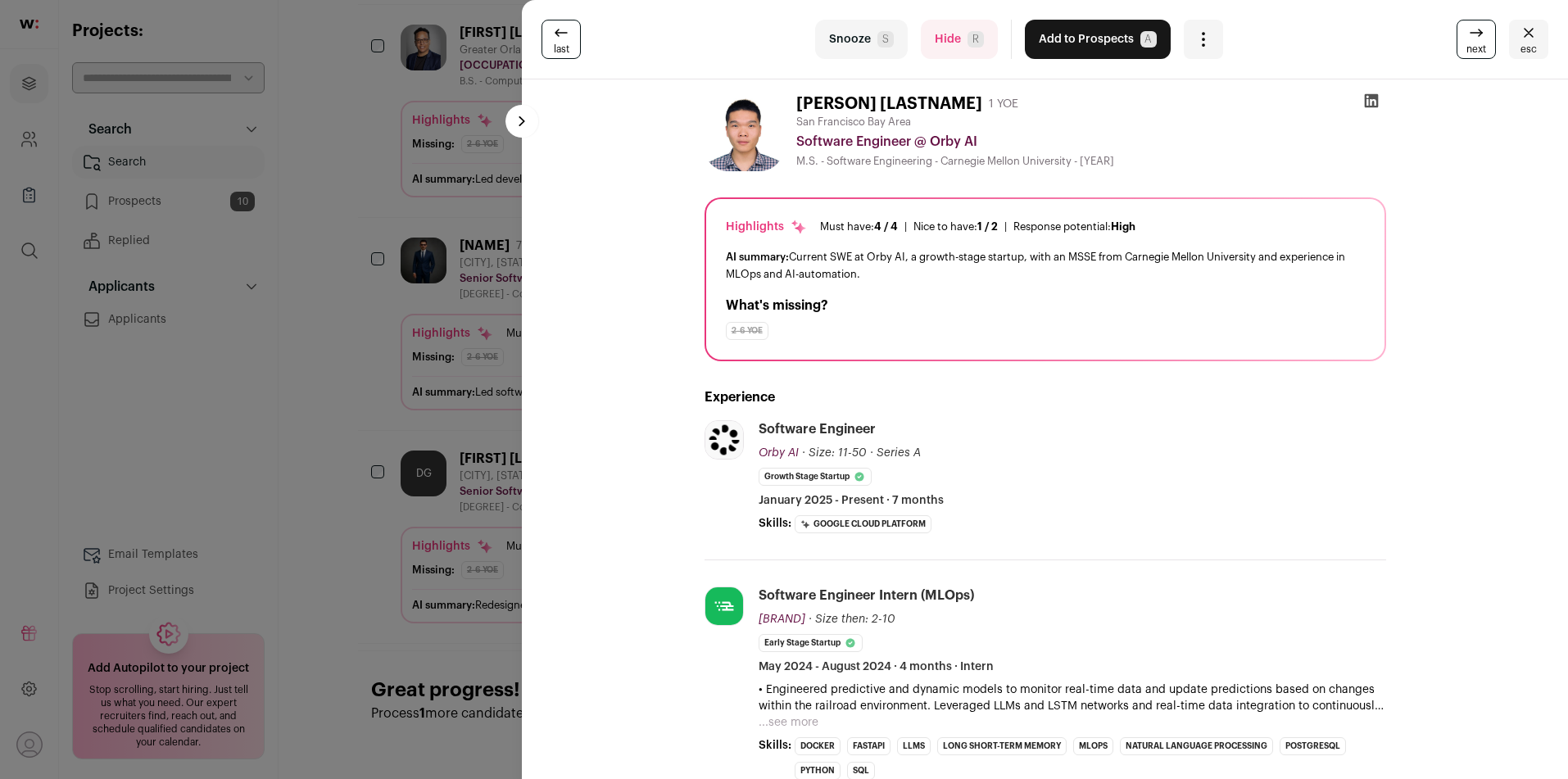 click on "Snooze
S" at bounding box center (861, 39) 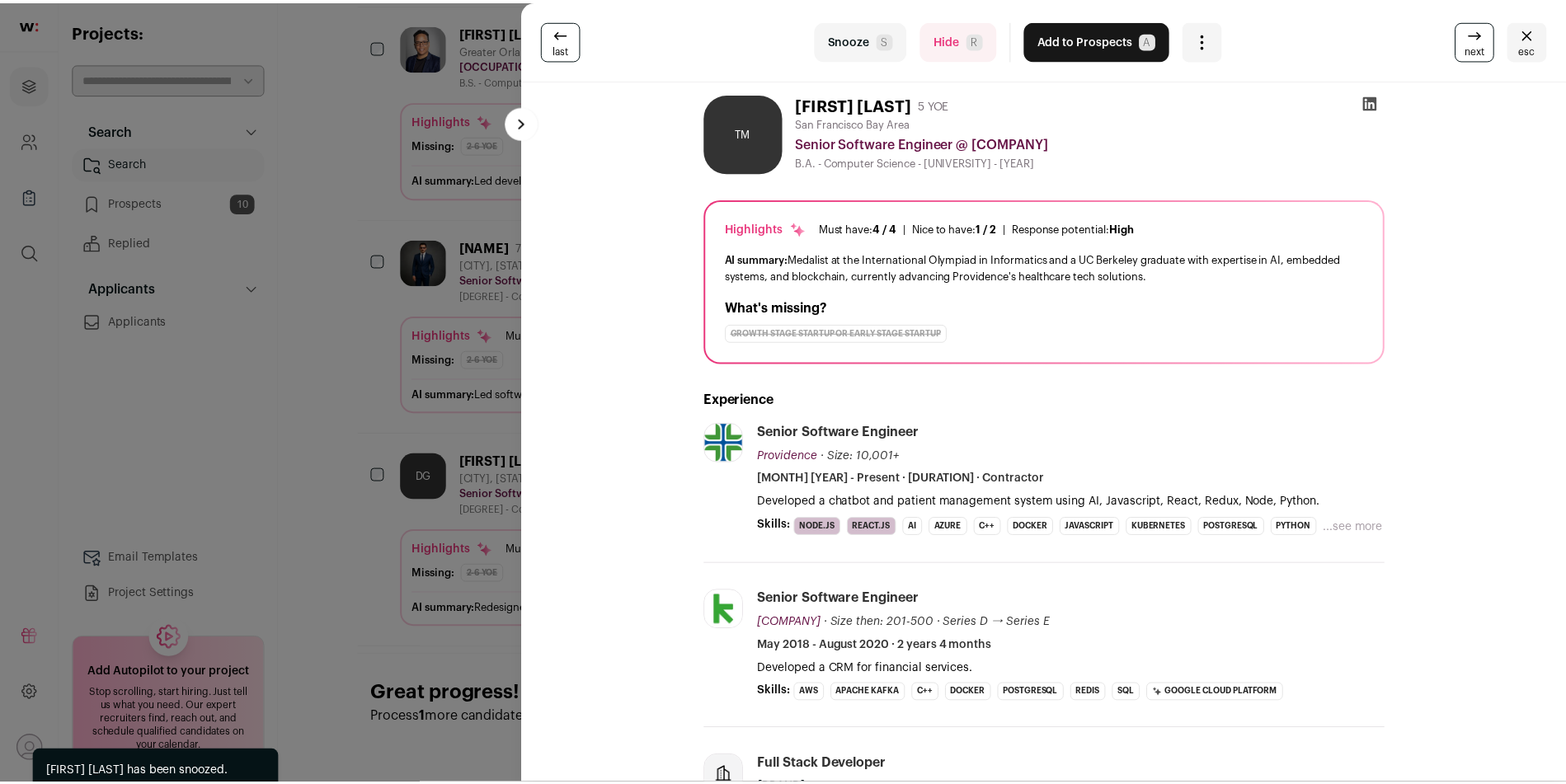 scroll, scrollTop: 866, scrollLeft: 0, axis: vertical 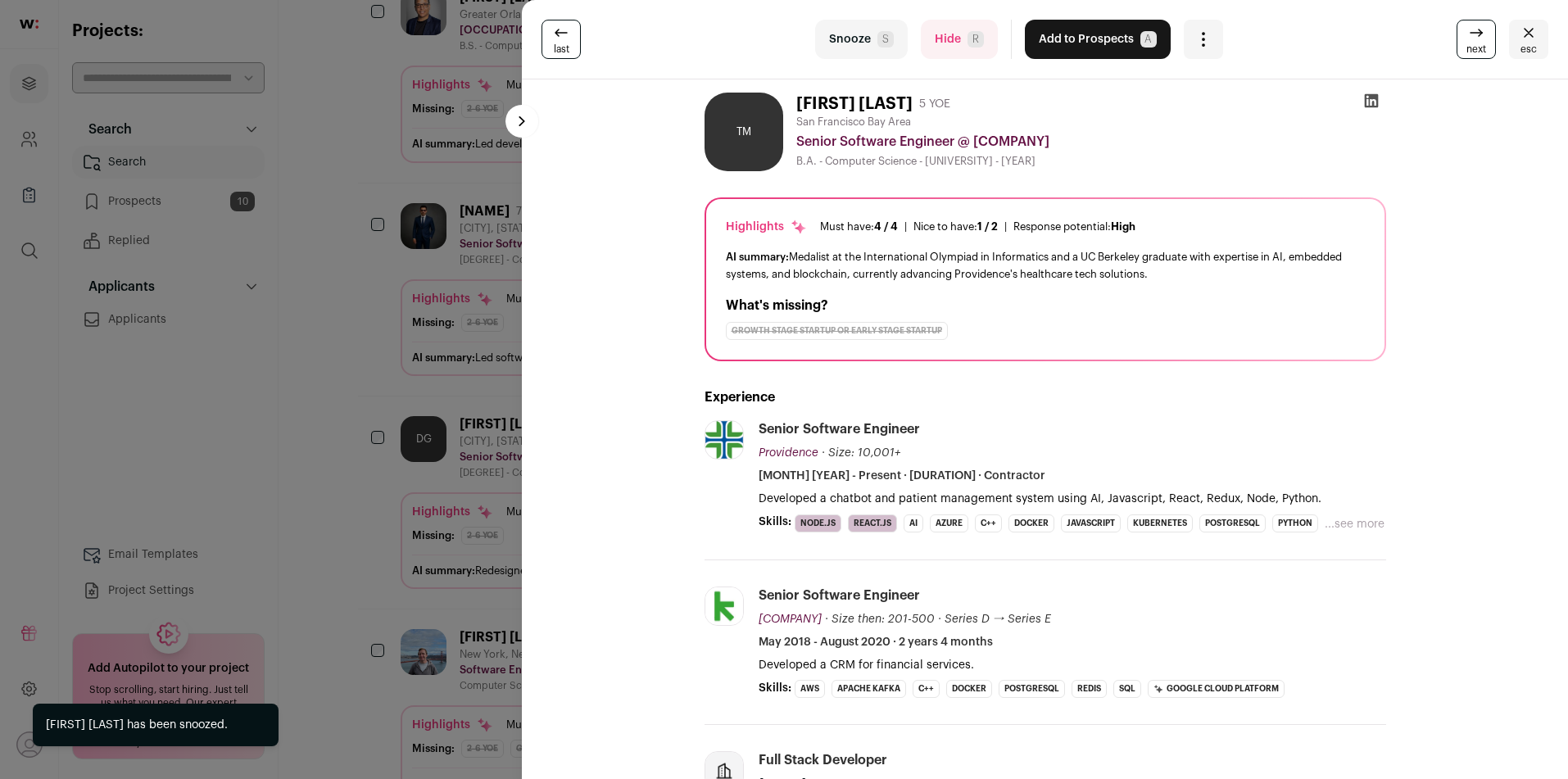 click at bounding box center (561, 33) 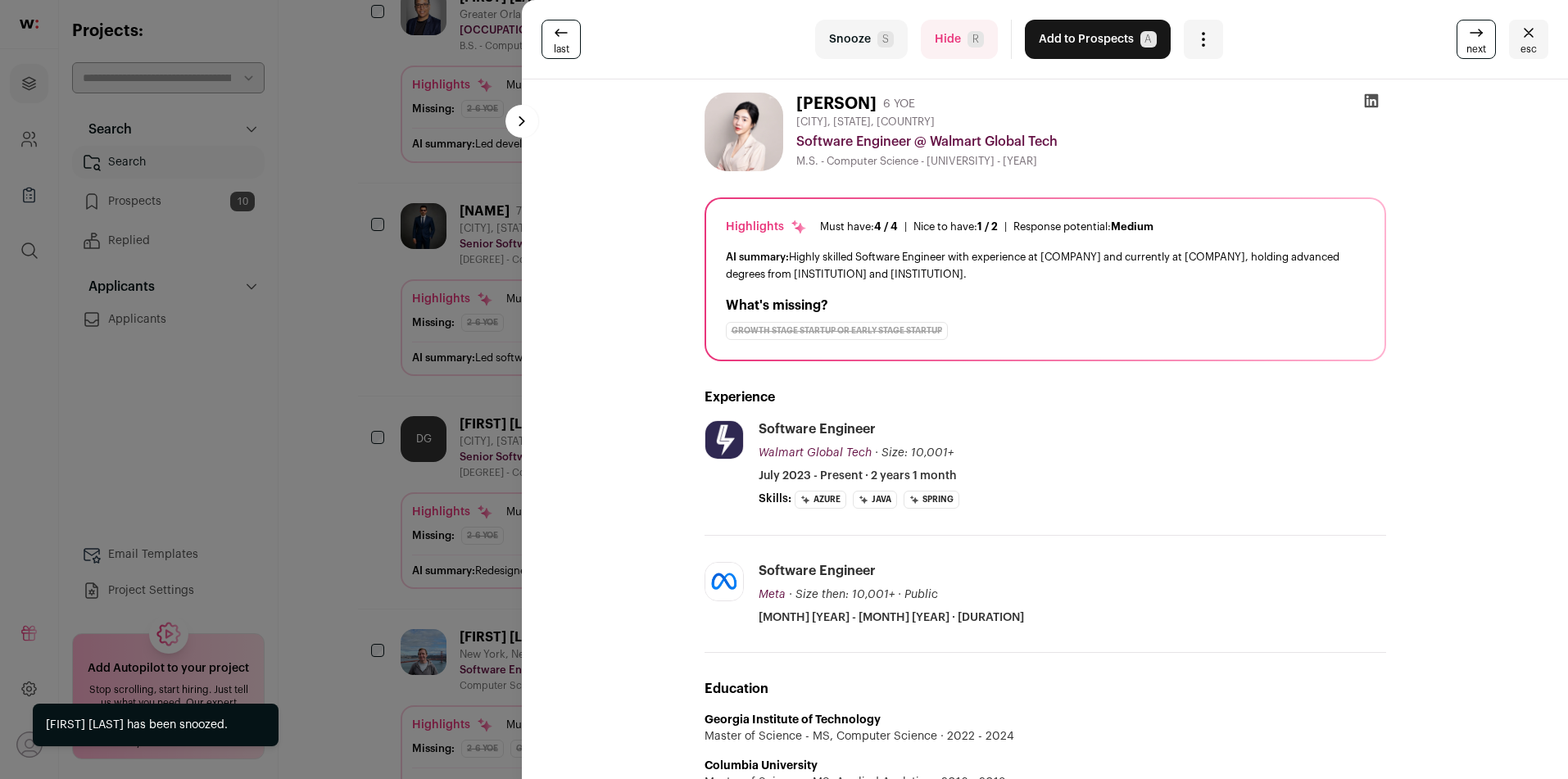 click on "last
Snooze
S
Hide
R
Add to Prospects
A
Are you sure?
[PERSON] [LASTNAME] is already in your ATS. Do you wish to reach out to this candidate through wellfound:ai?
Cancel
********" at bounding box center (784, 389) 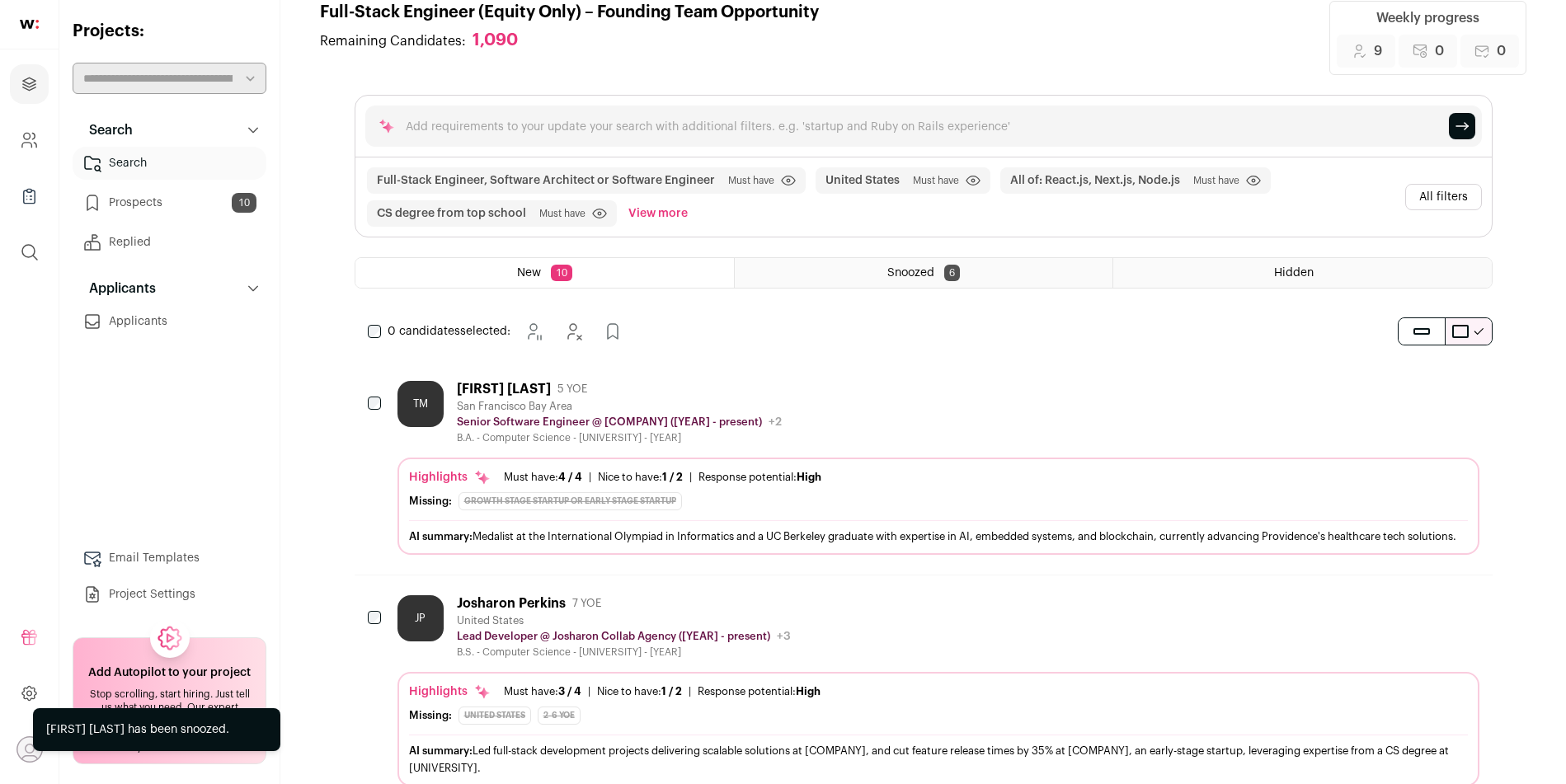 scroll, scrollTop: 0, scrollLeft: 0, axis: both 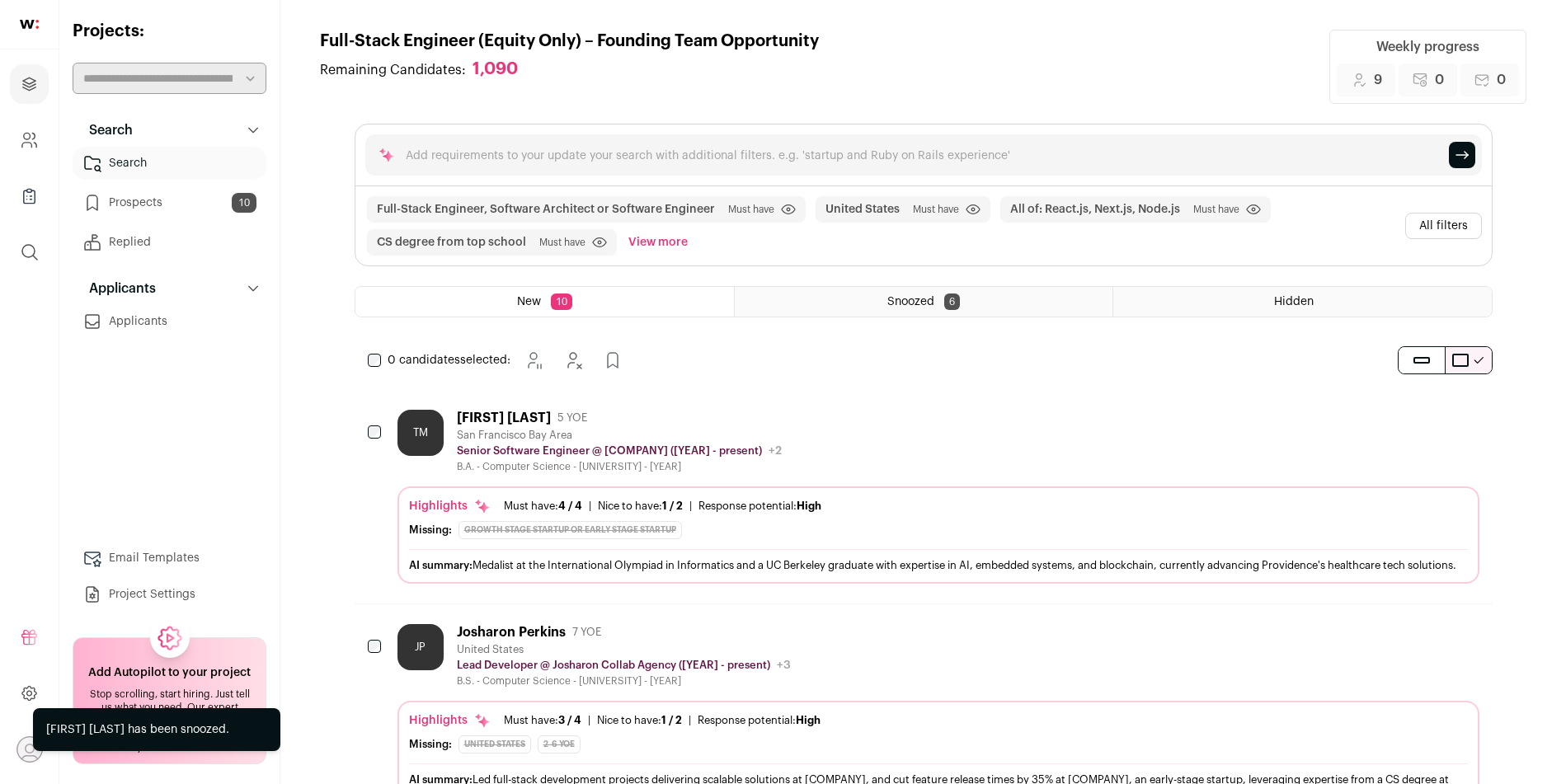 click on "All filters" at bounding box center (1443, 226) 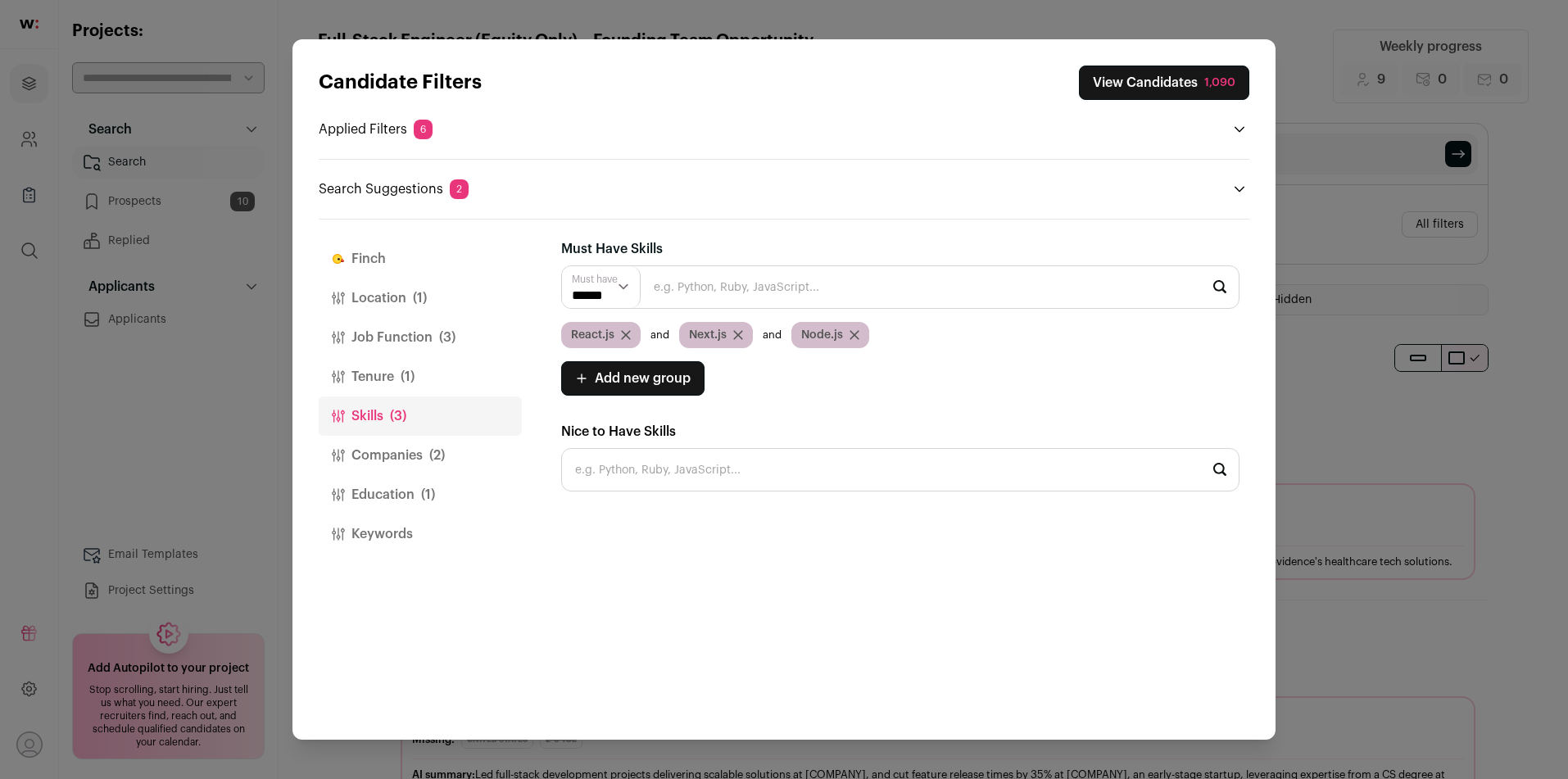 click on "Job Function
(3)" at bounding box center [420, 337] 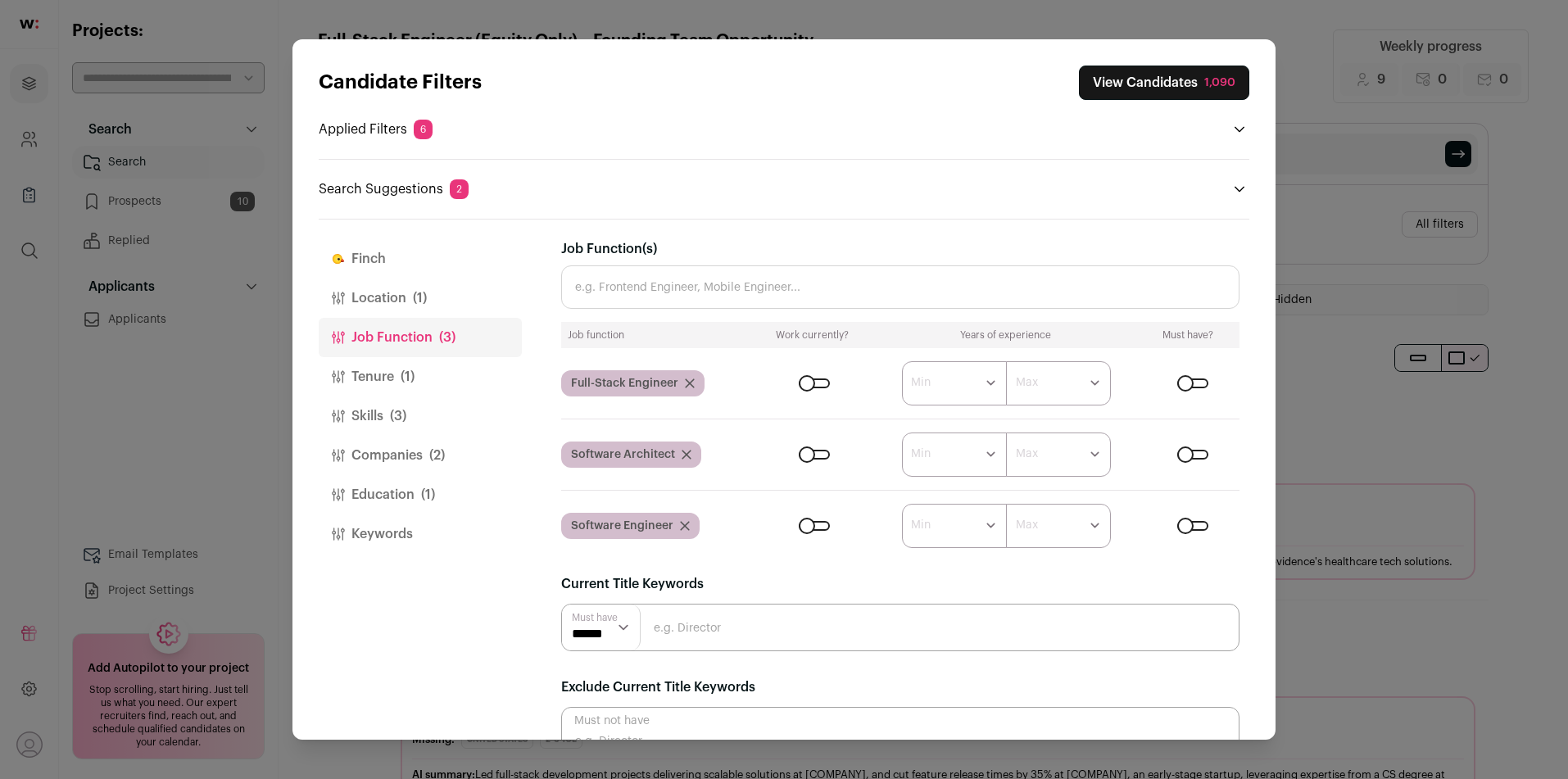 click on "Job Function(s)" at bounding box center (900, 287) 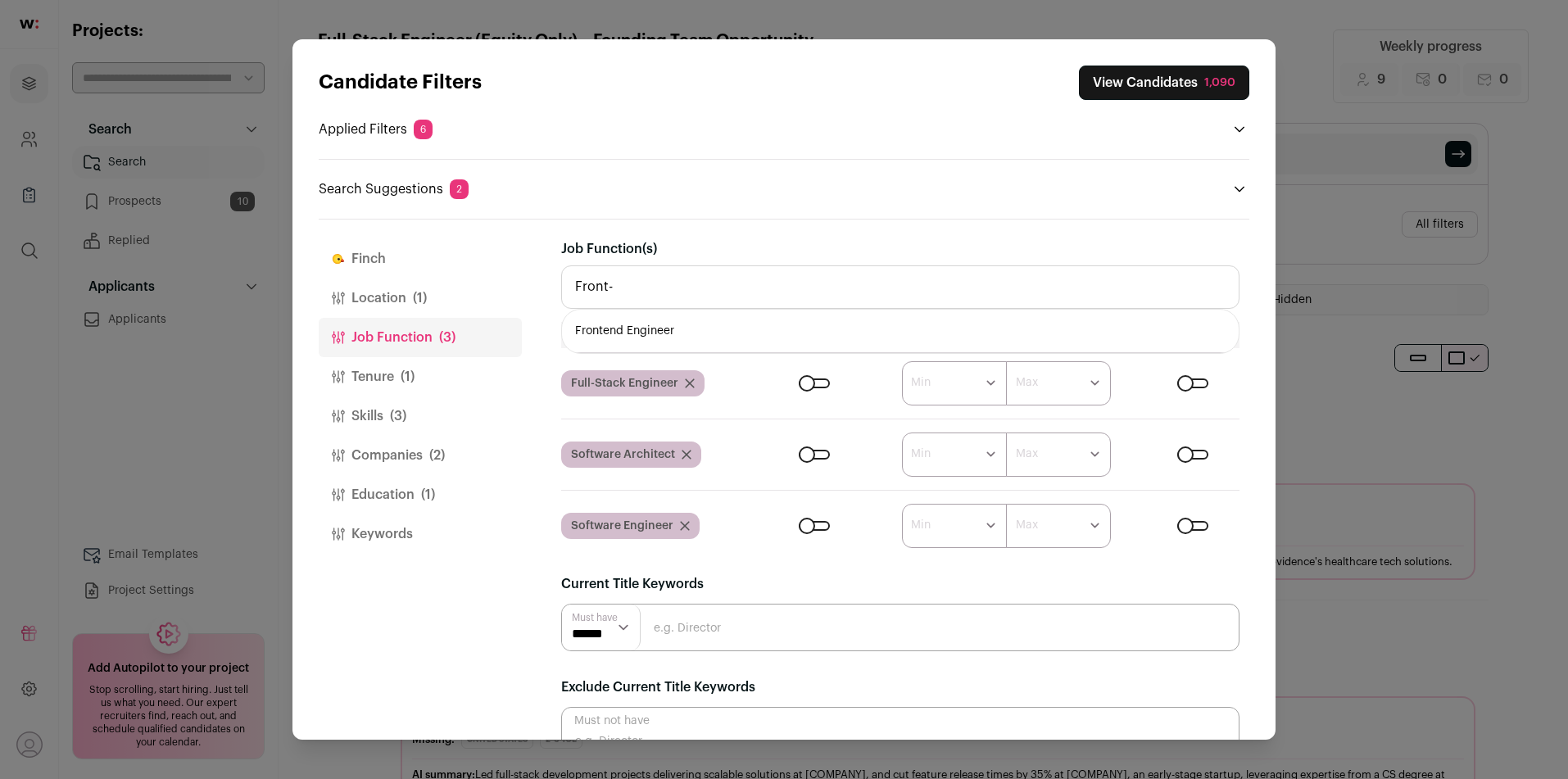 drag, startPoint x: 654, startPoint y: 288, endPoint x: 487, endPoint y: 262, distance: 169.01183 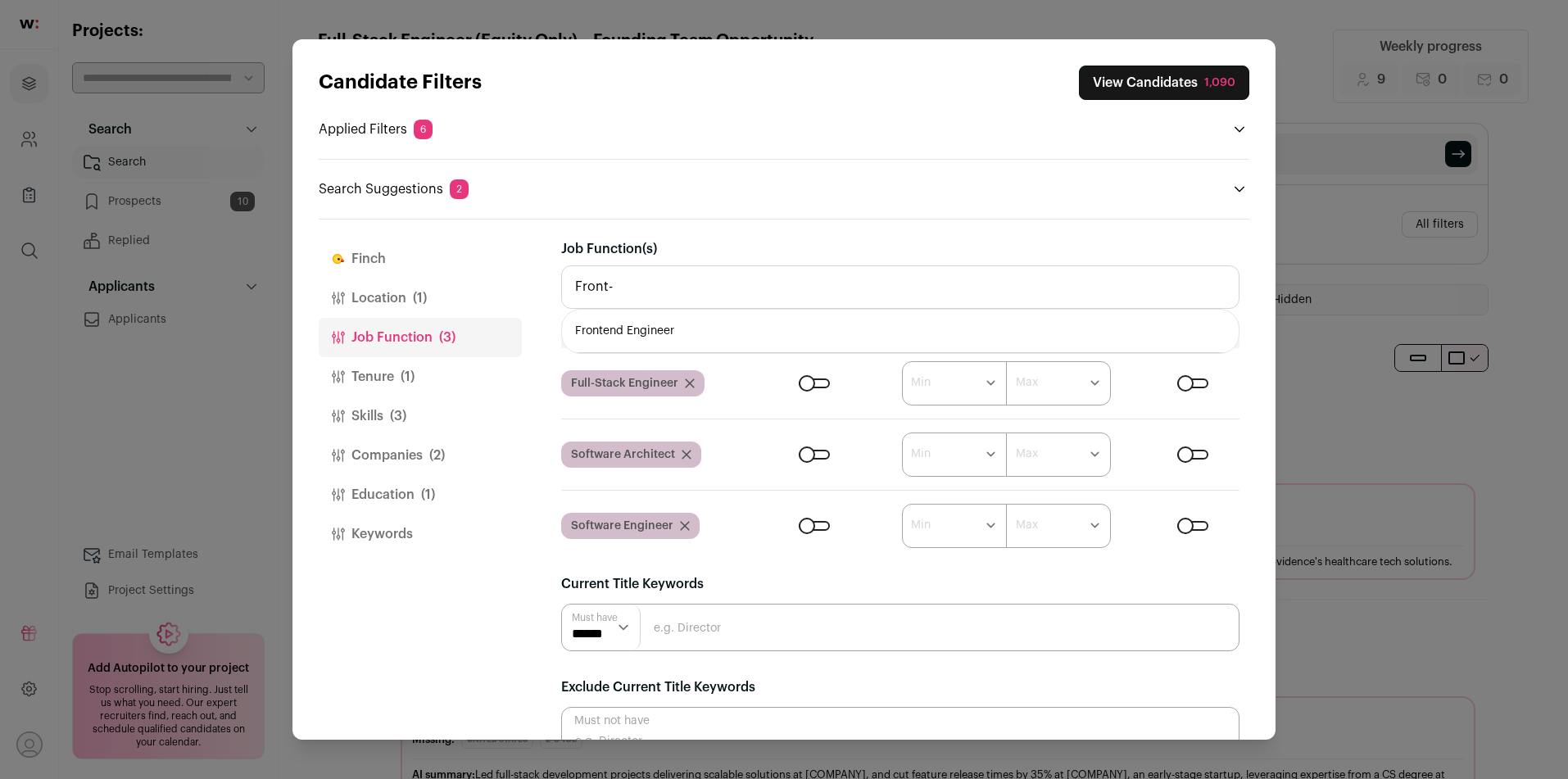 type on "Front-" 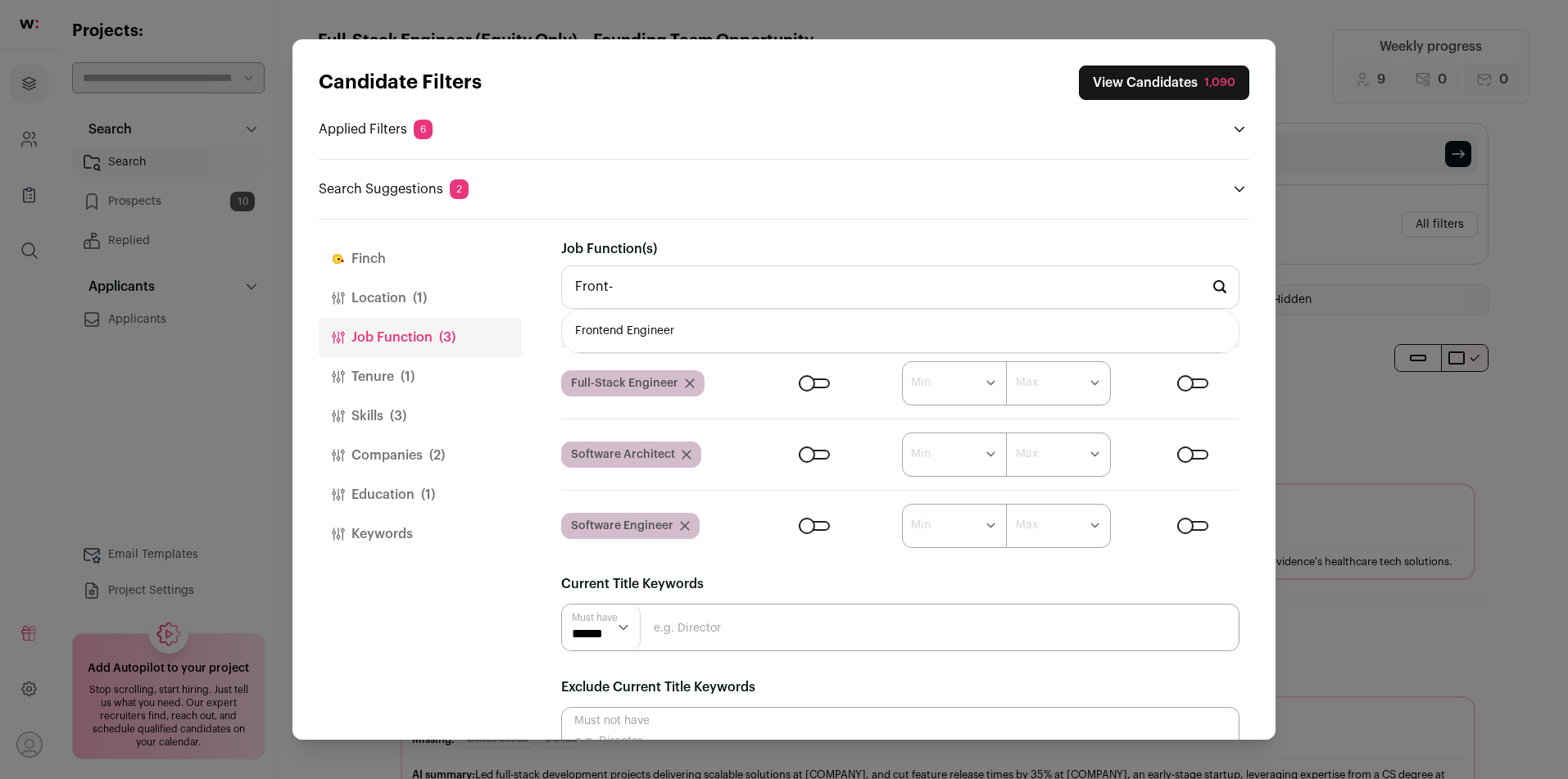 click on "Frontend Engineer" at bounding box center [900, 331] 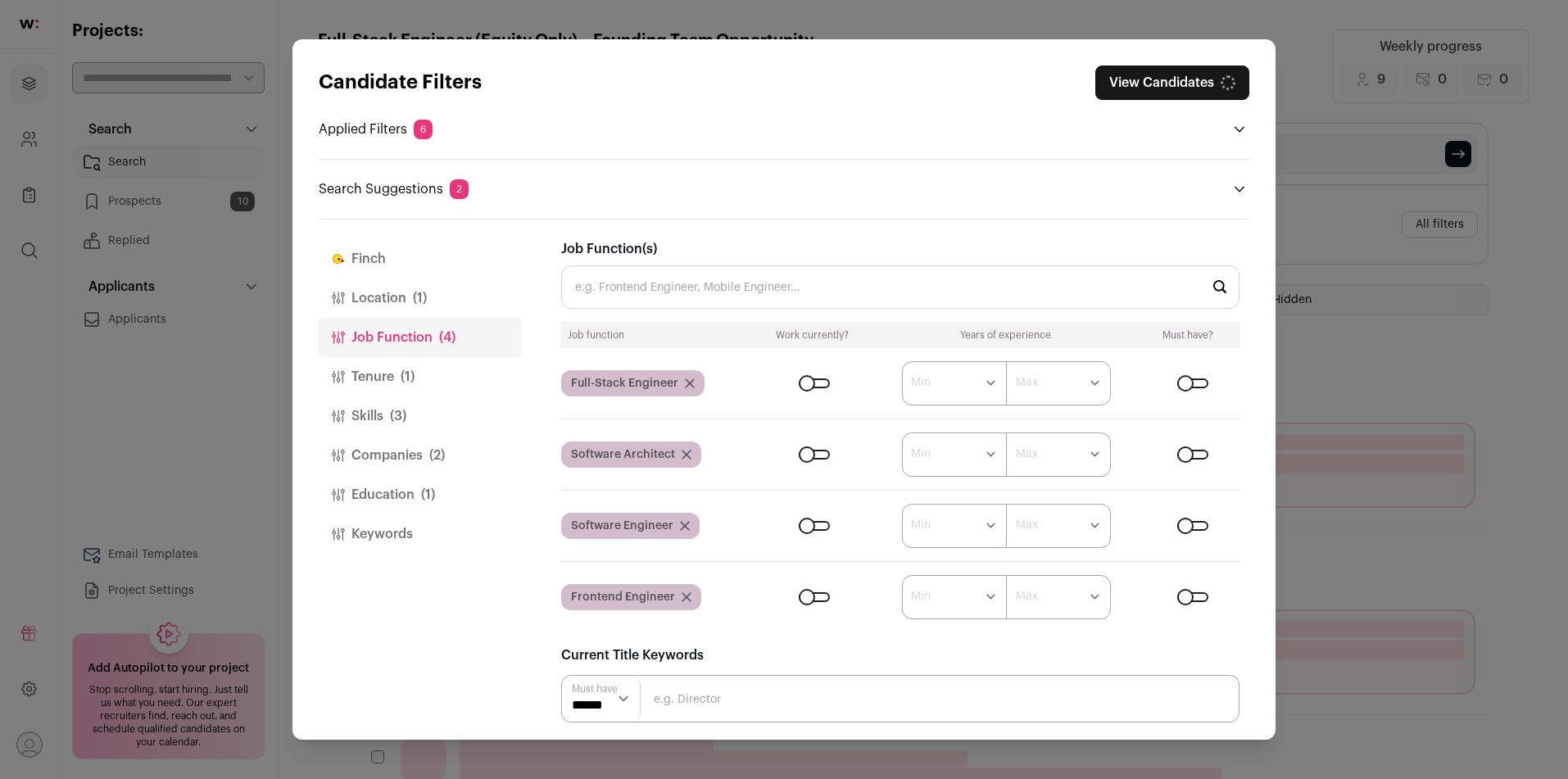click on "Job Function(s)" at bounding box center [900, 287] 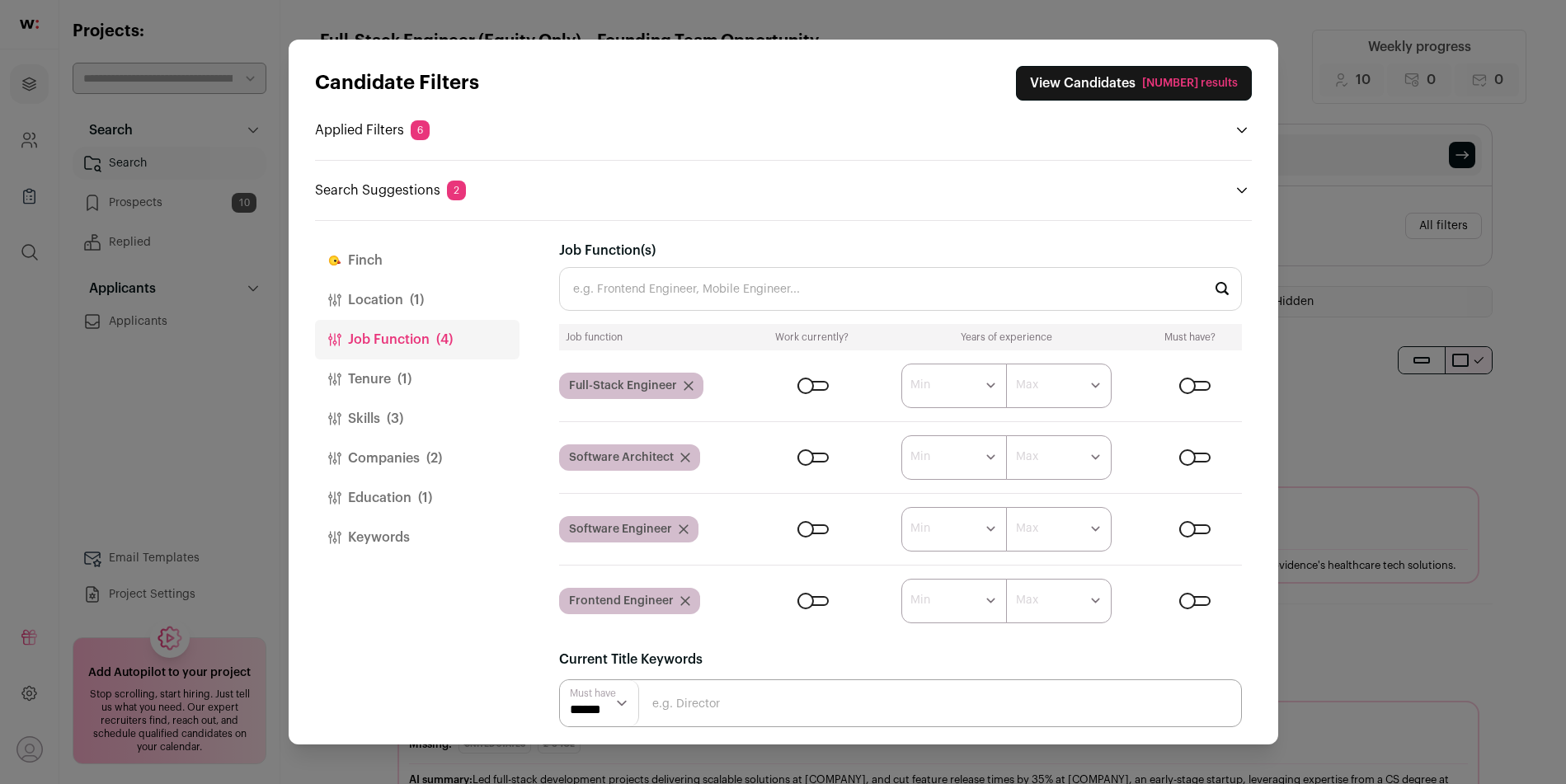 click on "******
*******
*******
*******
*******
*******
*******
*******
*******
********
********
********
********
********
********
********
********
********
********
Min
******
*******
*******
*******
*******
*******
*******
*******
*******
********
********
********
********
********
********
********
********
********
********
Max" at bounding box center (999, 601) 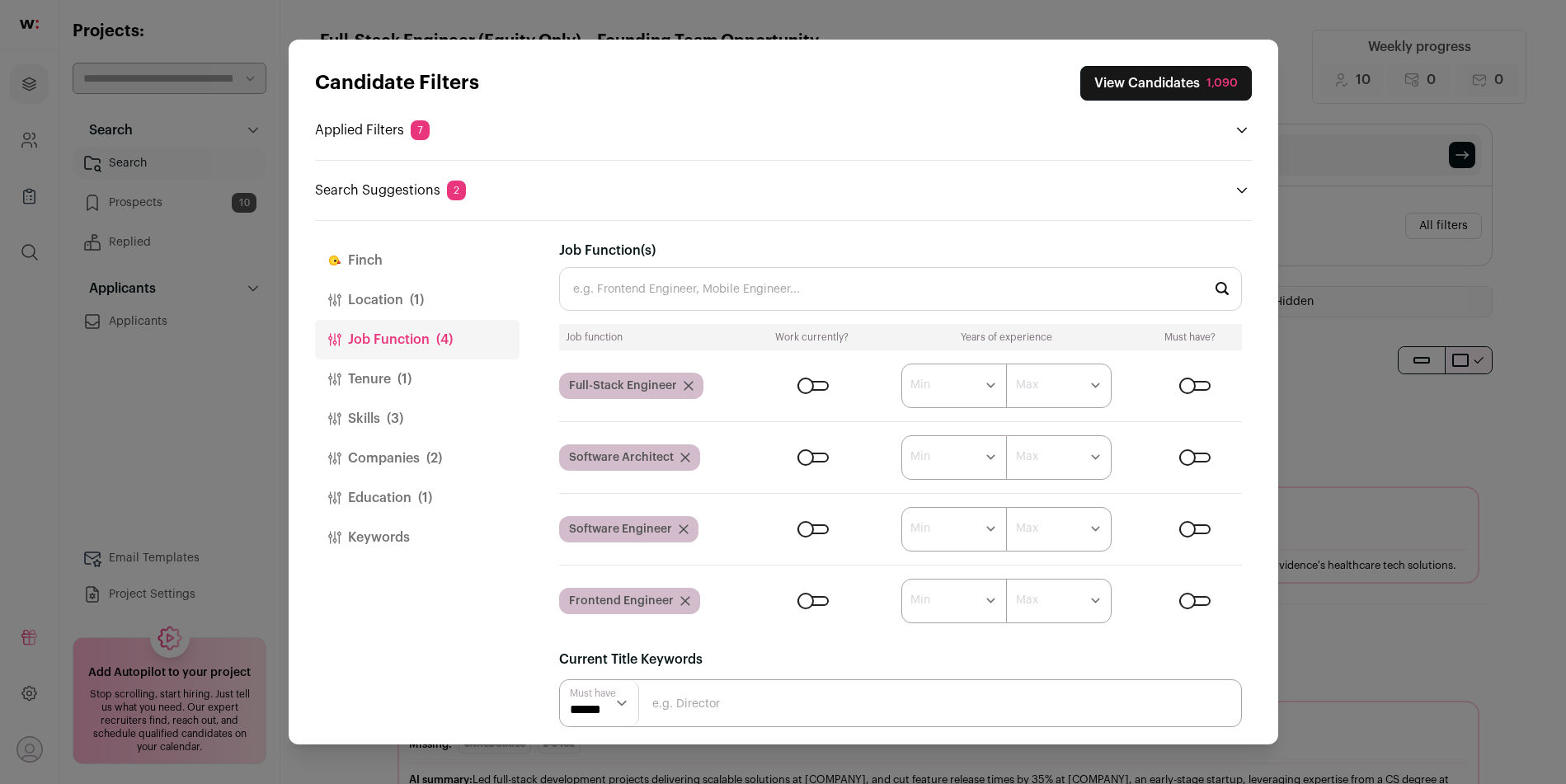 click at bounding box center [1195, 458] 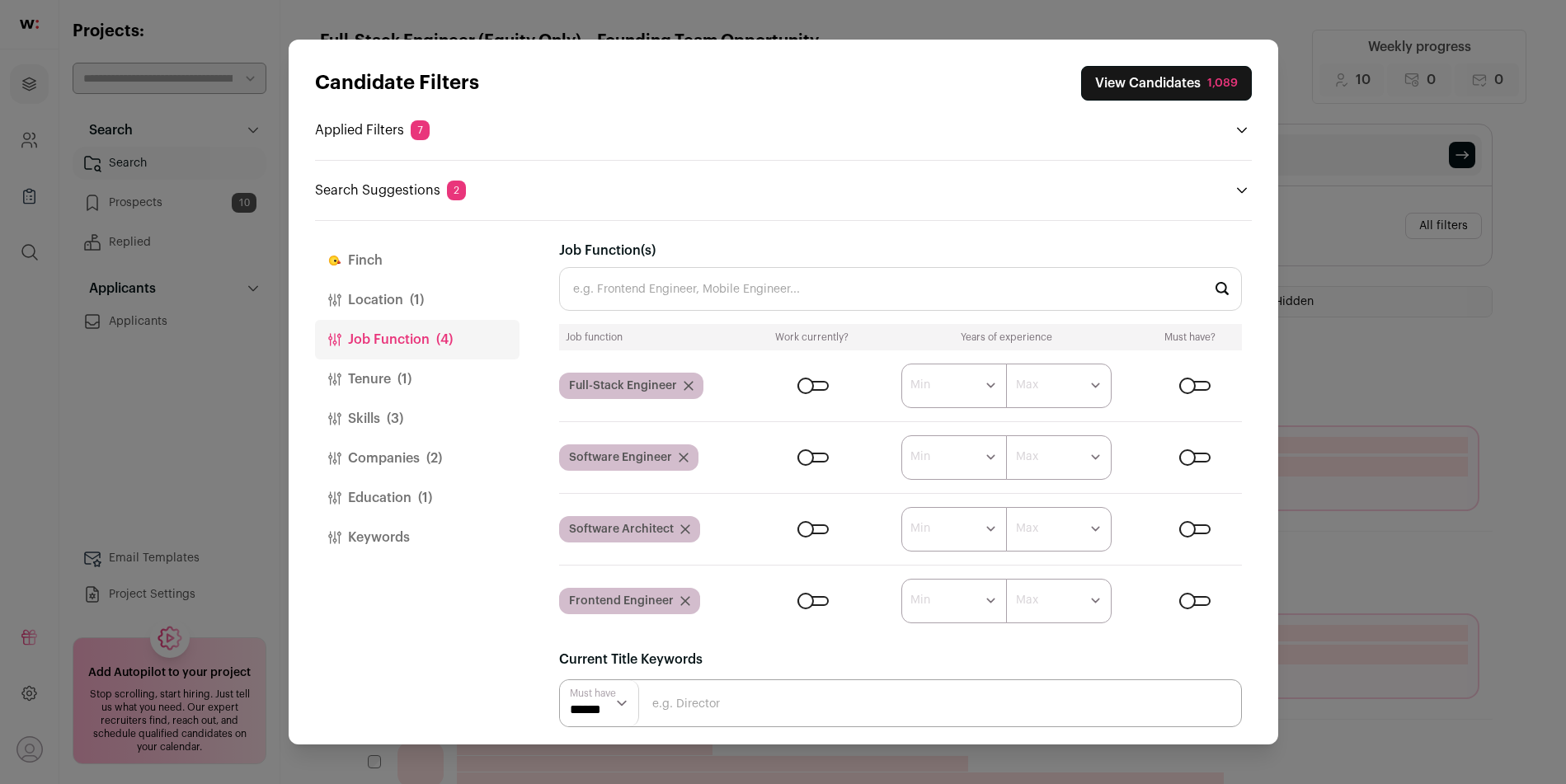 click on "******
*******
*******
*******
*******
*******
*******
*******
*******
********
********
********
********
********
********
********
********
********
********" at bounding box center [954, 386] 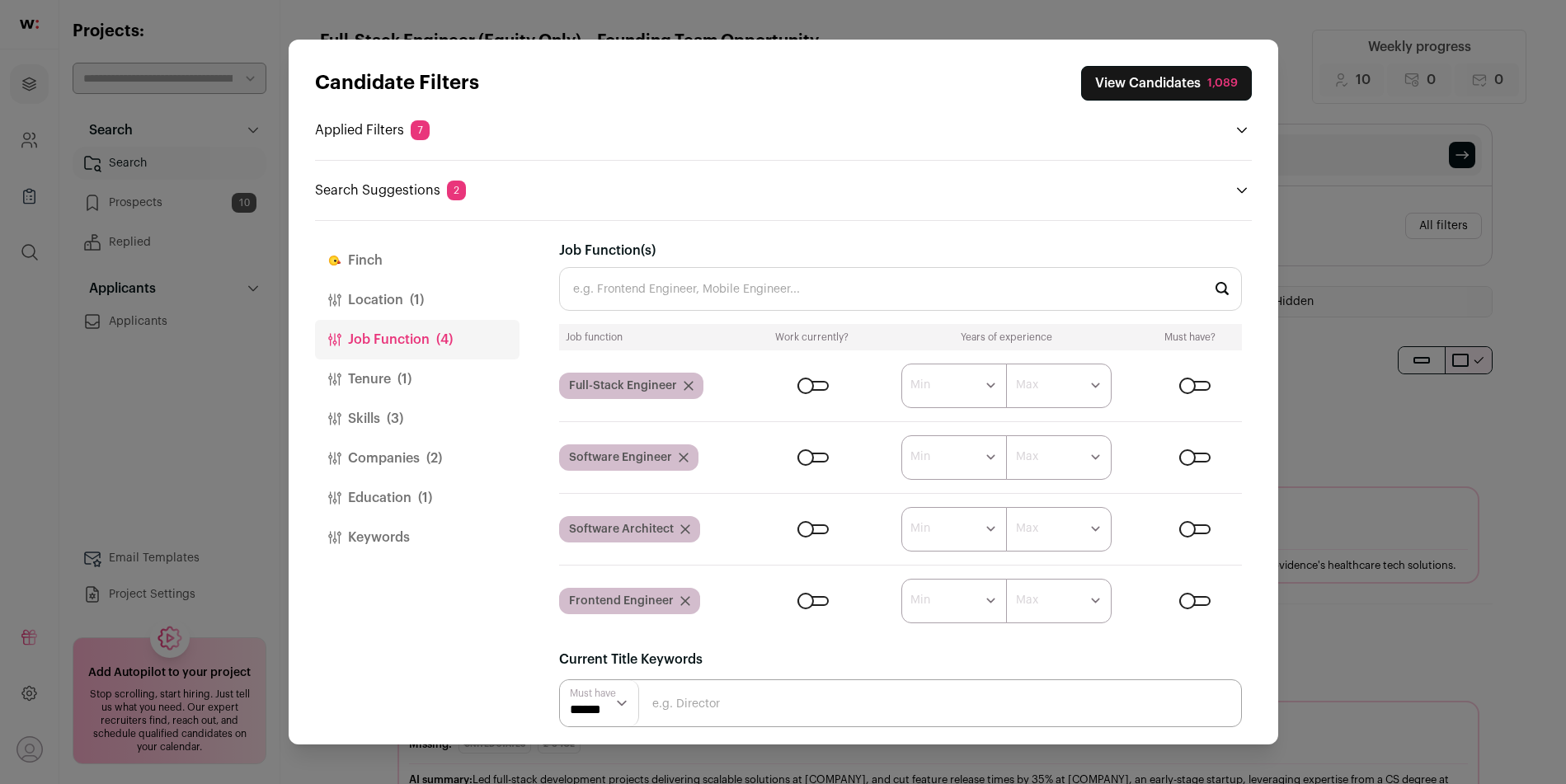 select on "*" 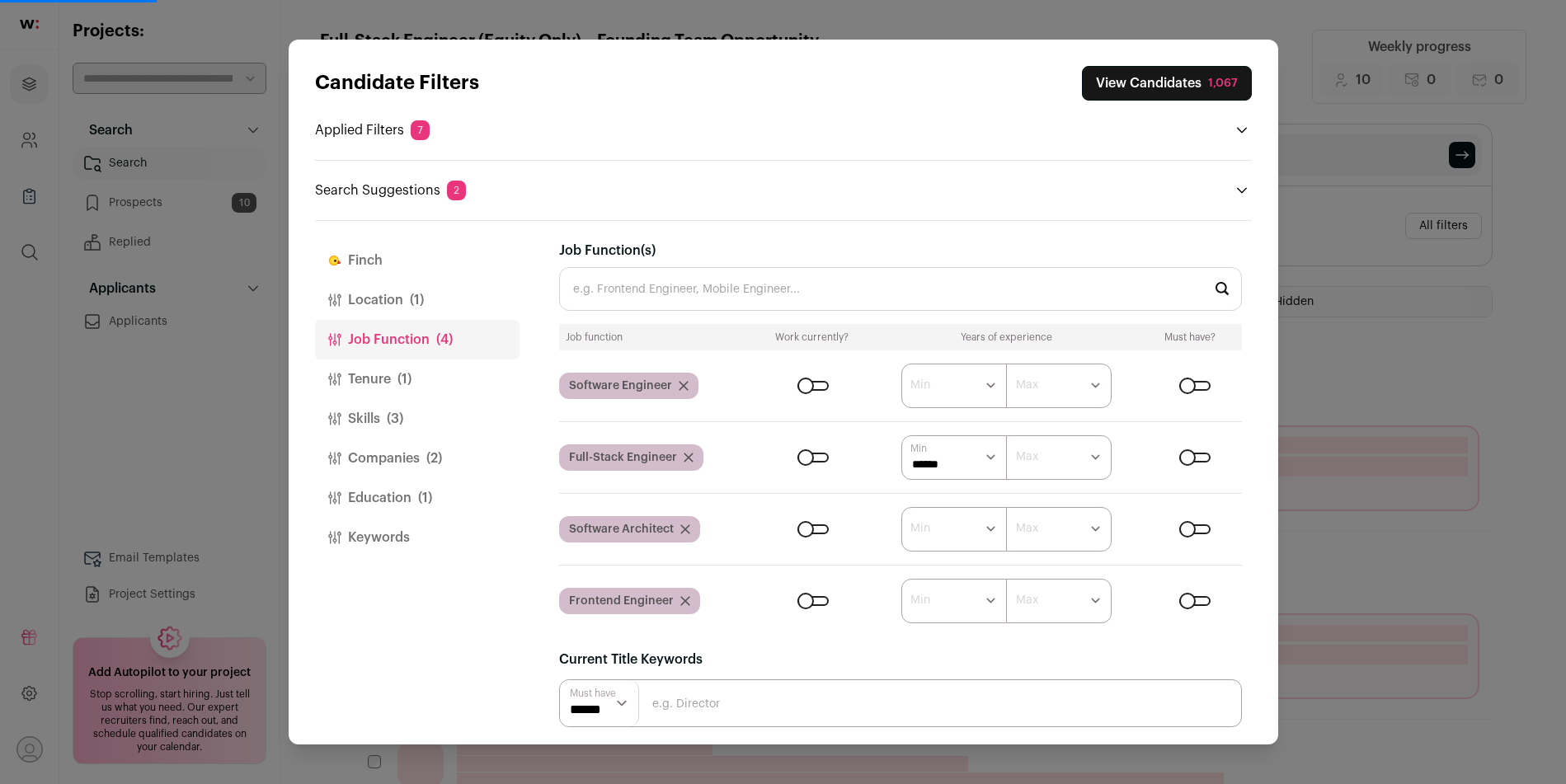 click on "*******
*******
*******
*******
*******
*******
*******
*******
********
********
********
********
********
********
********
********
********
********" at bounding box center [1059, 458] 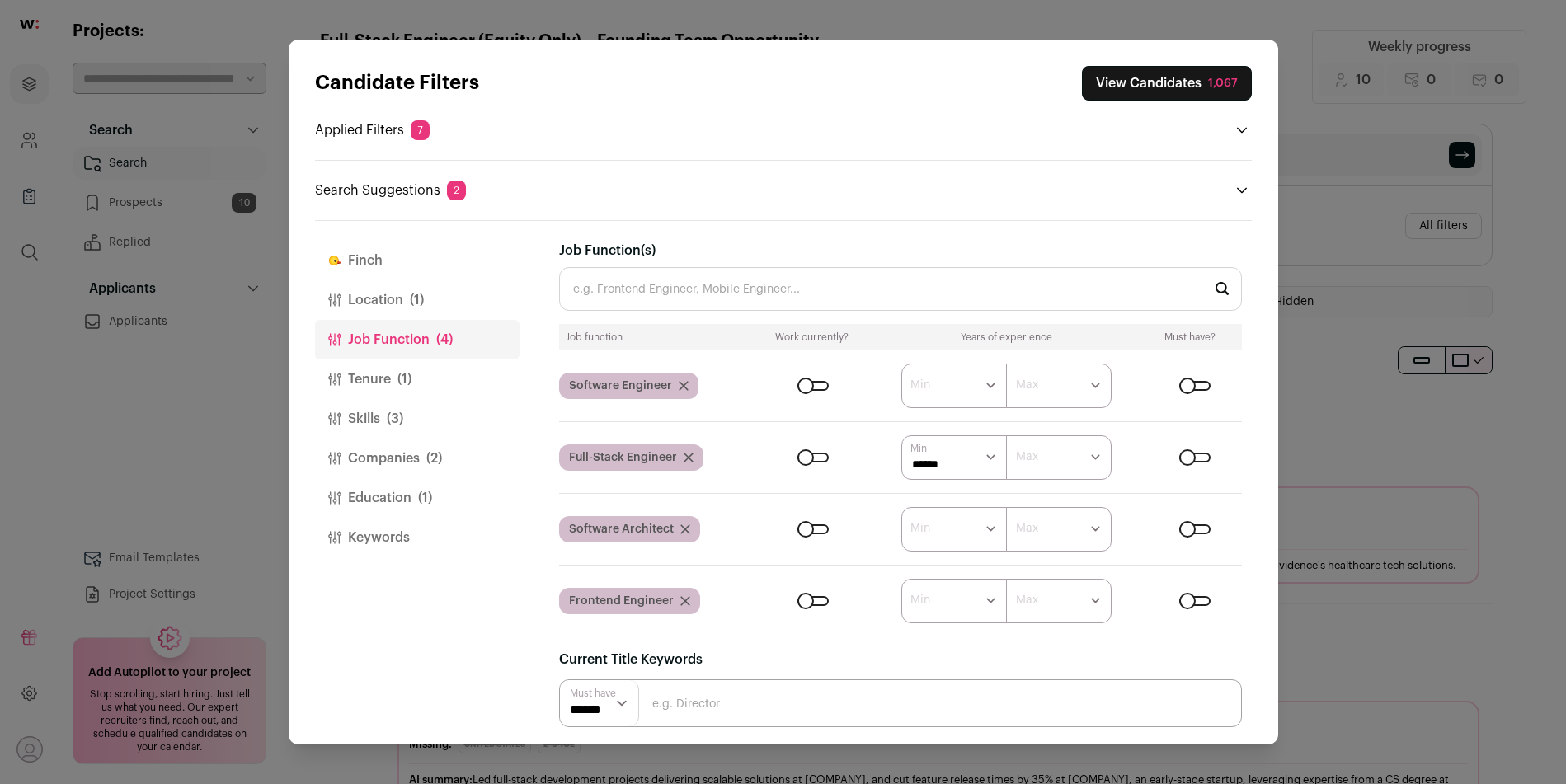 select on "*" 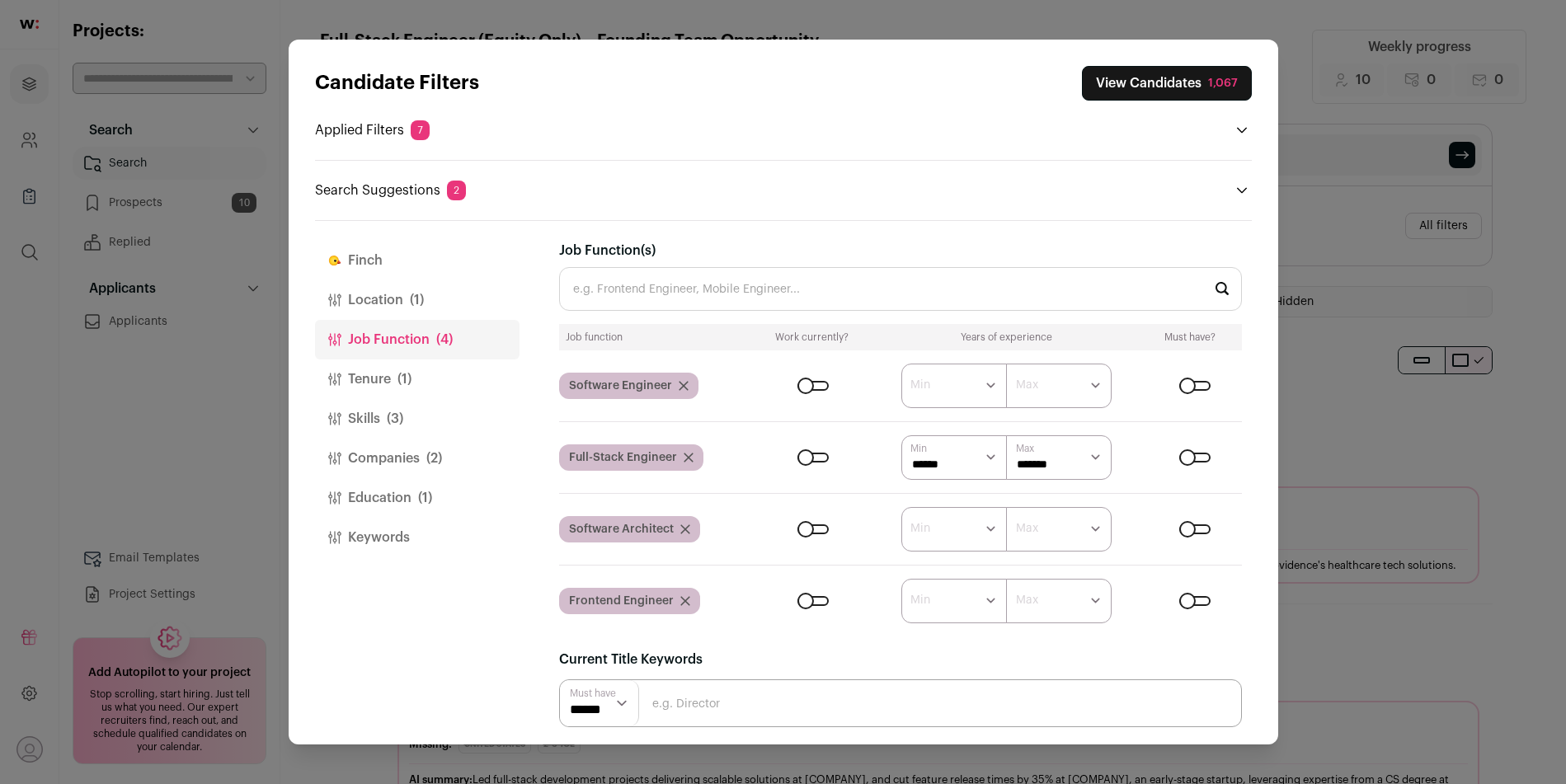 scroll, scrollTop: 109, scrollLeft: 0, axis: vertical 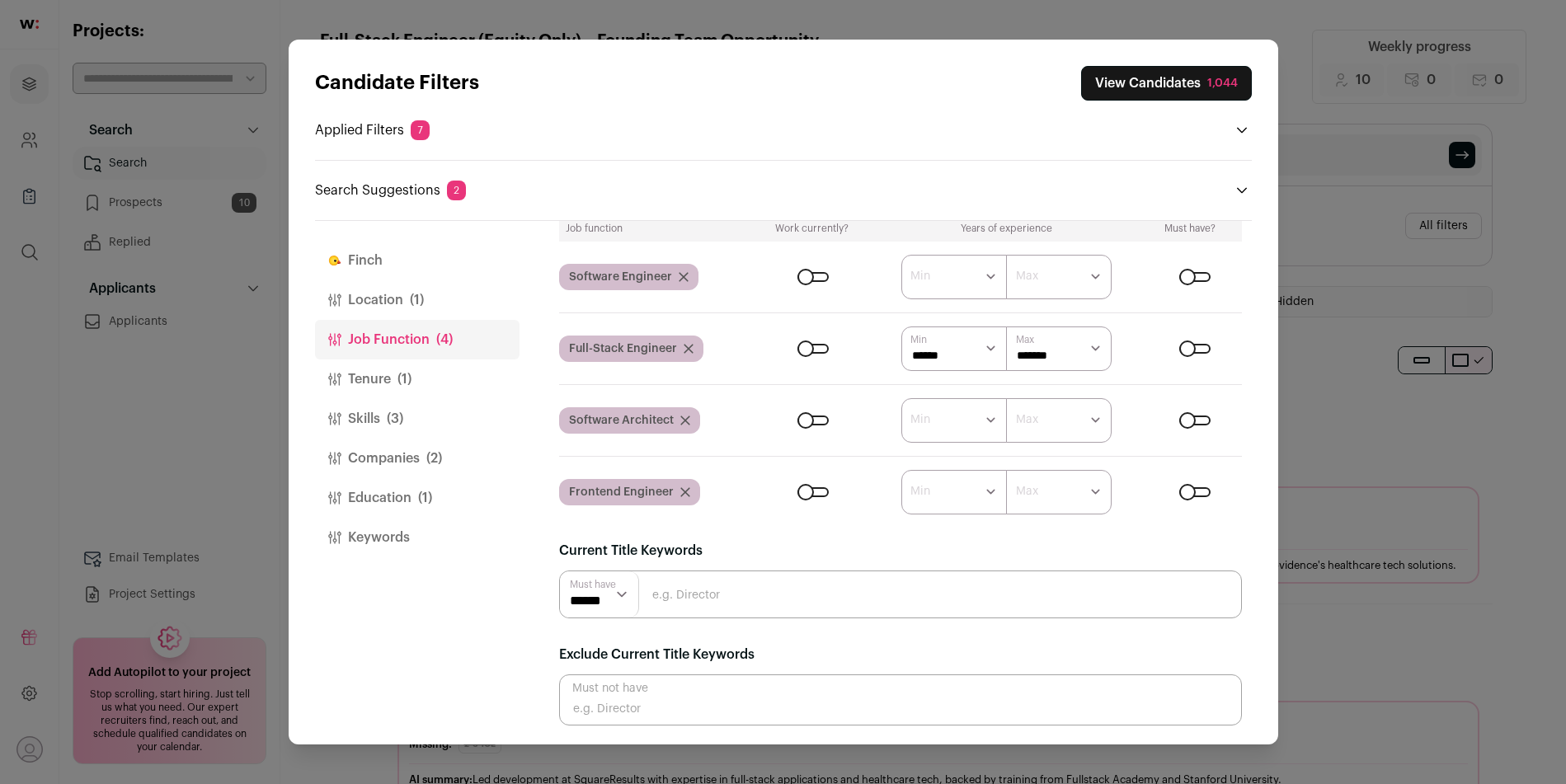 click at bounding box center [901, 594] 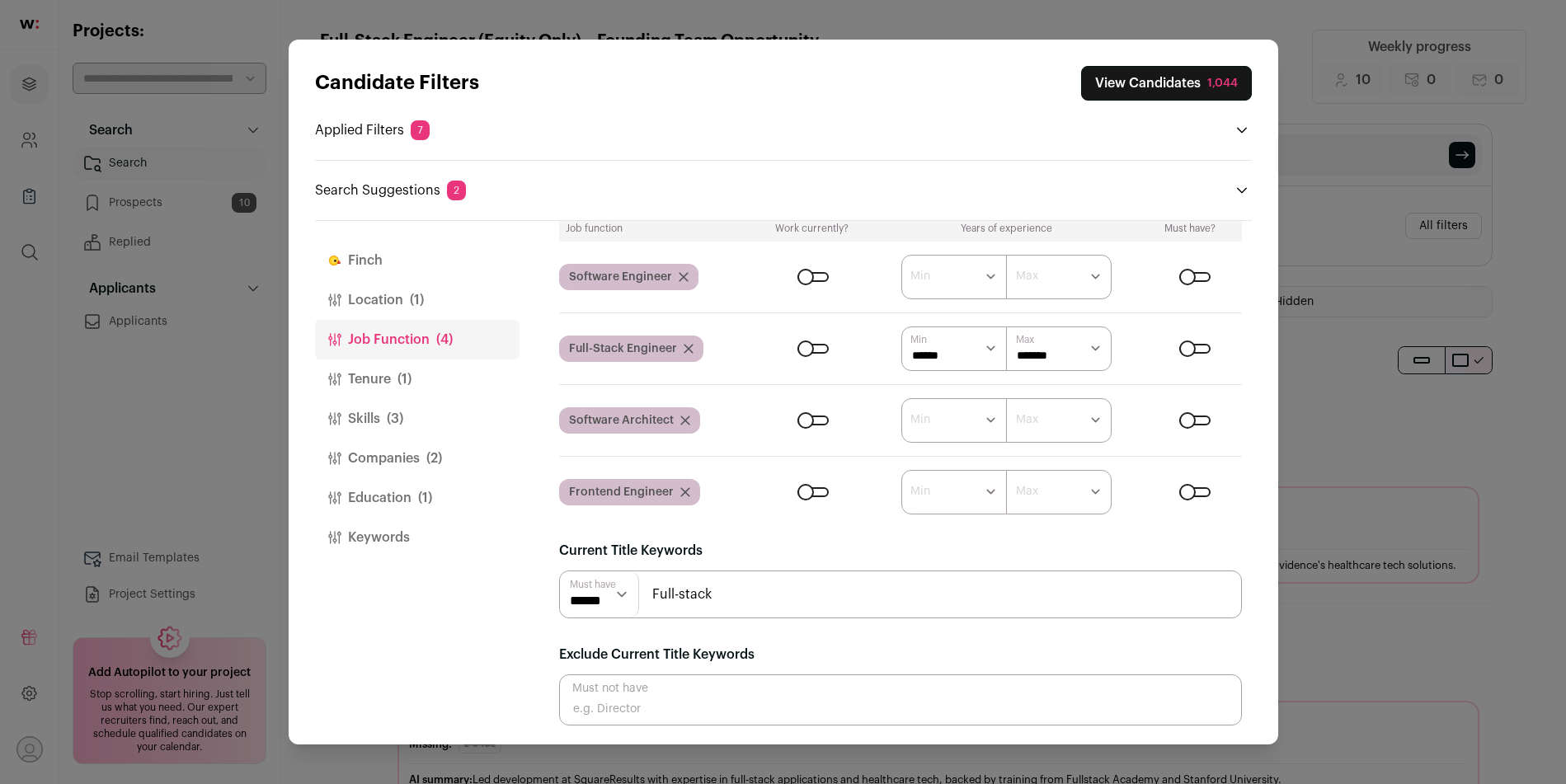 click on "Full-stack" at bounding box center [901, 594] 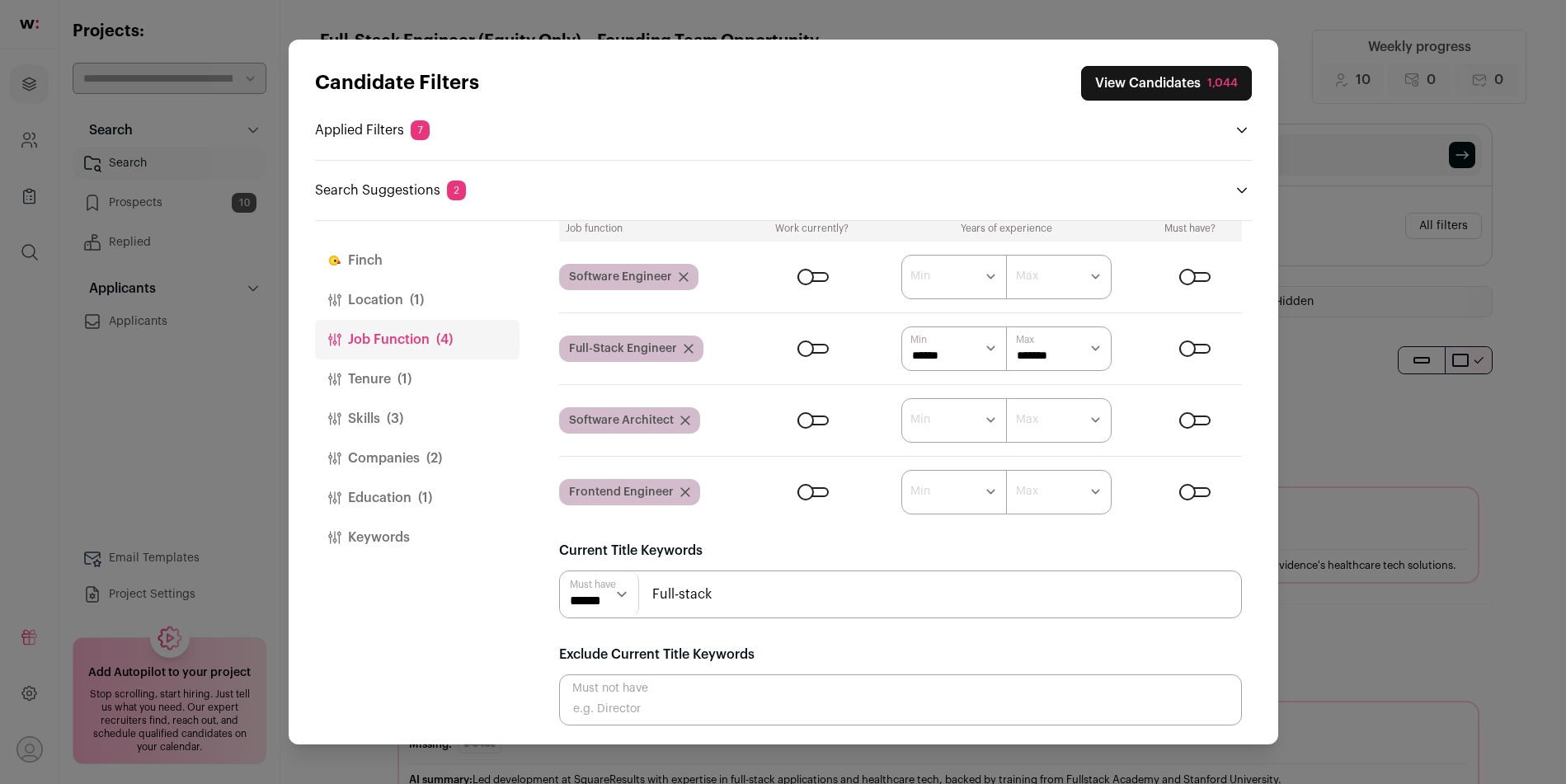 type on "Full-stack" 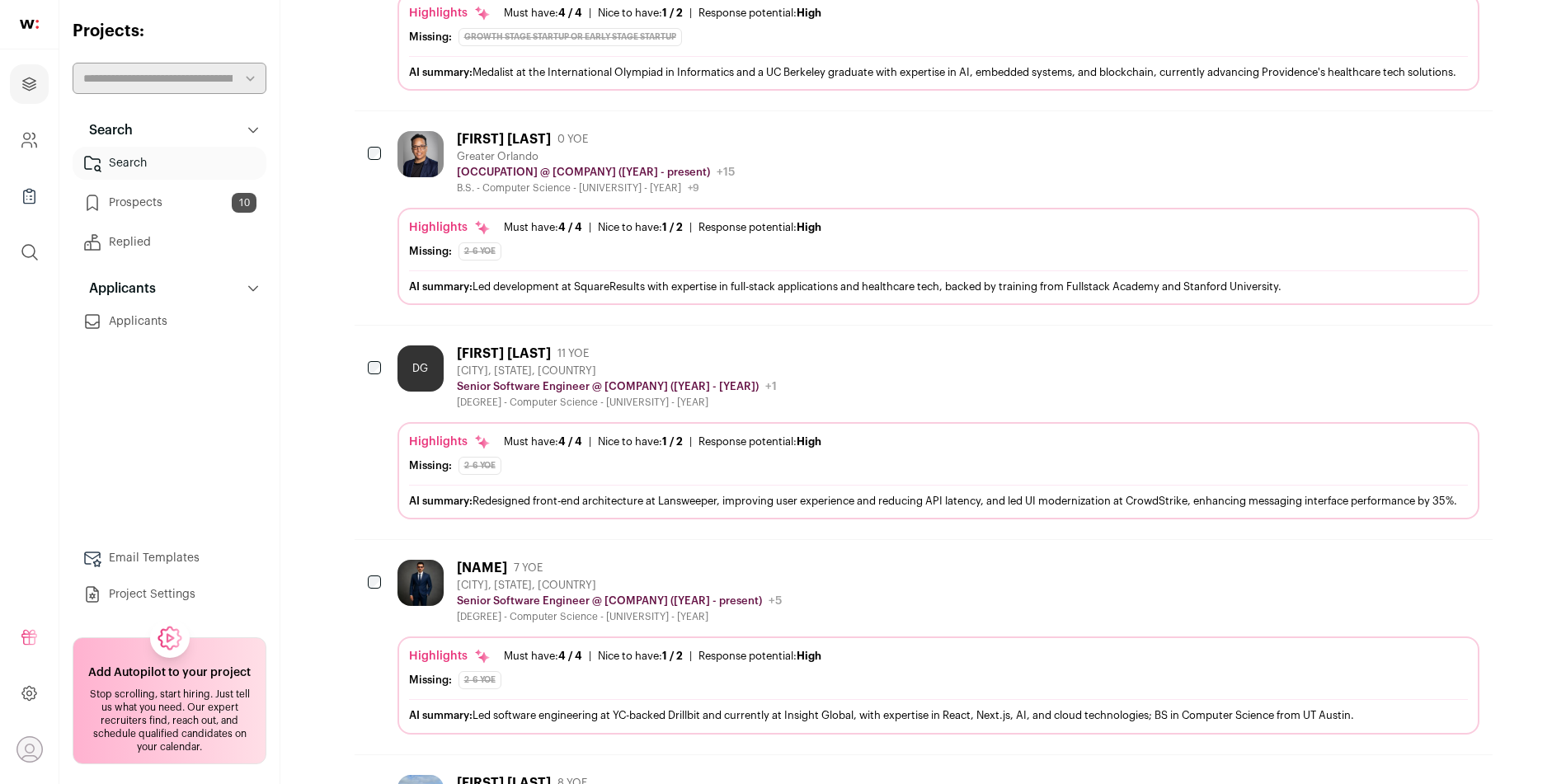 scroll, scrollTop: 495, scrollLeft: 0, axis: vertical 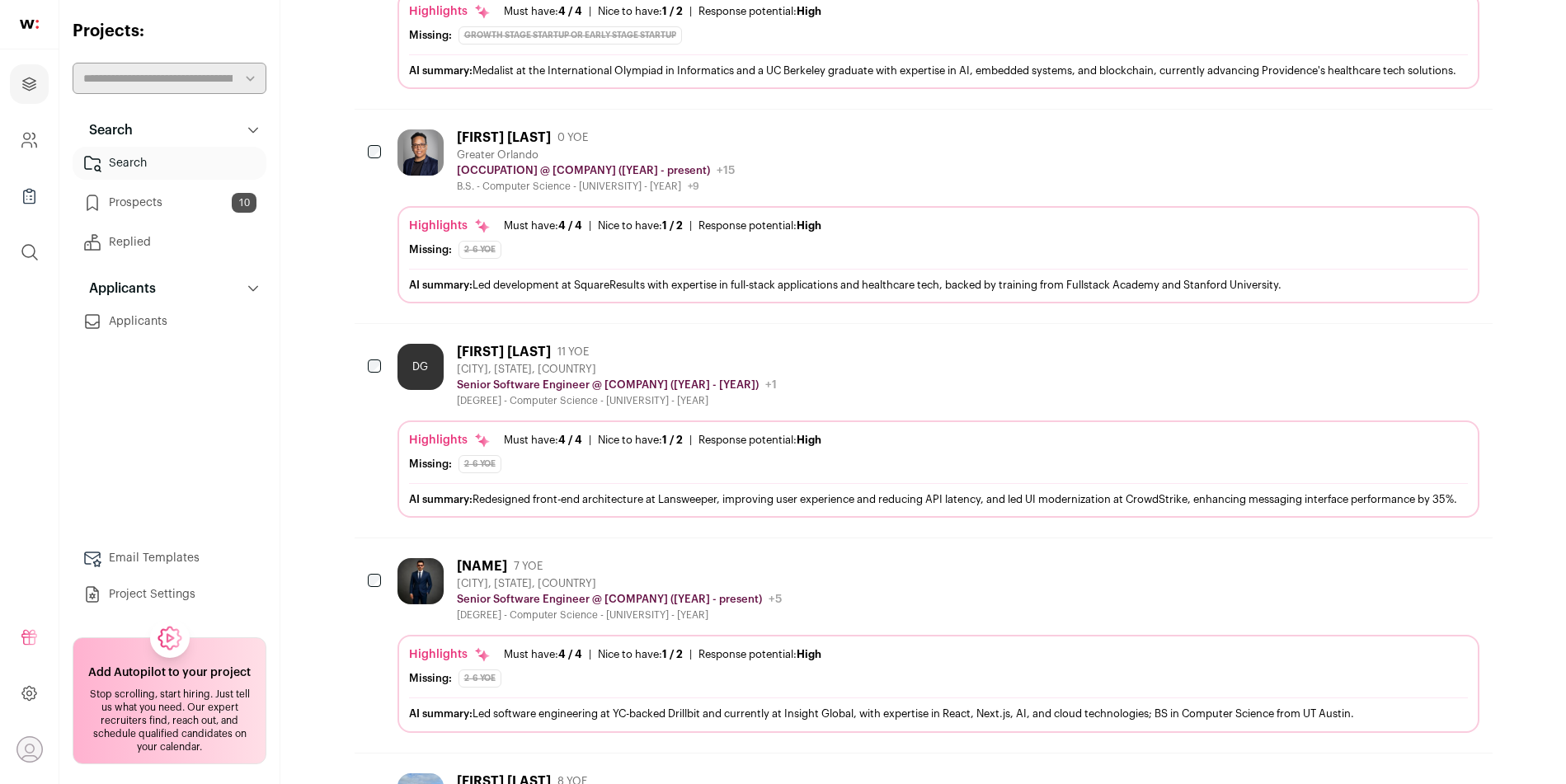 click on "AI summary: Redesigned front-end architecture at Lansweeper, improving user experience and reducing API latency, and led UI modernization at CrowdStrike, enhancing messaging interface performance by 35%." at bounding box center [938, 499] 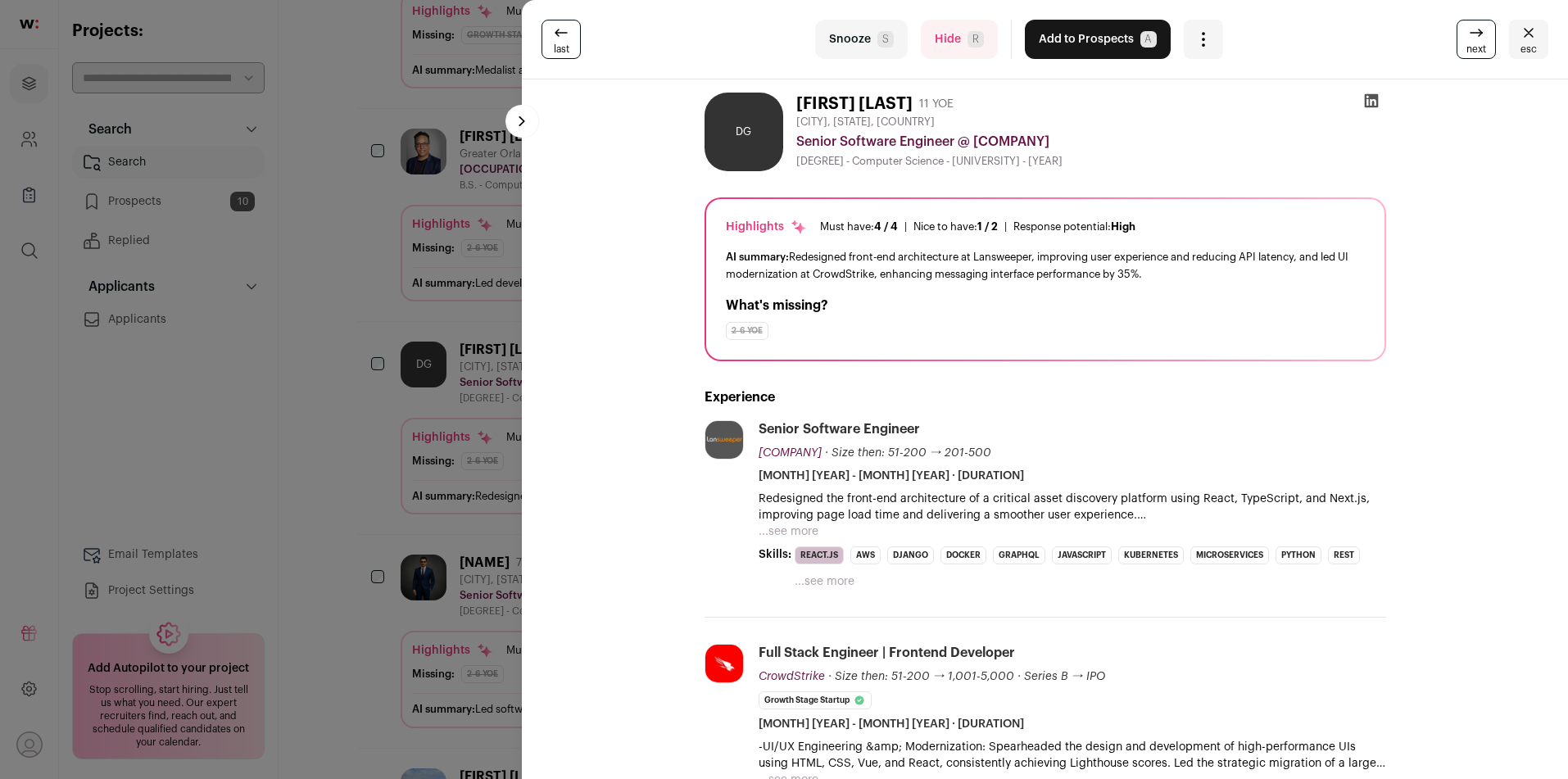 click at bounding box center [561, 33] 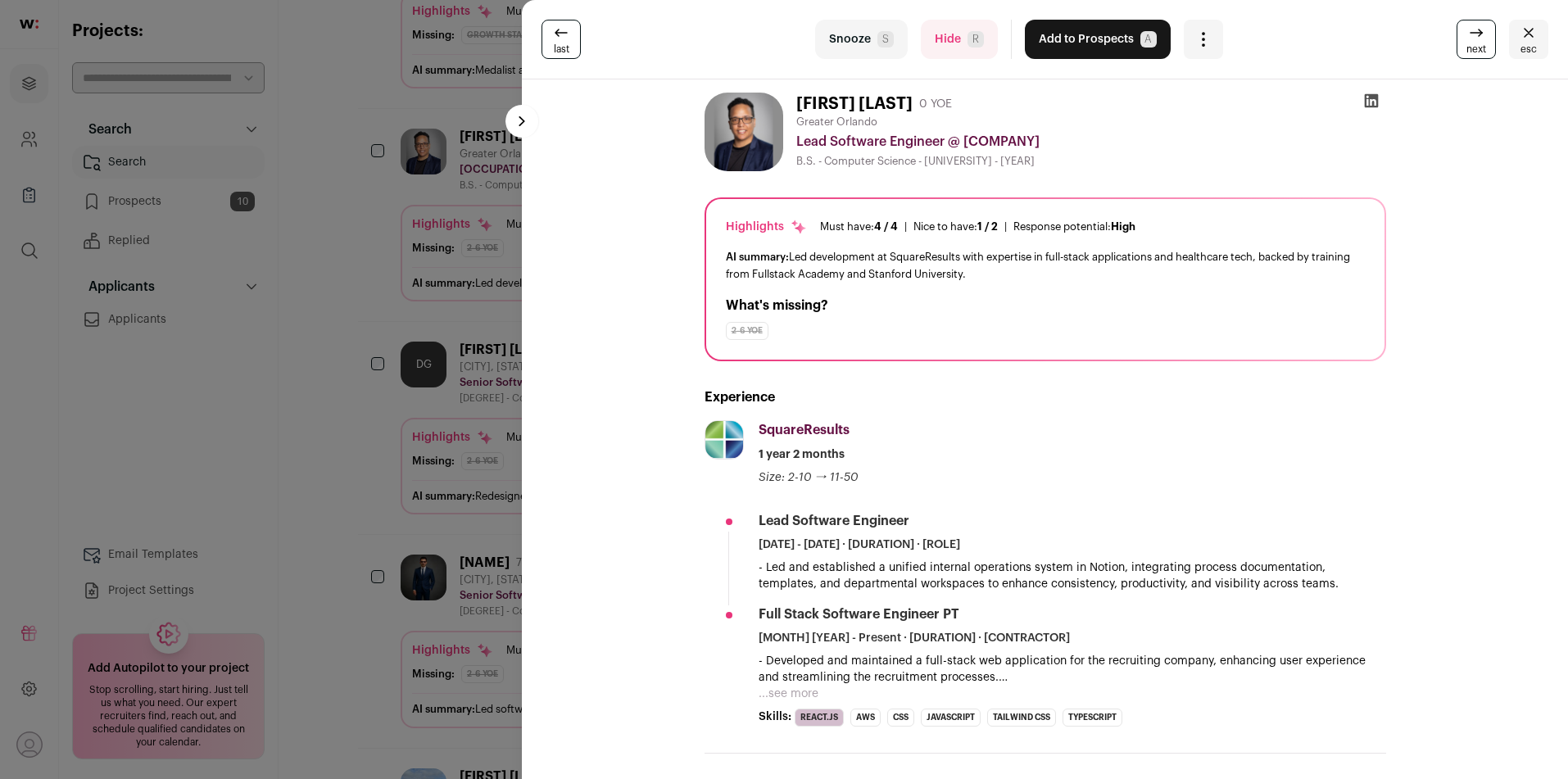 click on "last
Snooze
S
Hide
R
Add to Prospects
A
Are you sure?
[FIRST] [LAST]  is already in your ATS. Do you wish to reach out to this candidate through wellfound:ai?
Cancel
********" at bounding box center (784, 389) 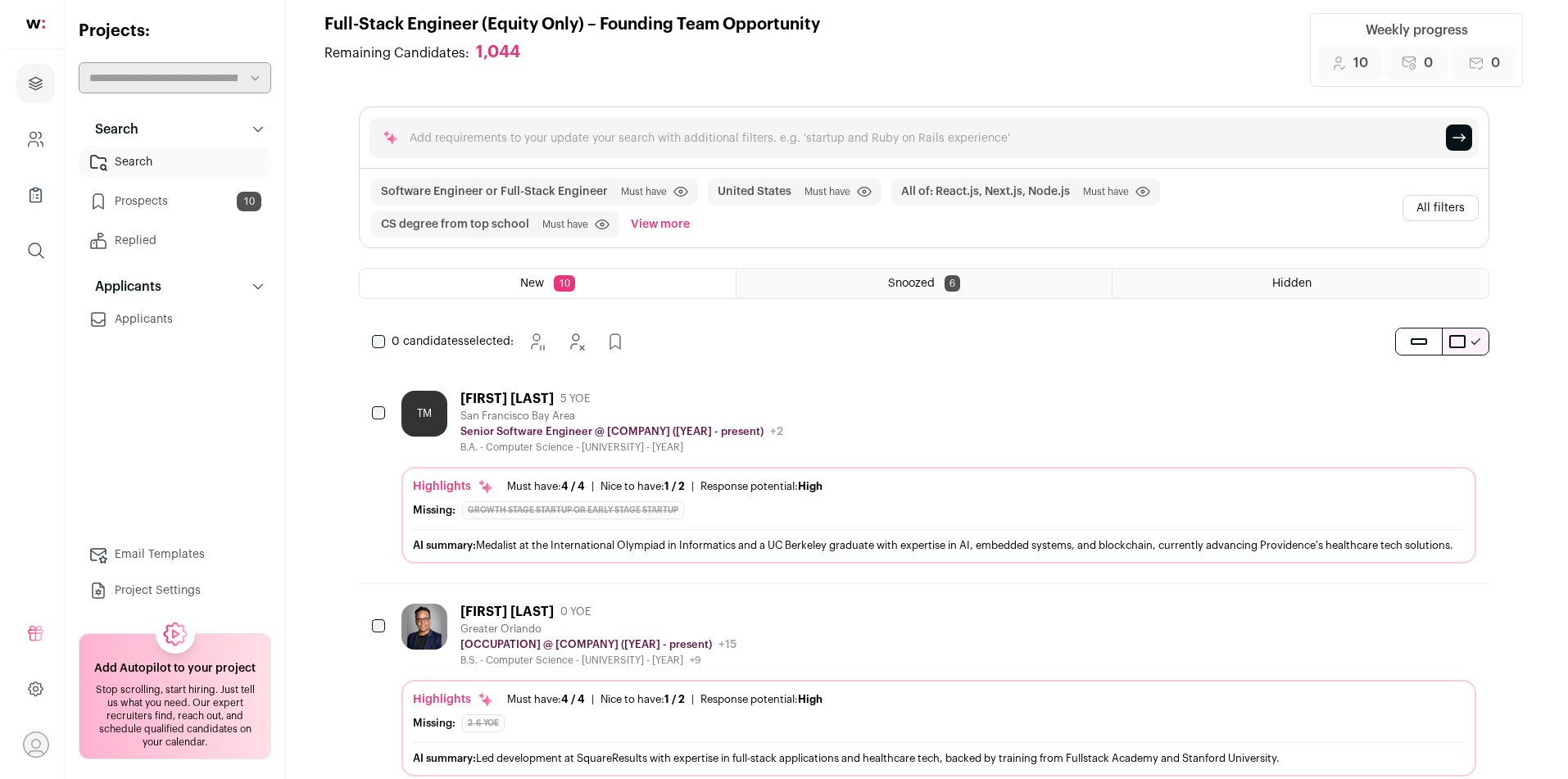 scroll, scrollTop: 0, scrollLeft: 0, axis: both 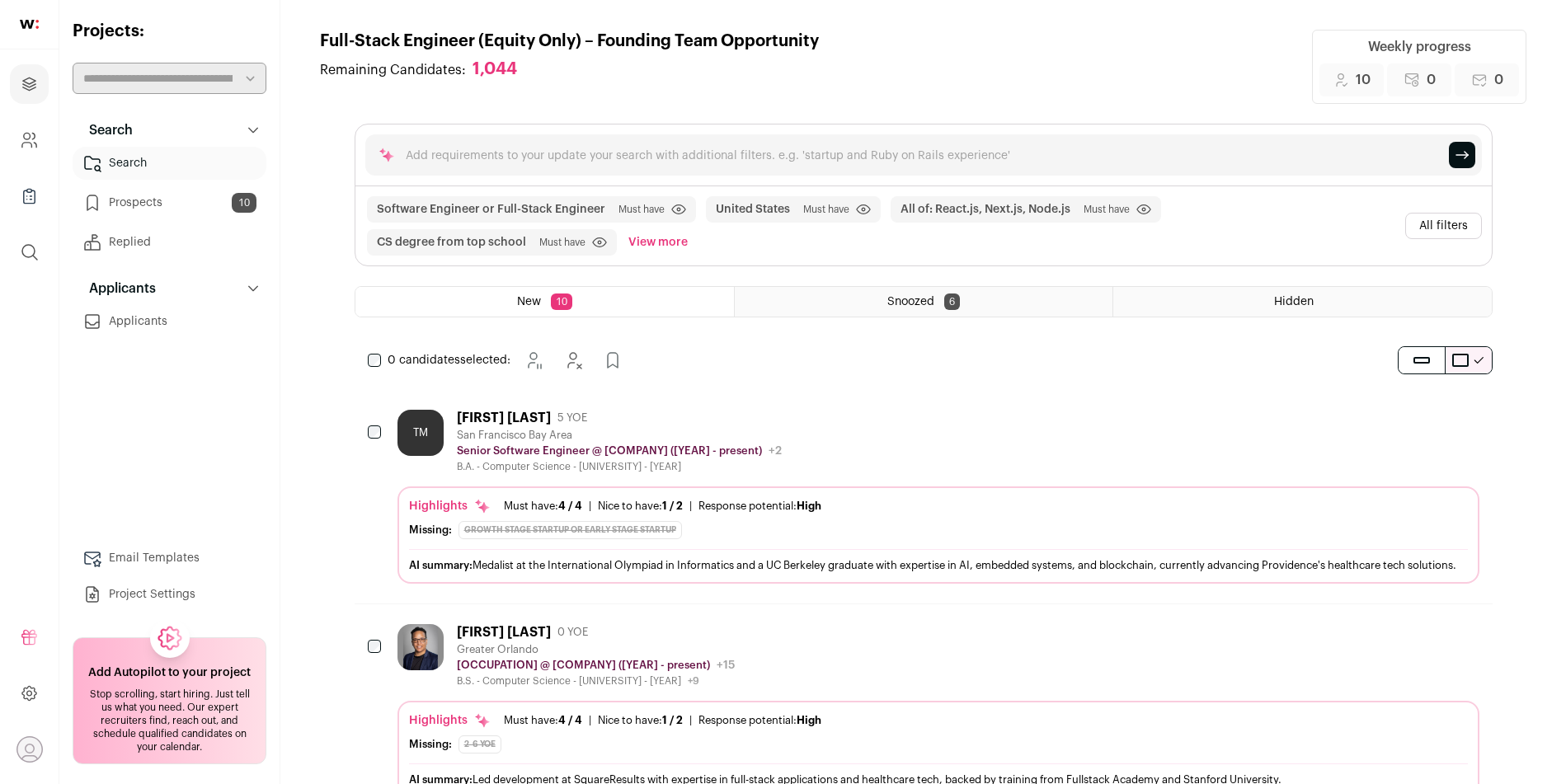 click on "All filters" at bounding box center [1443, 226] 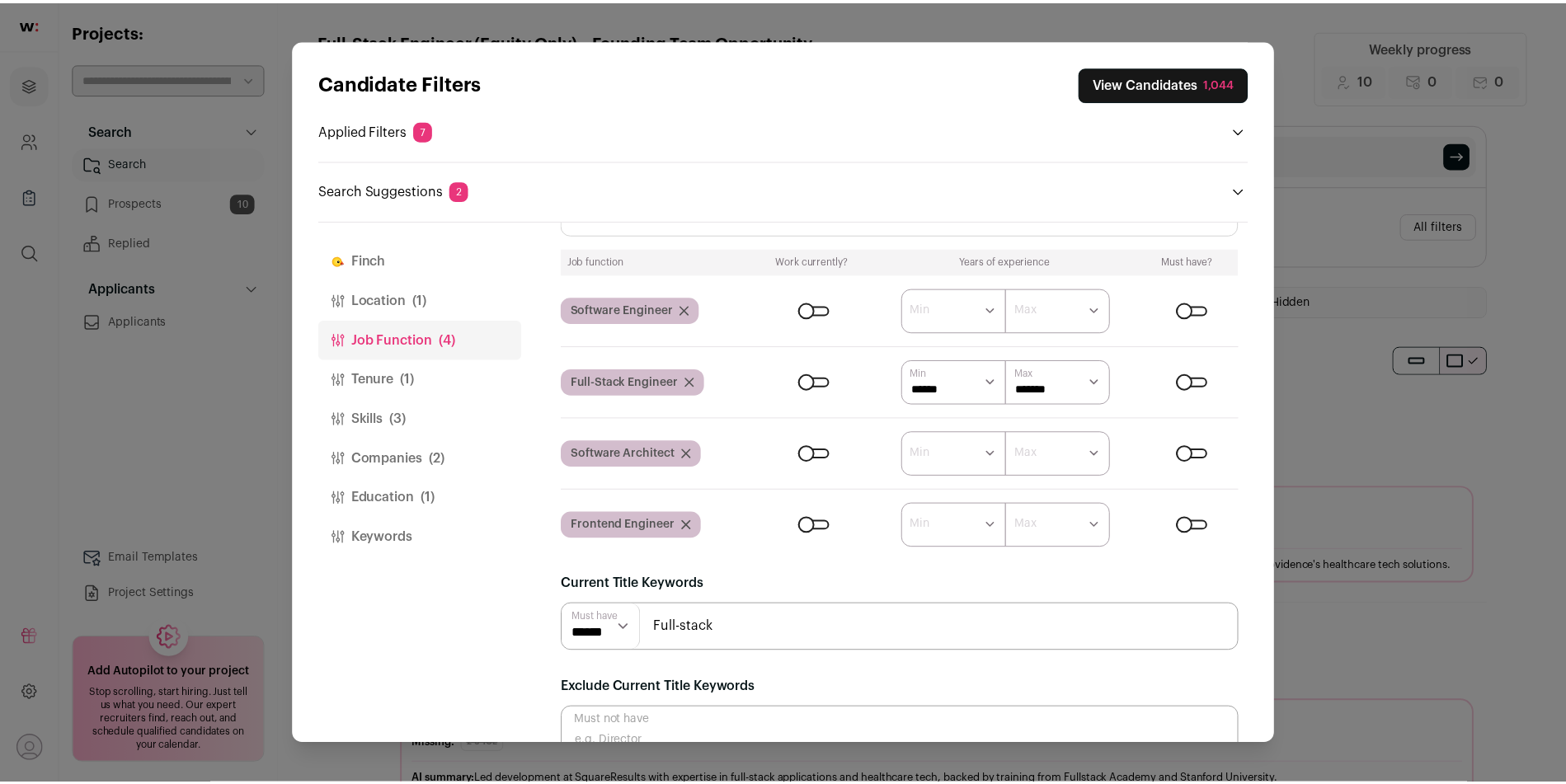scroll, scrollTop: 0, scrollLeft: 0, axis: both 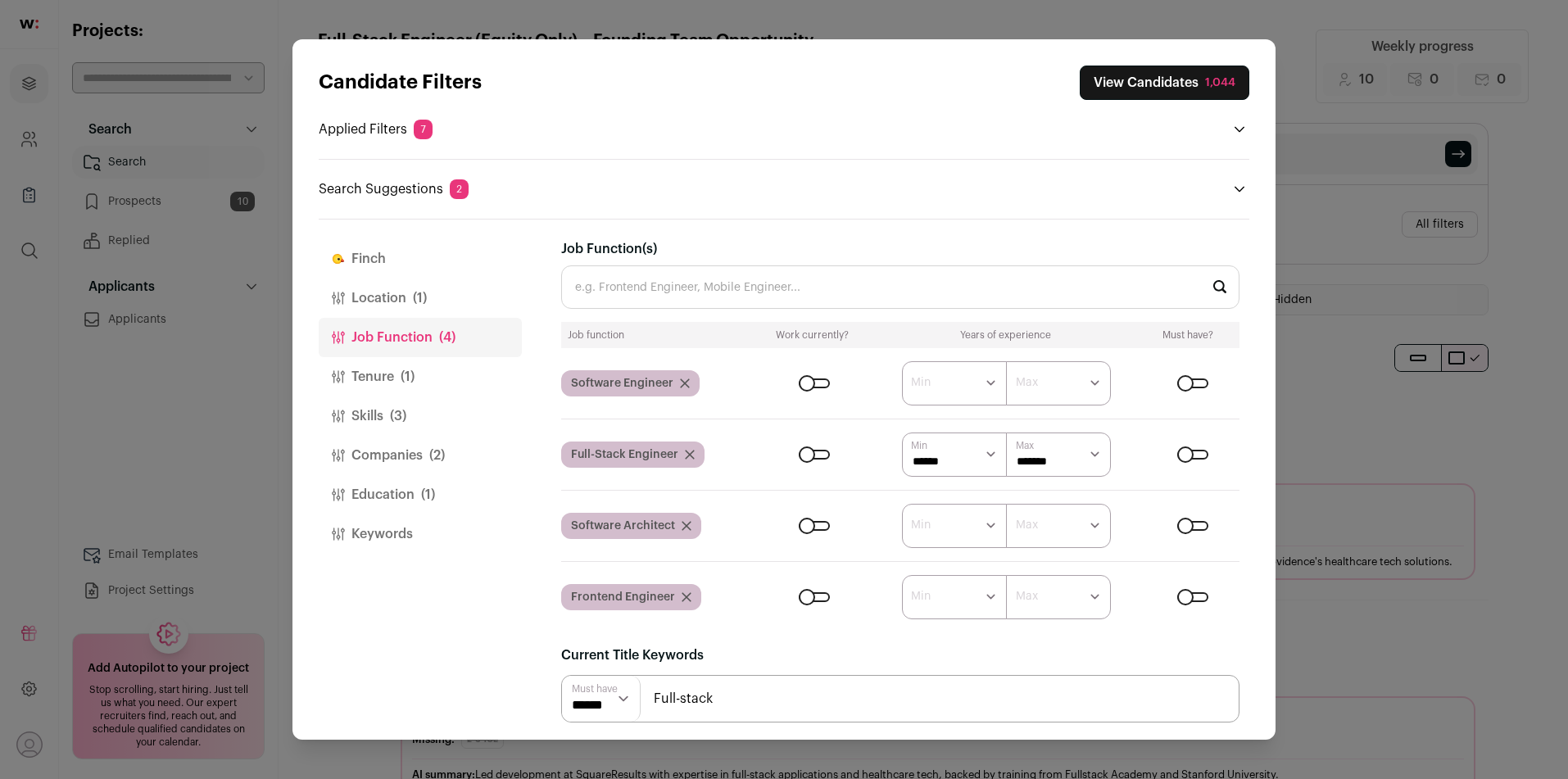 click on "(1)" at bounding box center (419, 298) 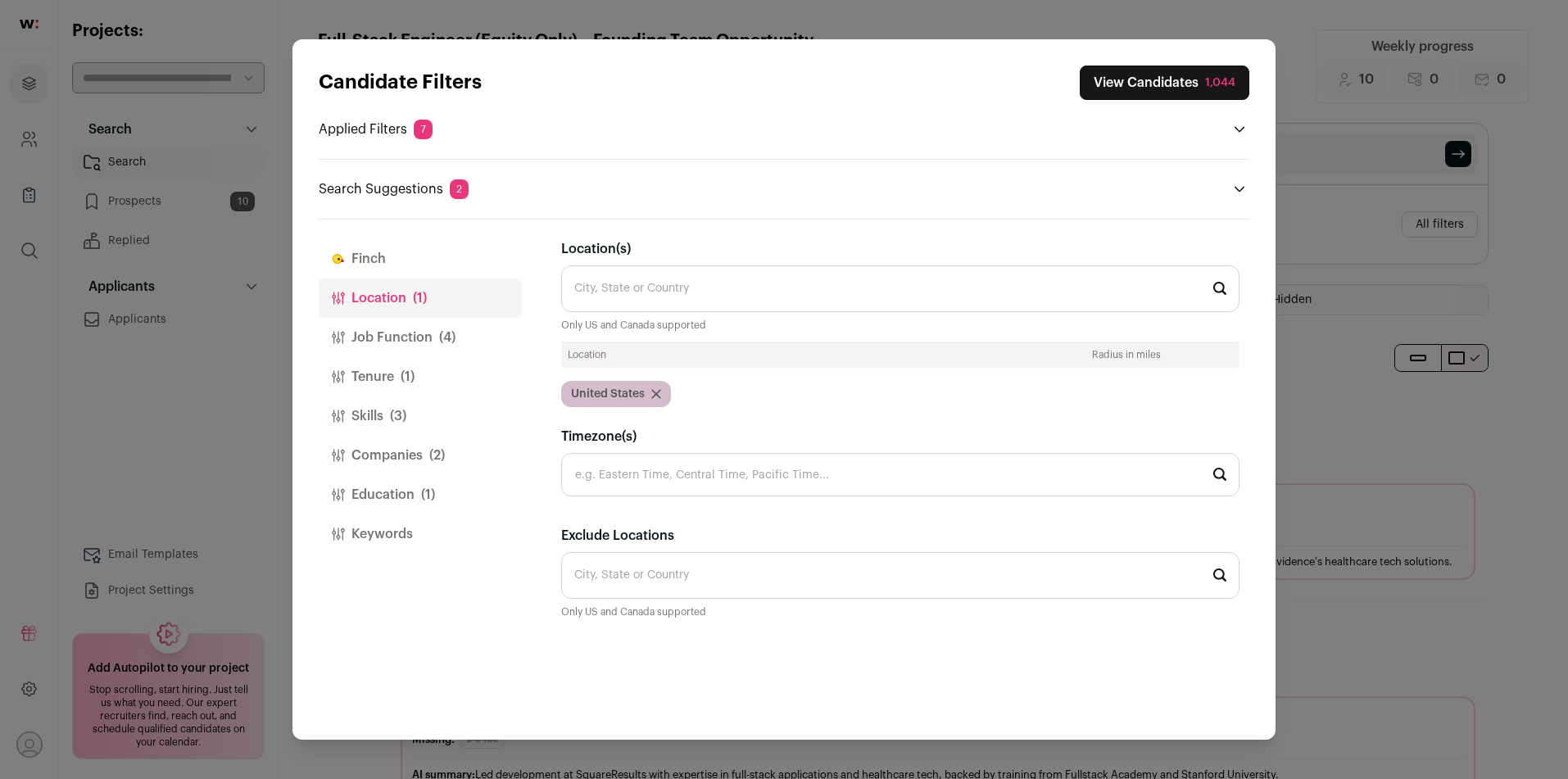 click on "Tenure
(1)" at bounding box center (420, 377) 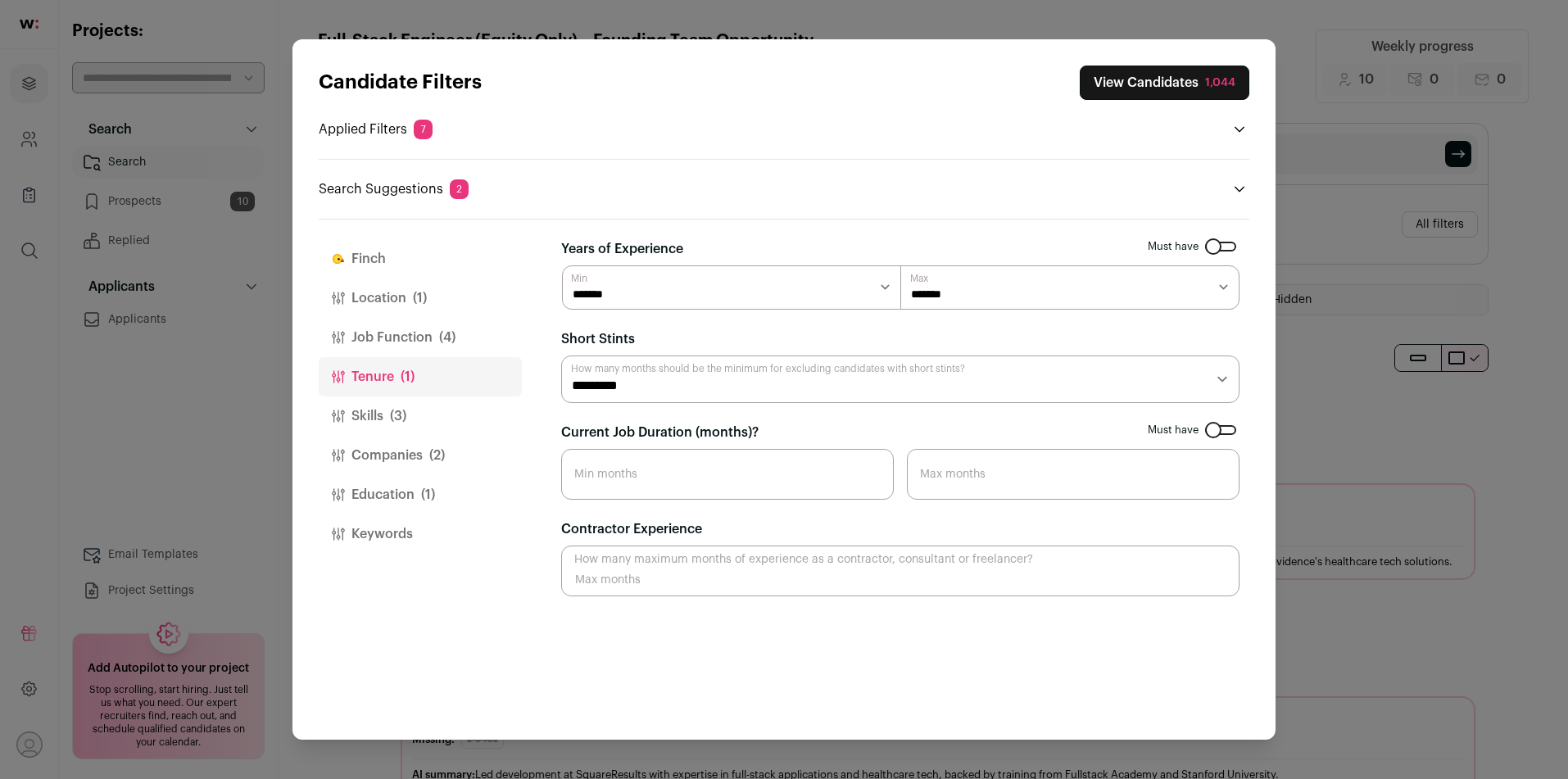 click at bounding box center (1221, 247) 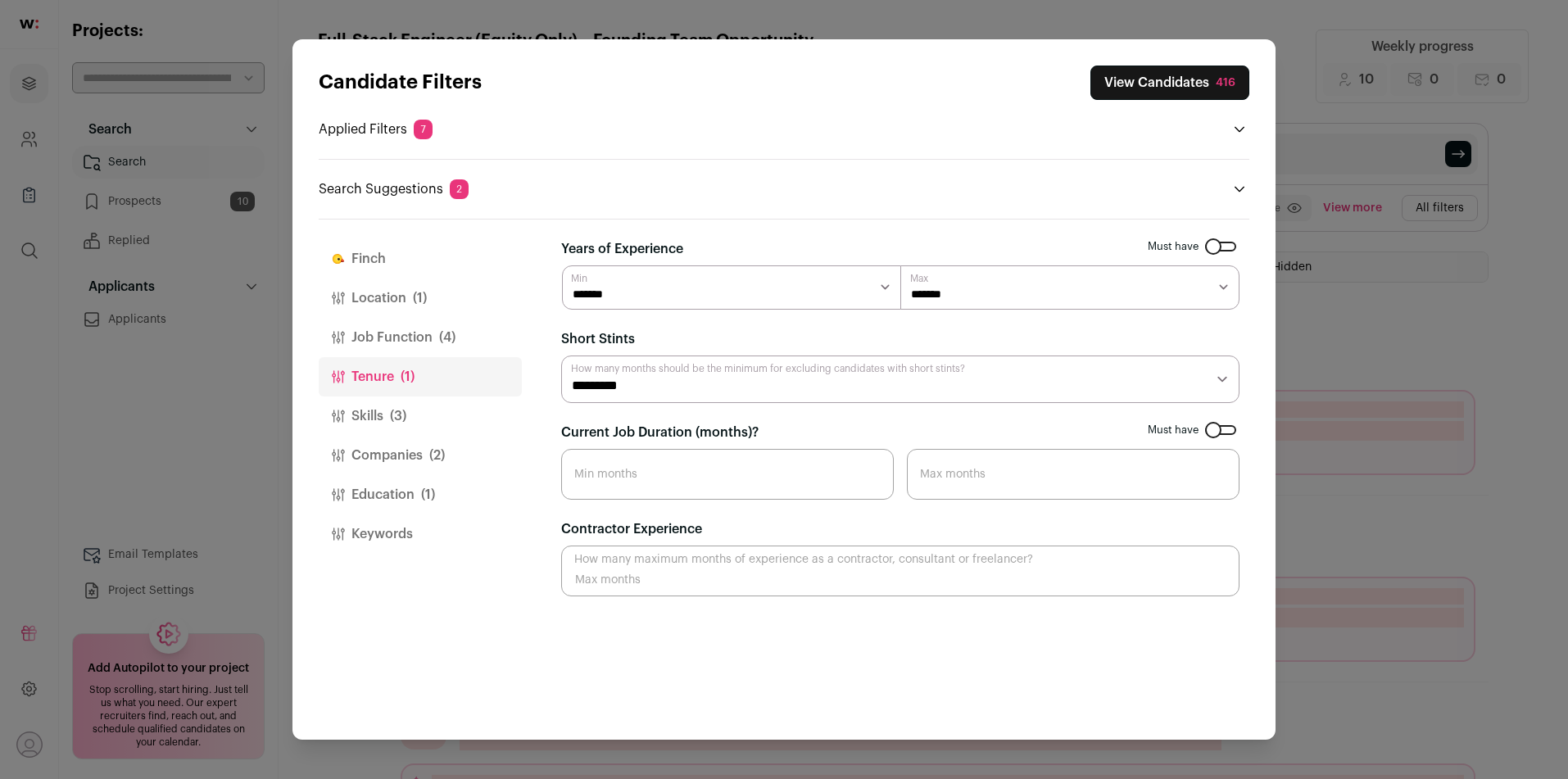 click on "View Candidates
[NUMBER]" at bounding box center [1170, 83] 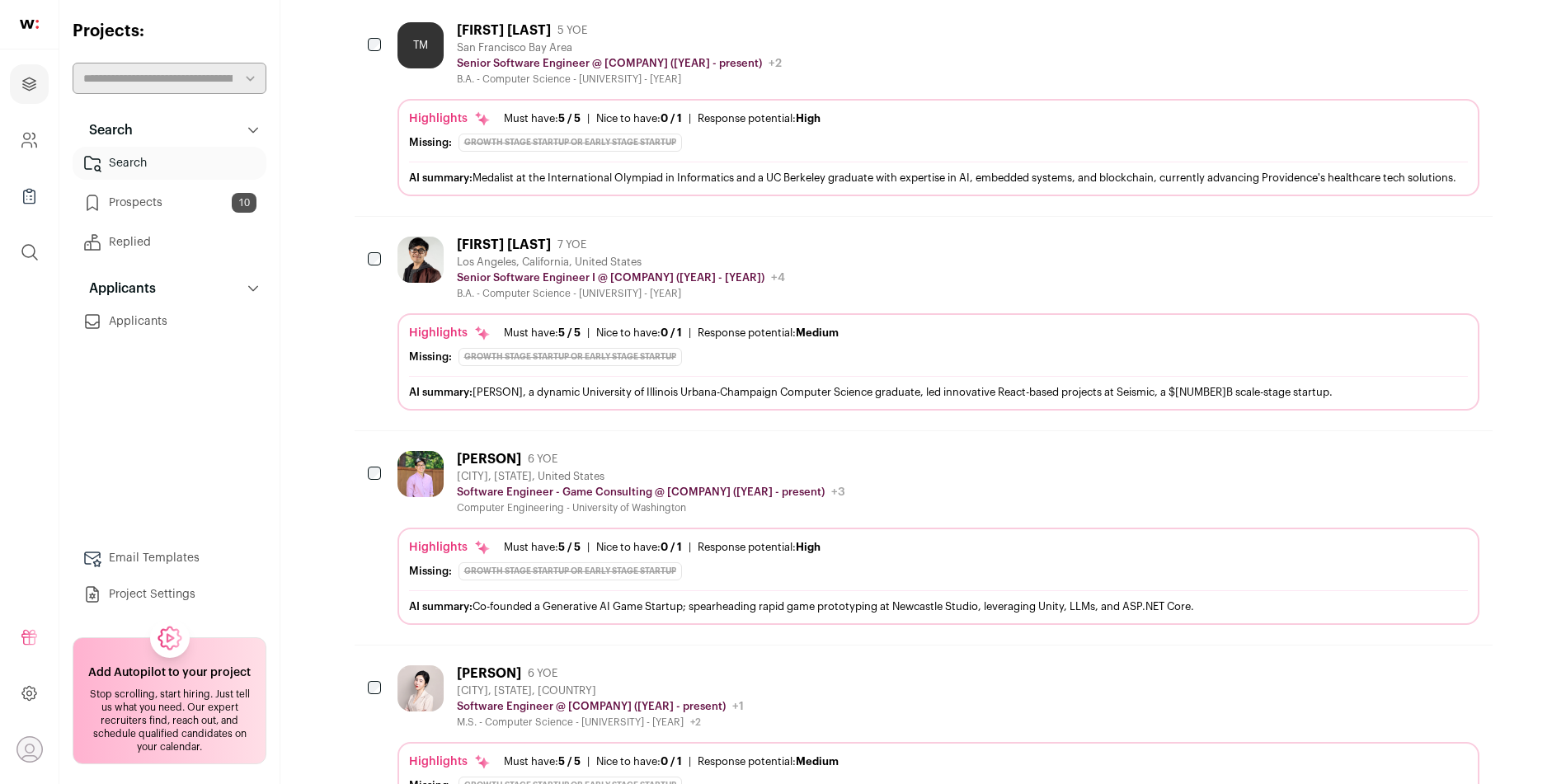 scroll, scrollTop: 358, scrollLeft: 0, axis: vertical 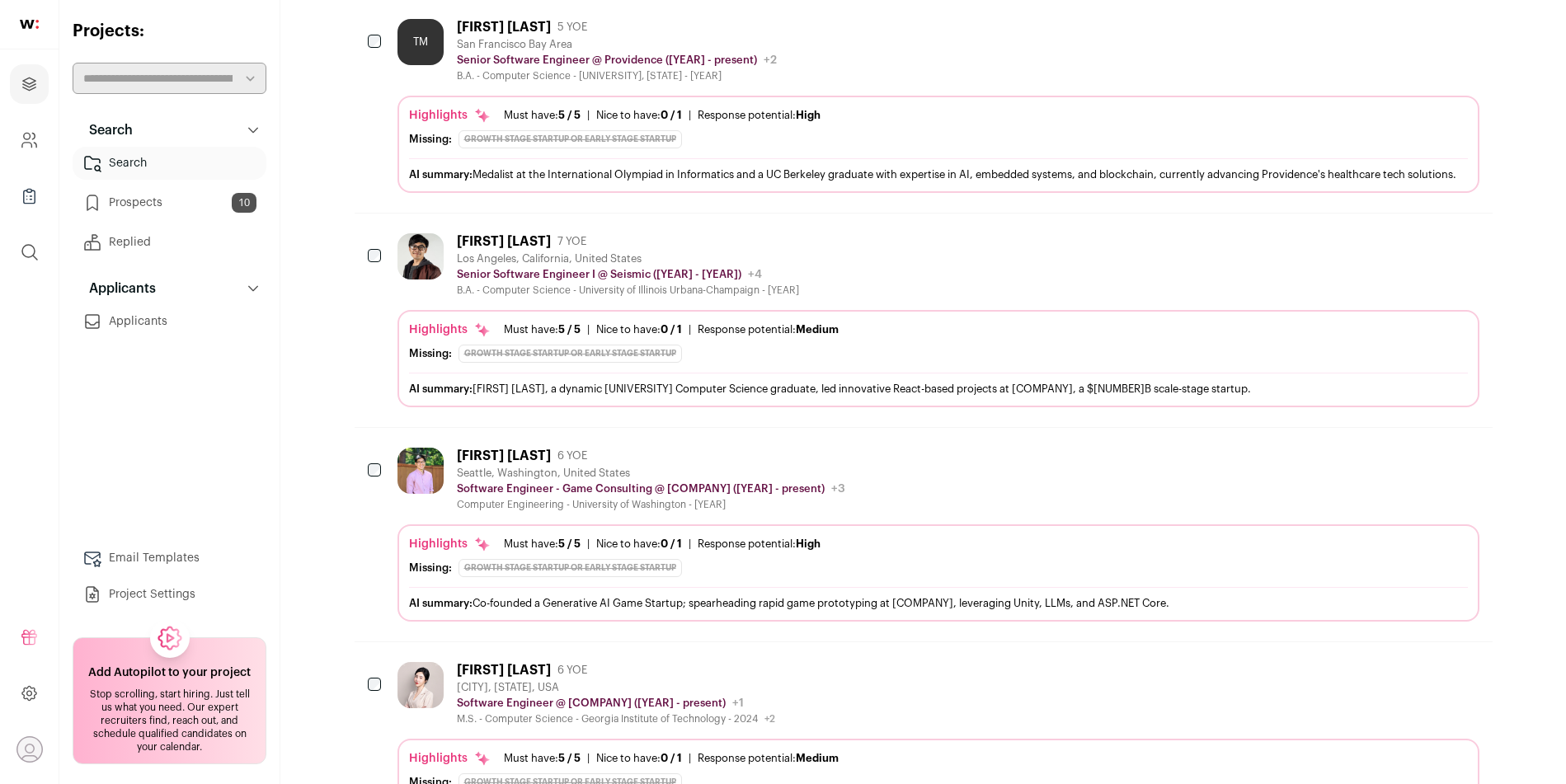 click on "AI summary:  Co-founded a Generative AI Game Startup; spearheading rapid game prototyping at [COMPANY], leveraging Unity, LLMs, and ASP.NET Core." at bounding box center [938, 603] 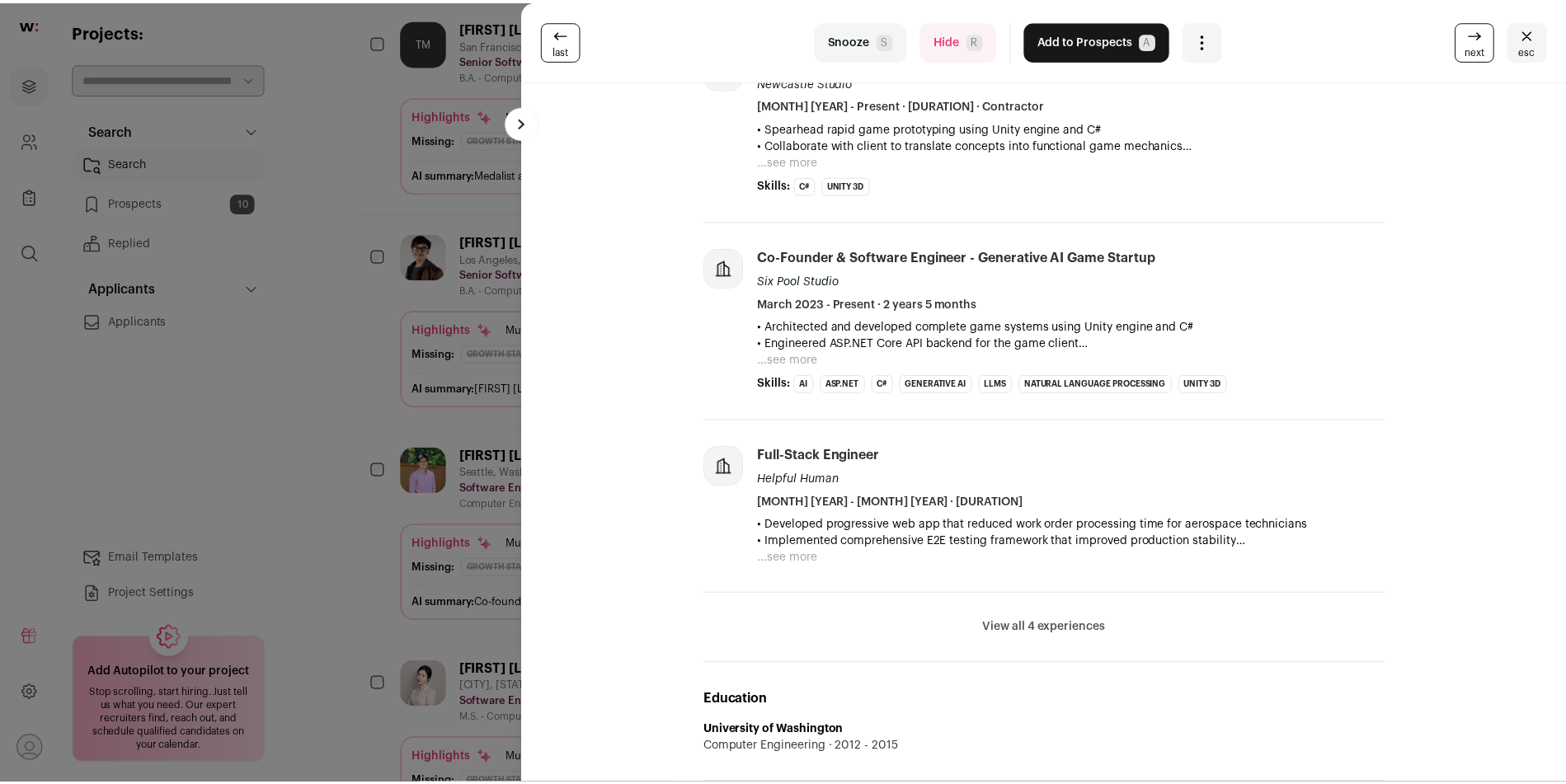 scroll, scrollTop: 494, scrollLeft: 0, axis: vertical 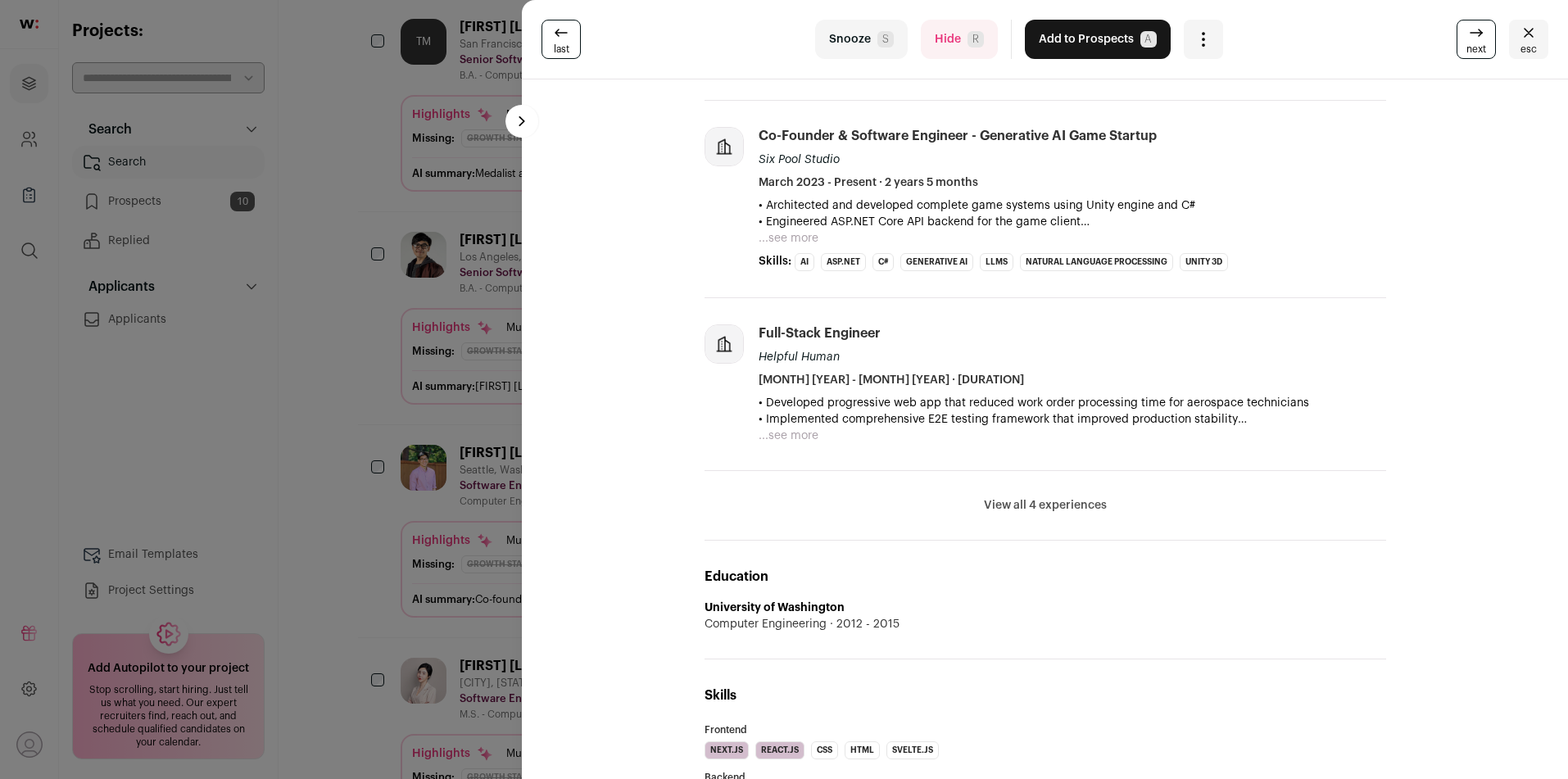 click on "last
Snooze
S
Hide
R
Add to Prospects
A
Are you sure?
[FIRST] [LAST]  is already in your ATS. Do you wish to reach out to this candidate through wellfound:ai?
Cancel
********
More actions" at bounding box center [784, 389] 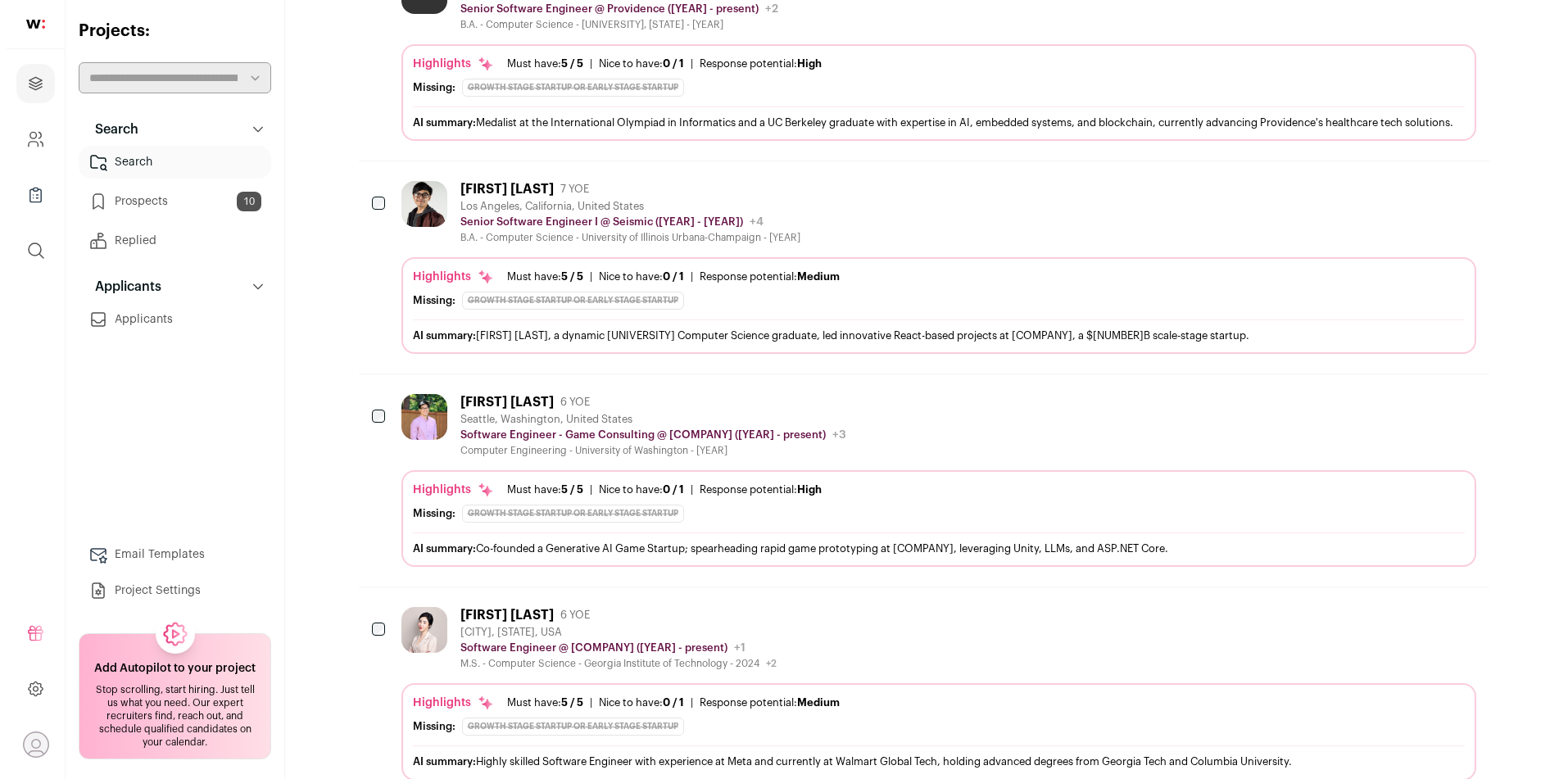 scroll, scrollTop: 618, scrollLeft: 0, axis: vertical 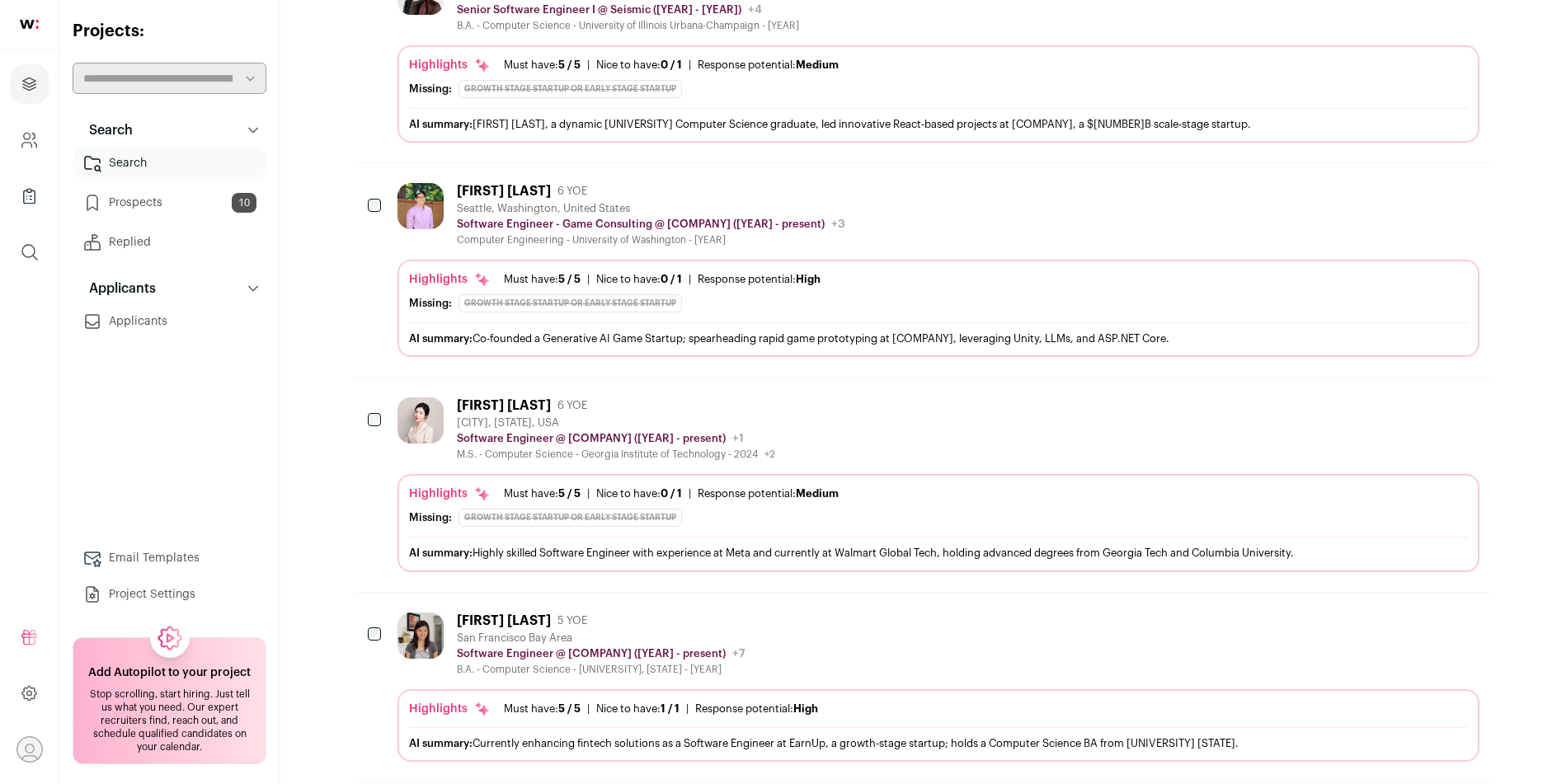 click on "AI summary:  Highly skilled Software Engineer with experience at Meta and currently at Walmart Global Tech, holding advanced degrees from Georgia Tech and Columbia University." at bounding box center (938, 552) 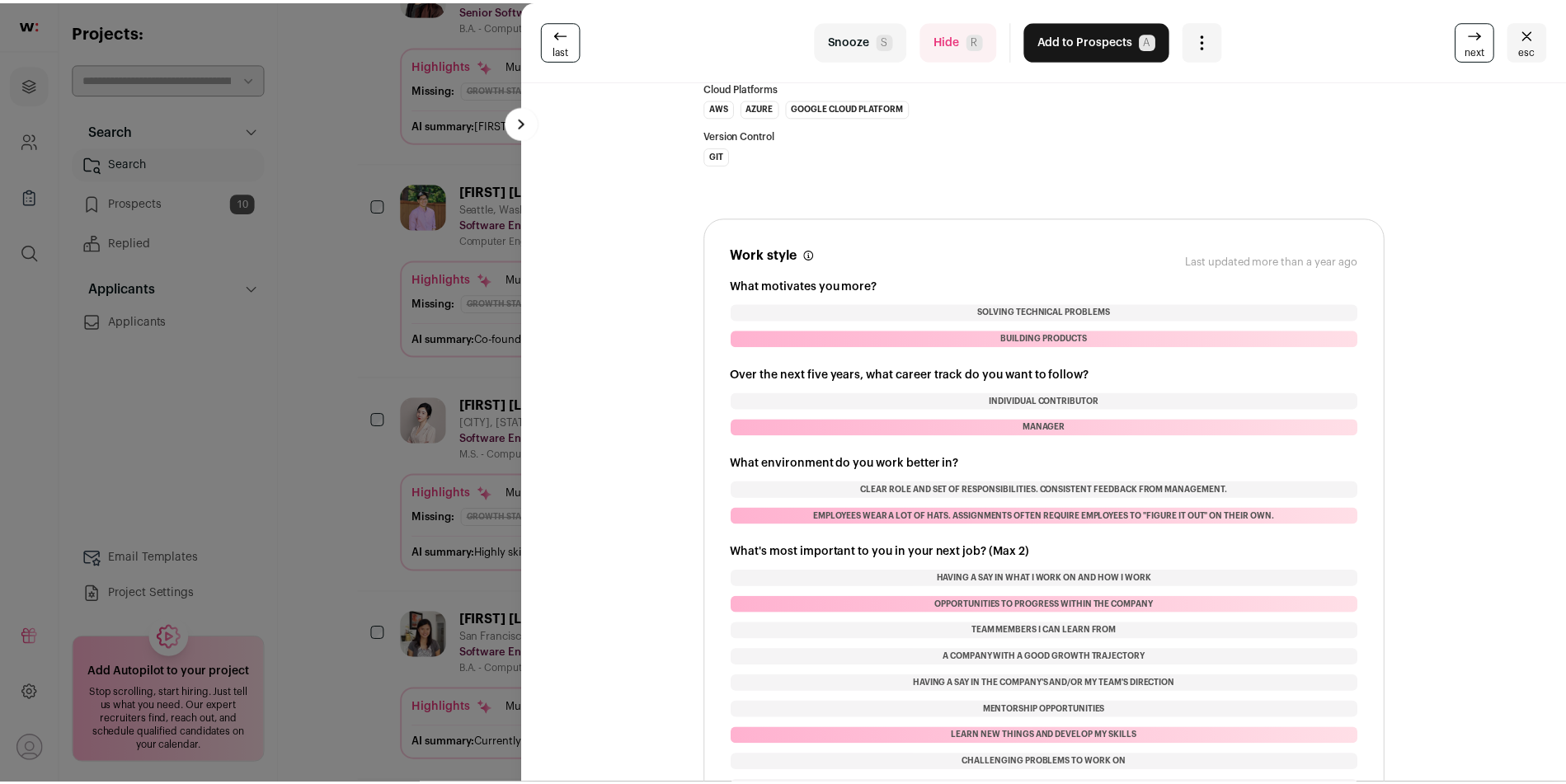 scroll, scrollTop: 1428, scrollLeft: 0, axis: vertical 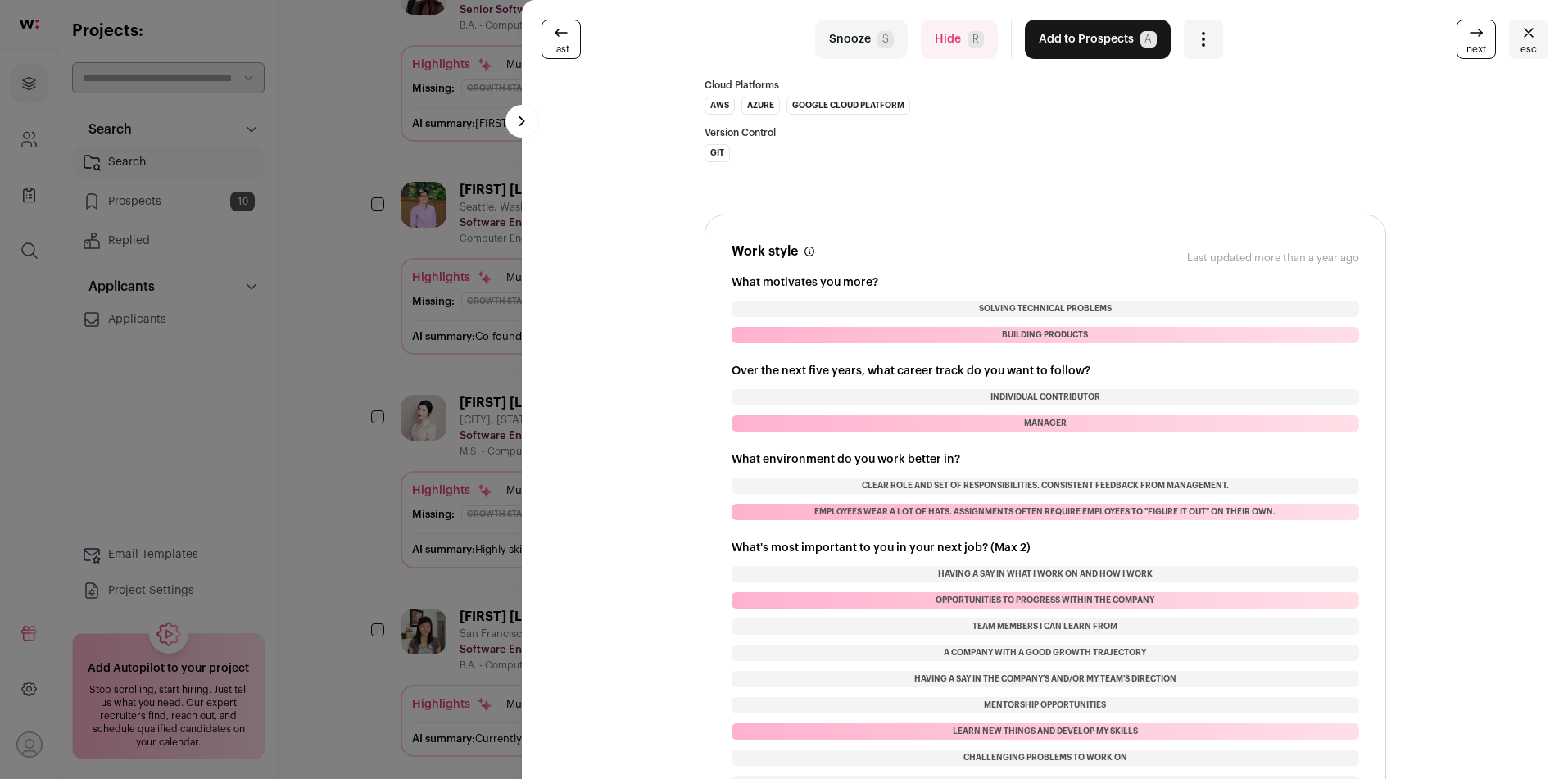 drag, startPoint x: 438, startPoint y: 466, endPoint x: 450, endPoint y: 465, distance: 12.041595 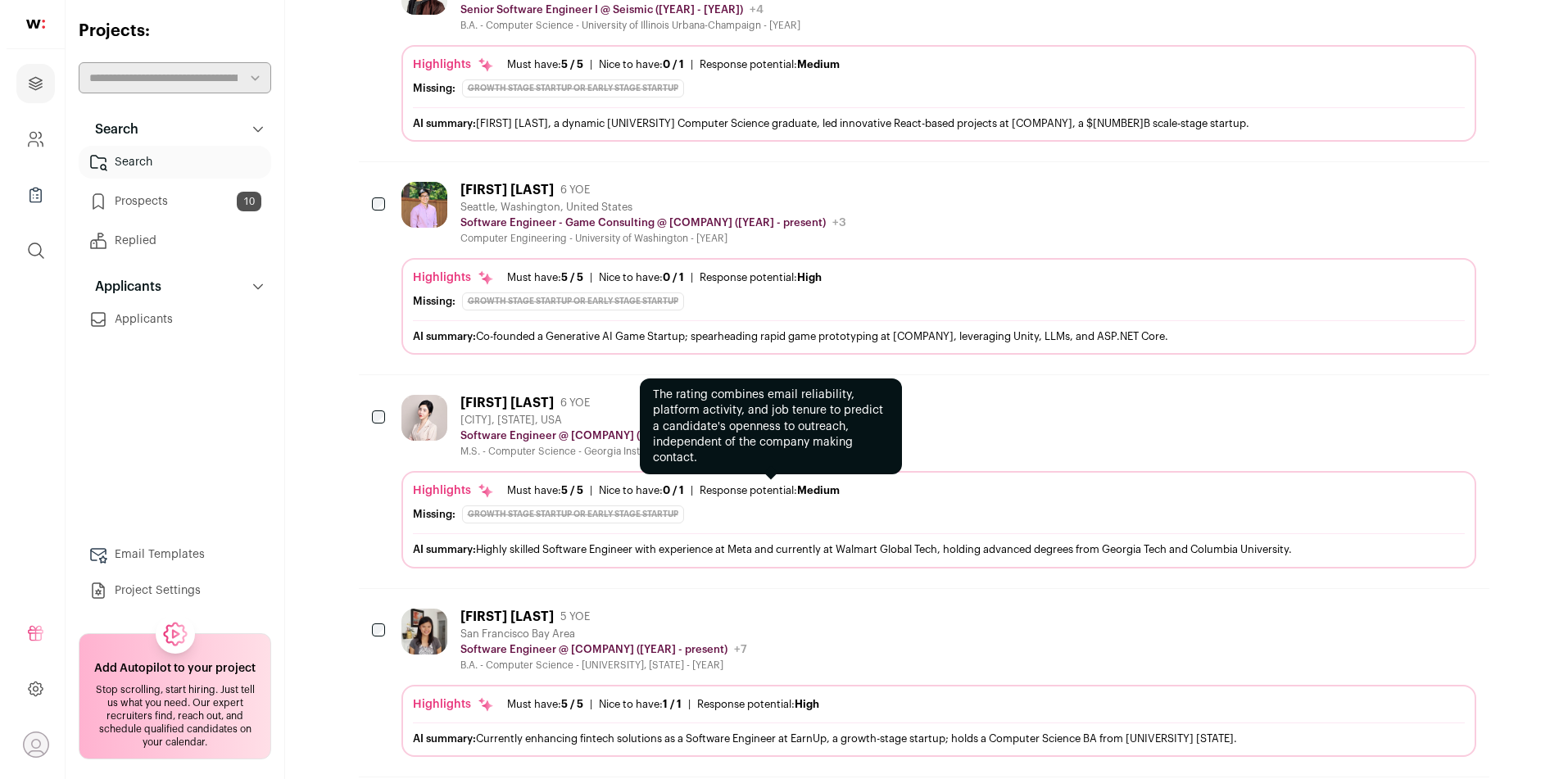 scroll, scrollTop: 759, scrollLeft: 0, axis: vertical 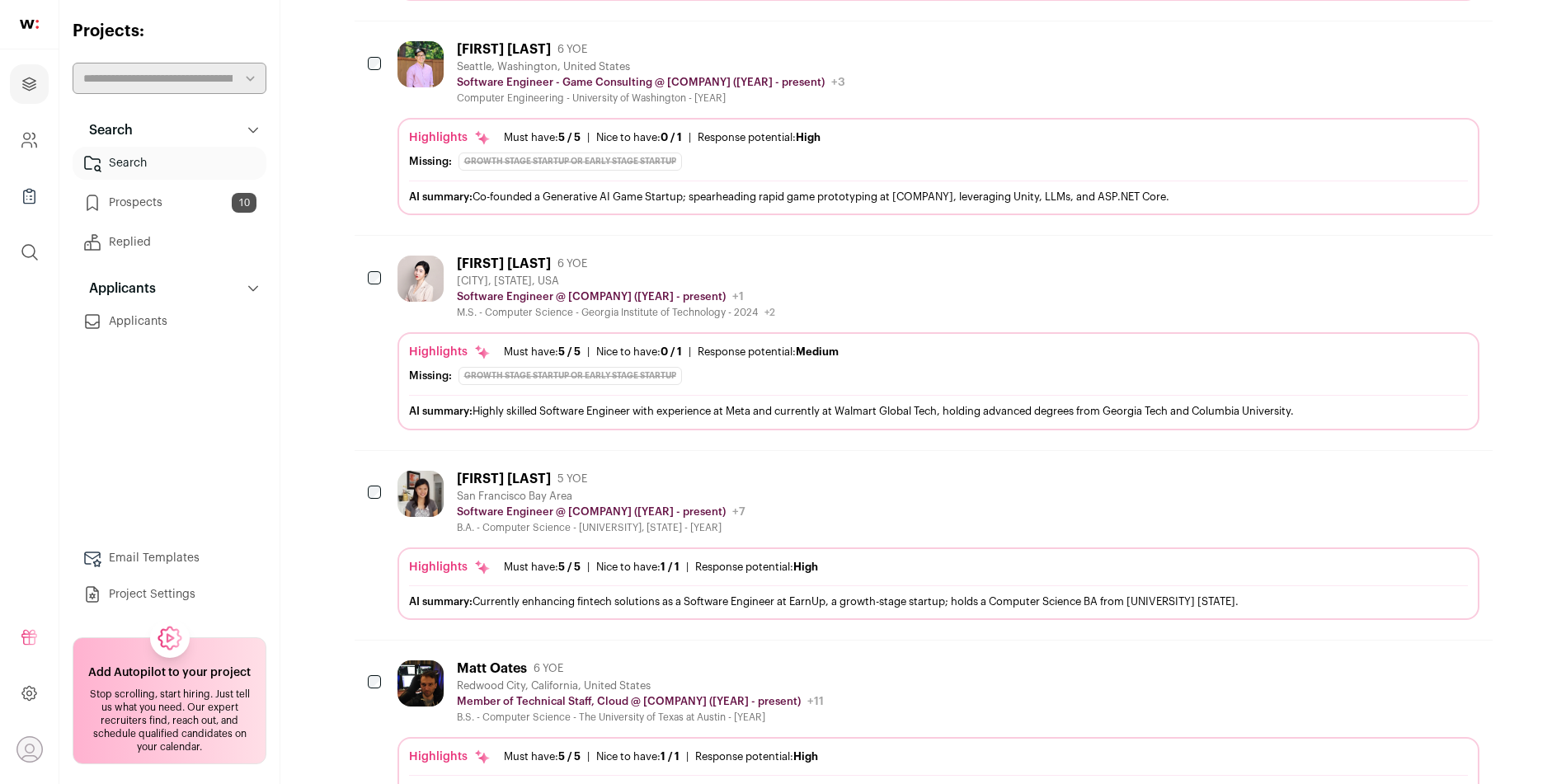 click on "[FIRST] [LAST]
[YEARS] YOE" at bounding box center [601, 479] 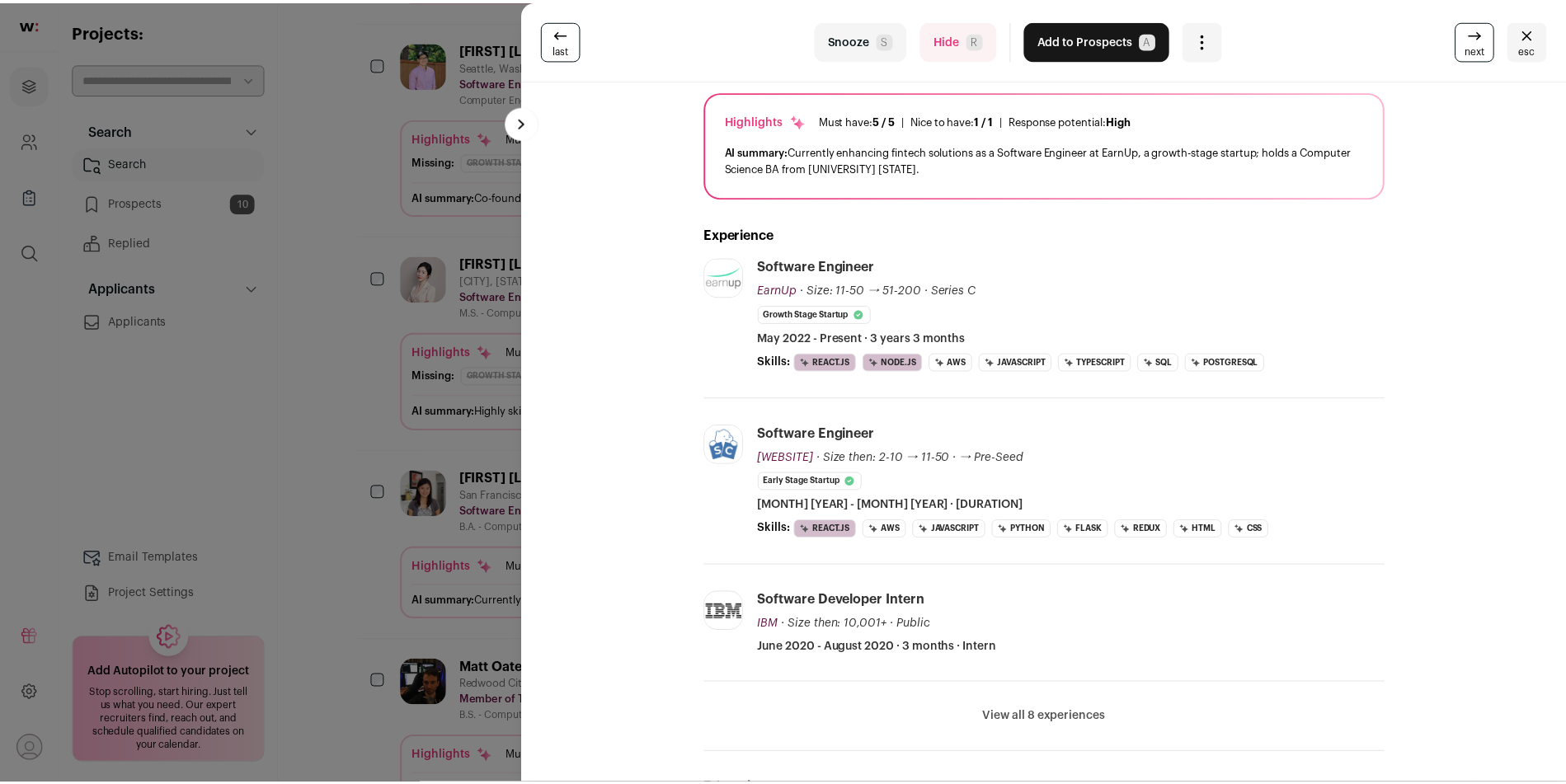 scroll, scrollTop: 0, scrollLeft: 0, axis: both 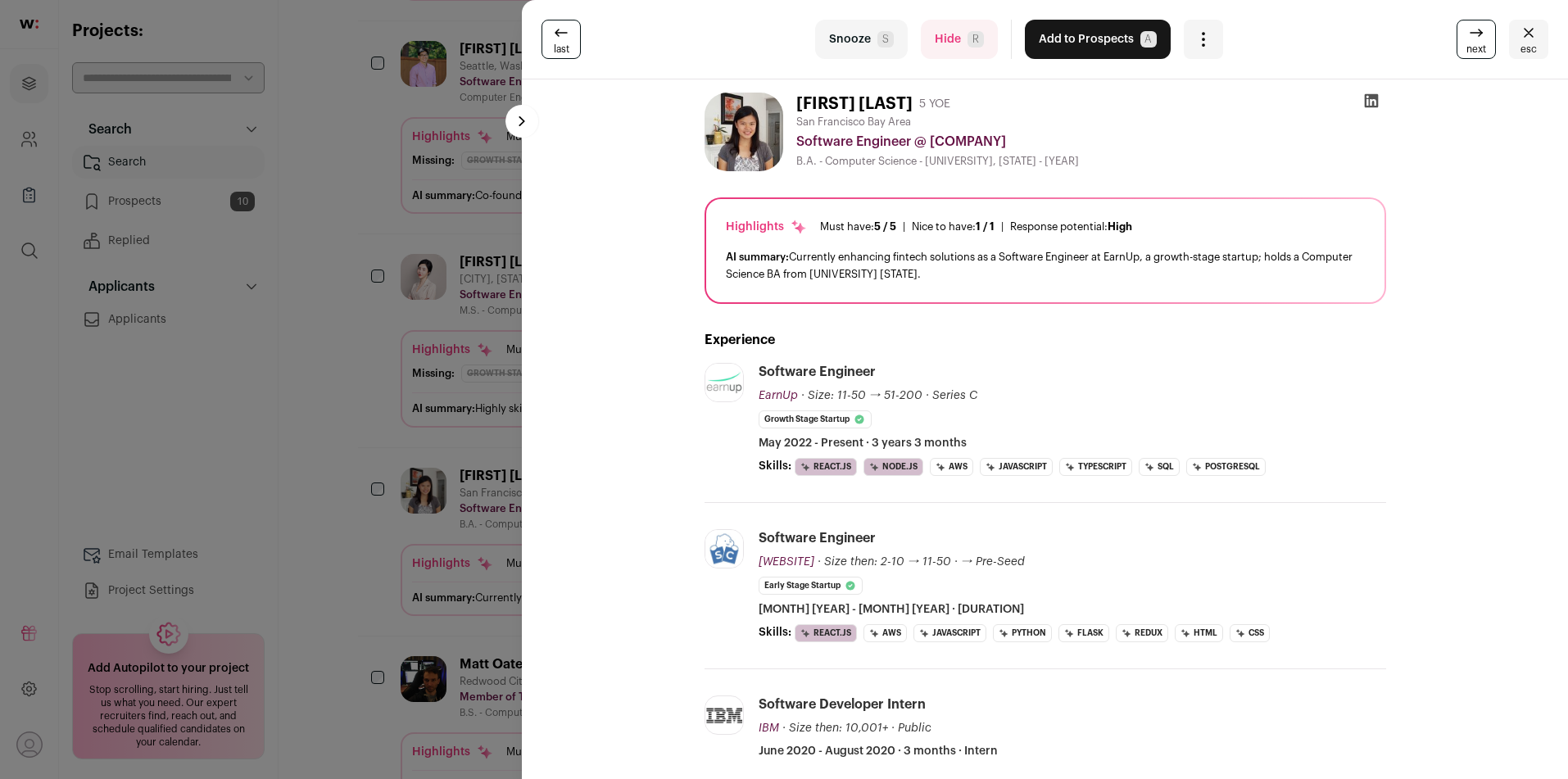 click on "last
Snooze
S
Hide
R
Add to Prospects
A
Are you sure?
[FIRST] [LAST]  is already in your ATS. Do you wish to reach out to this candidate through wellfound:ai?
Cancel
********
More actions" at bounding box center [784, 389] 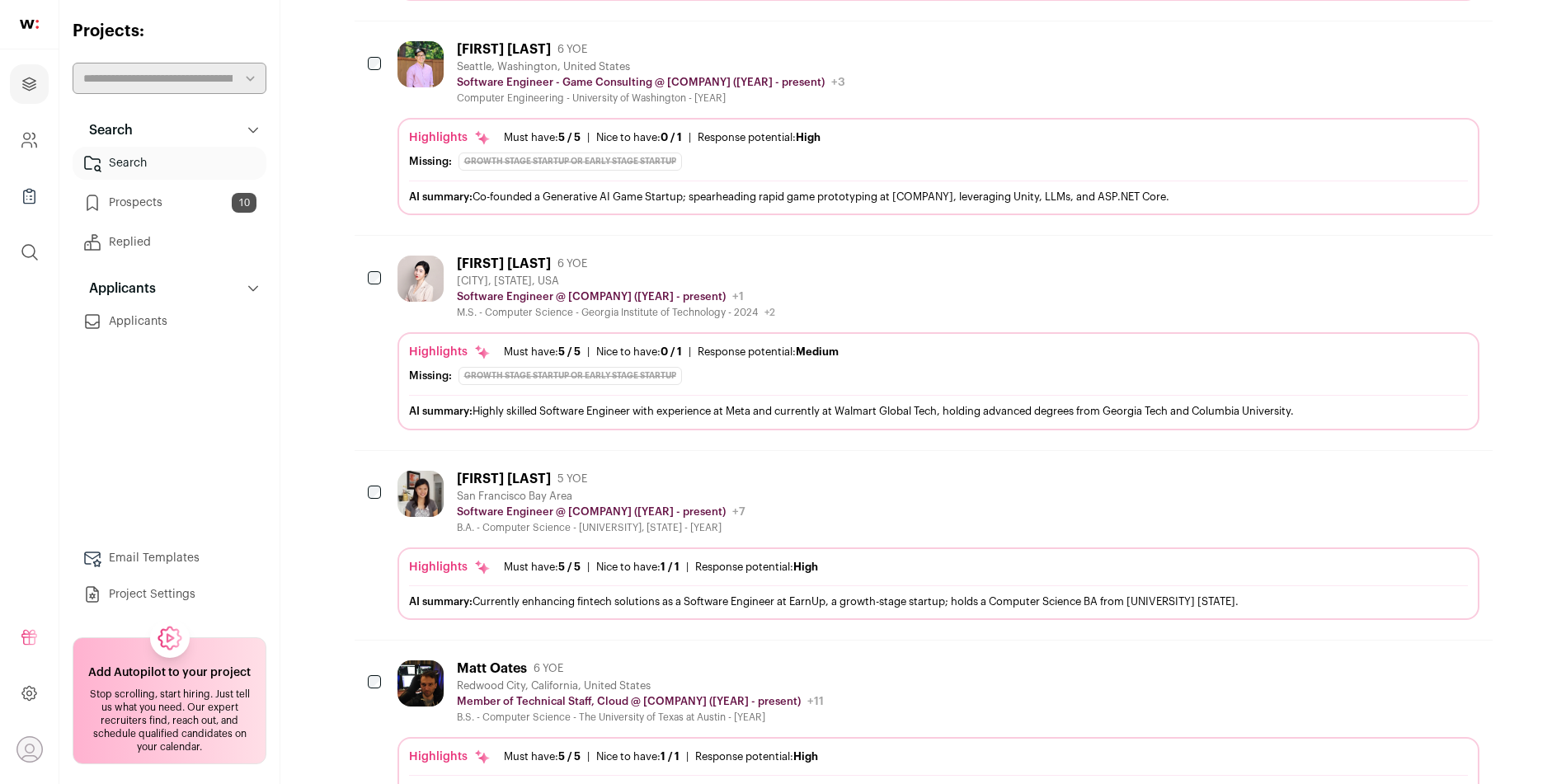 click at bounding box center [1465, 478] 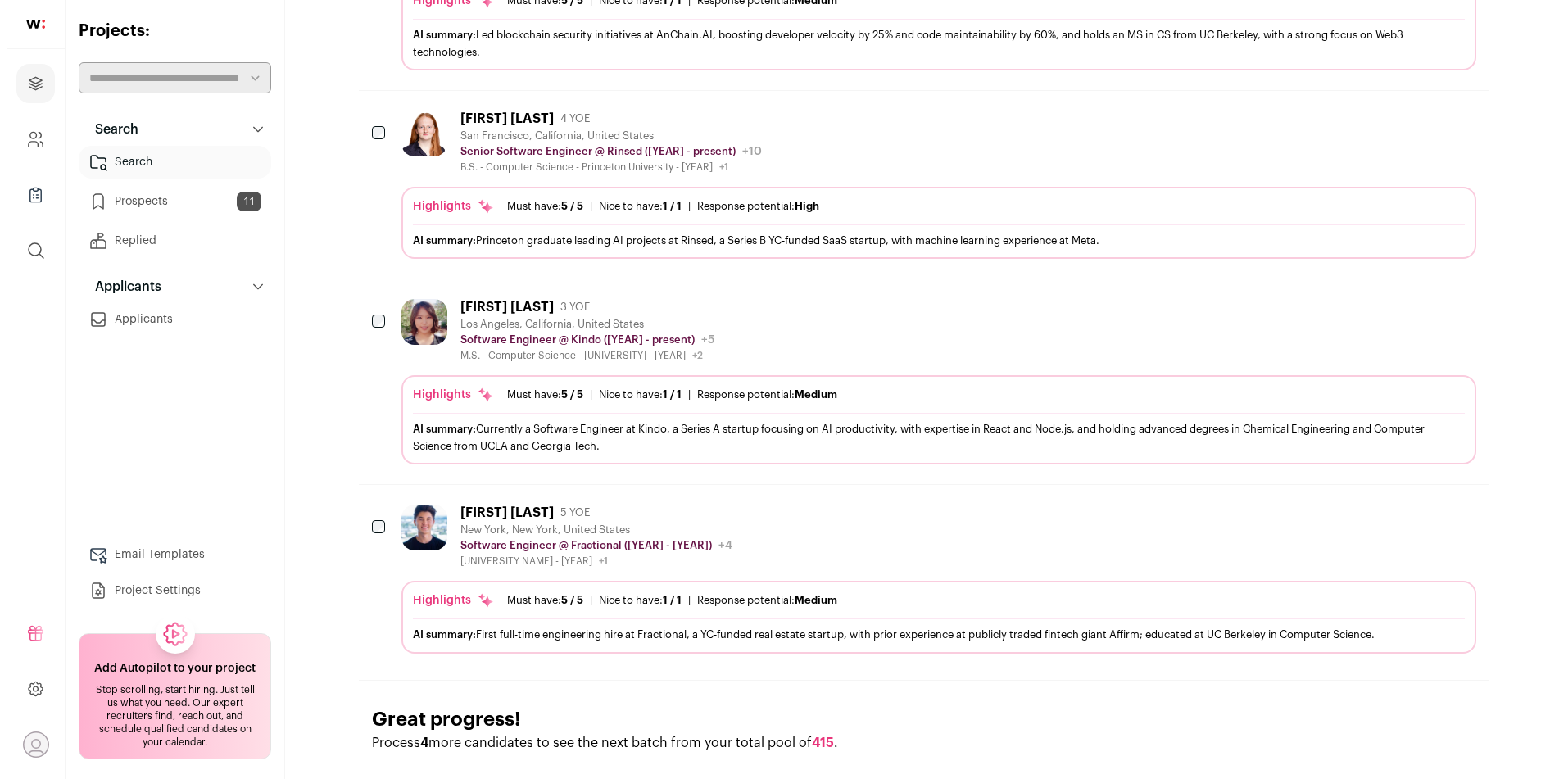 scroll, scrollTop: 1540, scrollLeft: 0, axis: vertical 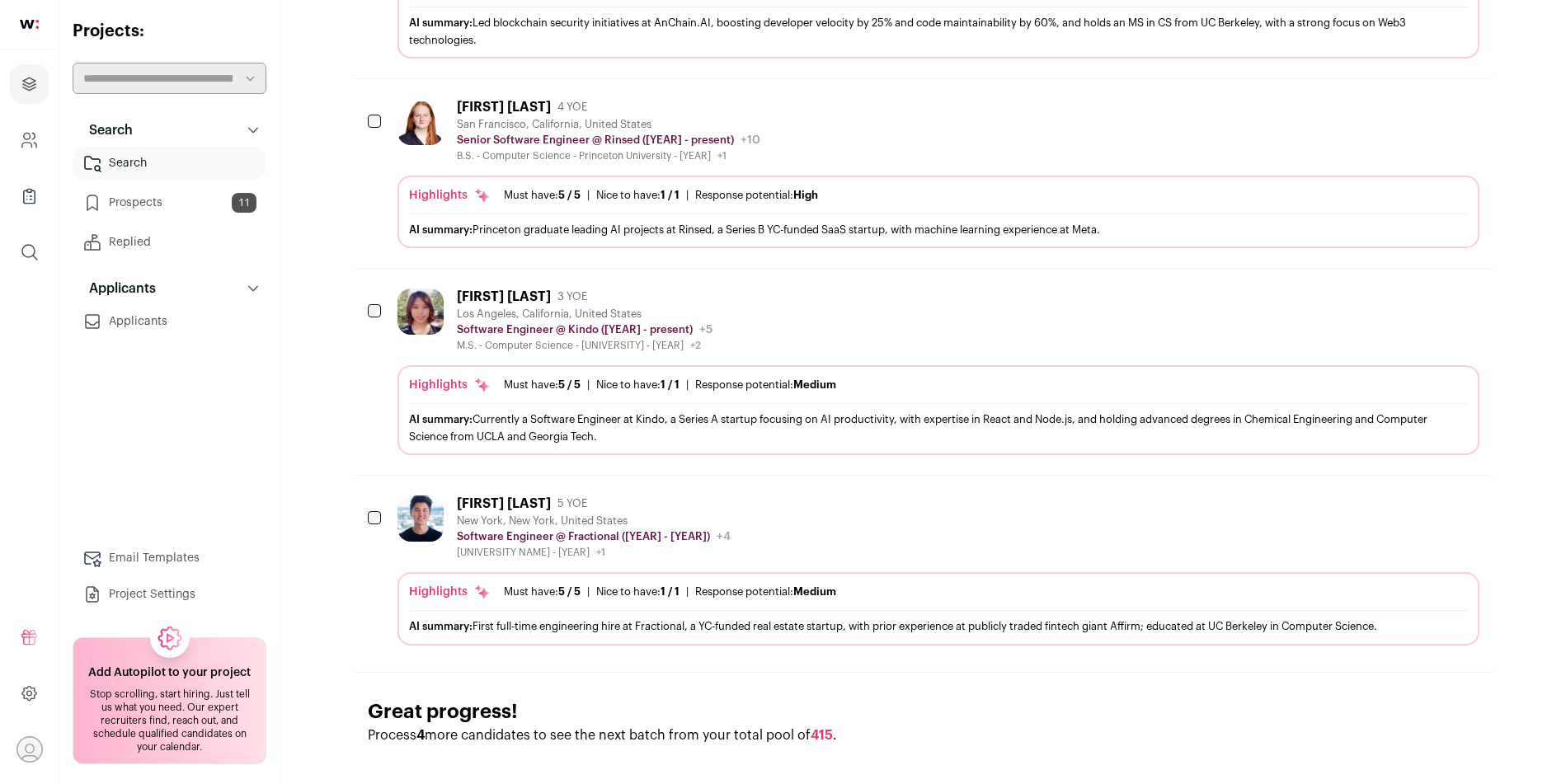 click on "Juno Morey
5 YOE
New York, New York, United States
Software Engineer @ Fractional
(2021 - 2023)
Fractional
Public / Private
Private
Valuation
$30M
Company size
11-50
Founded
2020
Tags B2C" at bounding box center [938, 527] 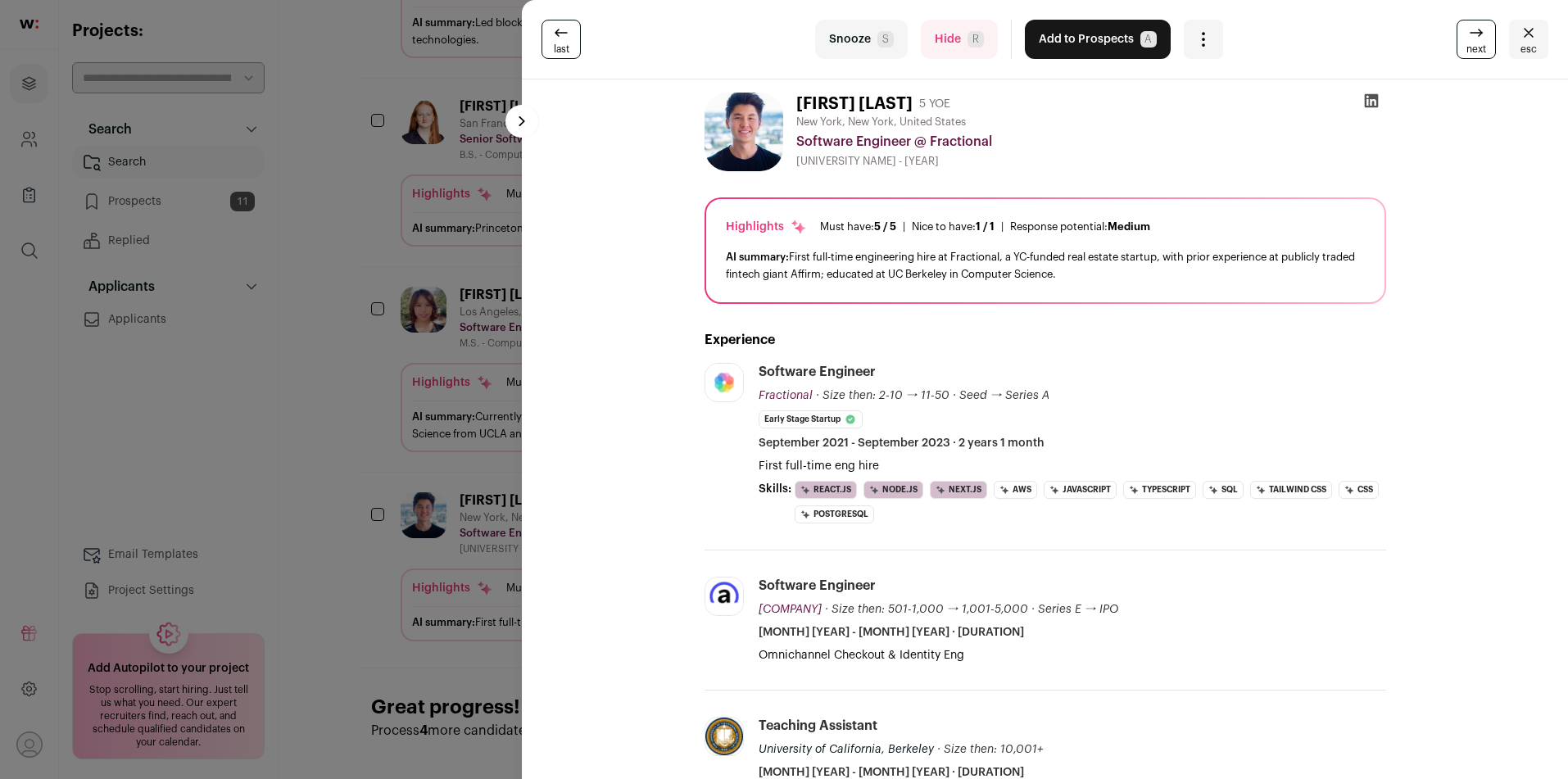 click on "Add to Prospects
A" at bounding box center [1098, 39] 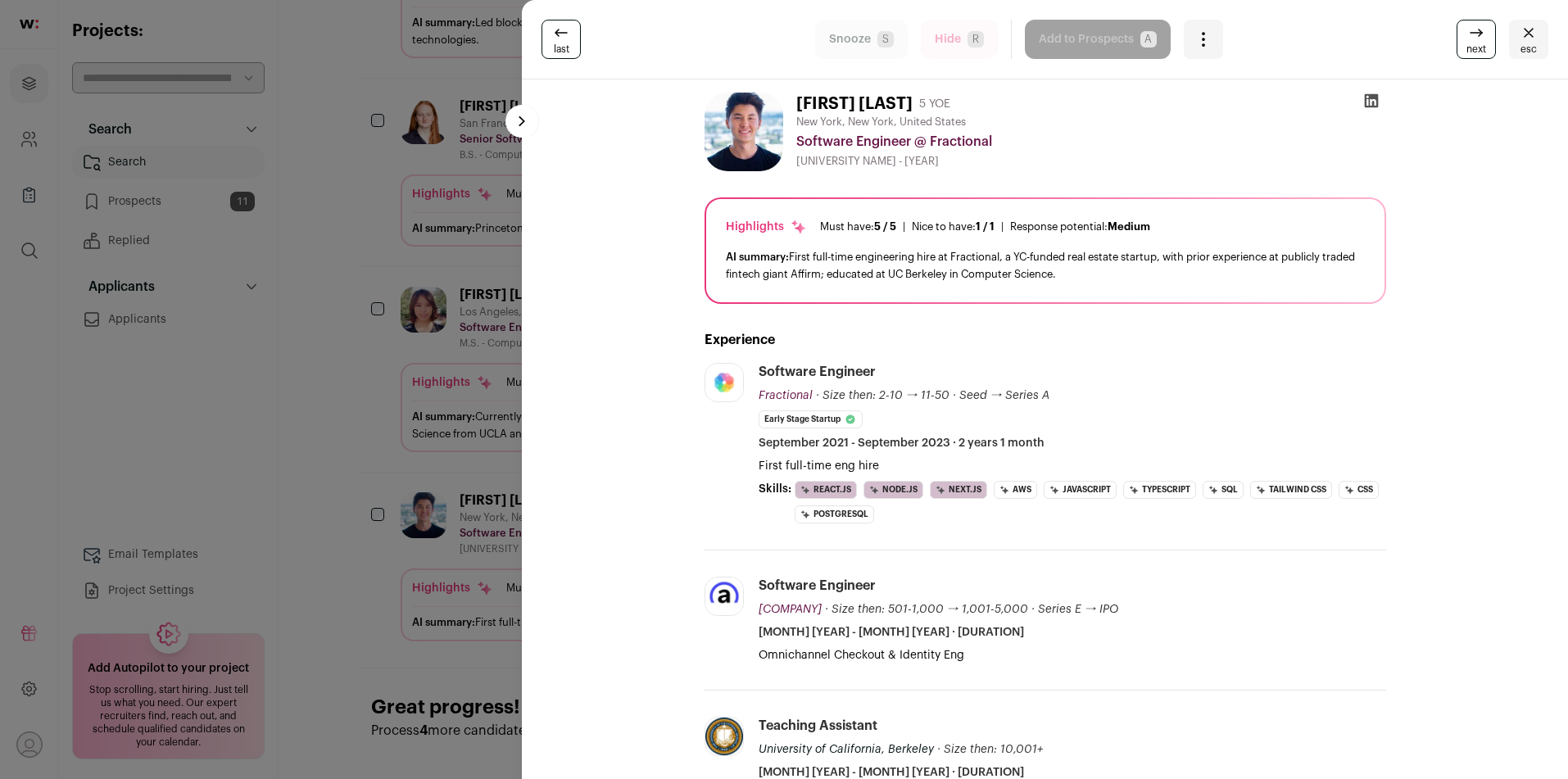 scroll, scrollTop: 1387, scrollLeft: 0, axis: vertical 